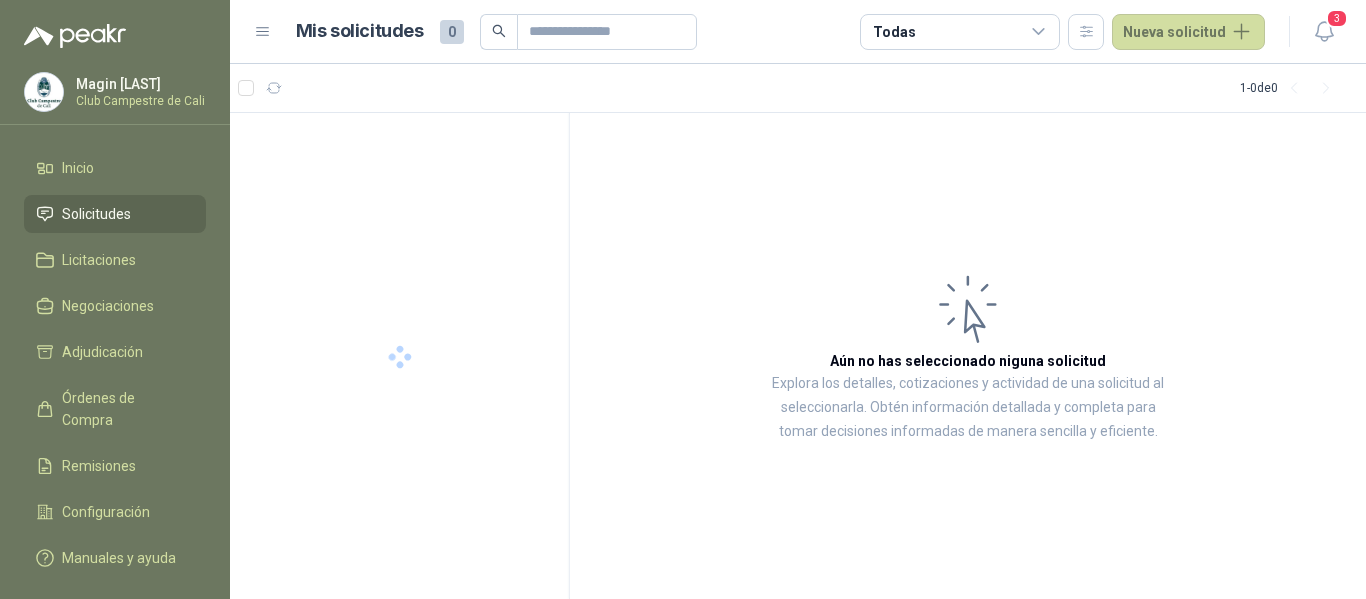 scroll, scrollTop: 0, scrollLeft: 0, axis: both 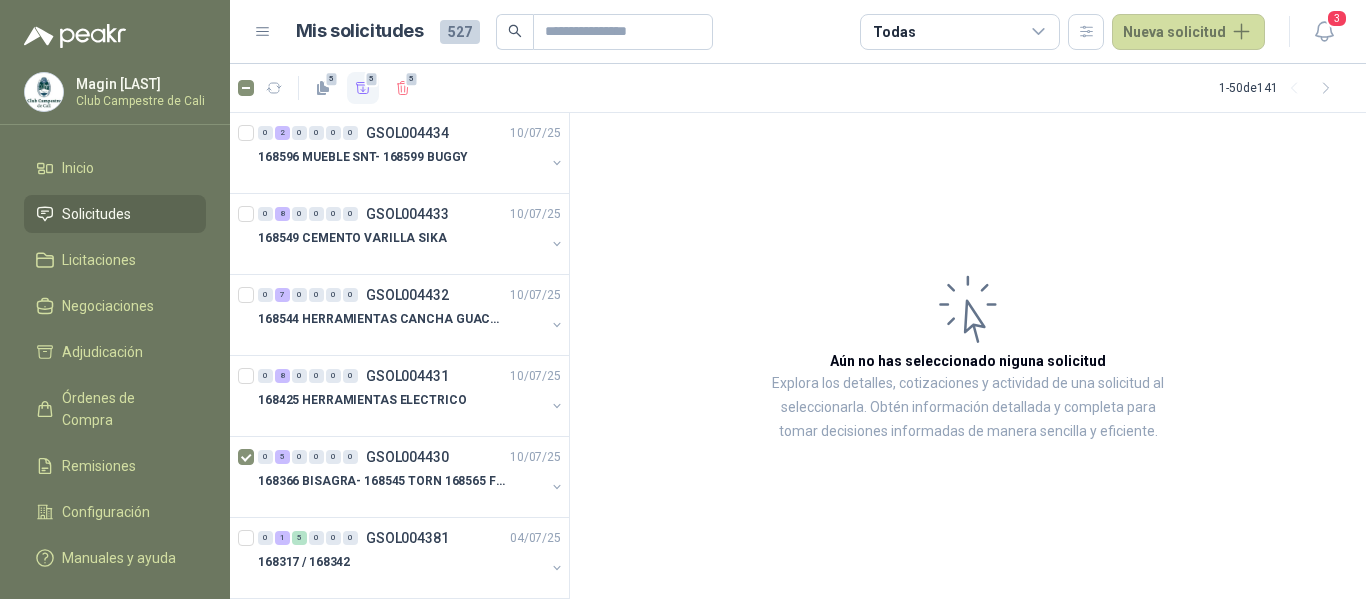 click on "5" at bounding box center [372, 79] 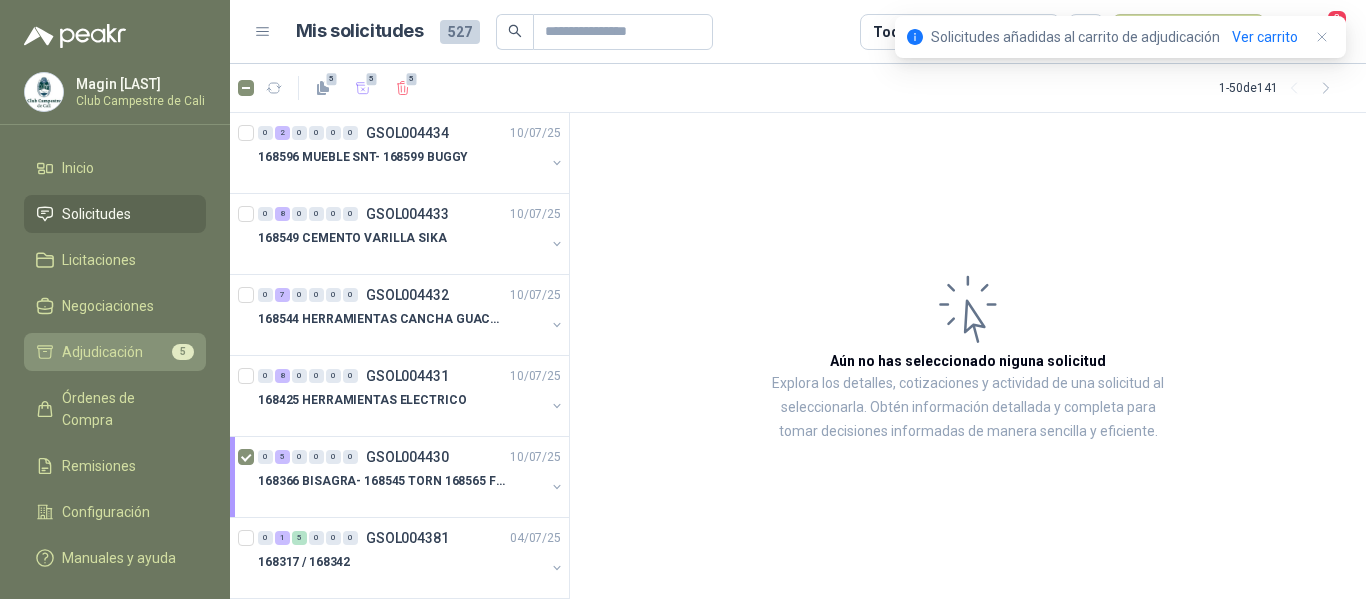 click on "Adjudicación" at bounding box center (102, 352) 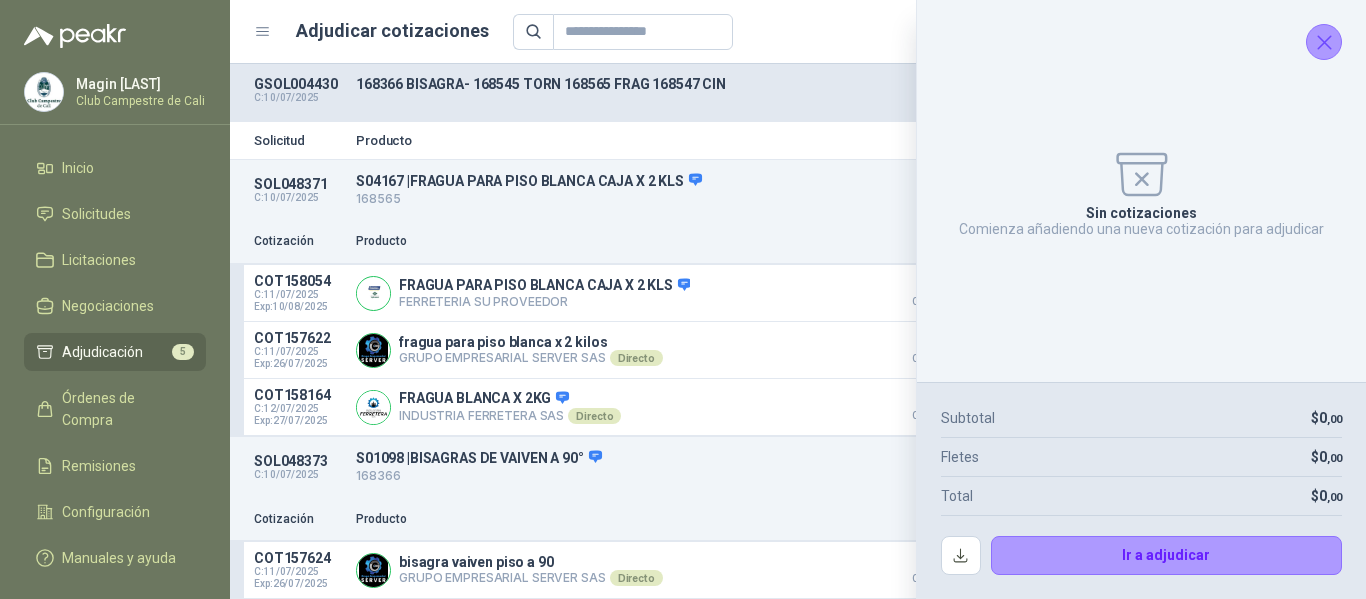 click 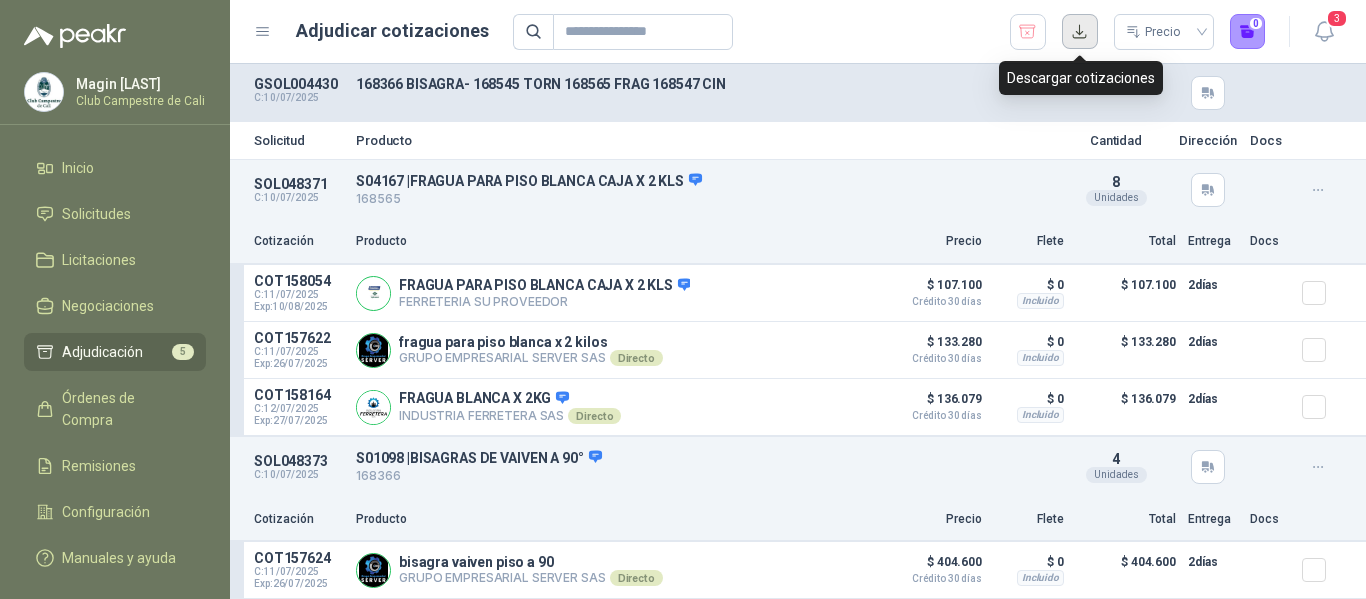 click at bounding box center (1080, 32) 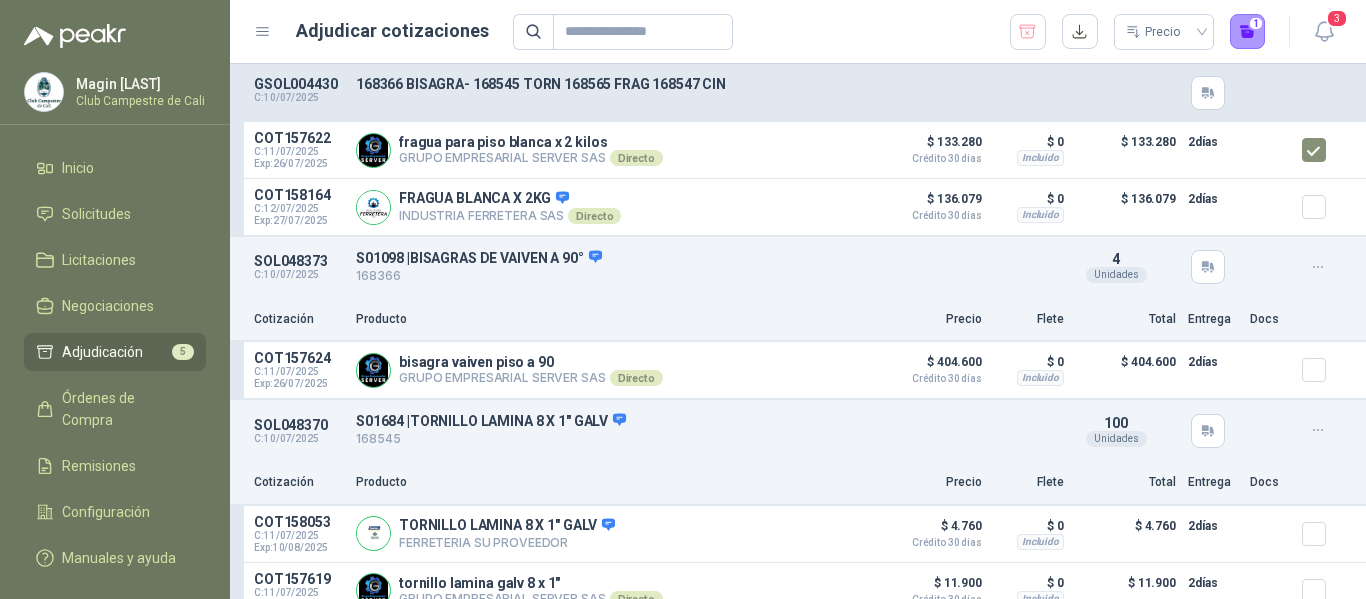 scroll, scrollTop: 300, scrollLeft: 0, axis: vertical 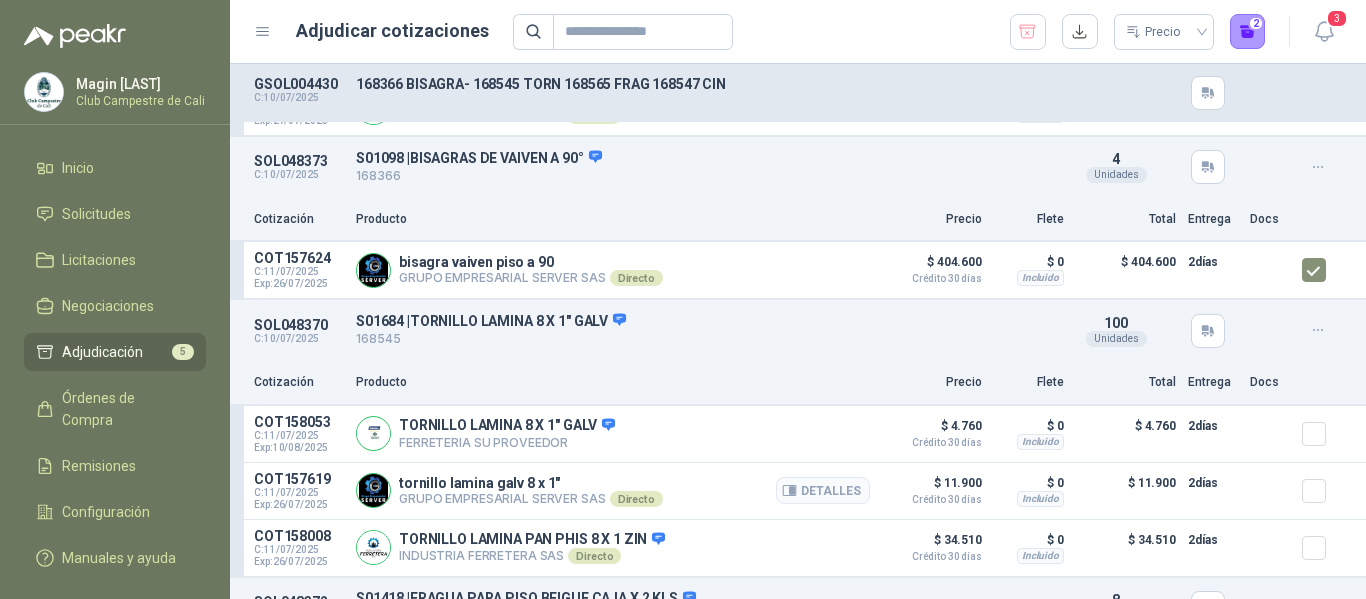 click on "C:  [DATE] Exp:  [DATE] tornillo  lamina galv  8  x  1" GRUPO EMPRESARIAL SERVER SAS DirectoDetalles $[PRICE] Crédito 30 días $[PRICE] Incluido   $[PRICE] 2  días" at bounding box center [798, 491] 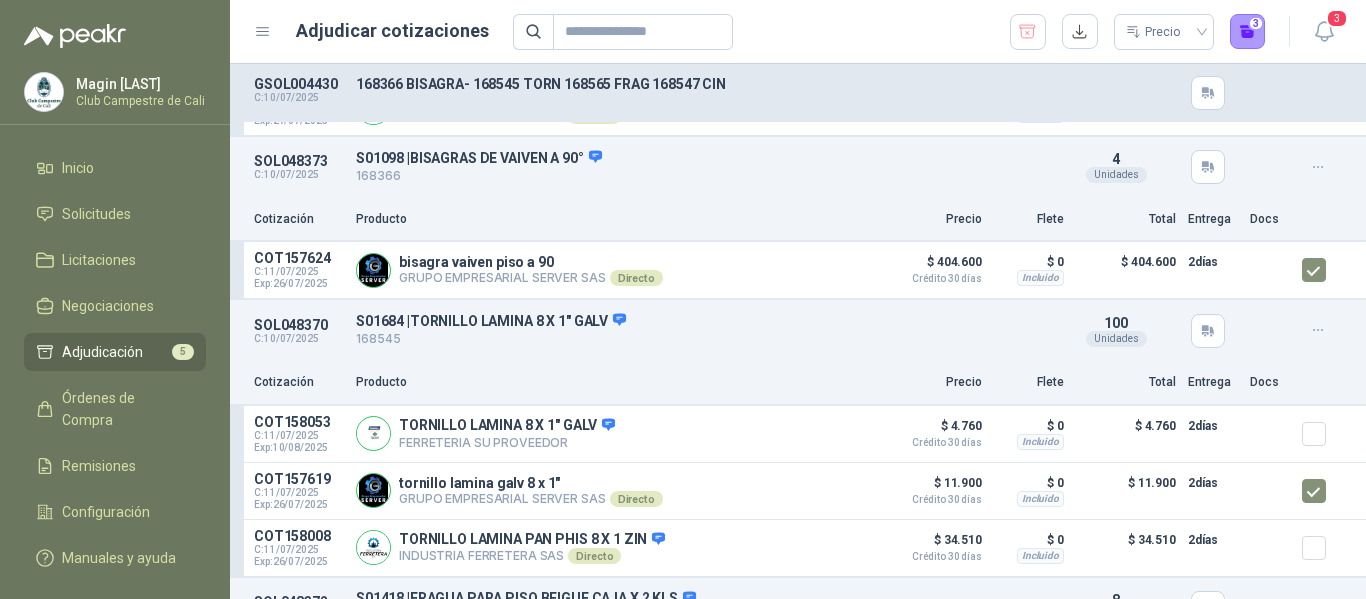 scroll, scrollTop: 600, scrollLeft: 0, axis: vertical 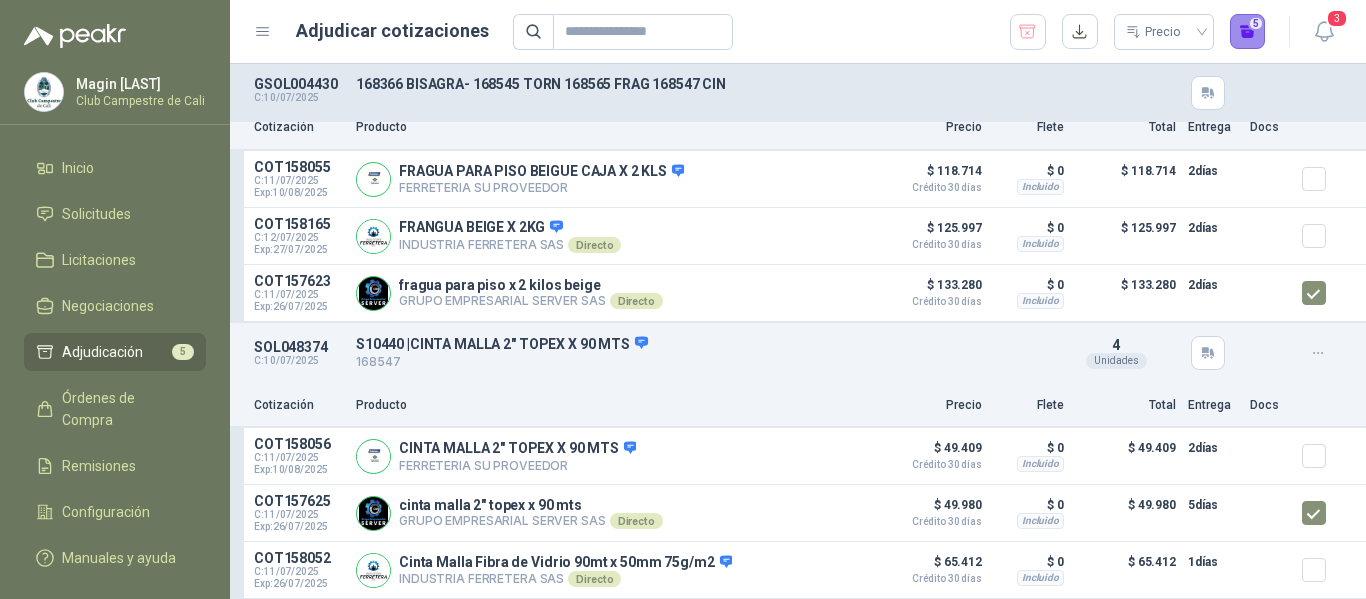 click on "5" at bounding box center [1248, 32] 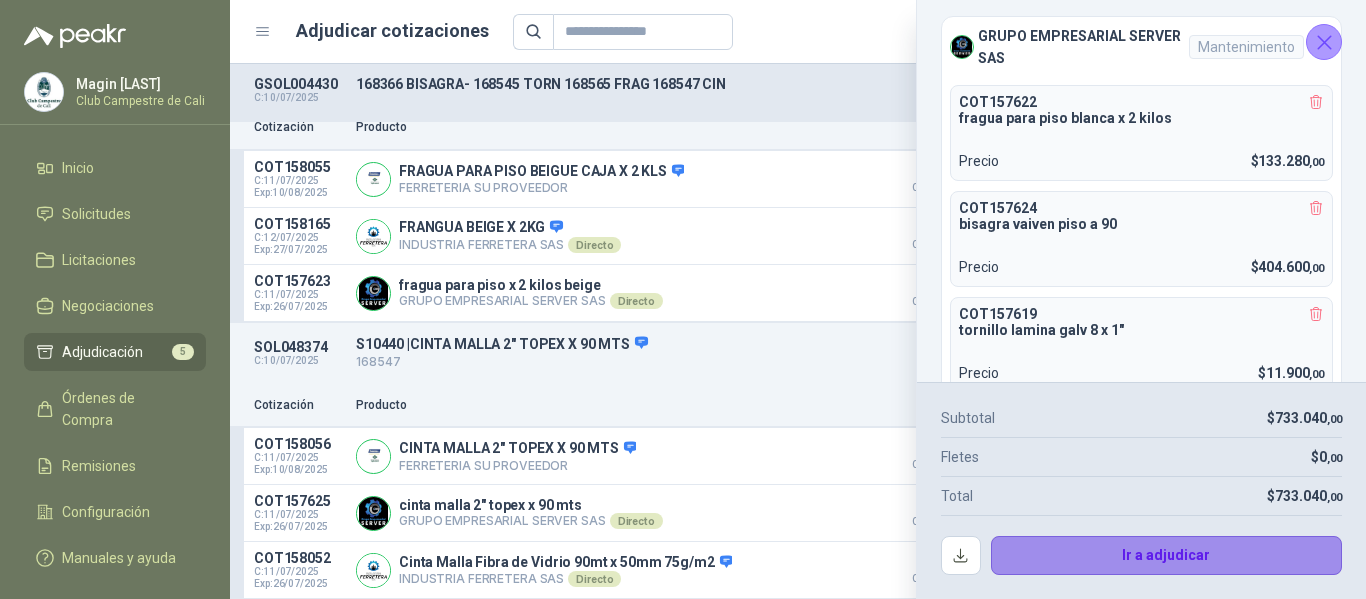 click on "Ir a adjudicar" at bounding box center (1167, 556) 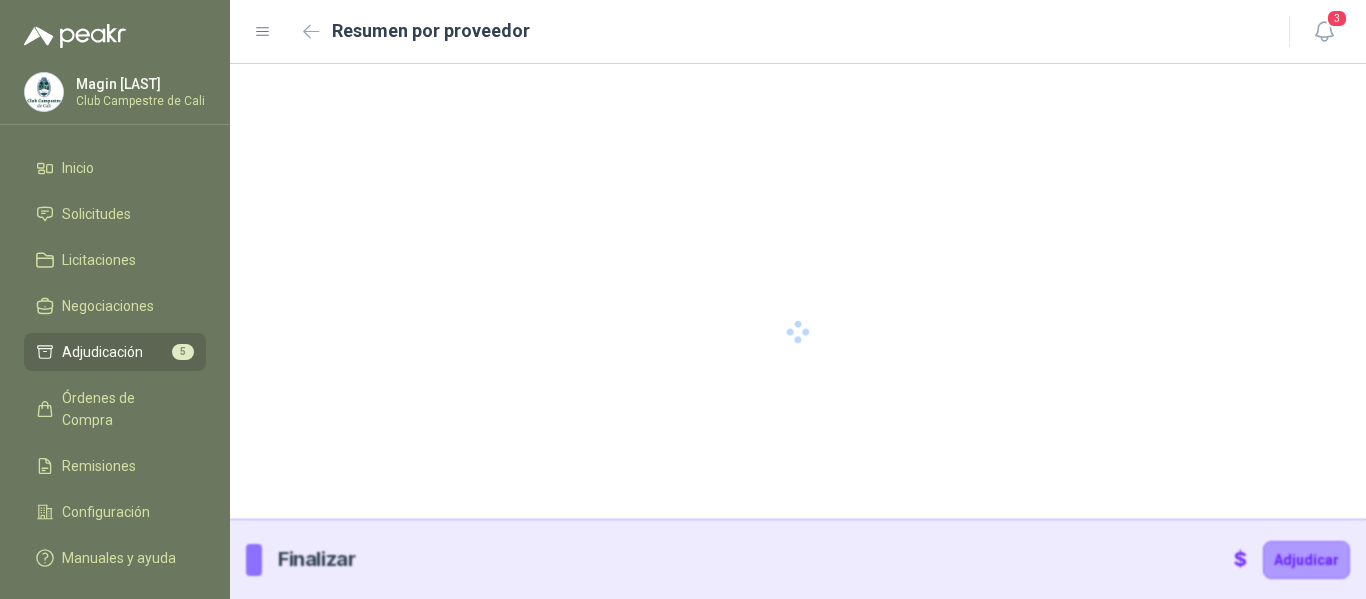type 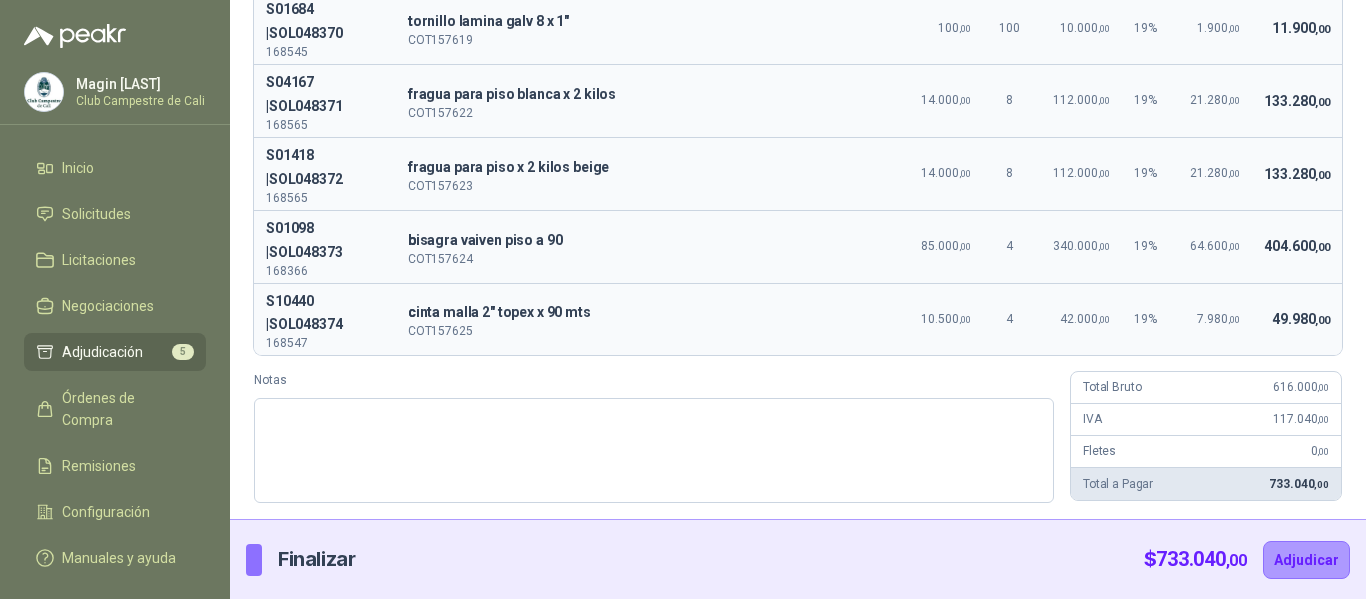 scroll, scrollTop: 109, scrollLeft: 0, axis: vertical 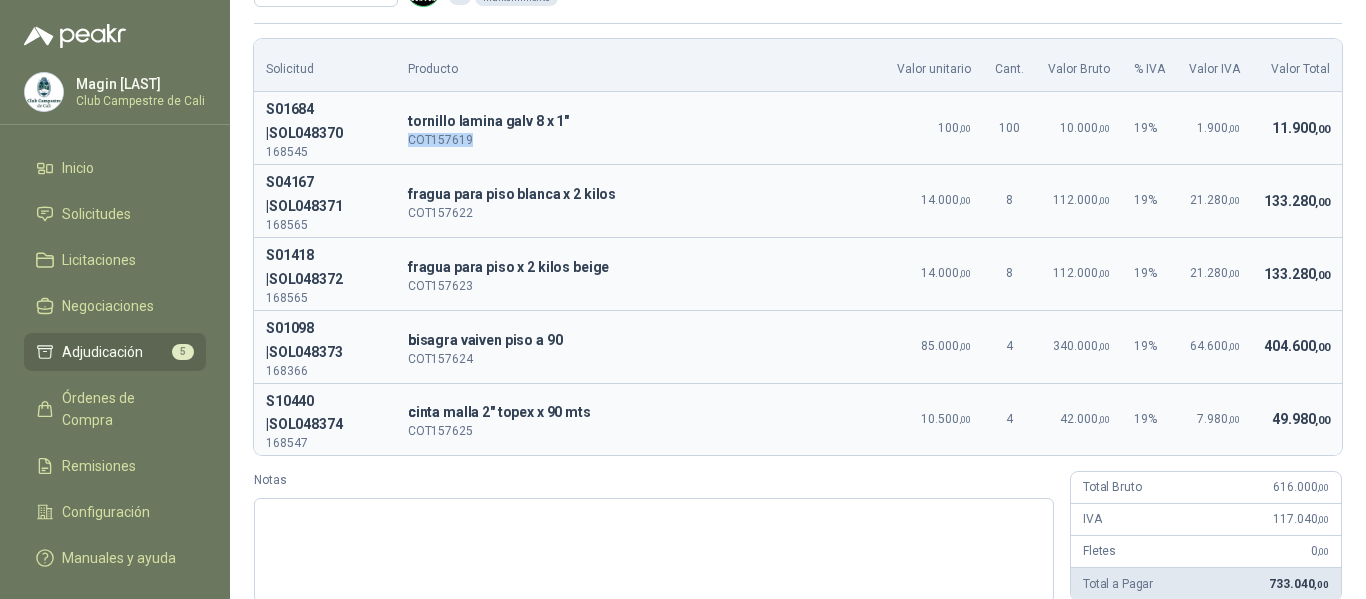 drag, startPoint x: 480, startPoint y: 138, endPoint x: 405, endPoint y: 145, distance: 75.32596 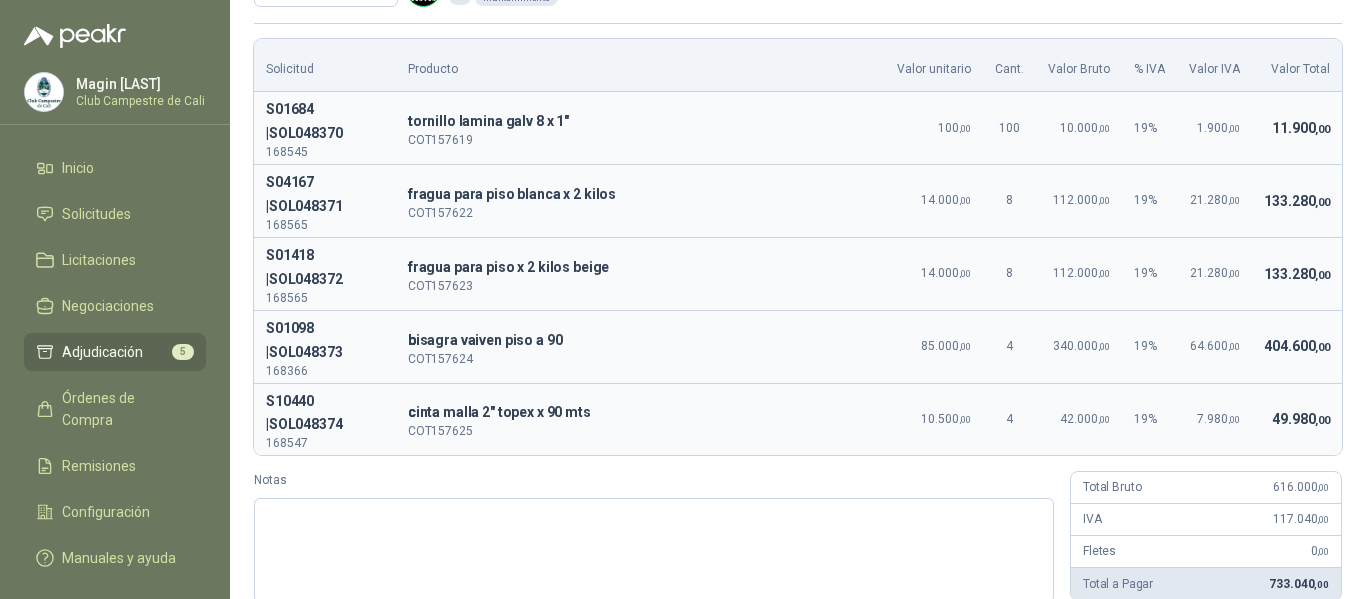 click on "COT157622" at bounding box center (641, 213) 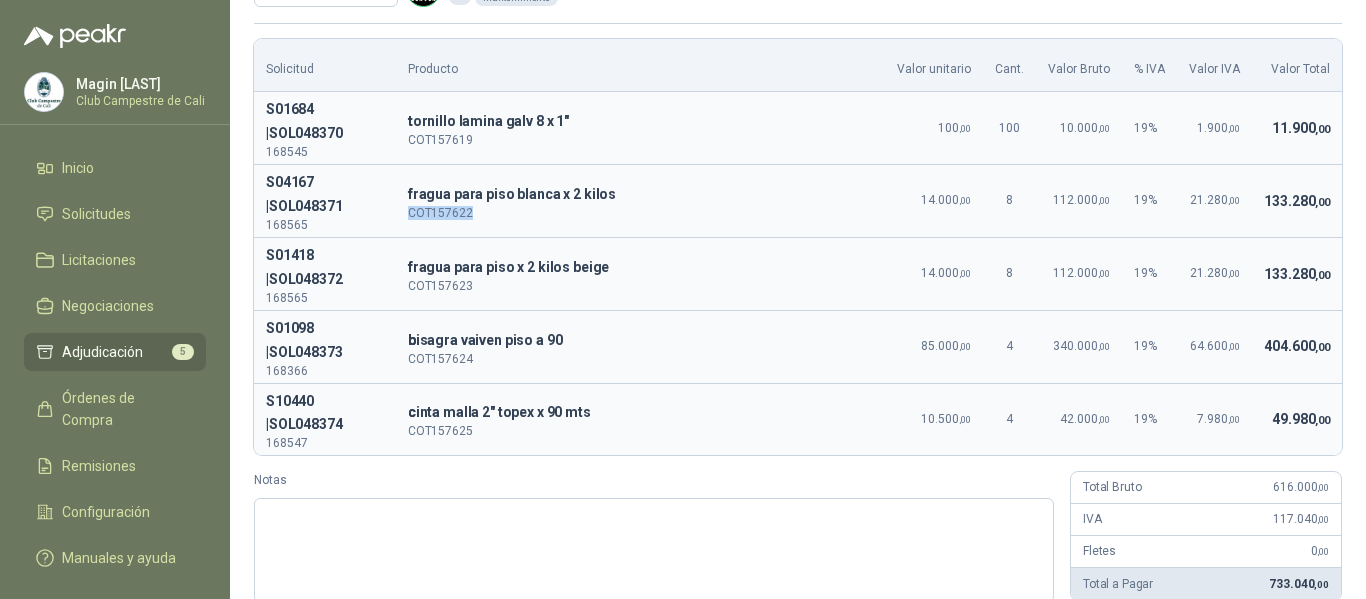 drag, startPoint x: 473, startPoint y: 211, endPoint x: 410, endPoint y: 214, distance: 63.07139 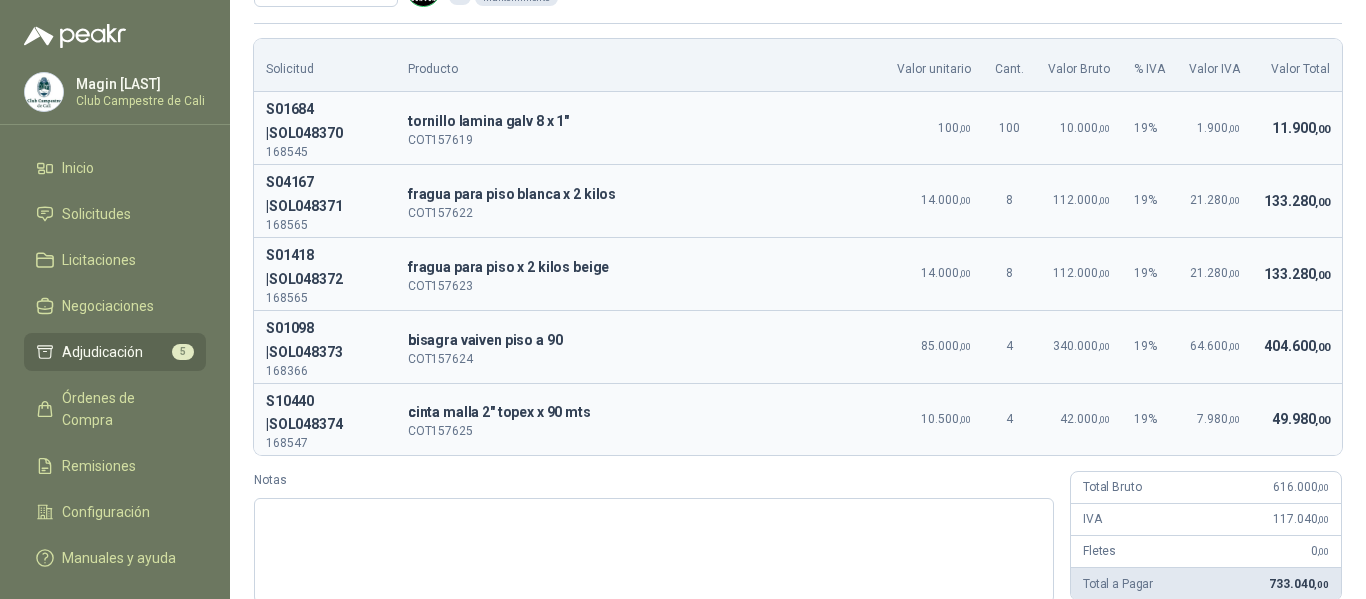 click on "f fragua  para piso x 2  kilos beige COT157623" at bounding box center [641, 273] 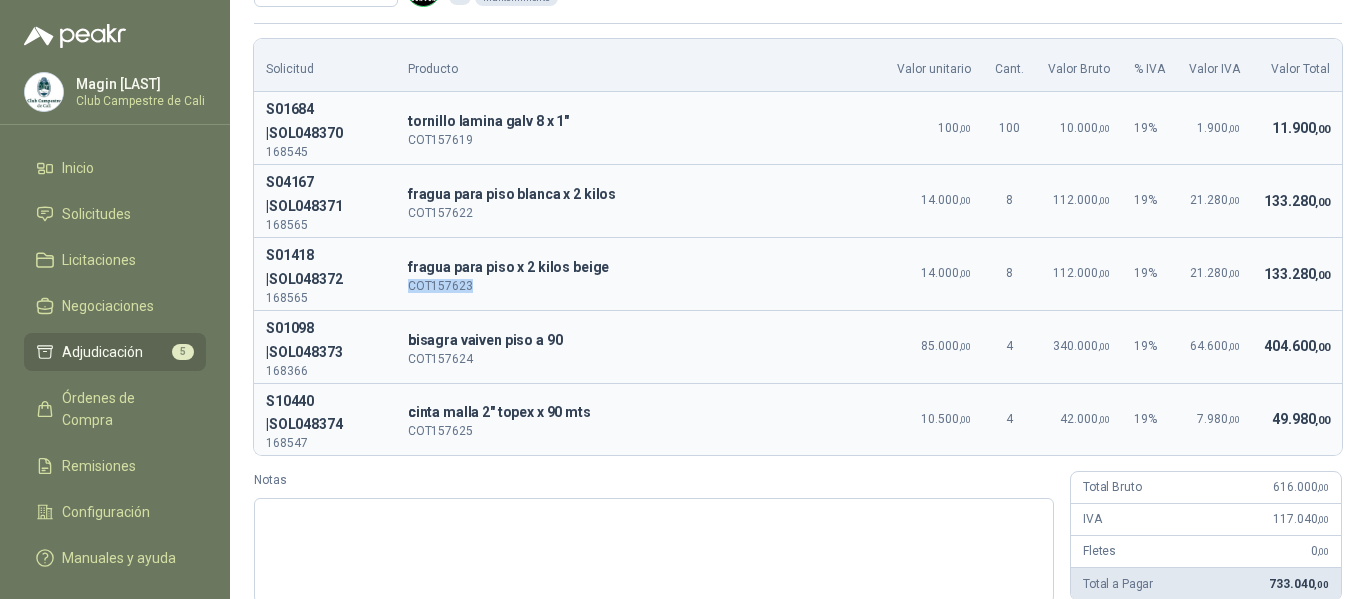 drag, startPoint x: 476, startPoint y: 287, endPoint x: 410, endPoint y: 280, distance: 66.37017 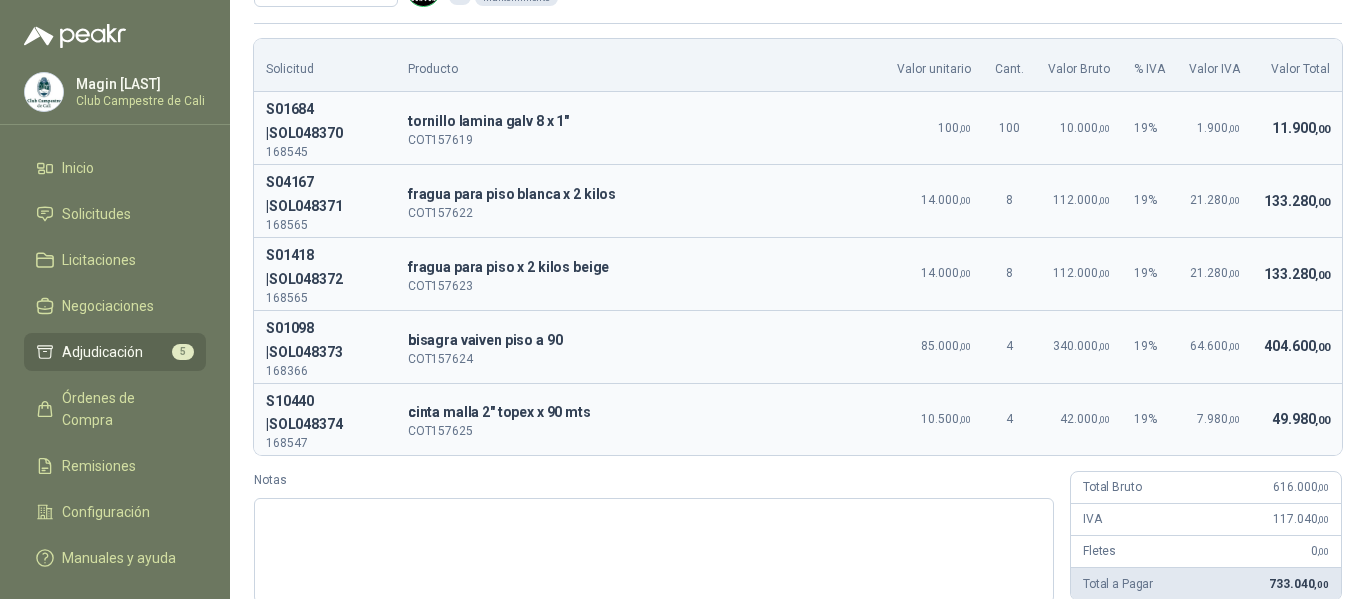 click on "COT157624" at bounding box center [641, 359] 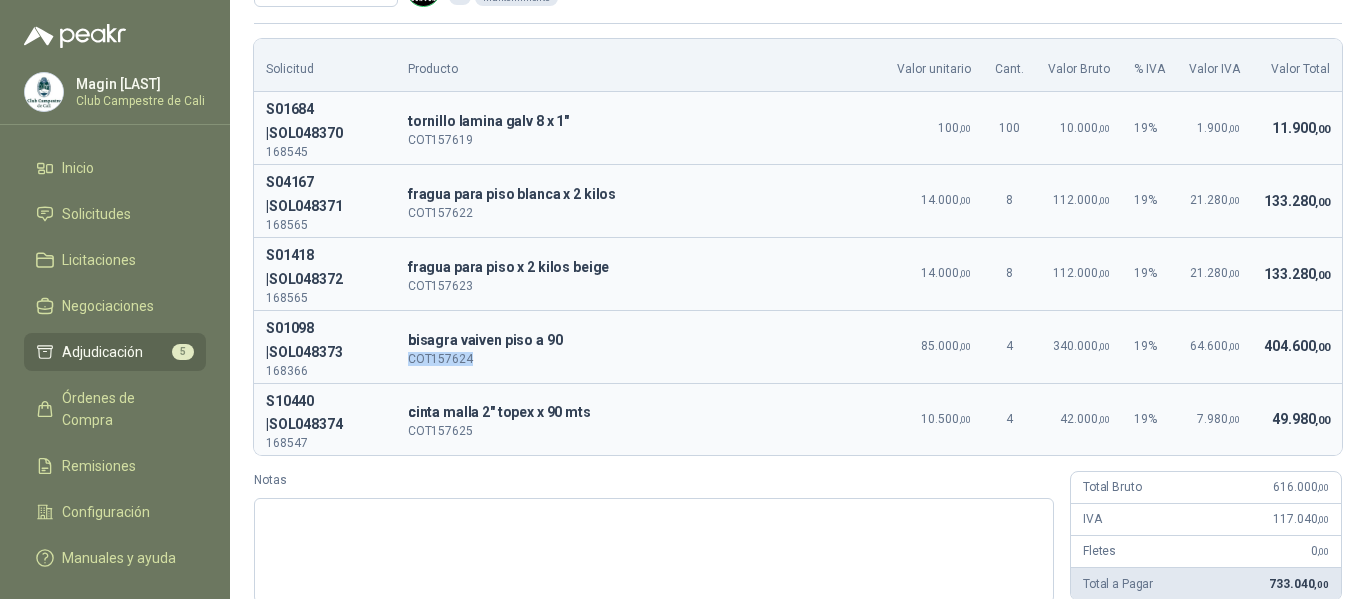 drag, startPoint x: 478, startPoint y: 361, endPoint x: 409, endPoint y: 357, distance: 69.115845 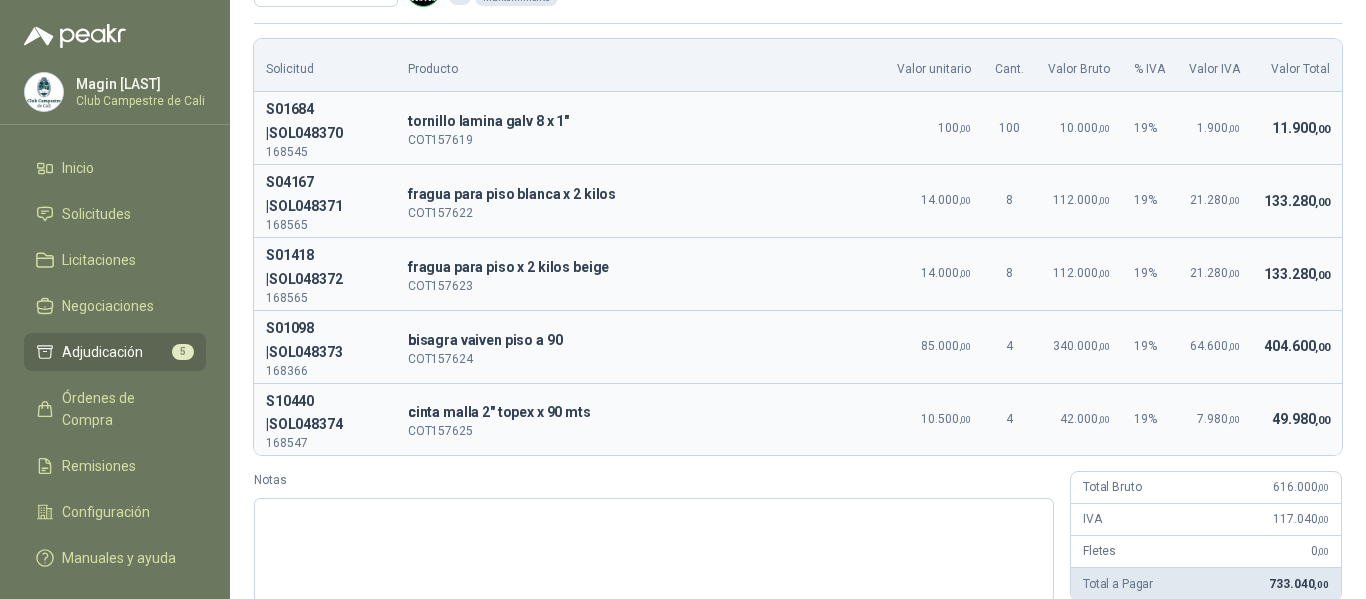 click on "COT157625" at bounding box center (641, 431) 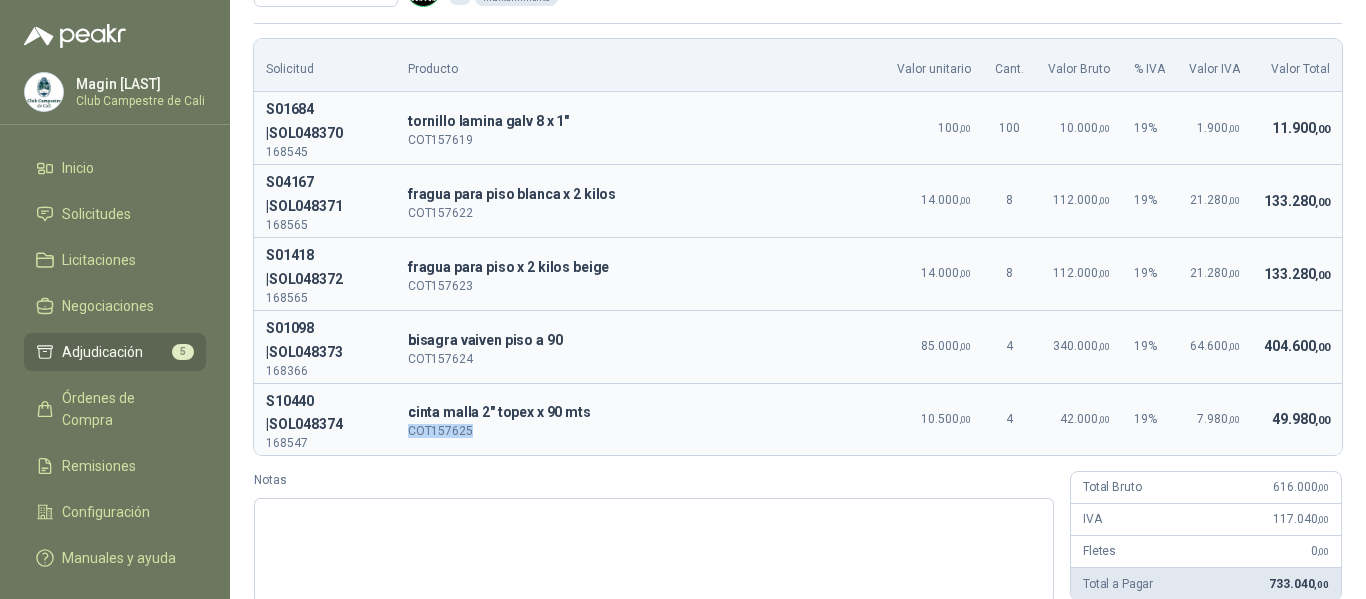 drag, startPoint x: 477, startPoint y: 431, endPoint x: 408, endPoint y: 428, distance: 69.065186 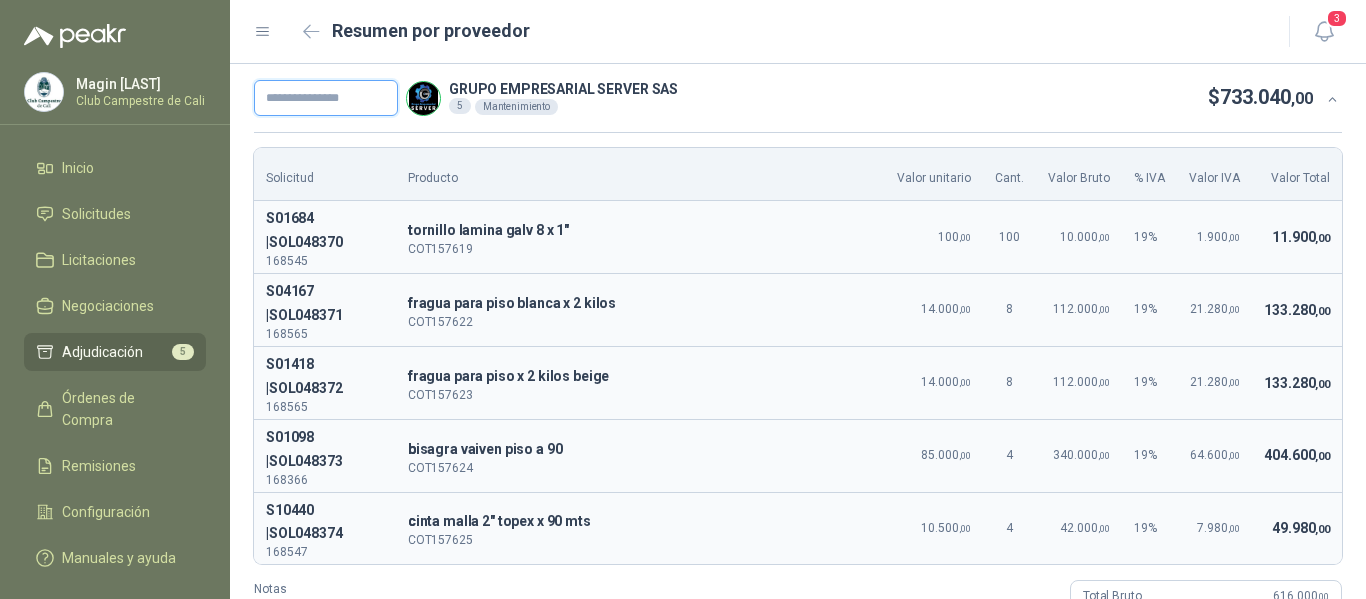 click at bounding box center (326, 98) 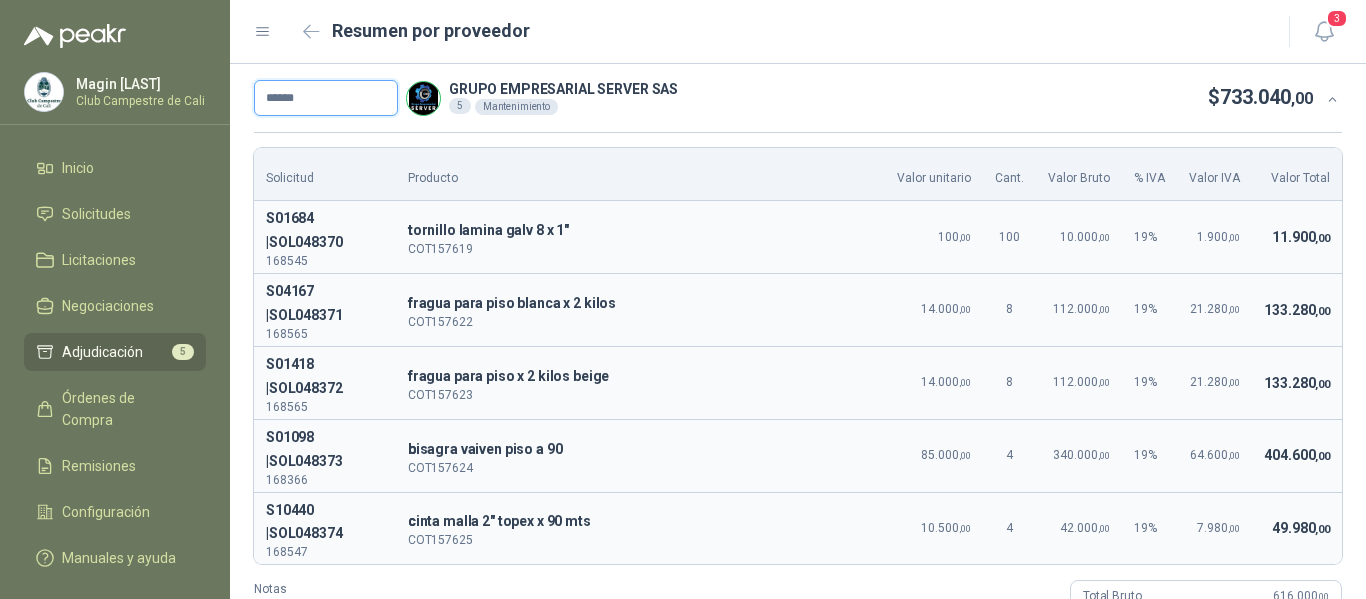 scroll, scrollTop: 200, scrollLeft: 0, axis: vertical 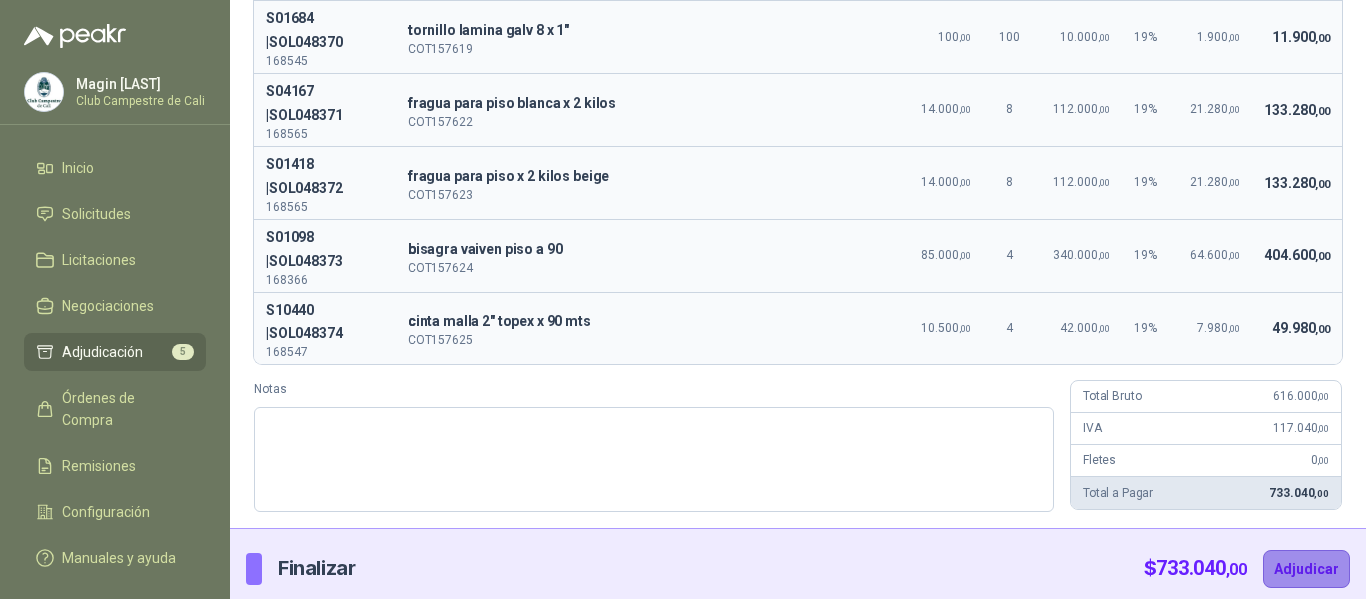 type on "******" 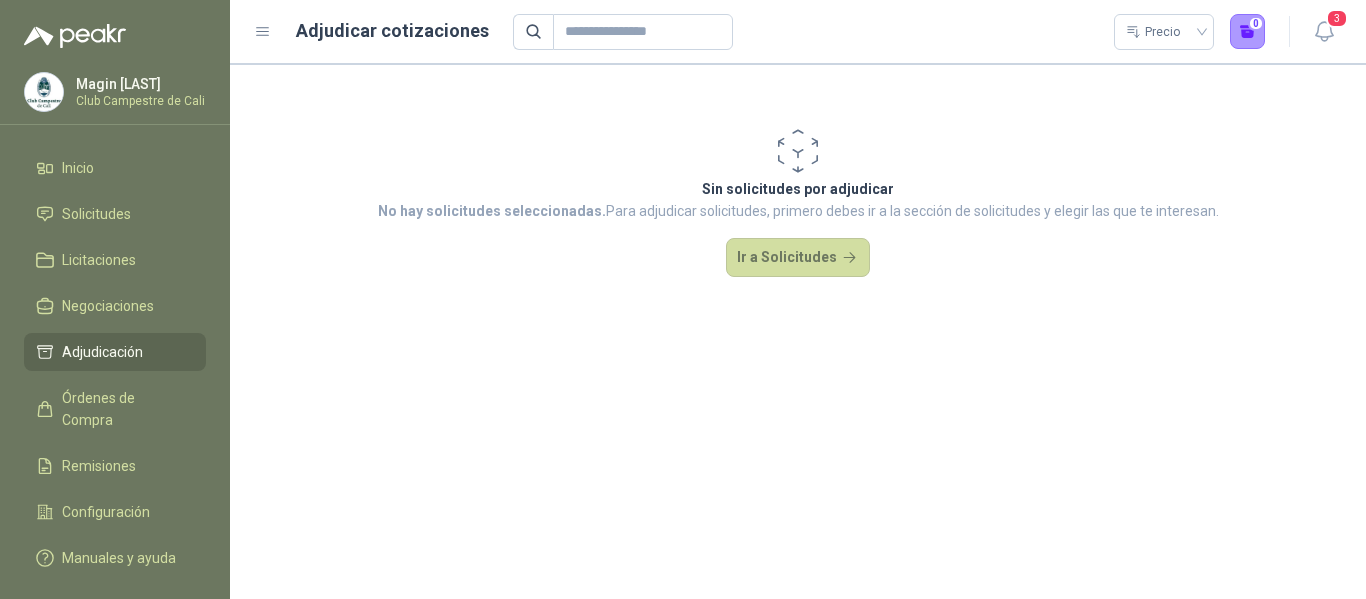 scroll, scrollTop: 0, scrollLeft: 0, axis: both 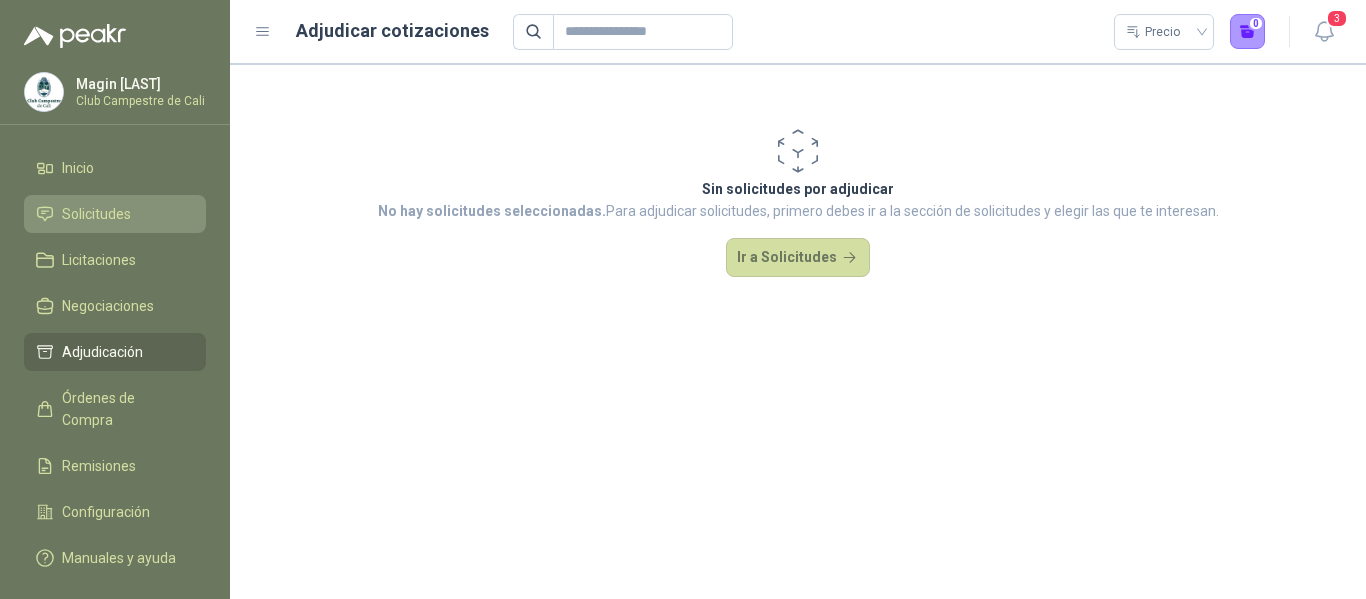 click on "Solicitudes" at bounding box center [96, 214] 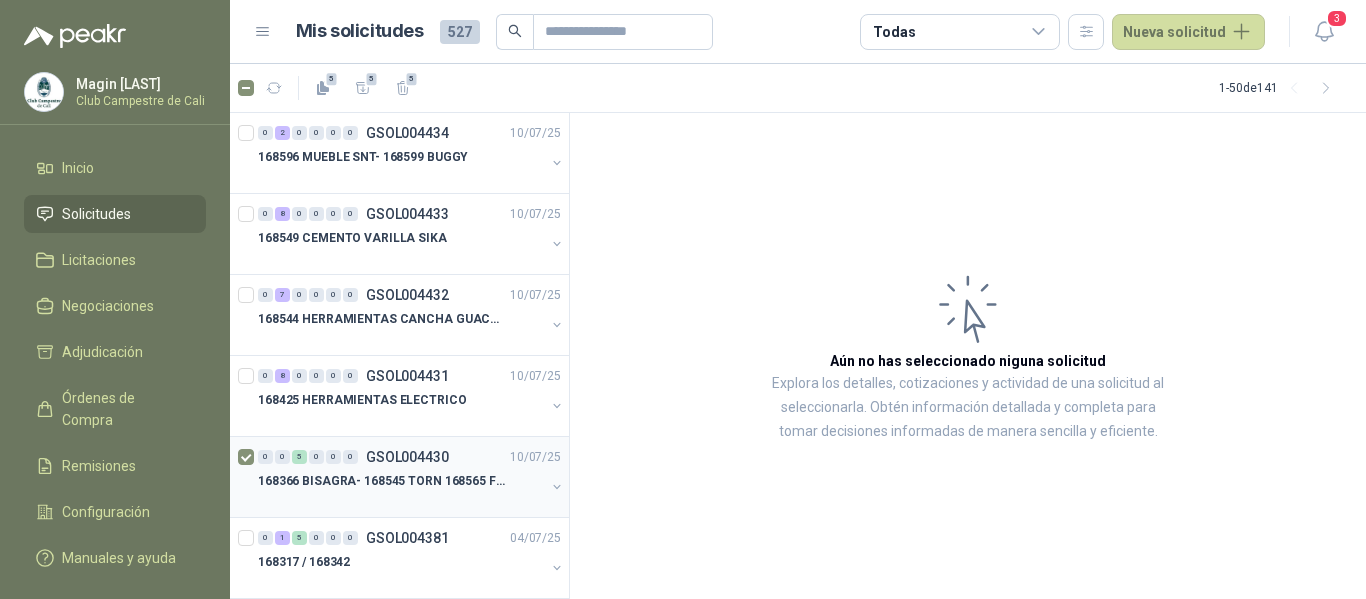 click at bounding box center [248, 477] 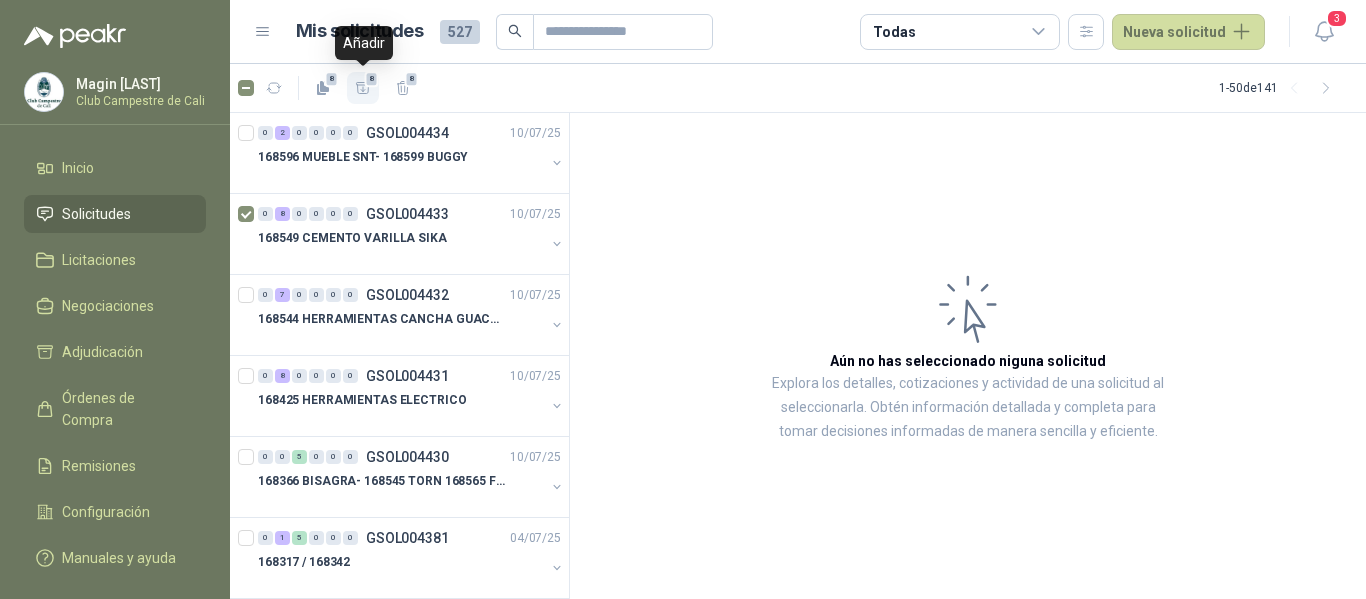 click on "8" at bounding box center [372, 79] 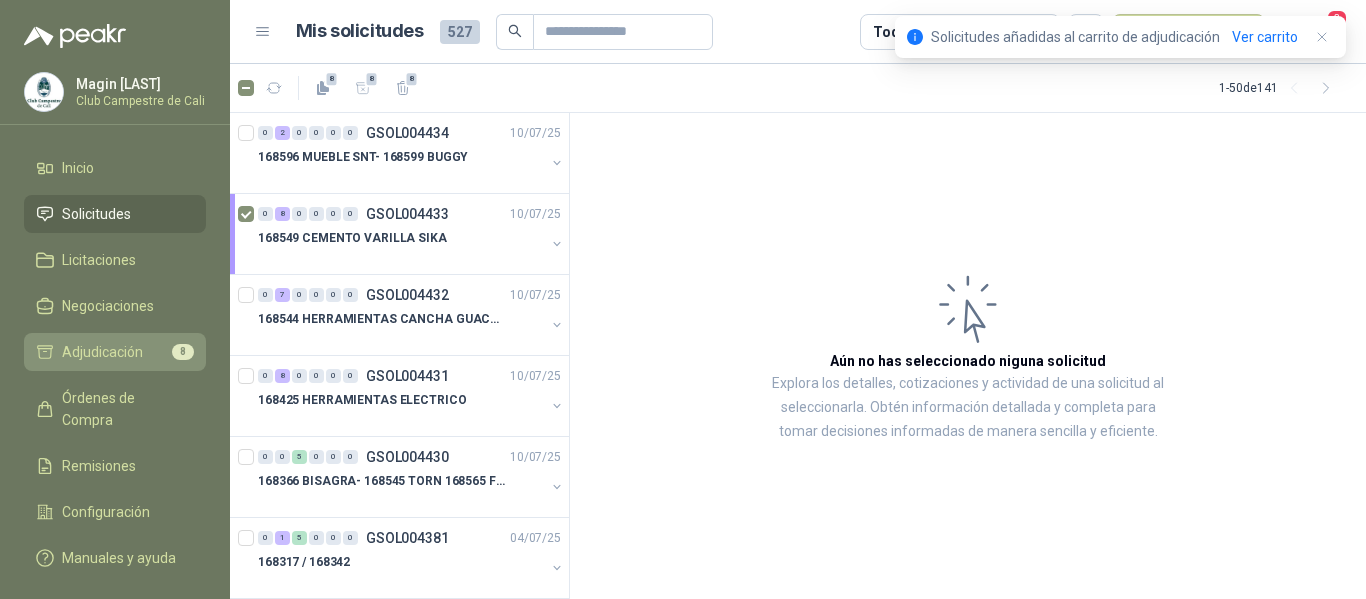 click on "Adjudicación" at bounding box center [102, 352] 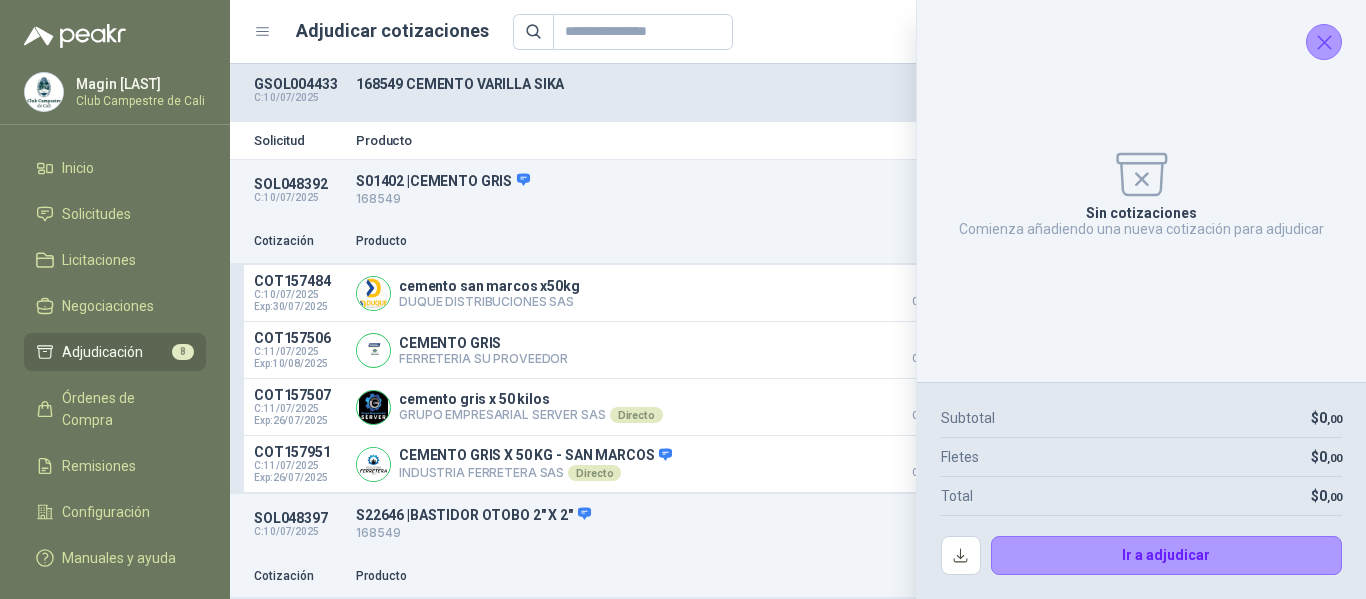 click 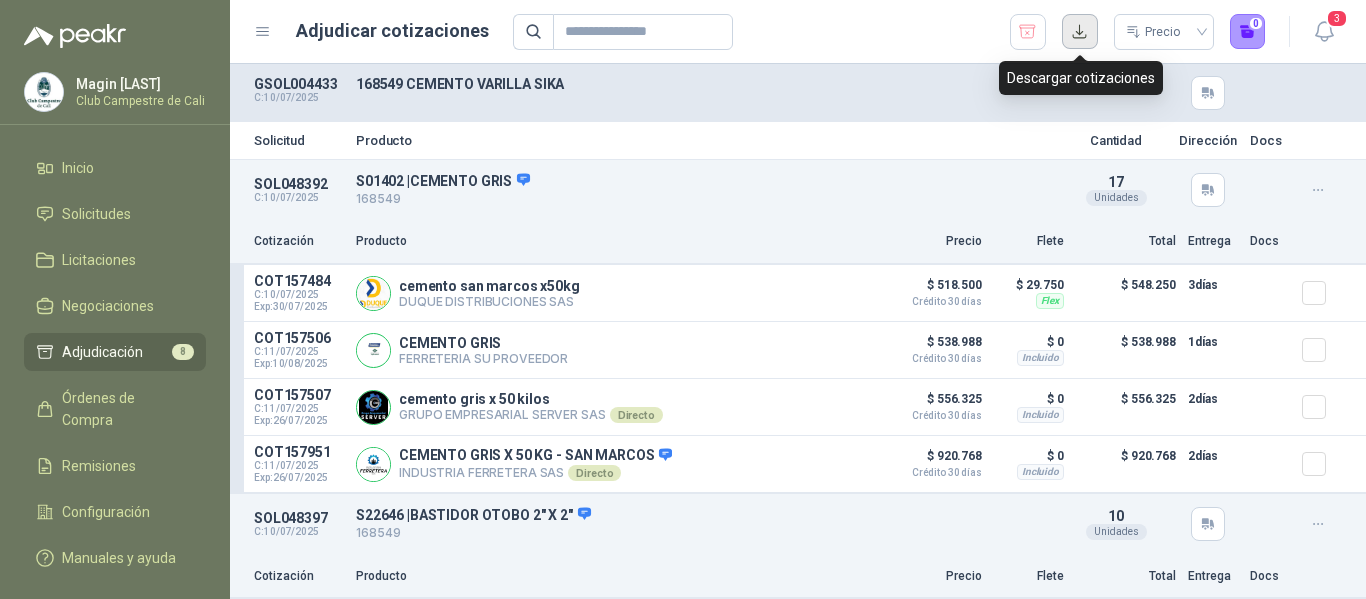 click at bounding box center (1080, 32) 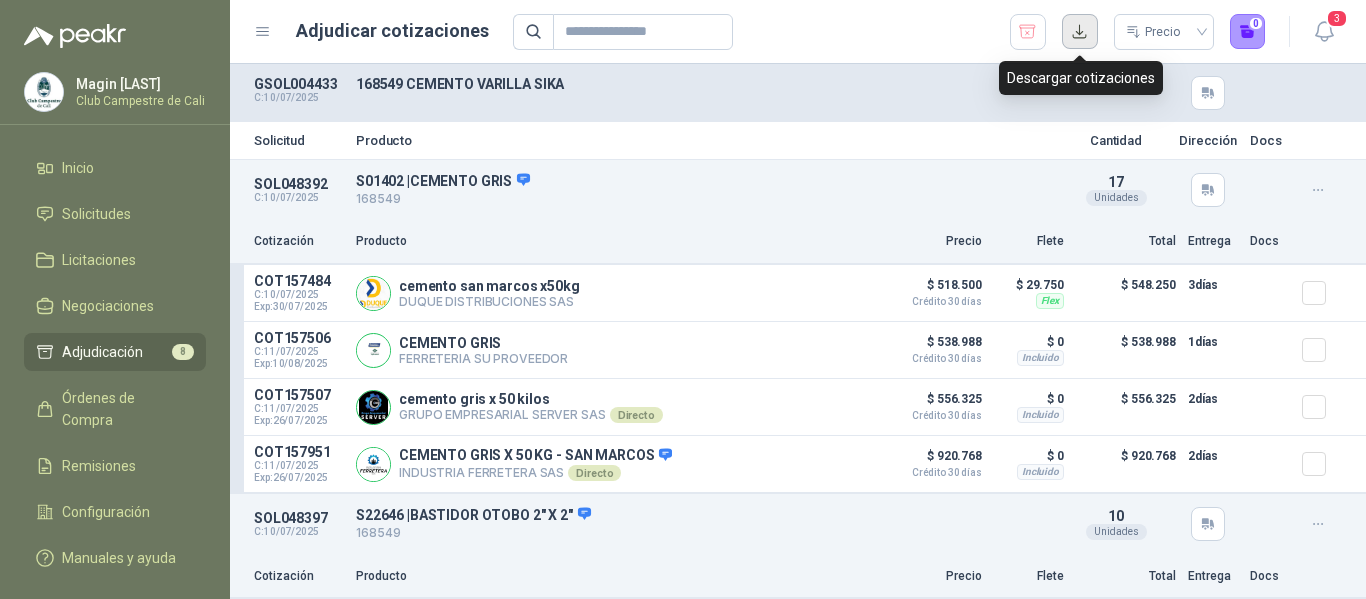 click at bounding box center [1080, 32] 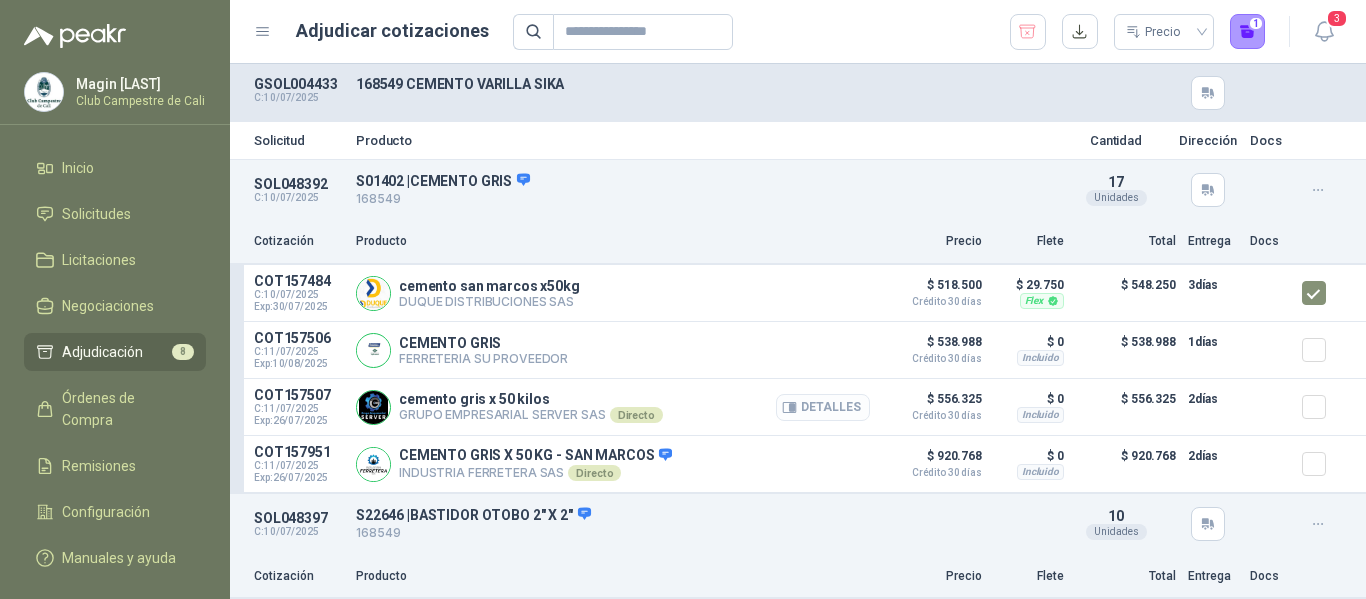scroll, scrollTop: 300, scrollLeft: 0, axis: vertical 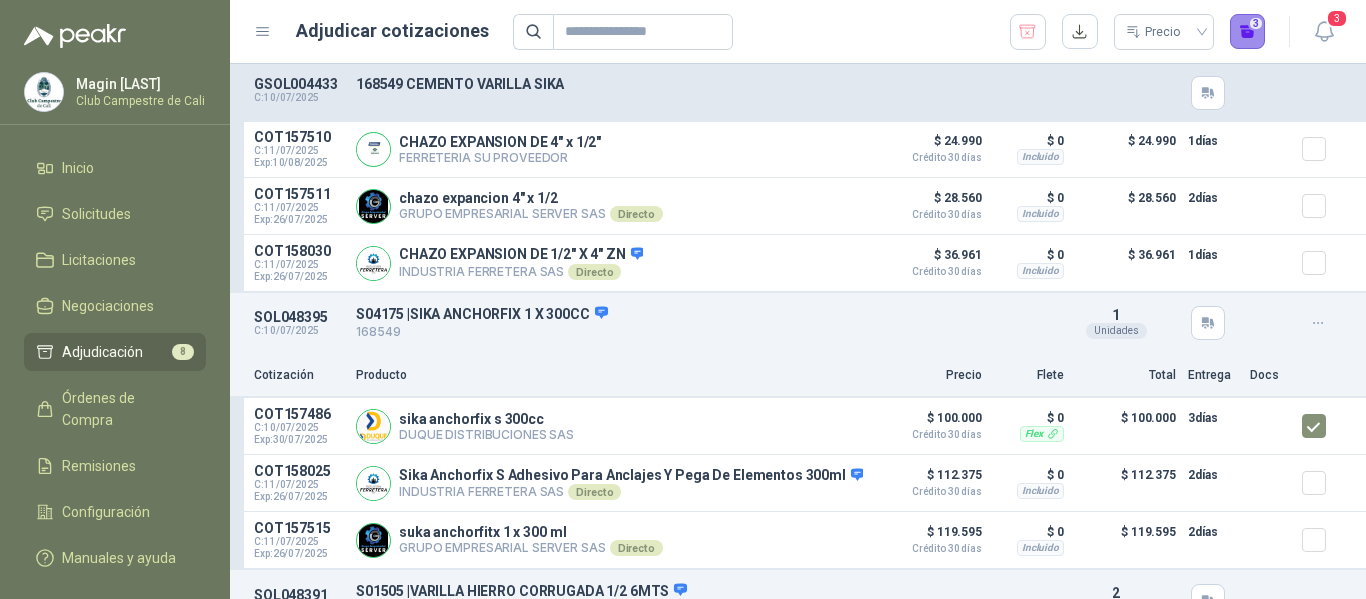 click on "3" at bounding box center (1248, 32) 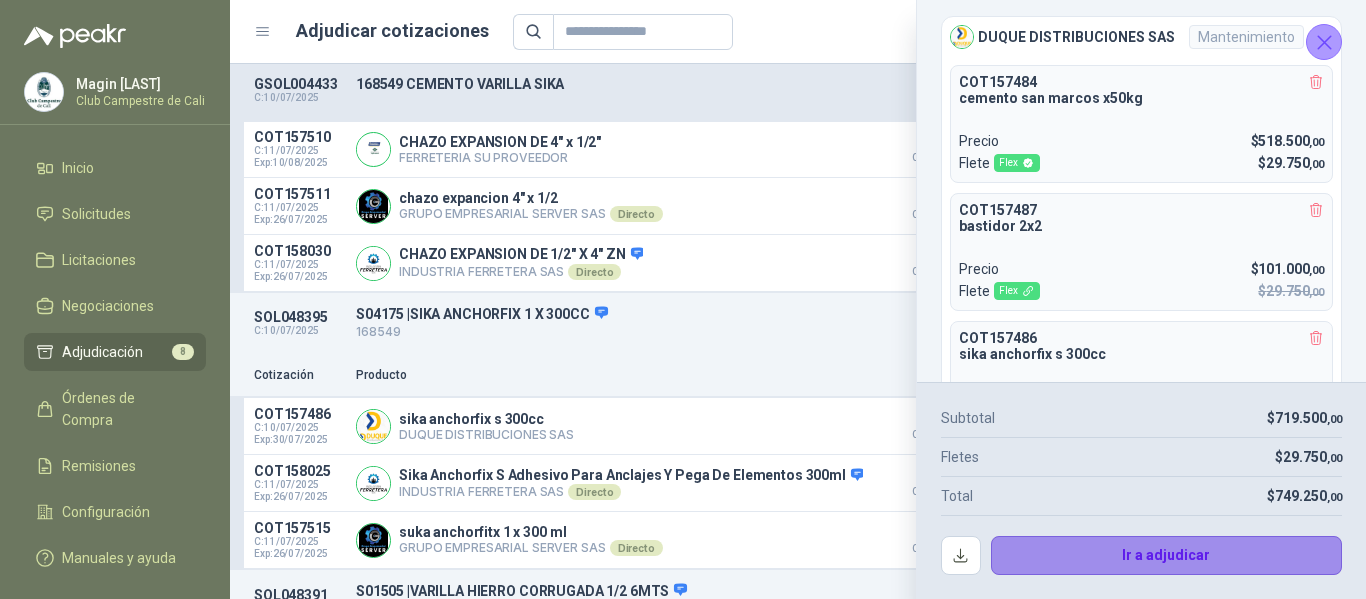 click on "Ir a adjudicar" at bounding box center [1167, 556] 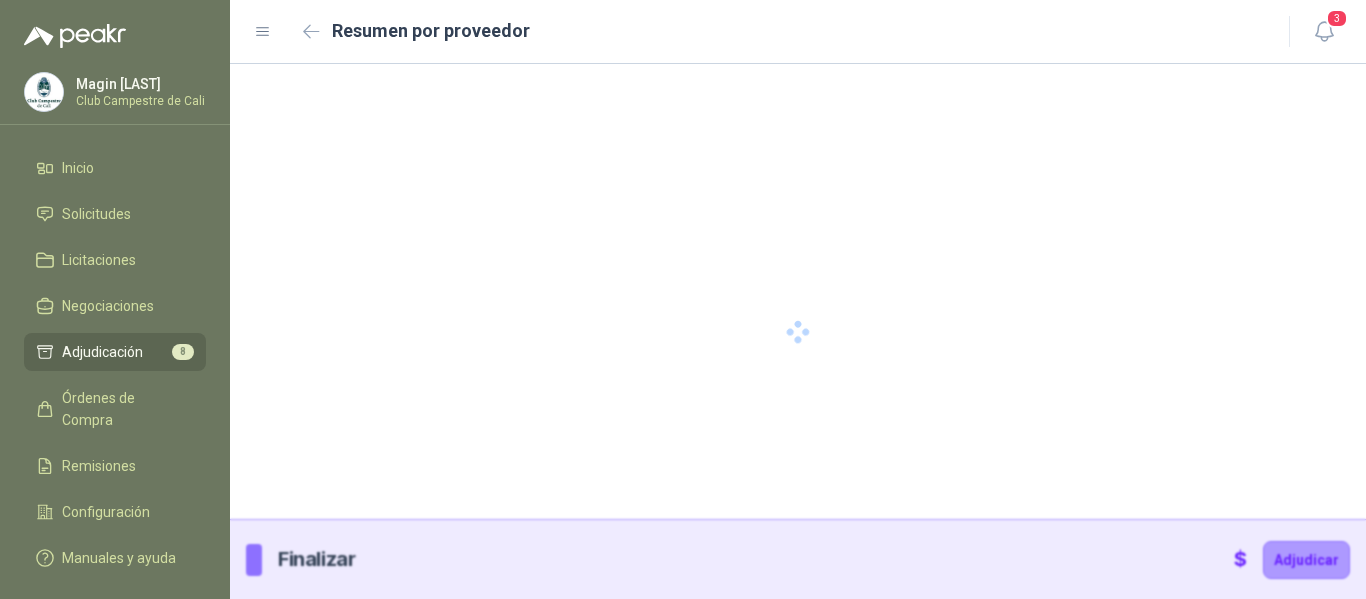 type 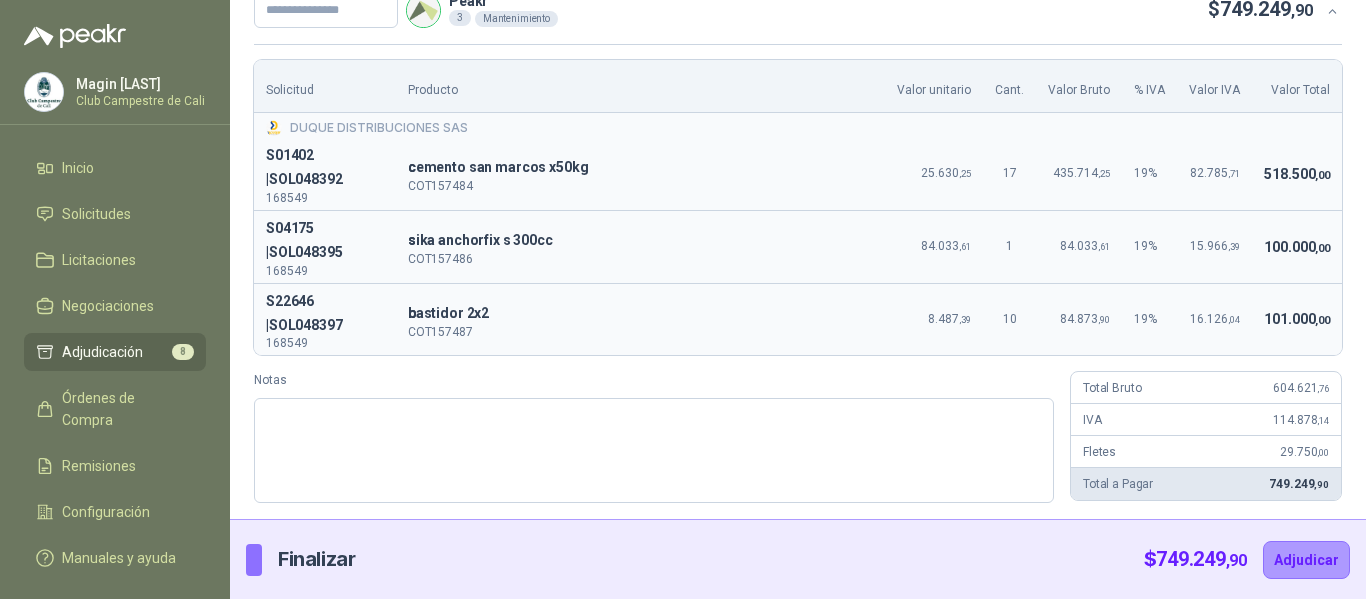 scroll, scrollTop: 0, scrollLeft: 0, axis: both 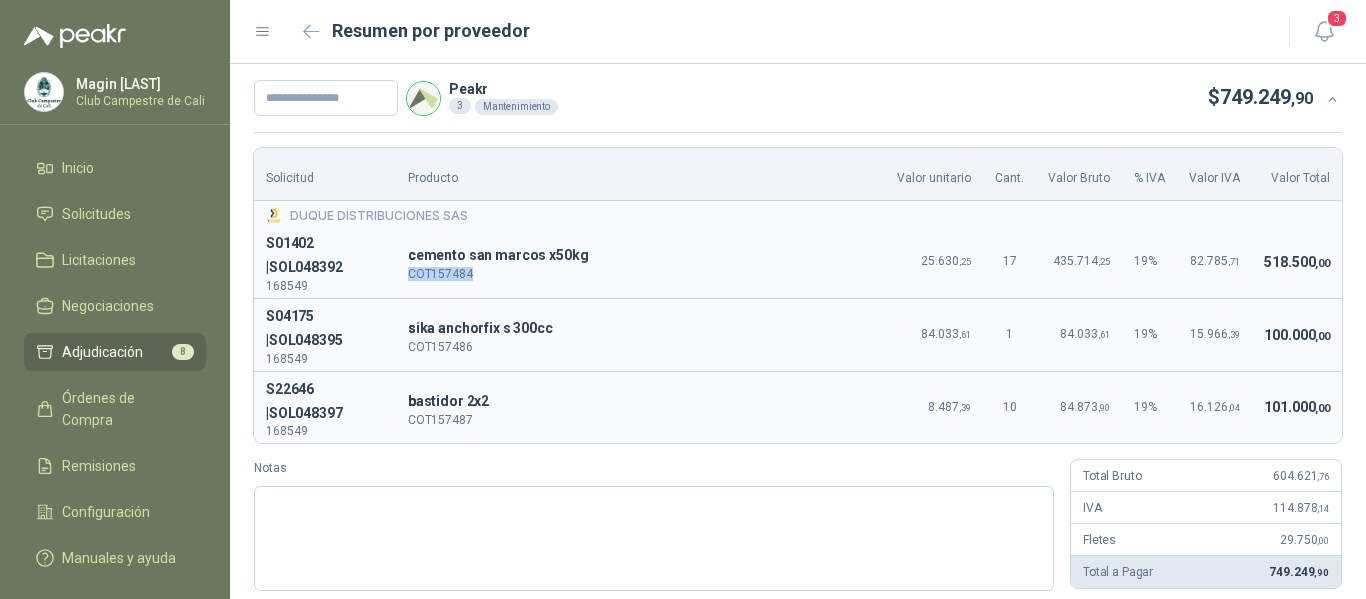 drag, startPoint x: 475, startPoint y: 277, endPoint x: 409, endPoint y: 273, distance: 66.1211 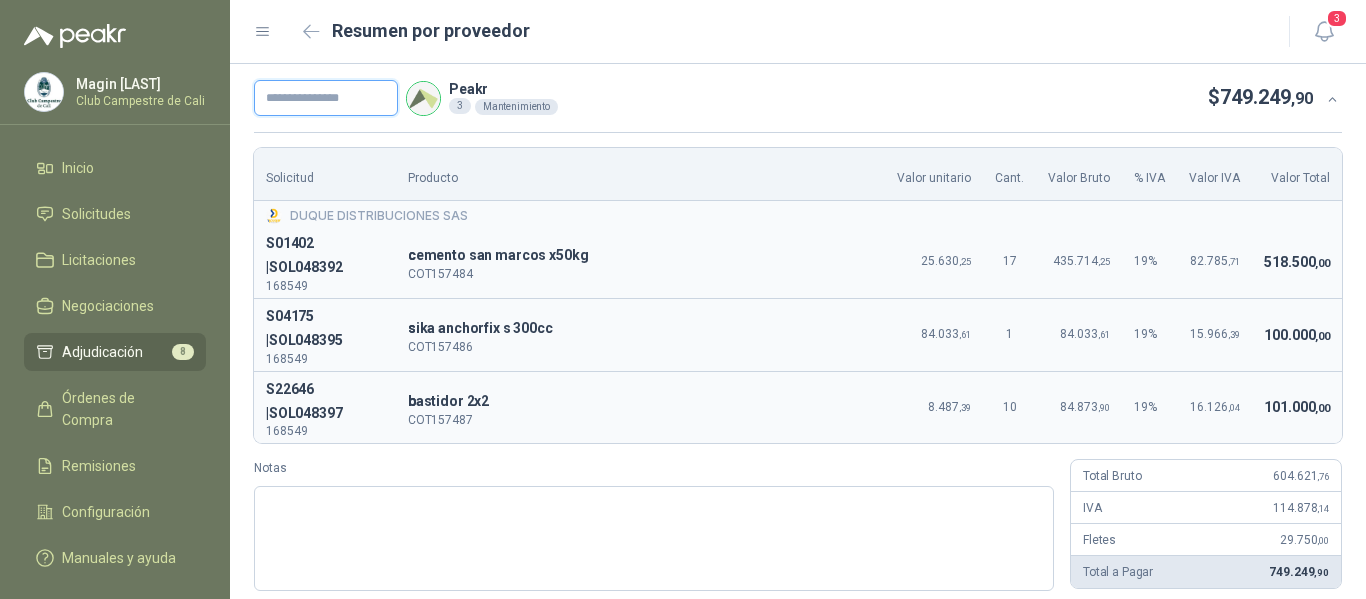 click at bounding box center (326, 98) 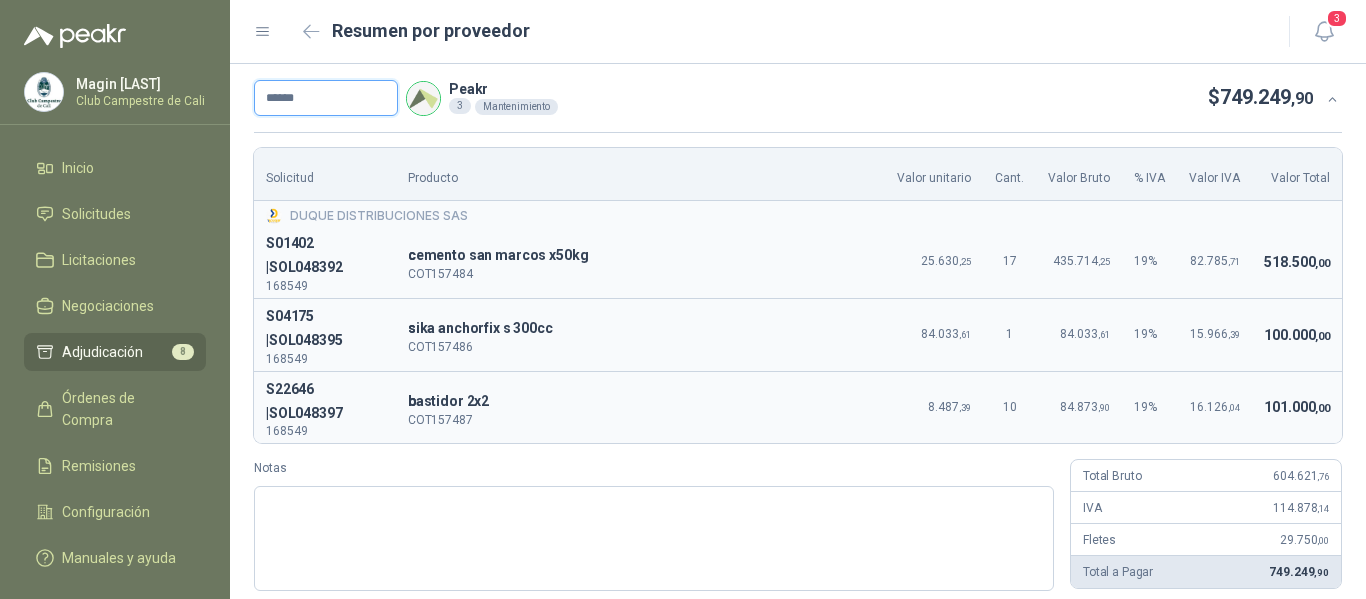 scroll, scrollTop: 88, scrollLeft: 0, axis: vertical 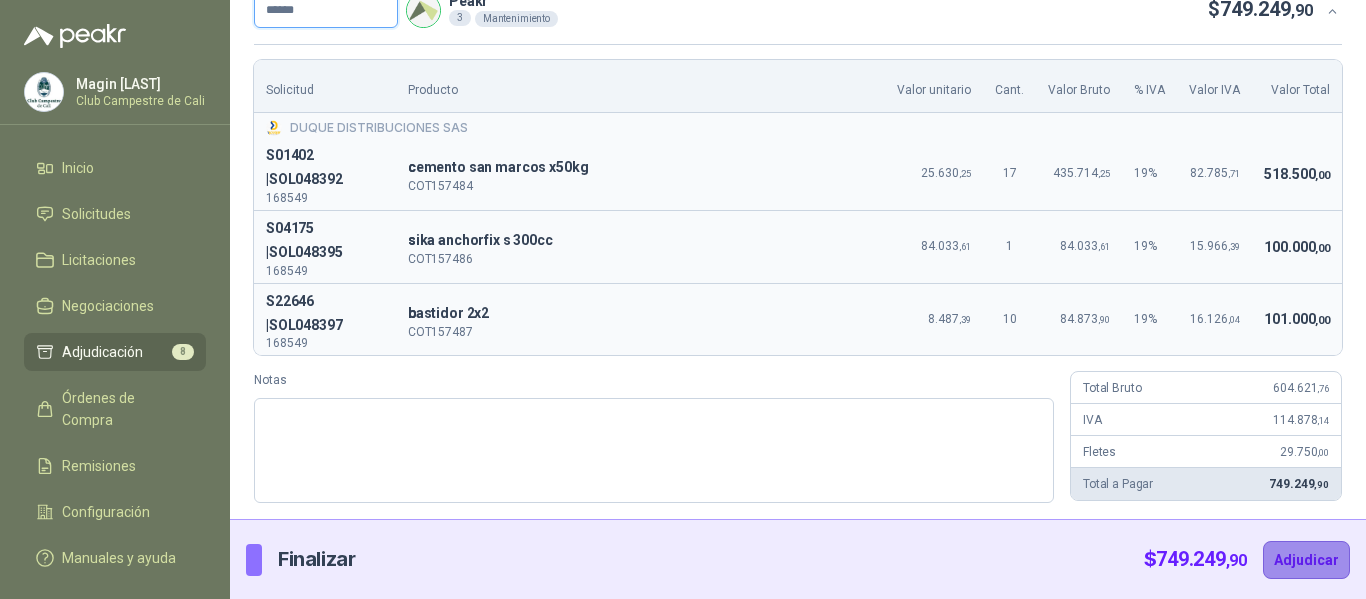 type on "******" 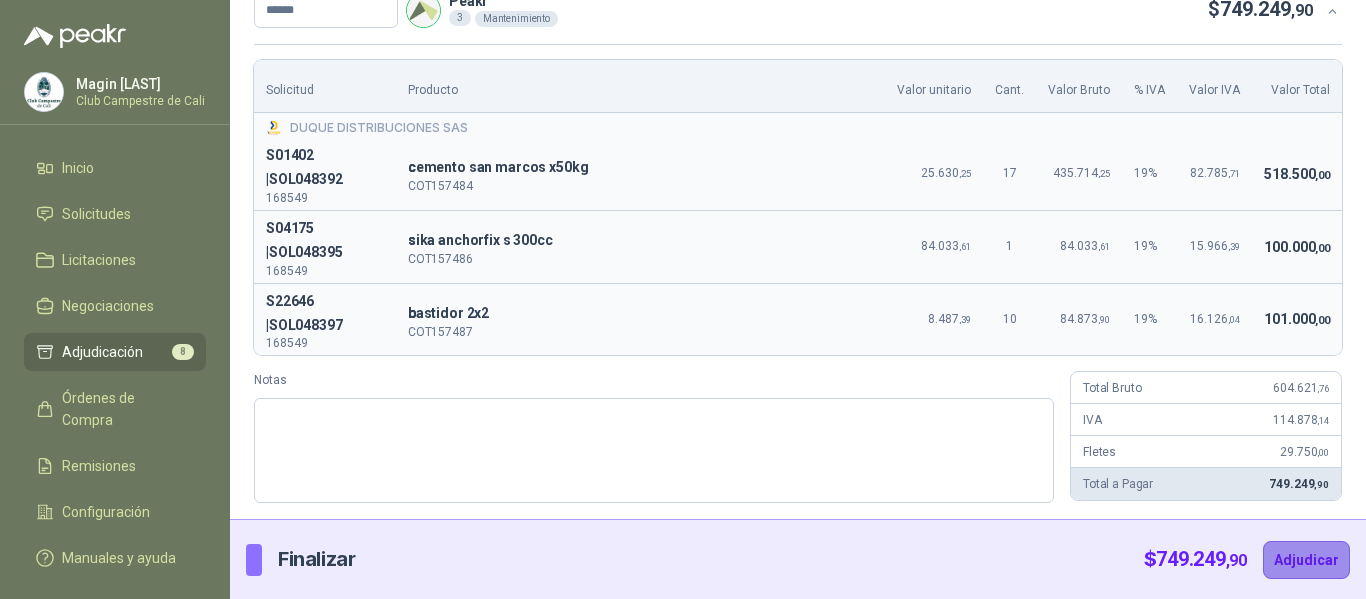click on "Adjudicar" at bounding box center [1306, 560] 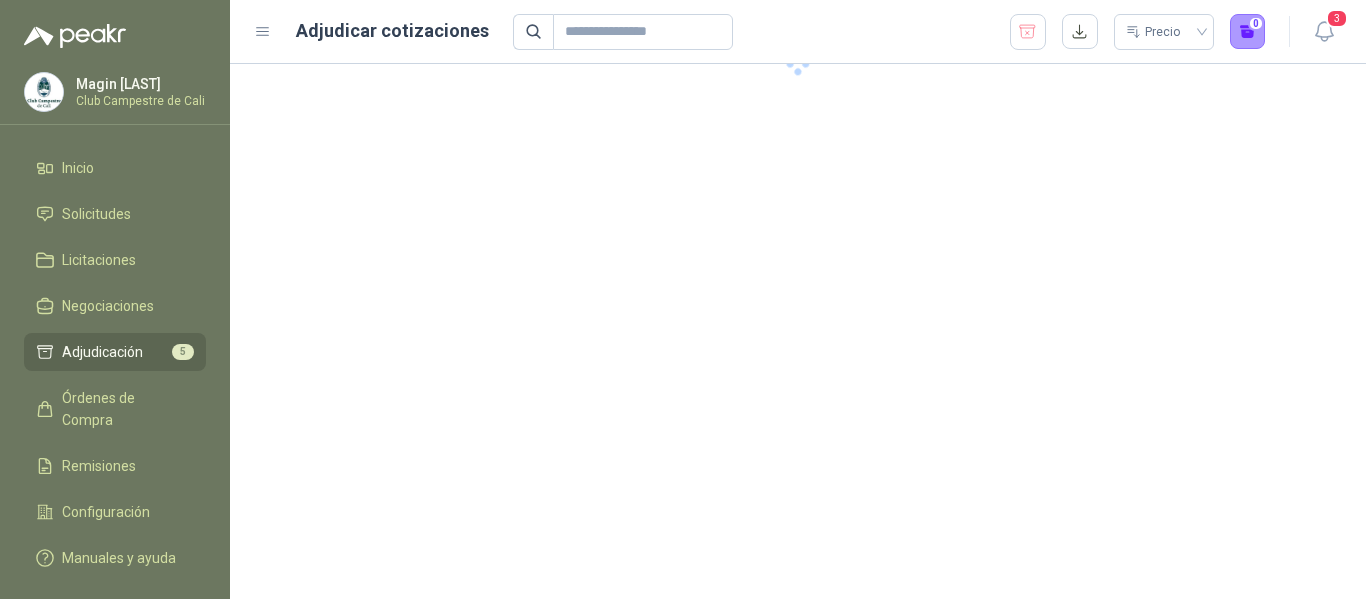 scroll, scrollTop: 0, scrollLeft: 0, axis: both 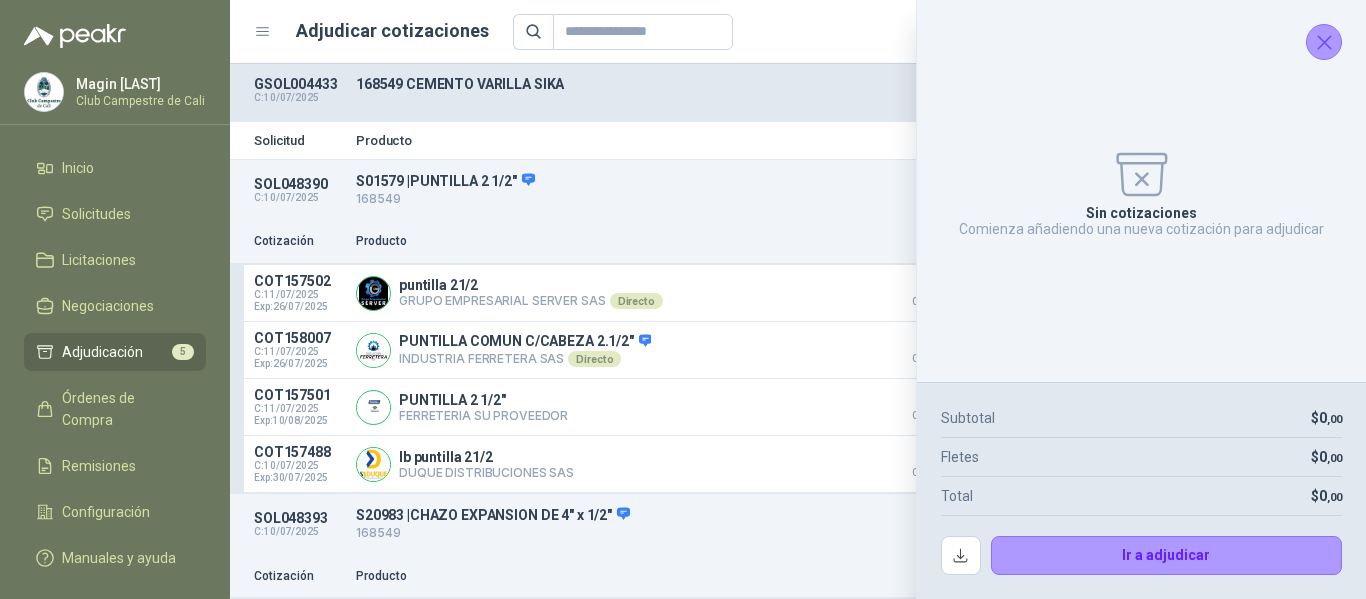 click 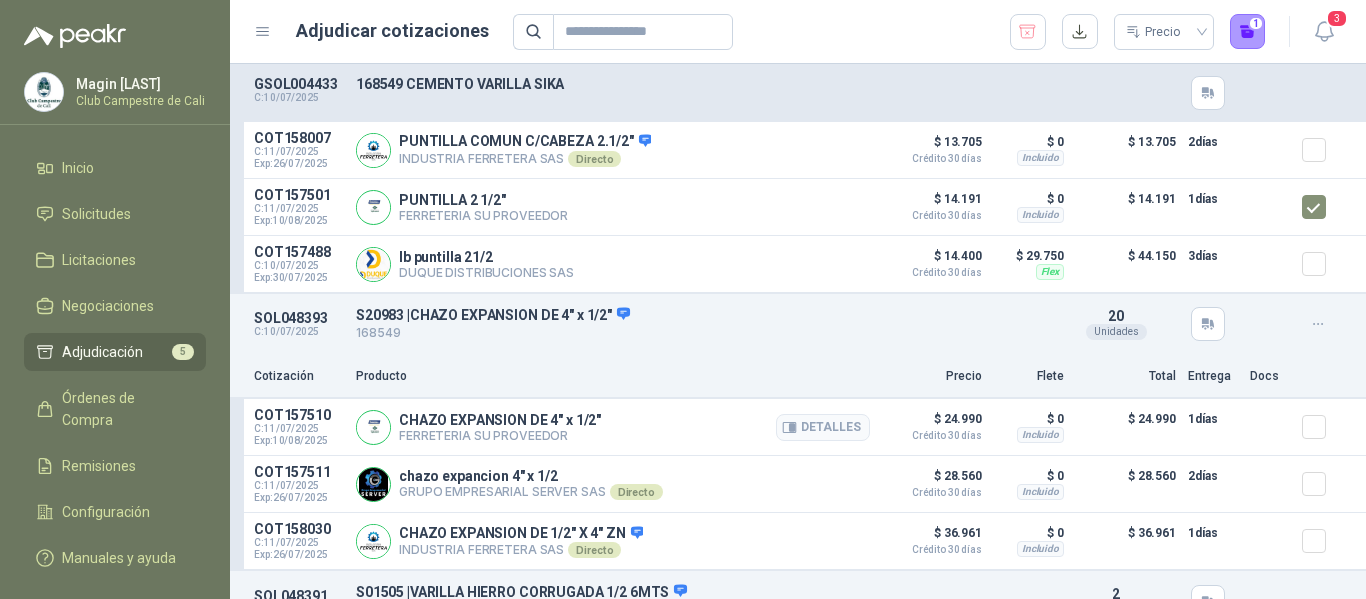 scroll, scrollTop: 300, scrollLeft: 0, axis: vertical 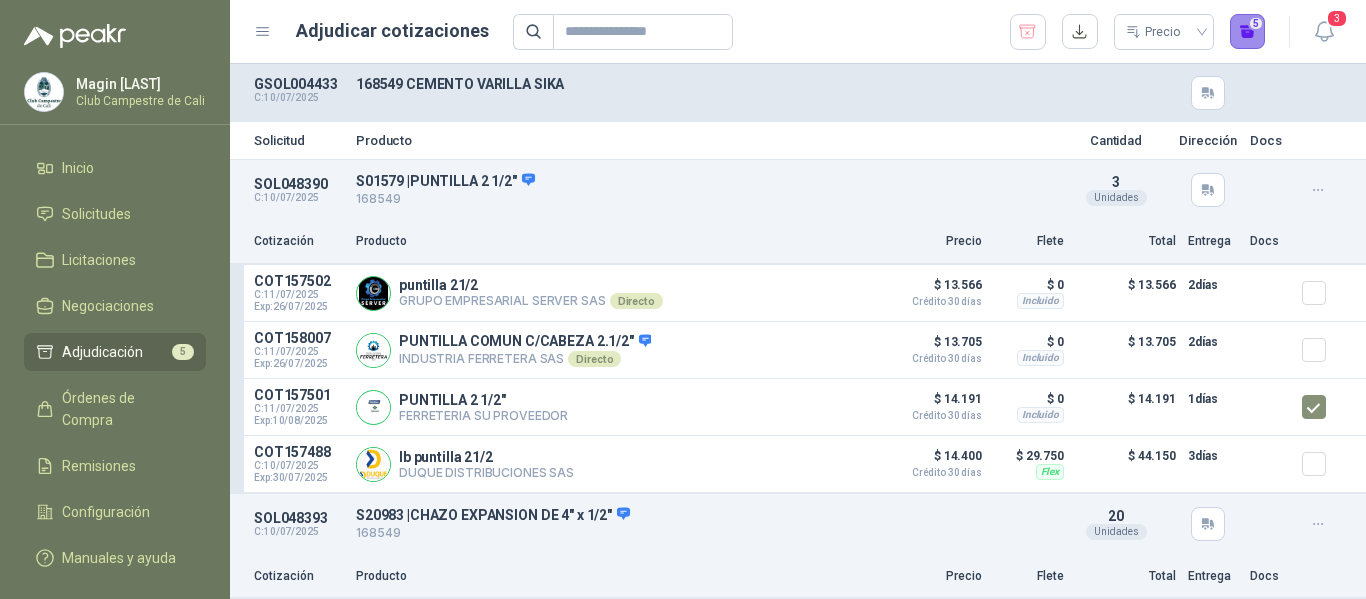 click on "5" at bounding box center (1248, 32) 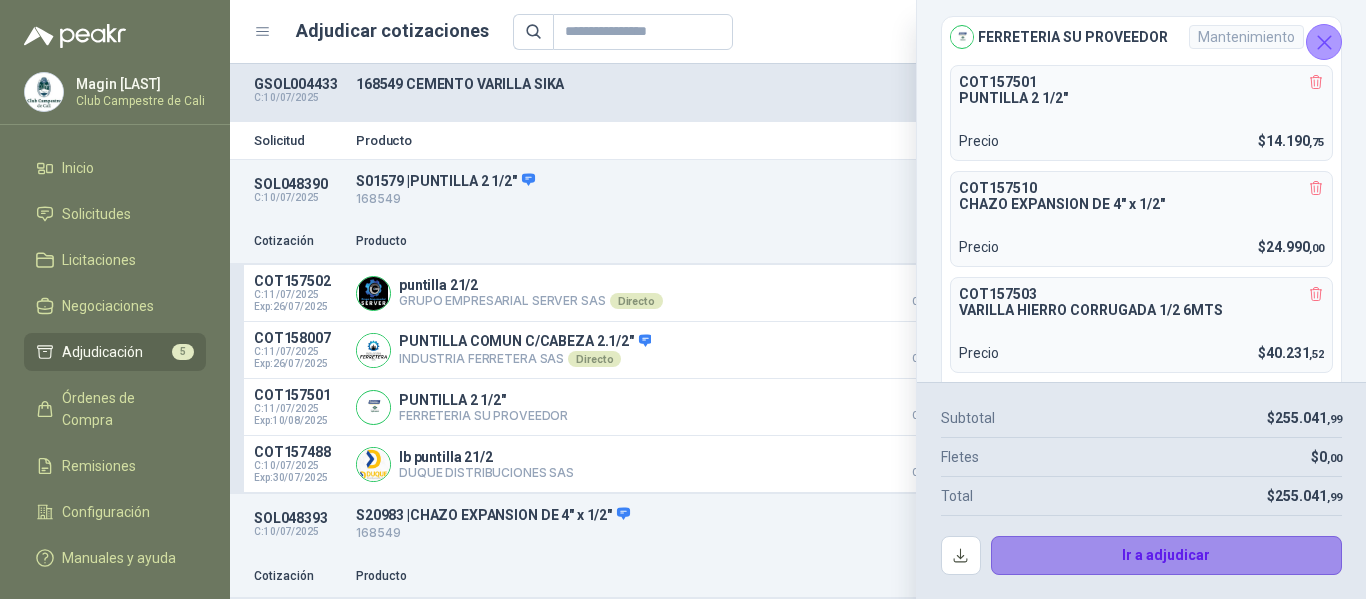 click on "Ir a adjudicar" at bounding box center (1167, 556) 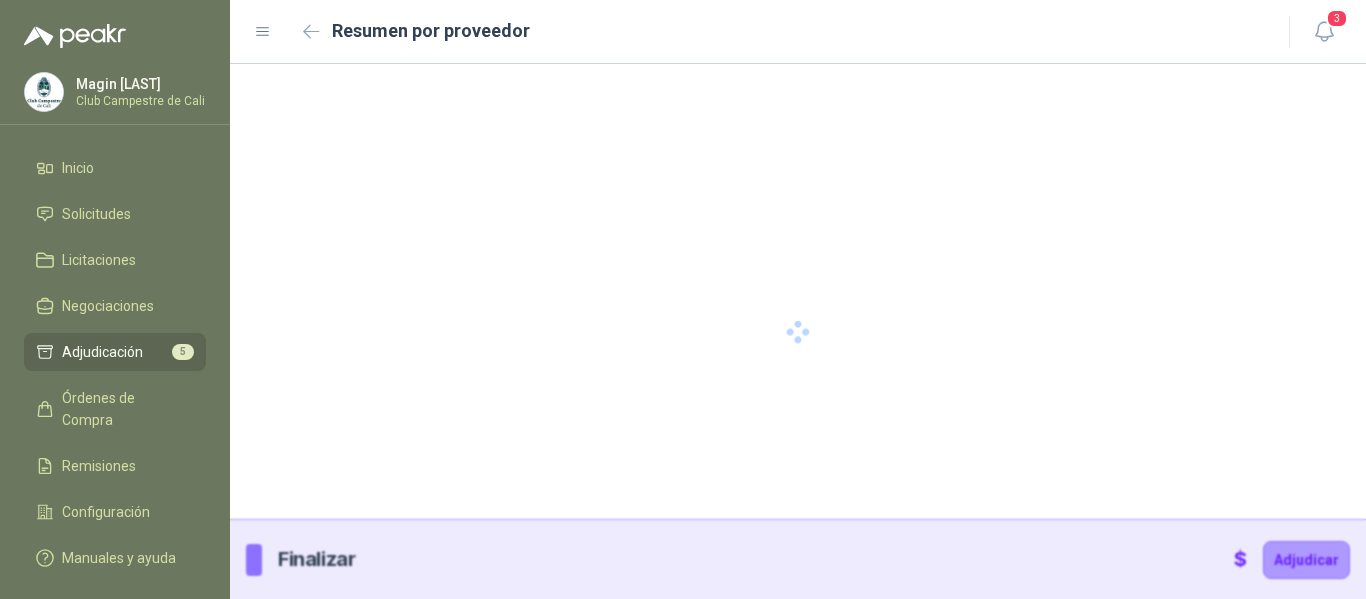 type 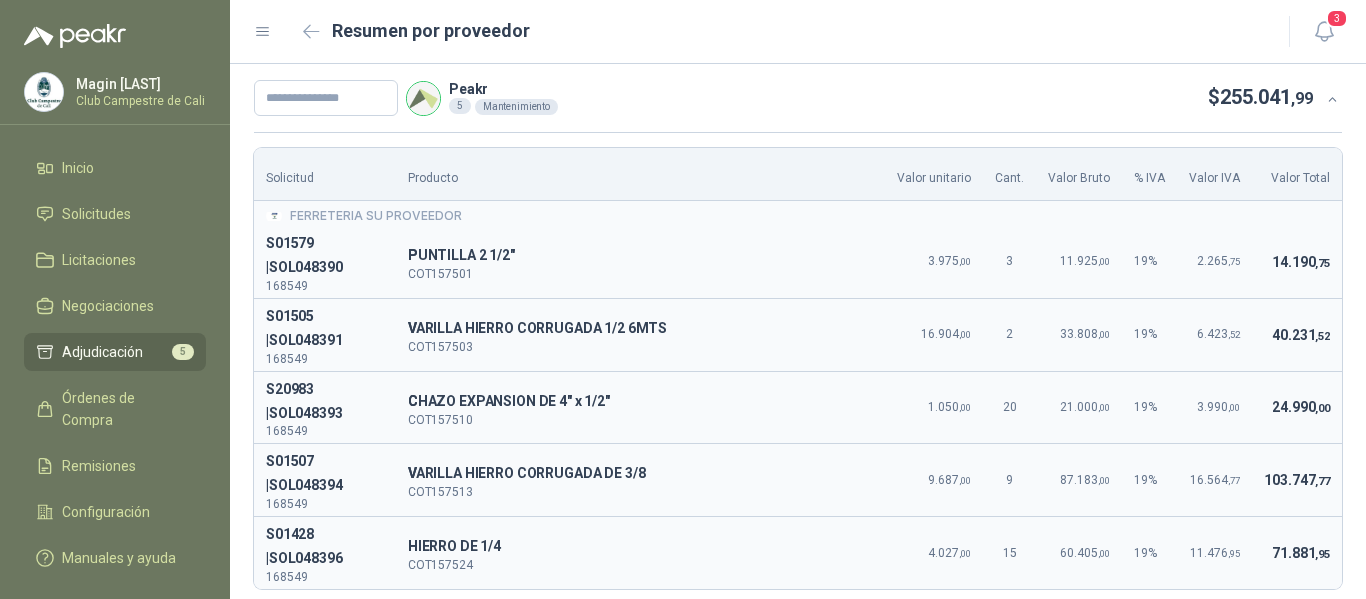 scroll, scrollTop: 100, scrollLeft: 0, axis: vertical 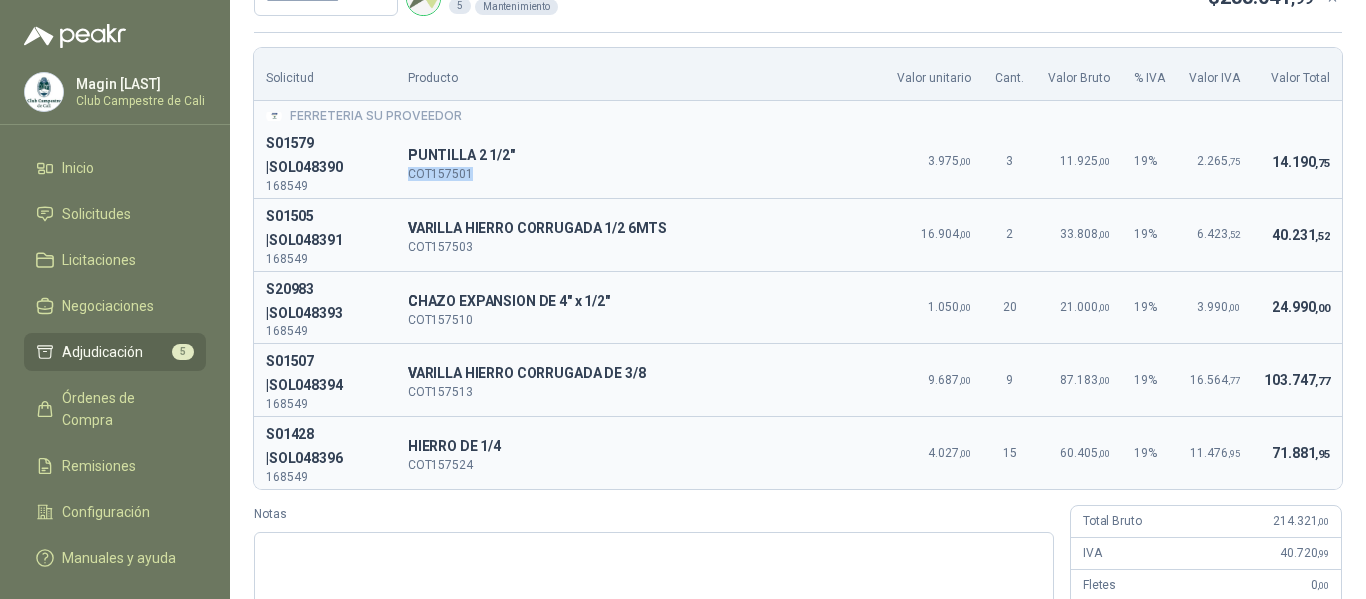 drag, startPoint x: 476, startPoint y: 175, endPoint x: 407, endPoint y: 182, distance: 69.354164 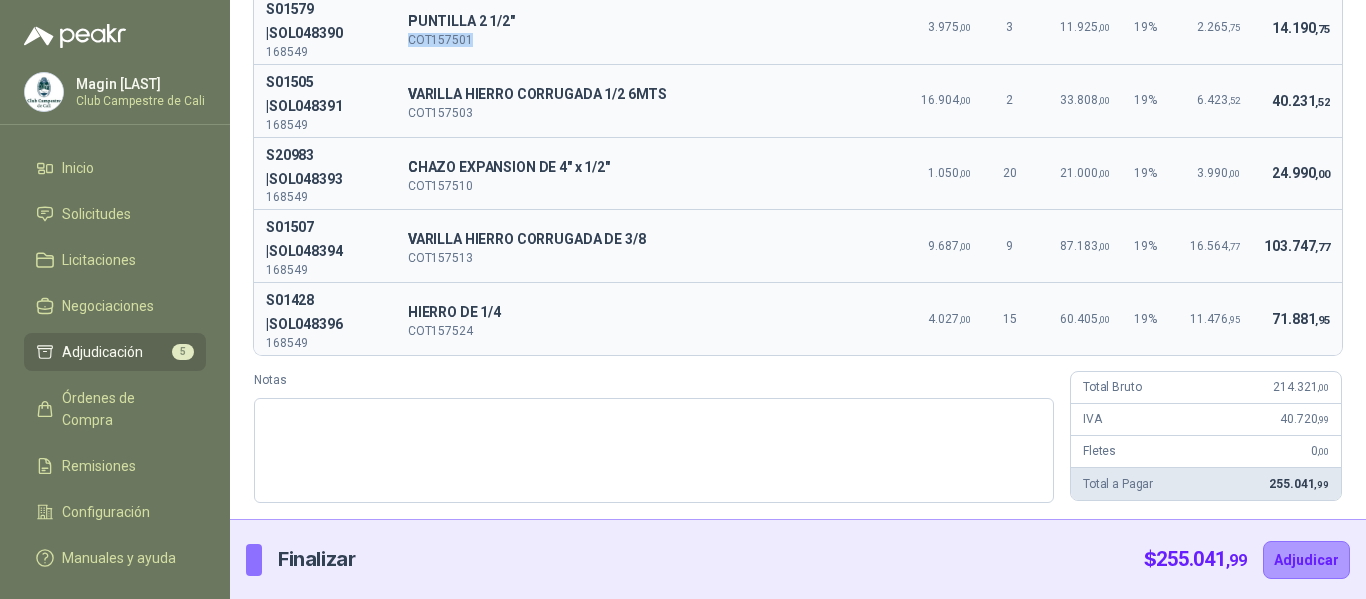 scroll, scrollTop: 0, scrollLeft: 0, axis: both 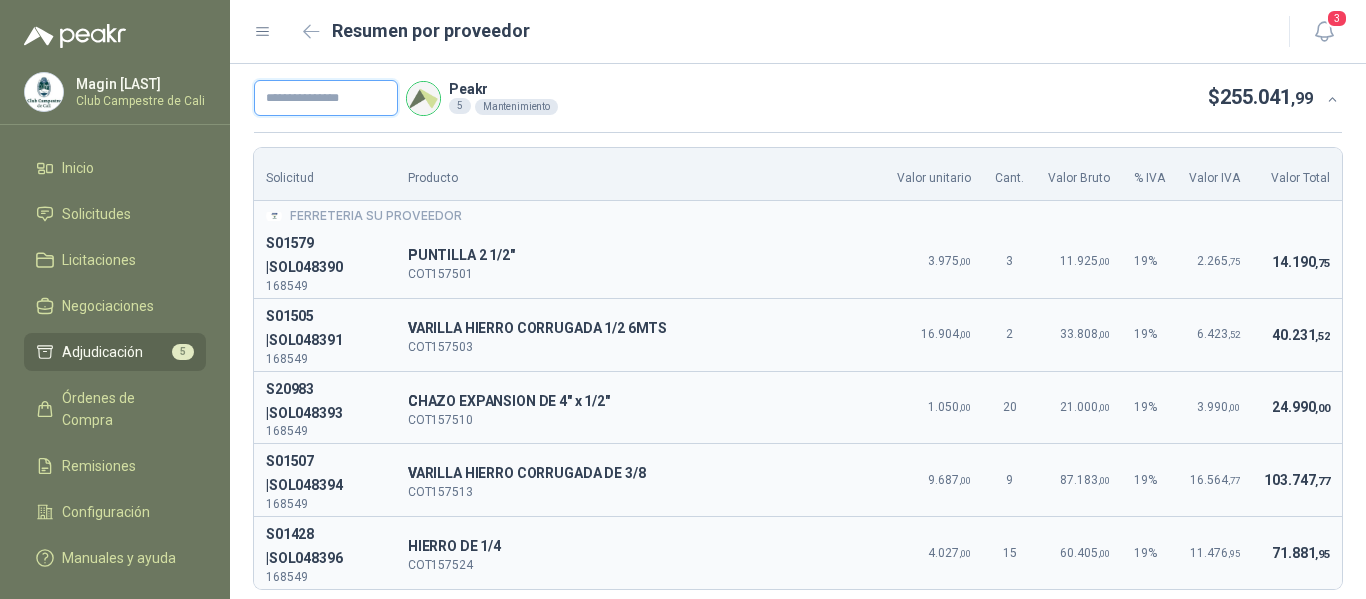click at bounding box center (326, 98) 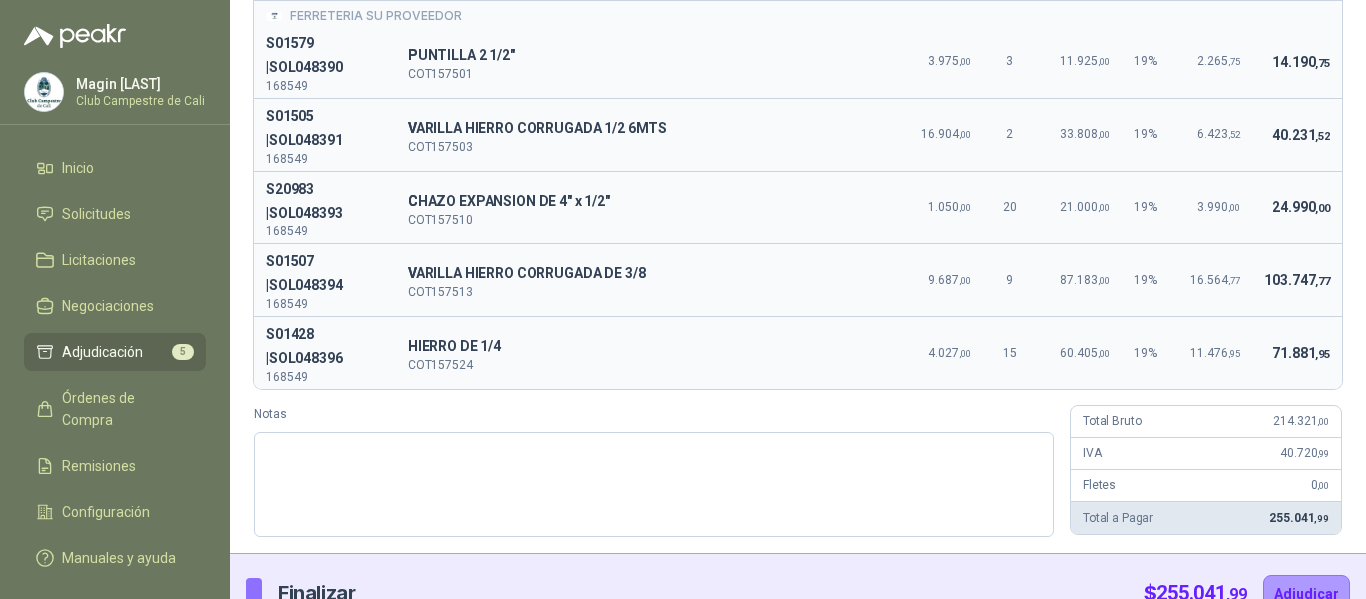 scroll, scrollTop: 234, scrollLeft: 0, axis: vertical 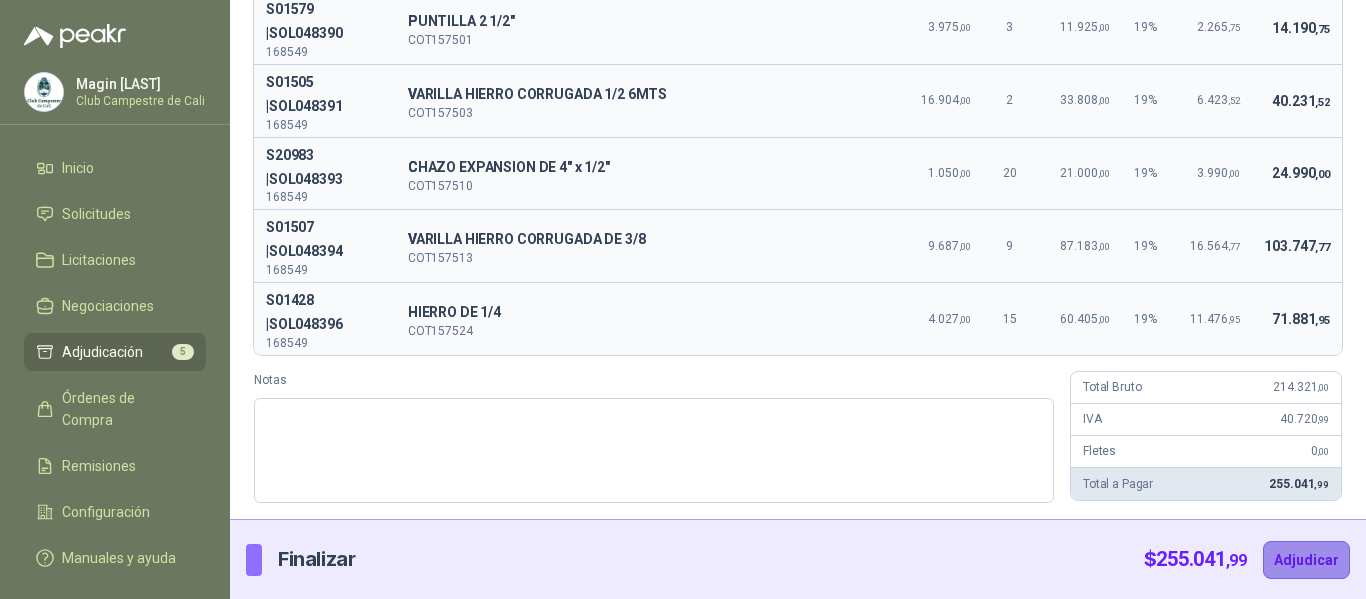 type on "******" 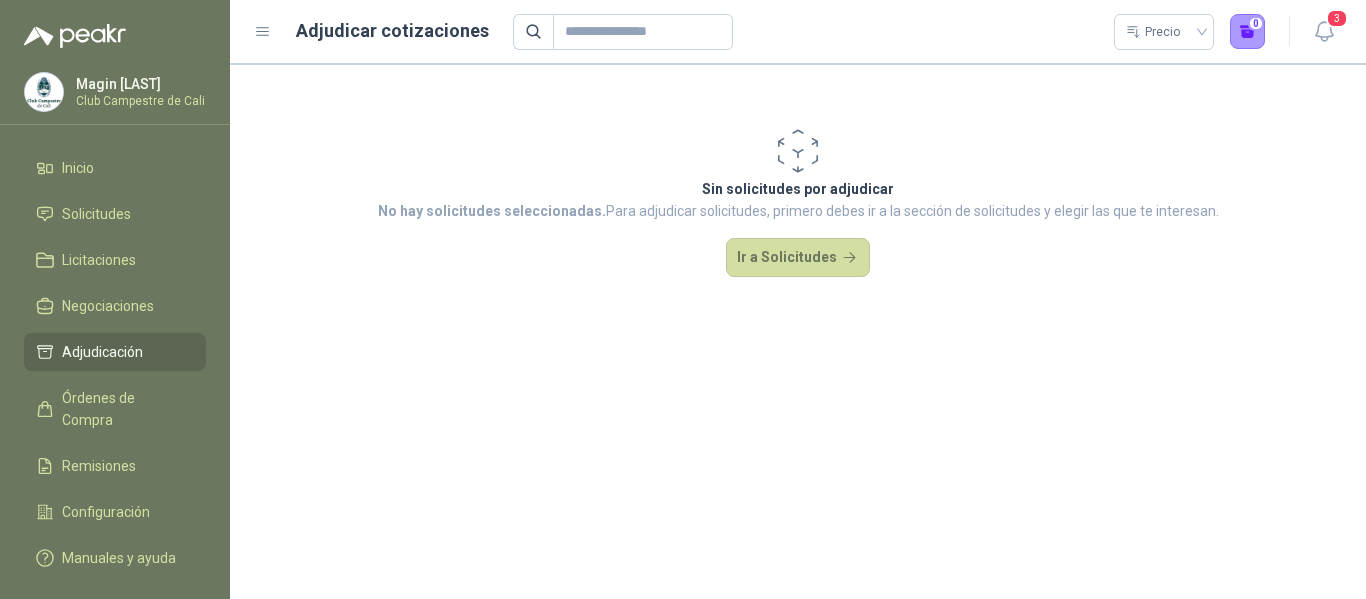 scroll, scrollTop: 0, scrollLeft: 0, axis: both 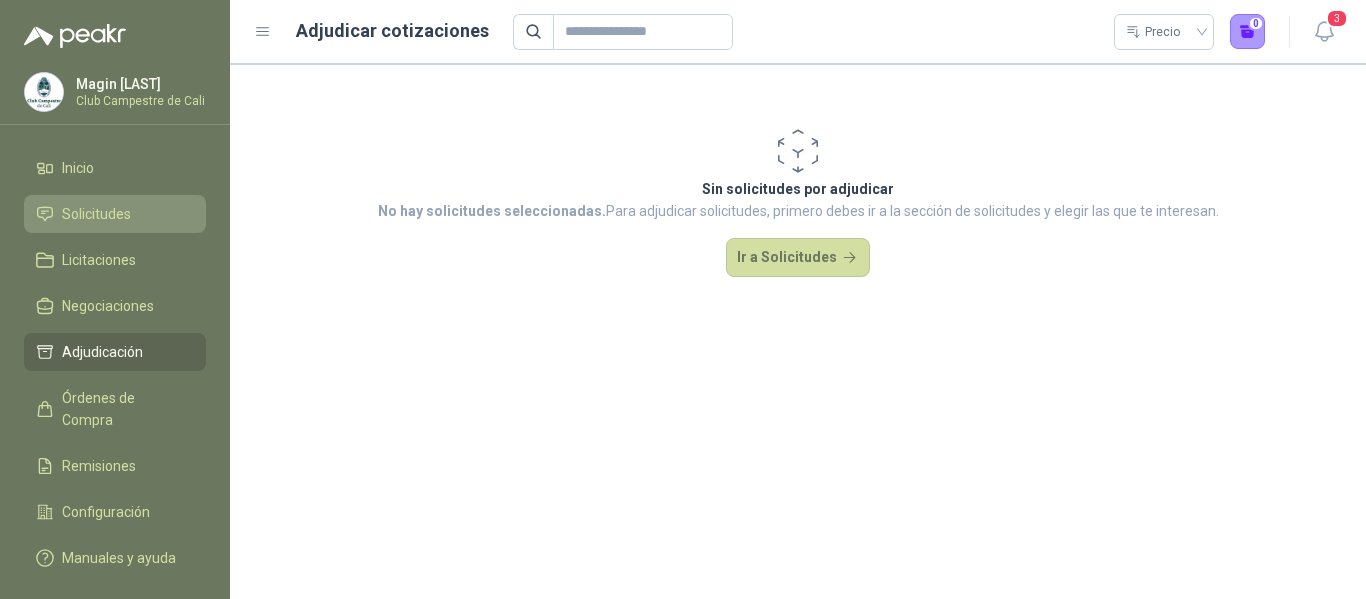 click on "Solicitudes" at bounding box center [96, 214] 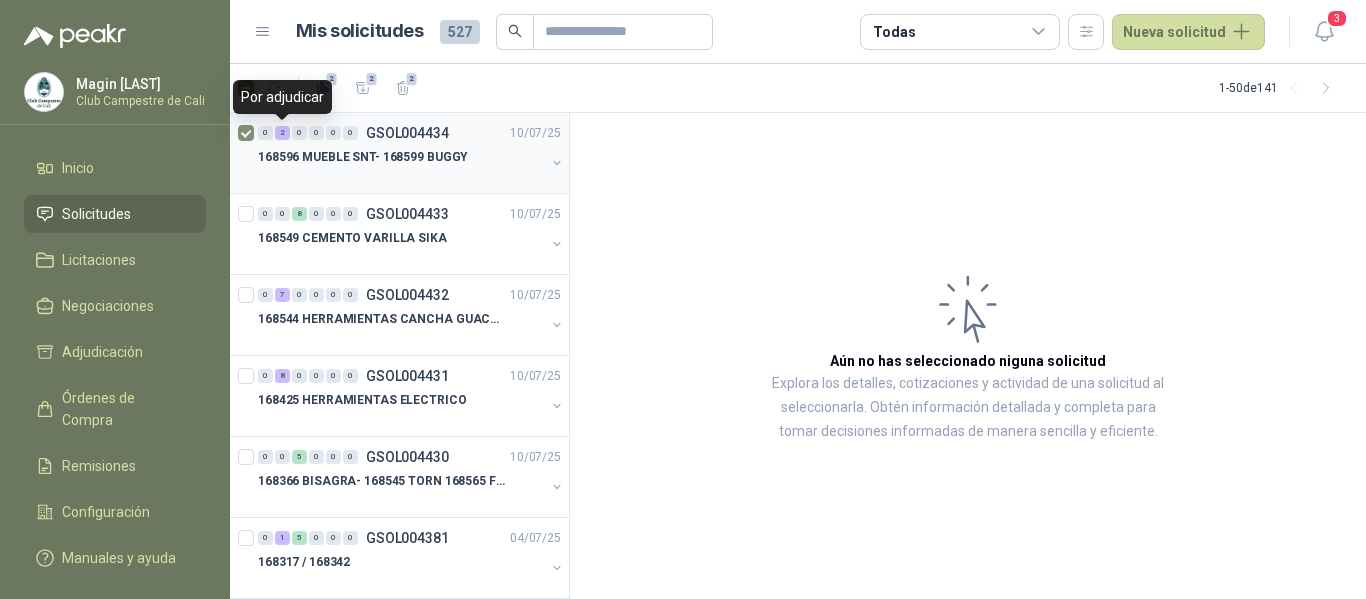 click on "2" at bounding box center [282, 133] 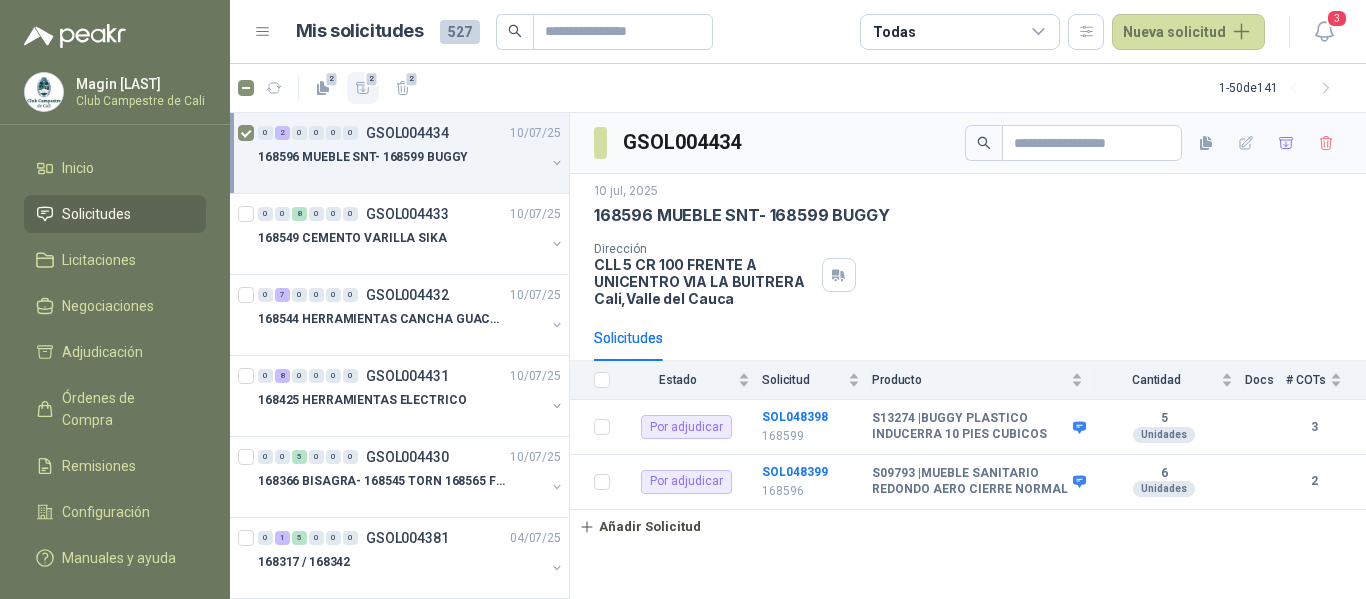 click on "2" at bounding box center [372, 79] 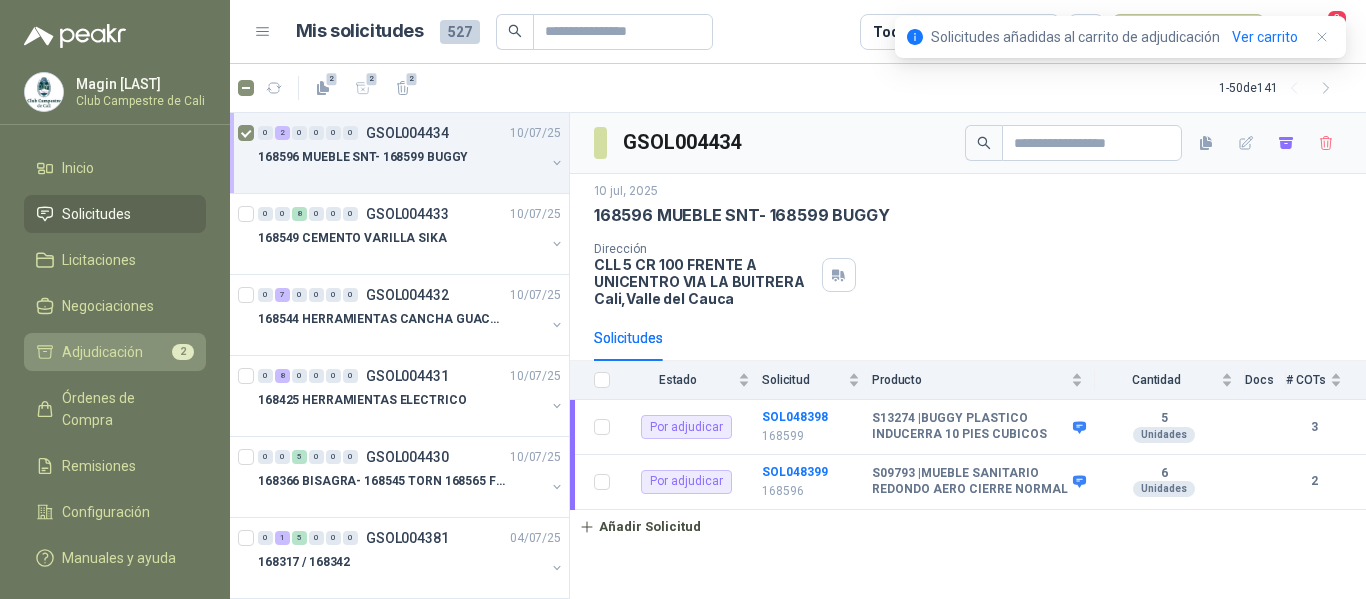 click on "Adjudicación" at bounding box center [102, 352] 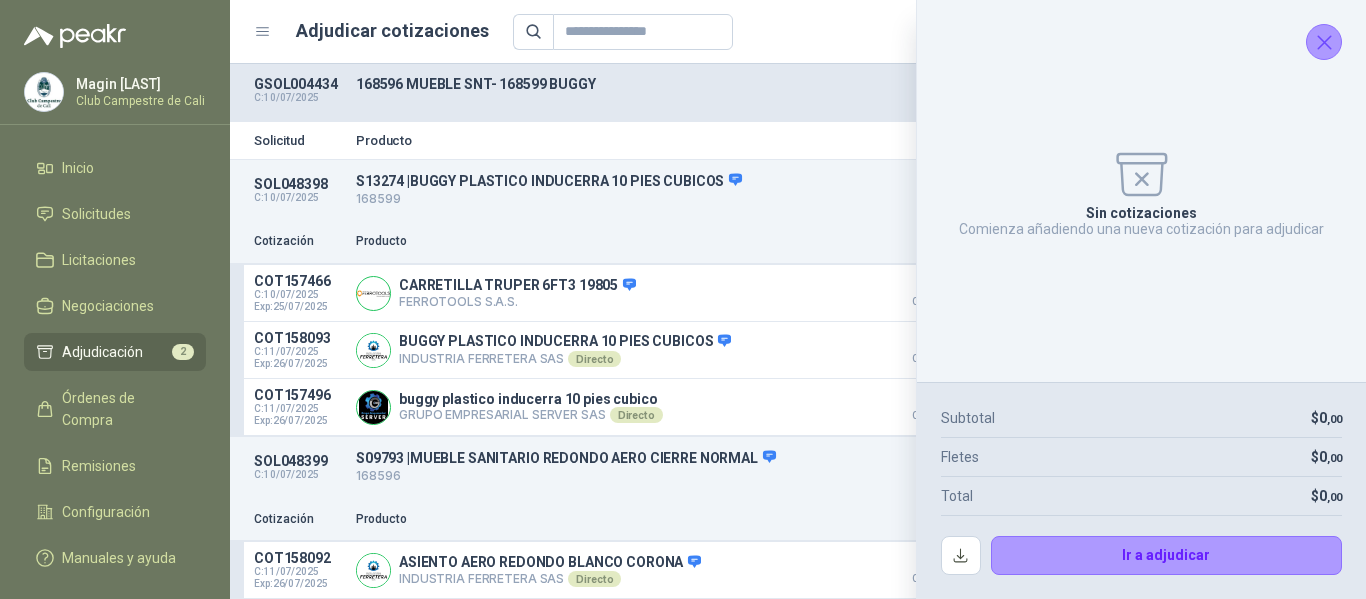 click 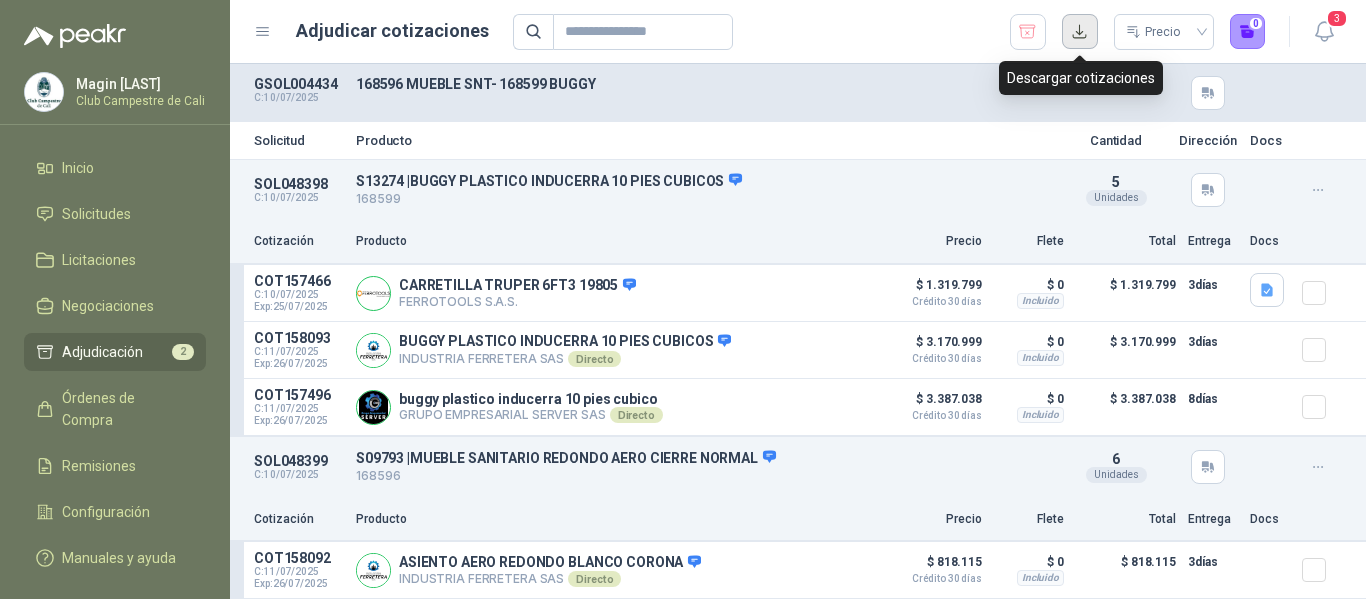 click at bounding box center (1080, 32) 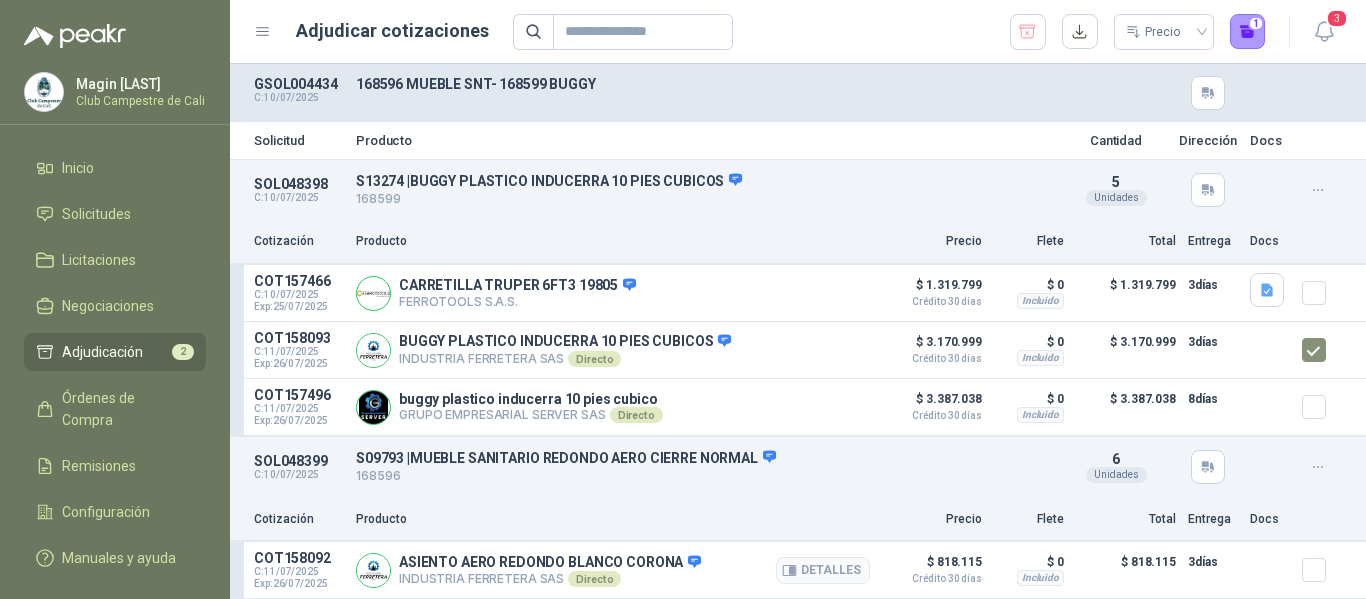 scroll, scrollTop: 62, scrollLeft: 0, axis: vertical 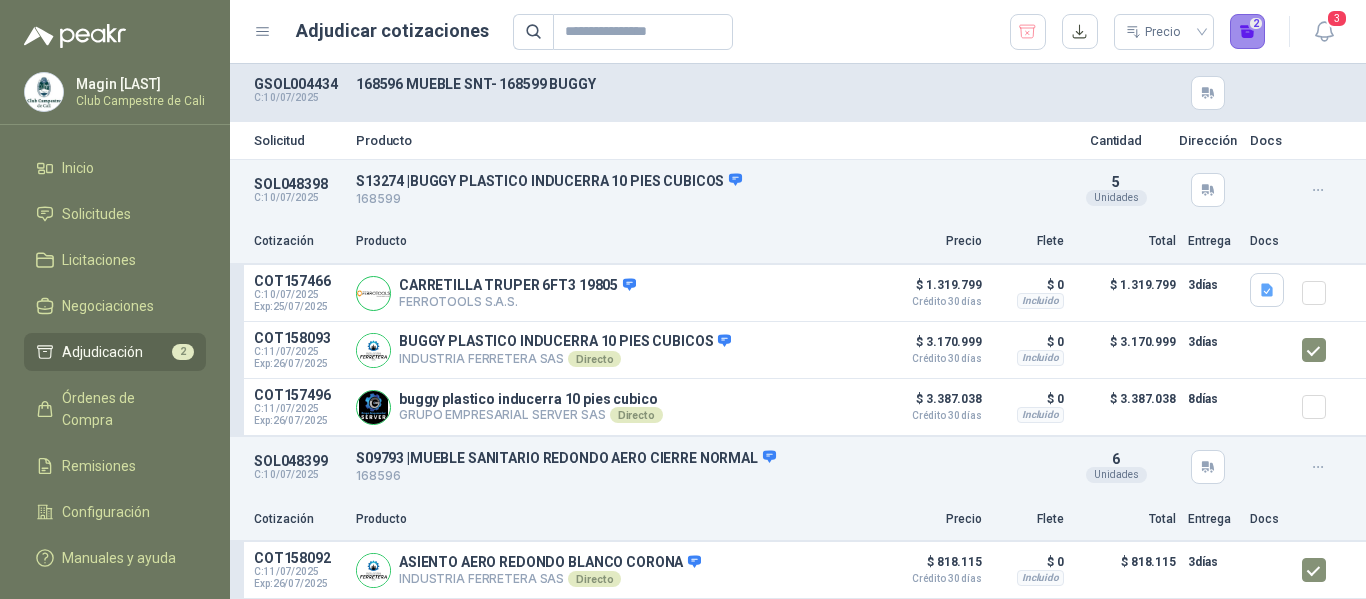 click on "2" at bounding box center [1248, 32] 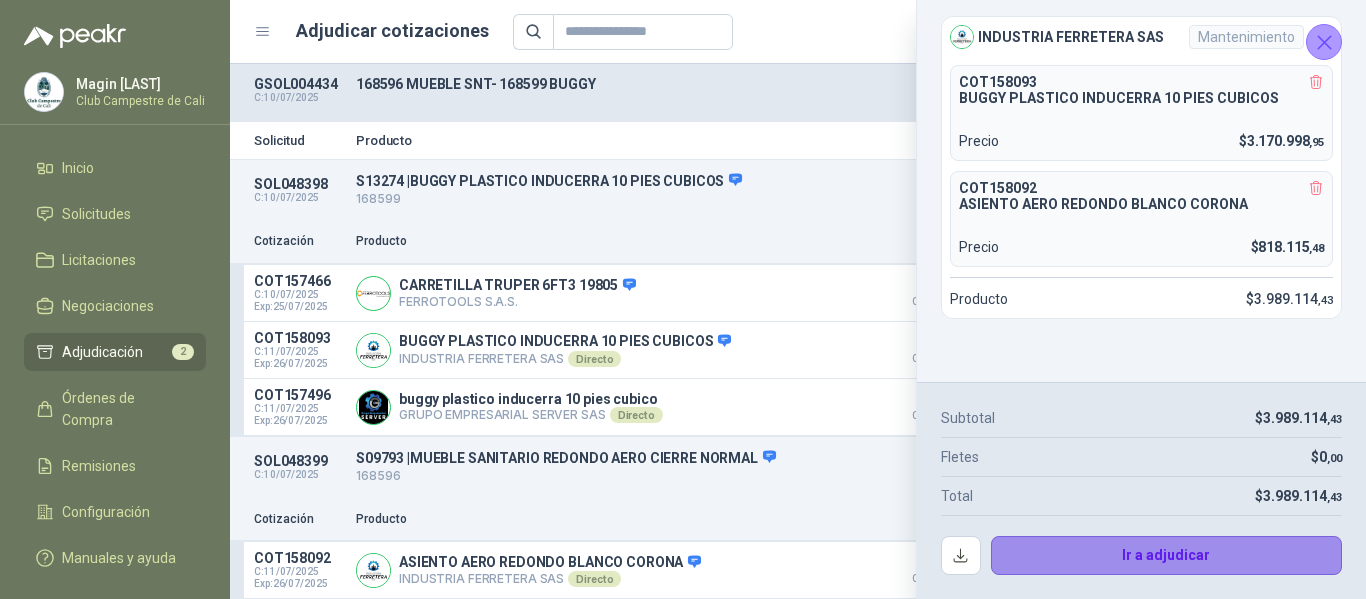 click on "Ir a adjudicar" at bounding box center (1167, 556) 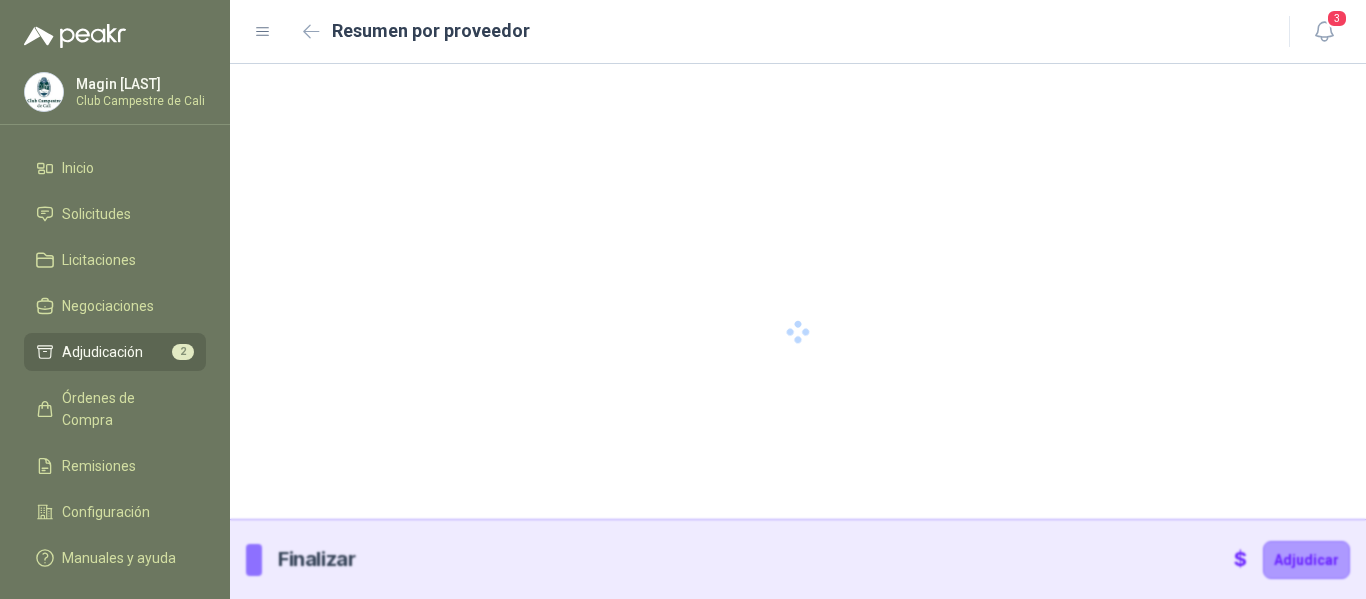 type 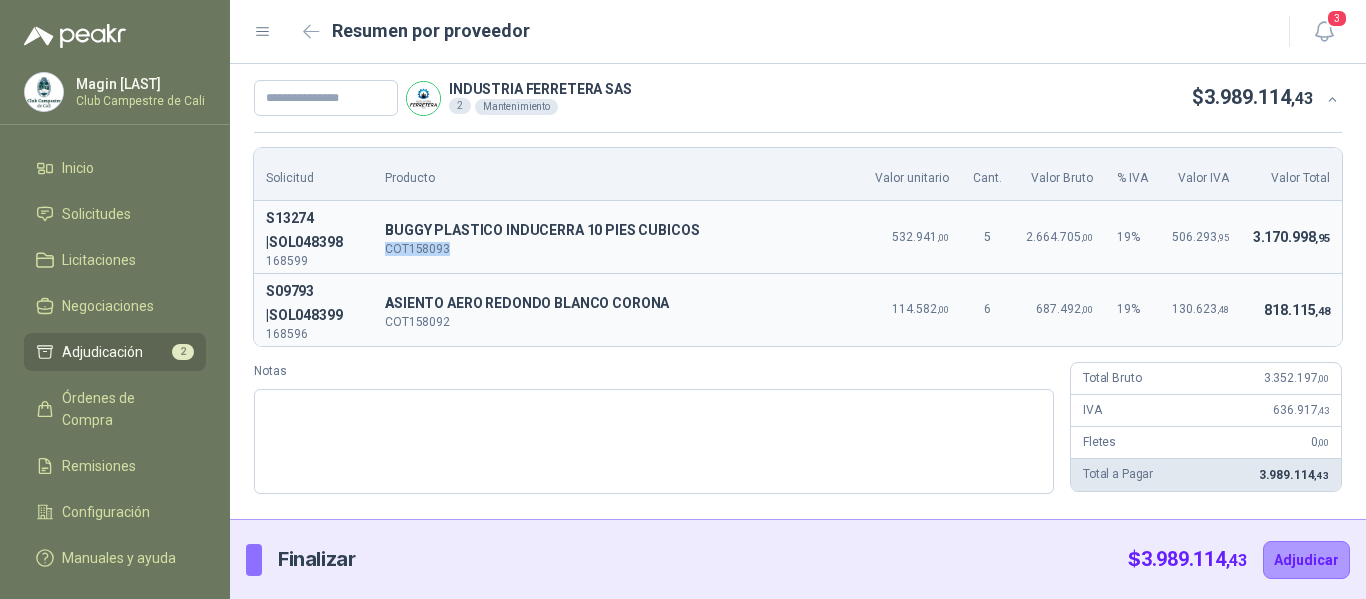 drag, startPoint x: 462, startPoint y: 246, endPoint x: 386, endPoint y: 248, distance: 76.02631 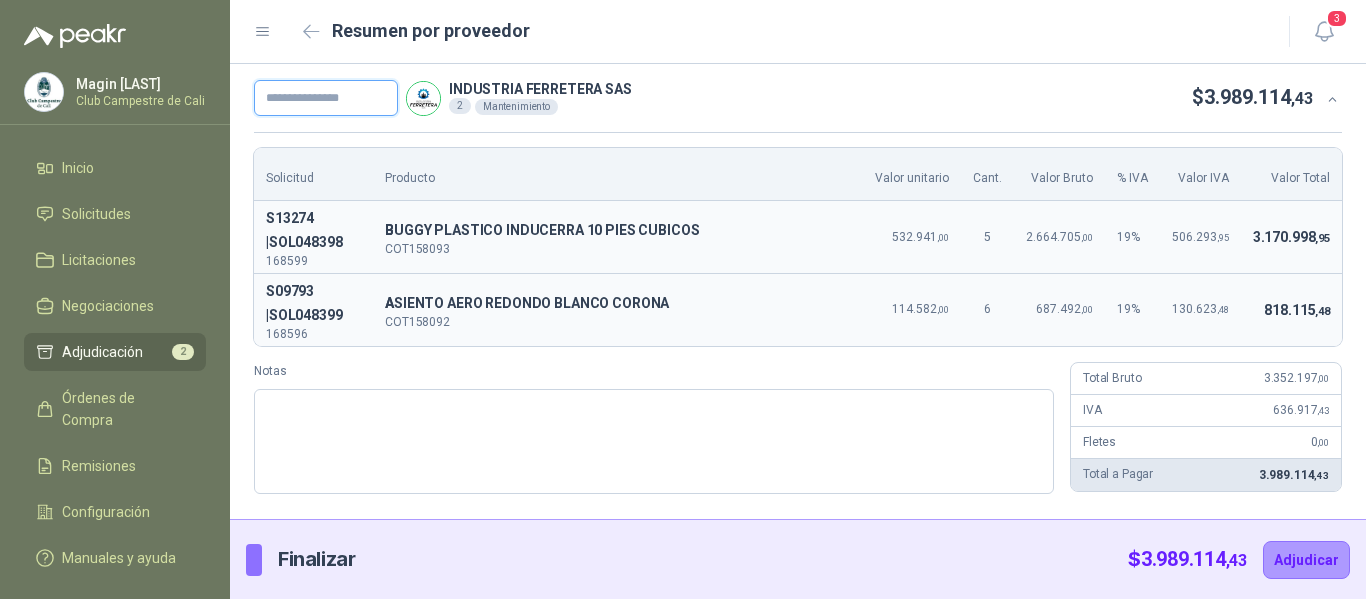 click at bounding box center (326, 98) 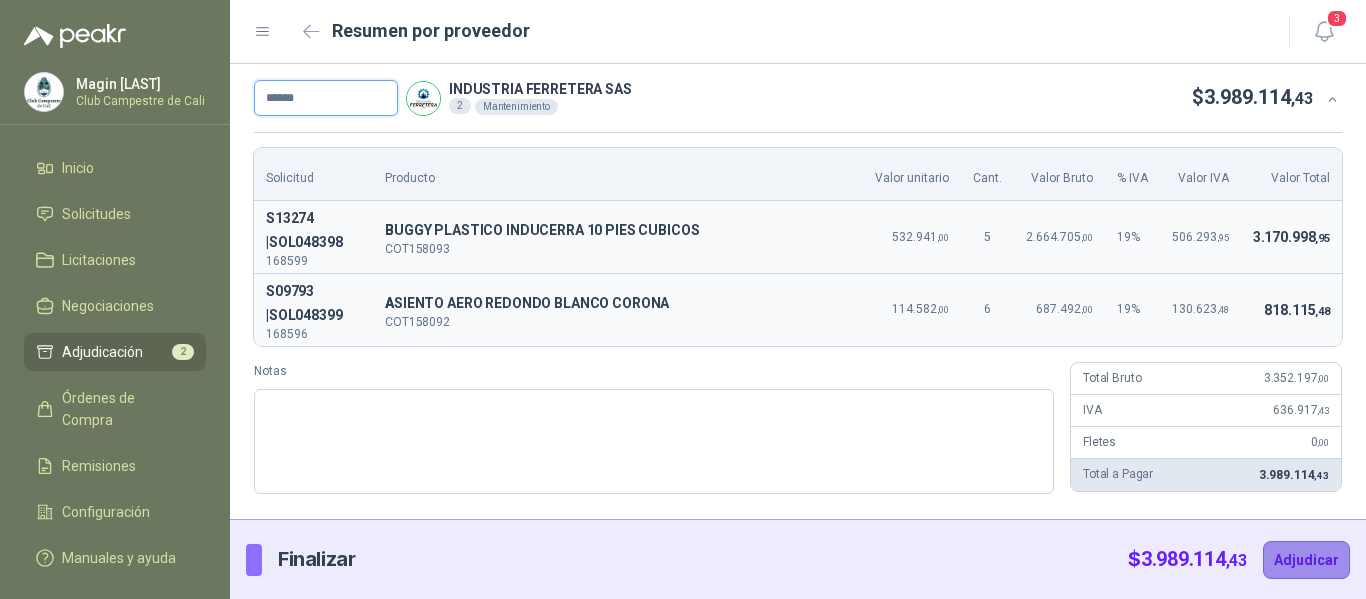 type on "******" 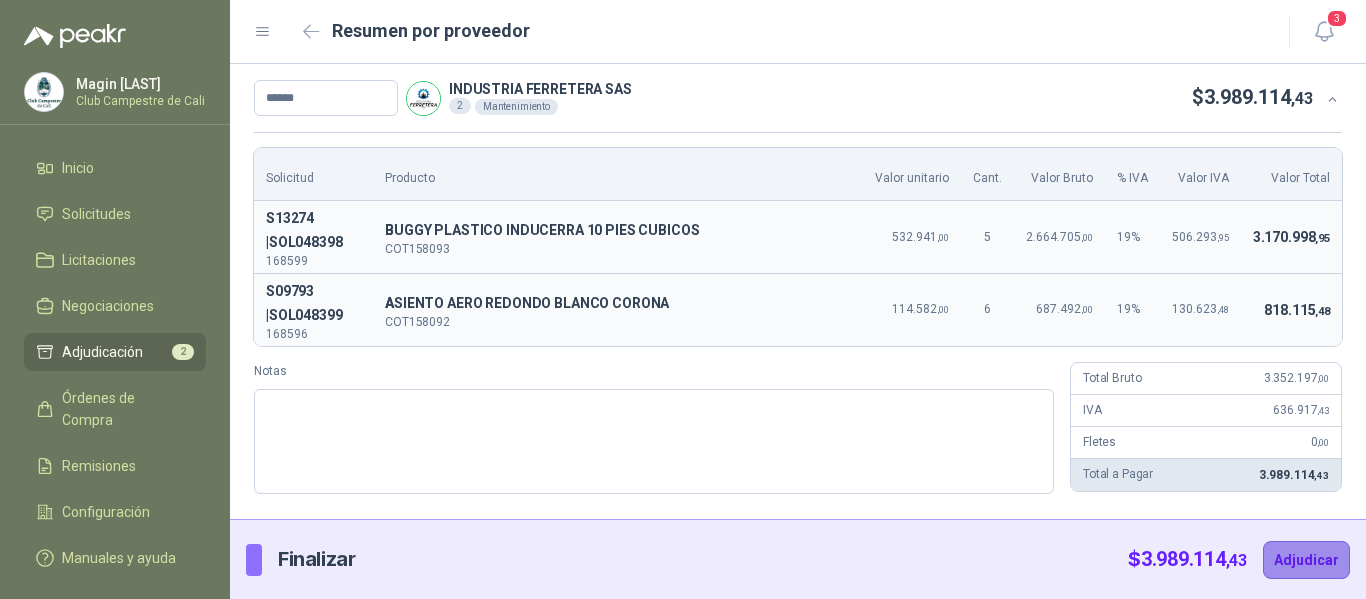 click on "Adjudicar" at bounding box center [1306, 560] 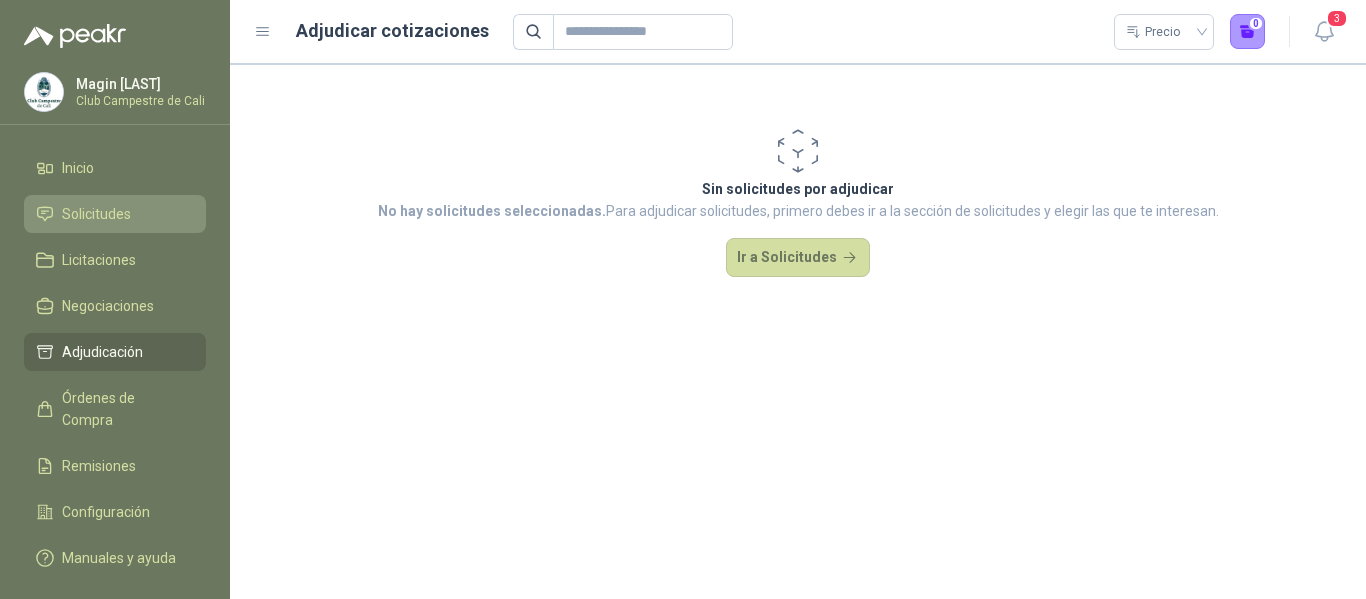 click on "Solicitudes" at bounding box center [96, 214] 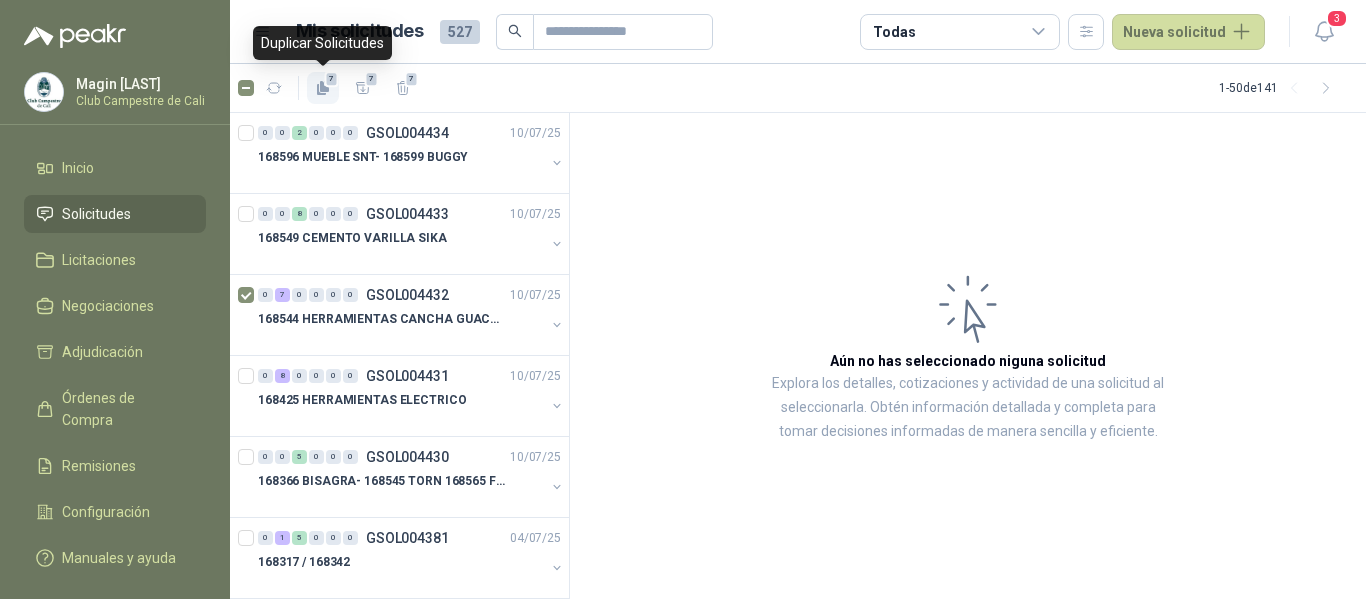 click on "7" at bounding box center [332, 79] 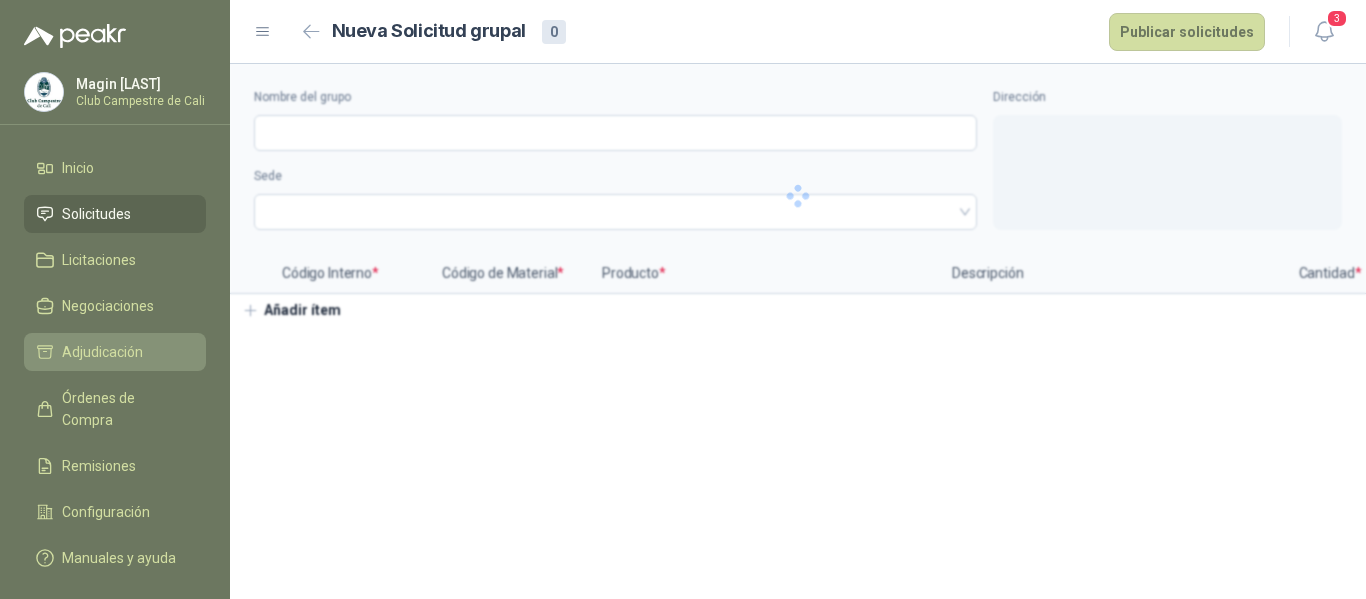 type 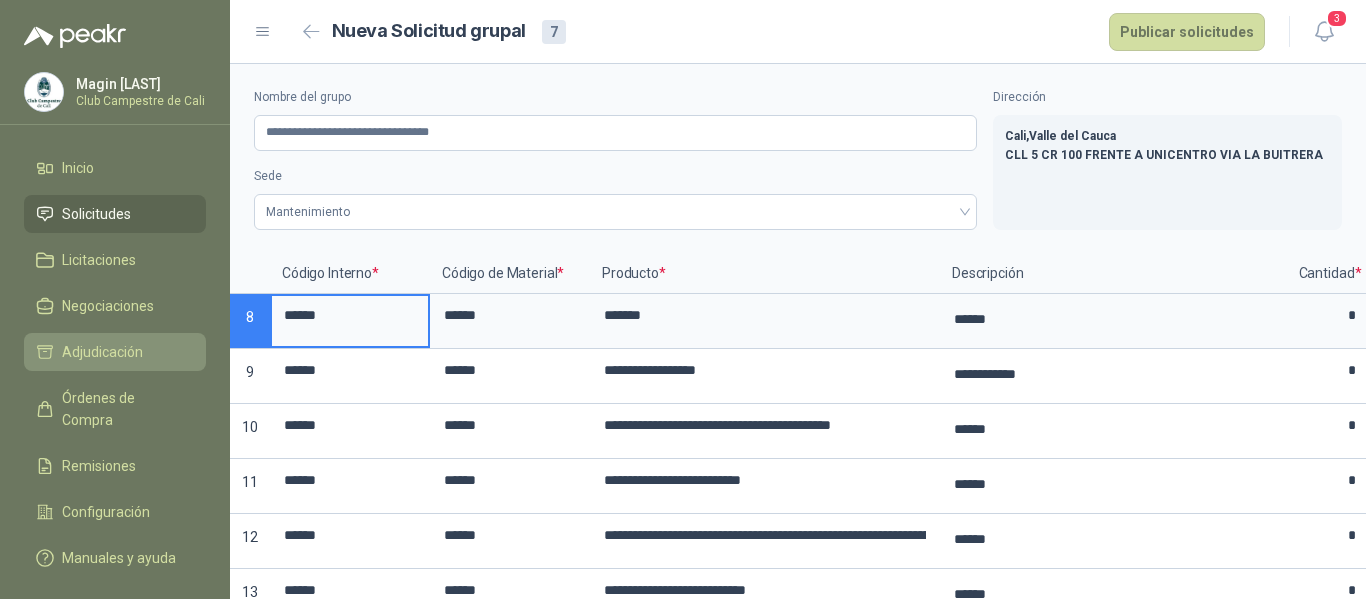 click on "Adjudicación" at bounding box center (102, 352) 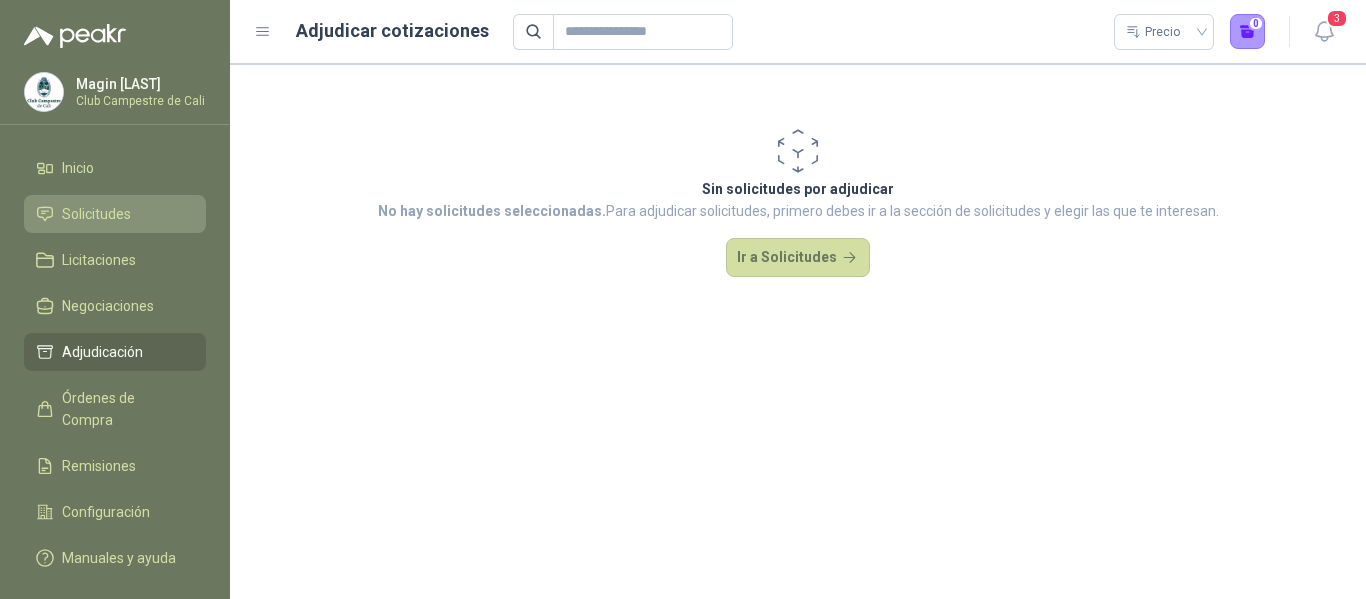click on "Solicitudes" at bounding box center [96, 214] 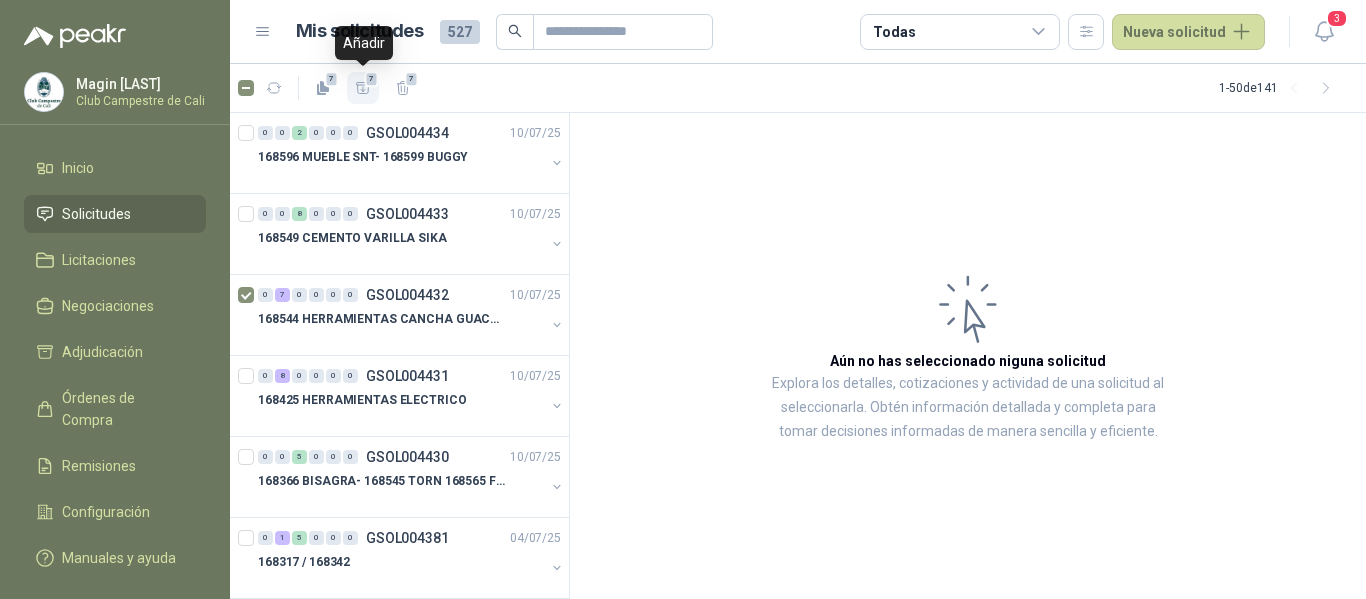 click 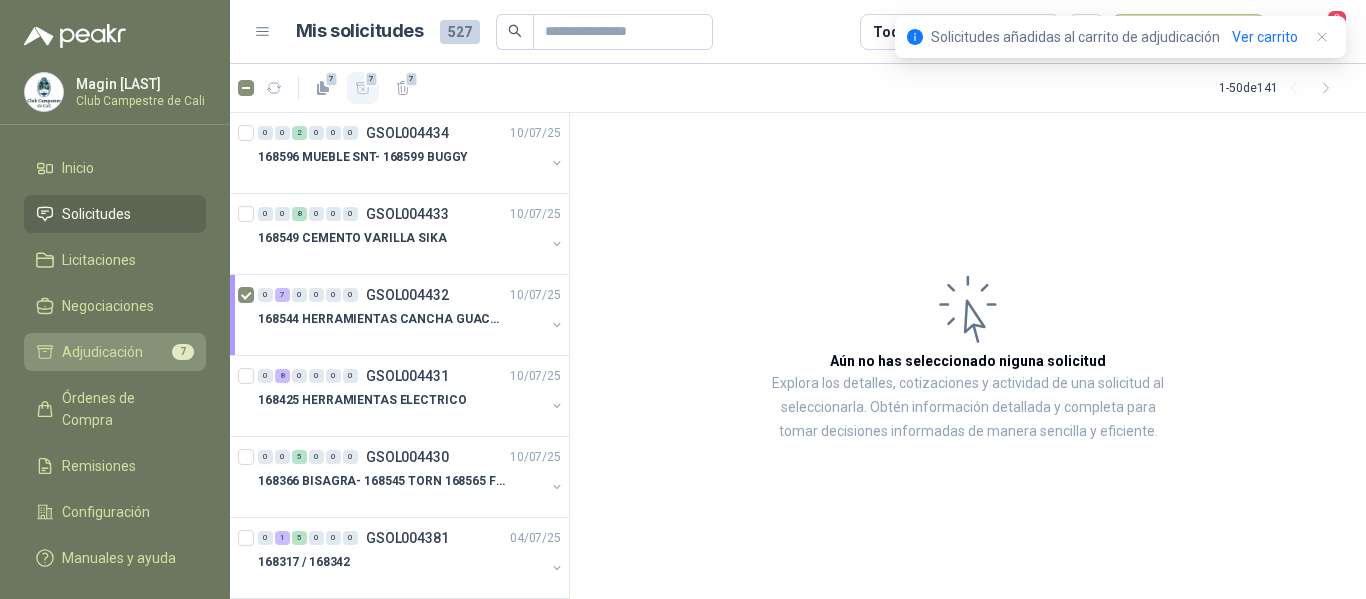 click on "Adjudicación" at bounding box center [102, 352] 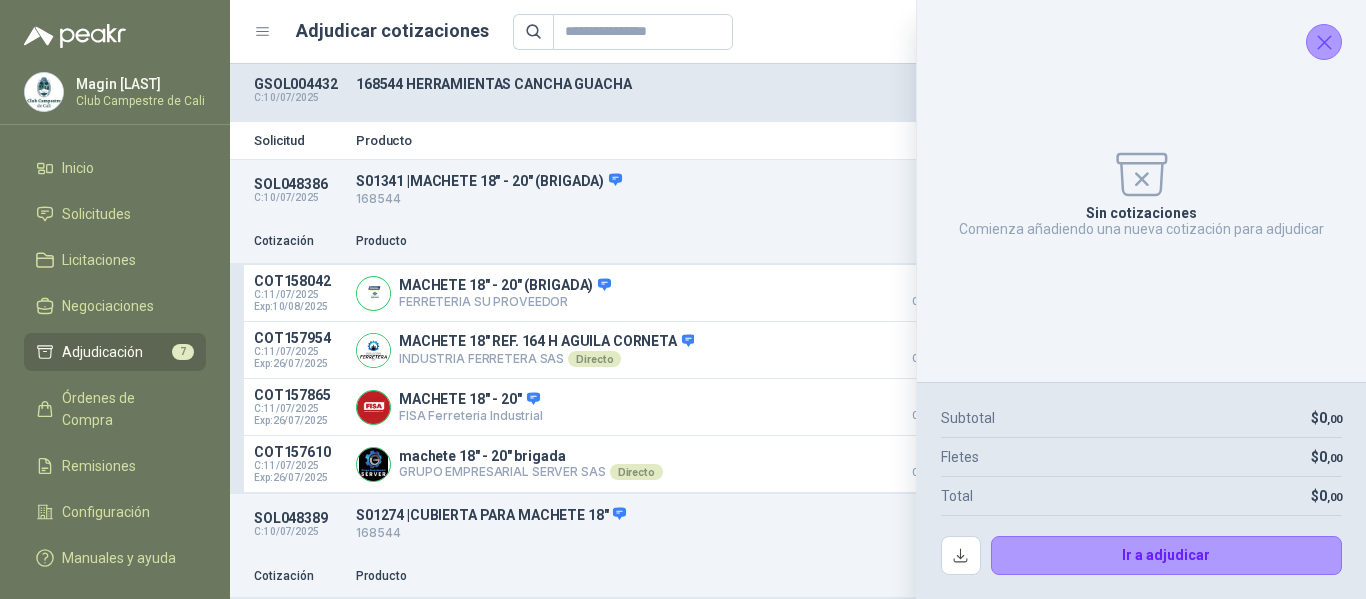 click 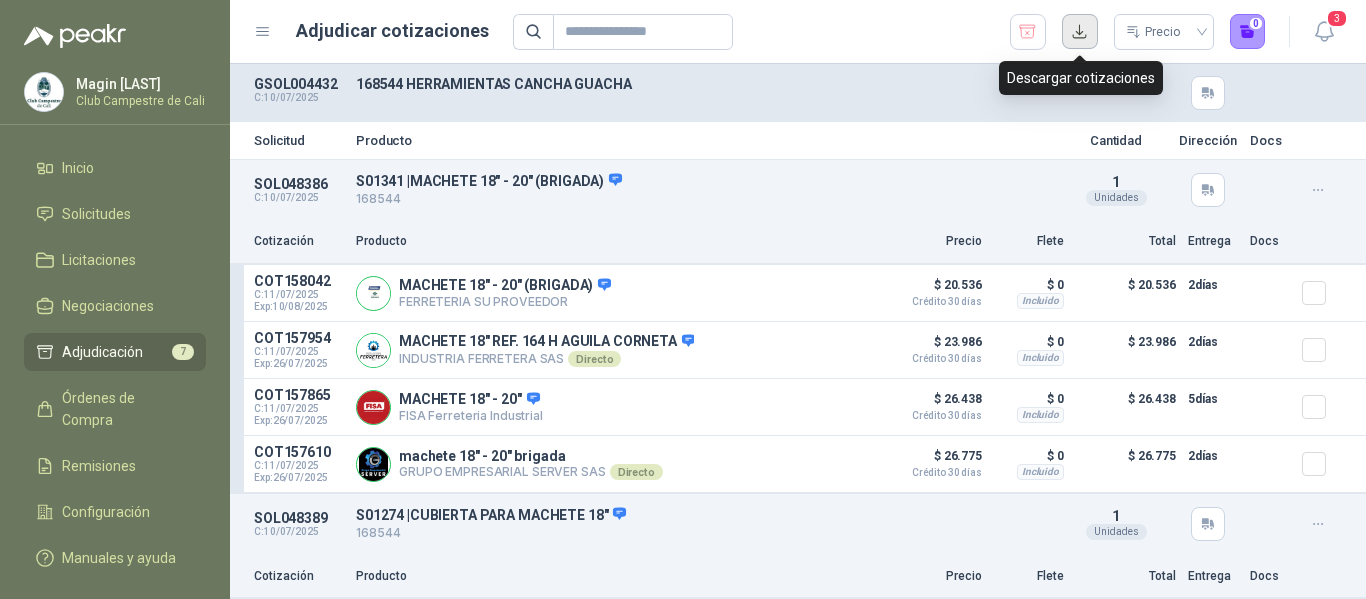 click at bounding box center (1080, 32) 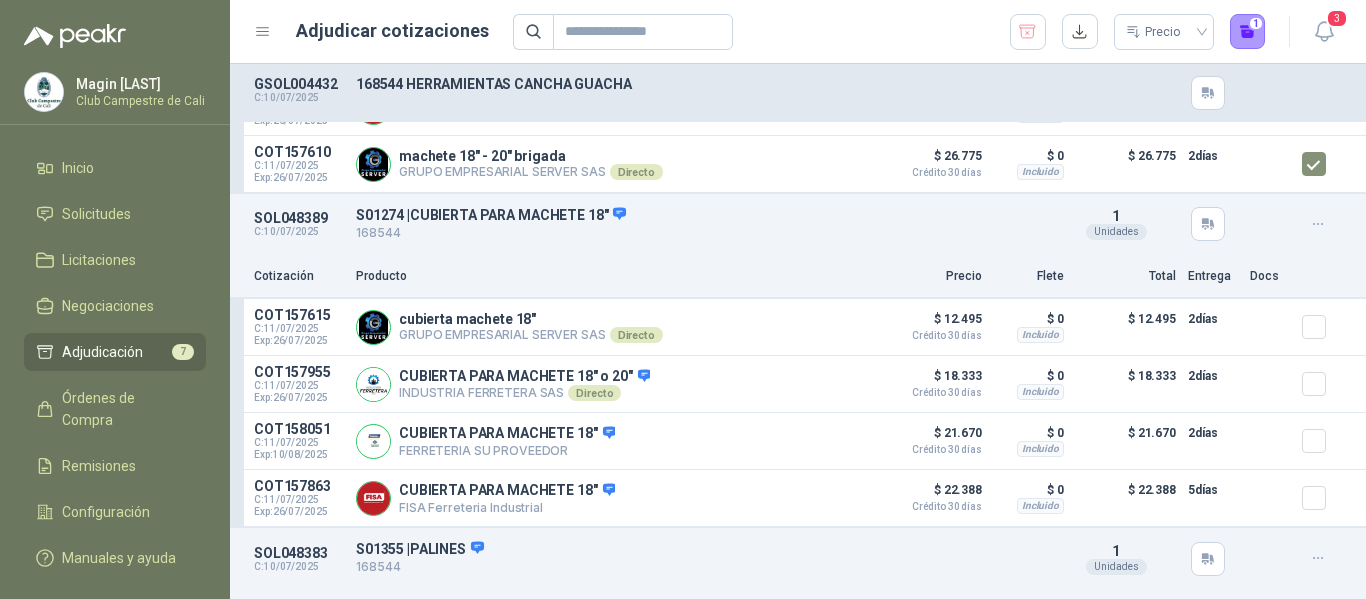 scroll, scrollTop: 400, scrollLeft: 0, axis: vertical 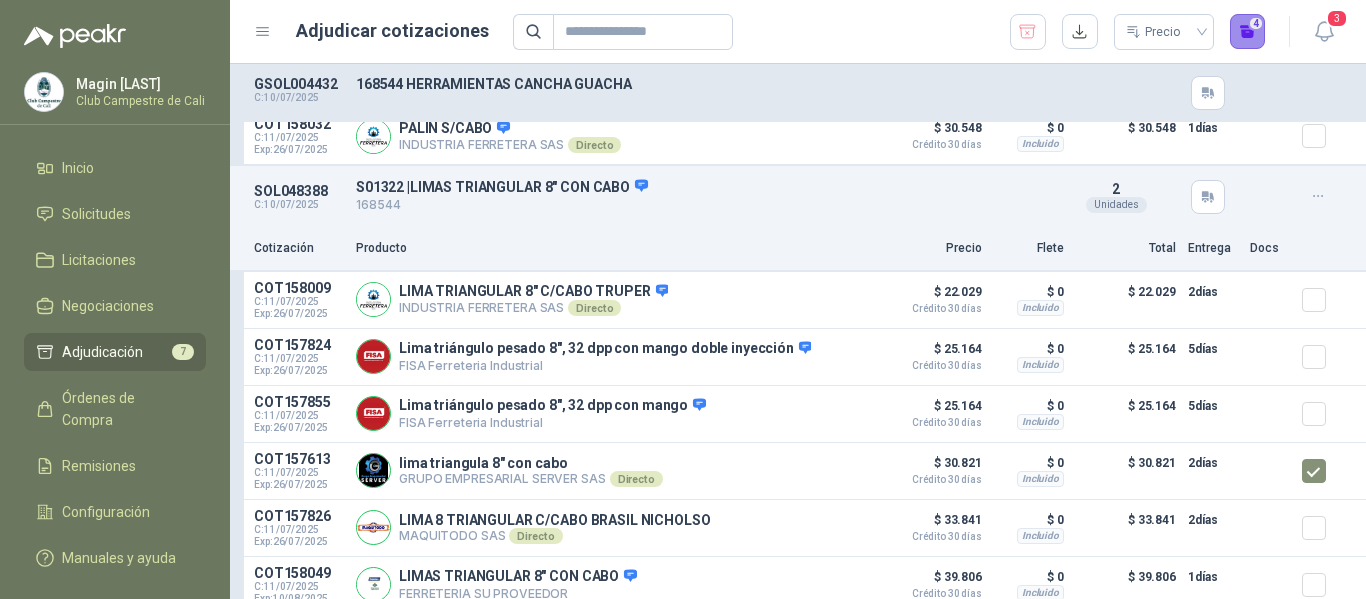 click on "4" at bounding box center [1248, 32] 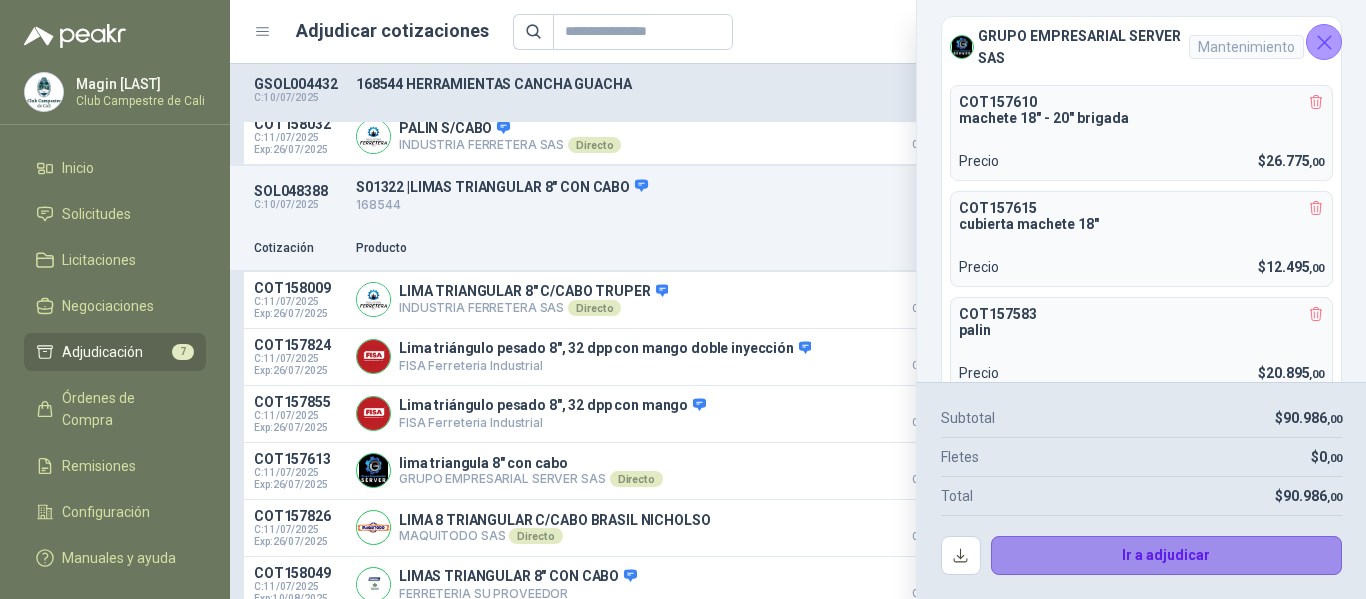 click on "Ir a adjudicar" at bounding box center (1167, 556) 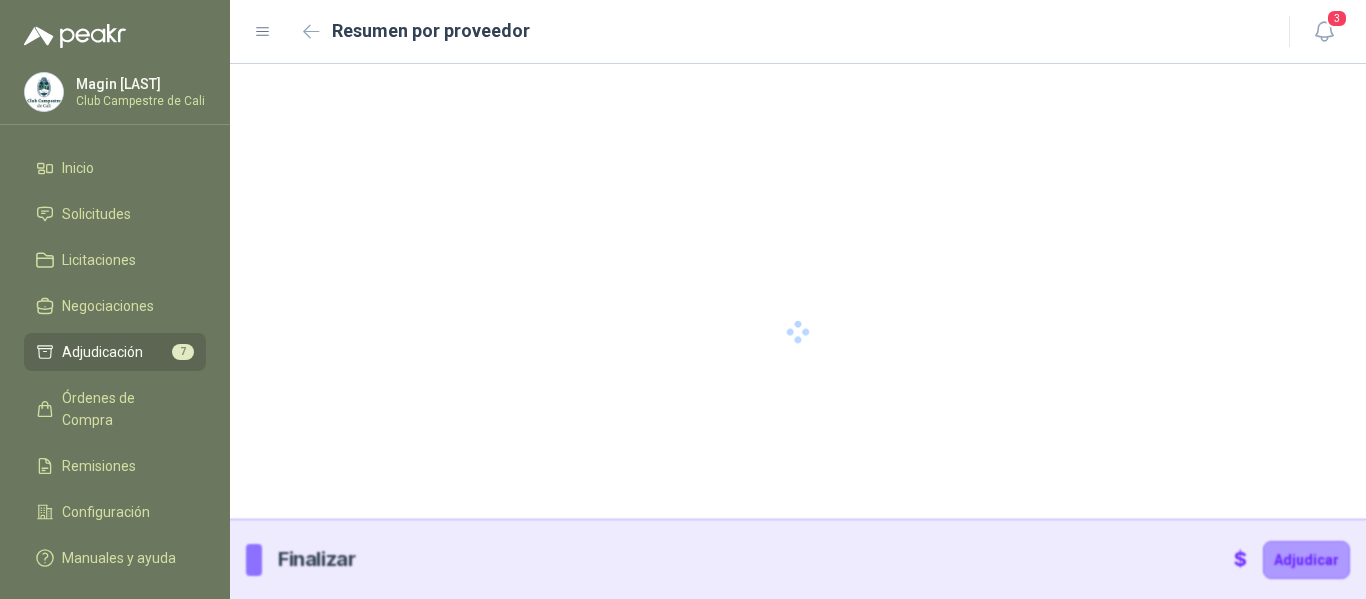 type 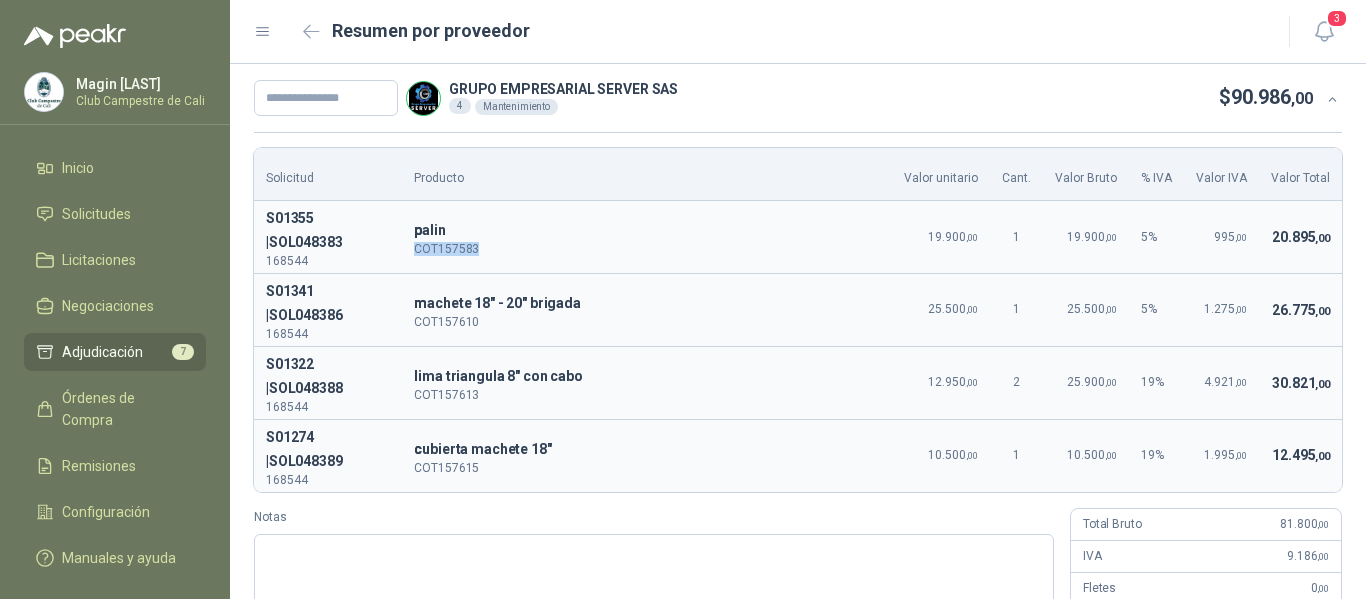 drag, startPoint x: 488, startPoint y: 243, endPoint x: 416, endPoint y: 251, distance: 72.443085 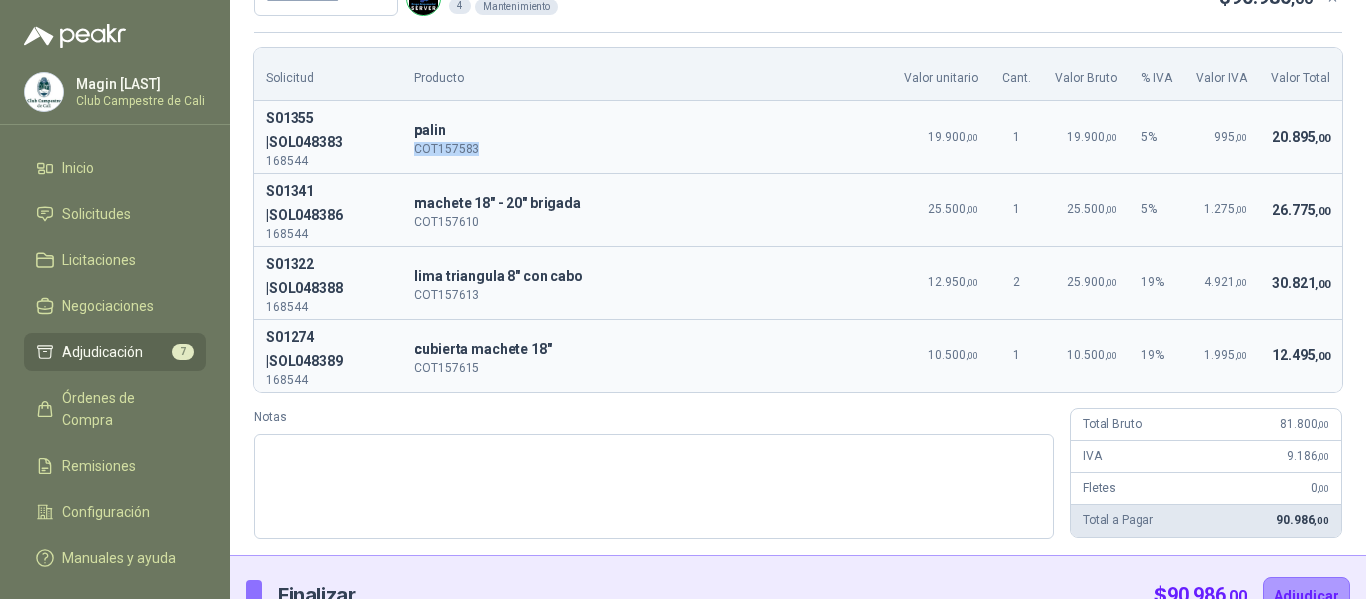 scroll, scrollTop: 0, scrollLeft: 0, axis: both 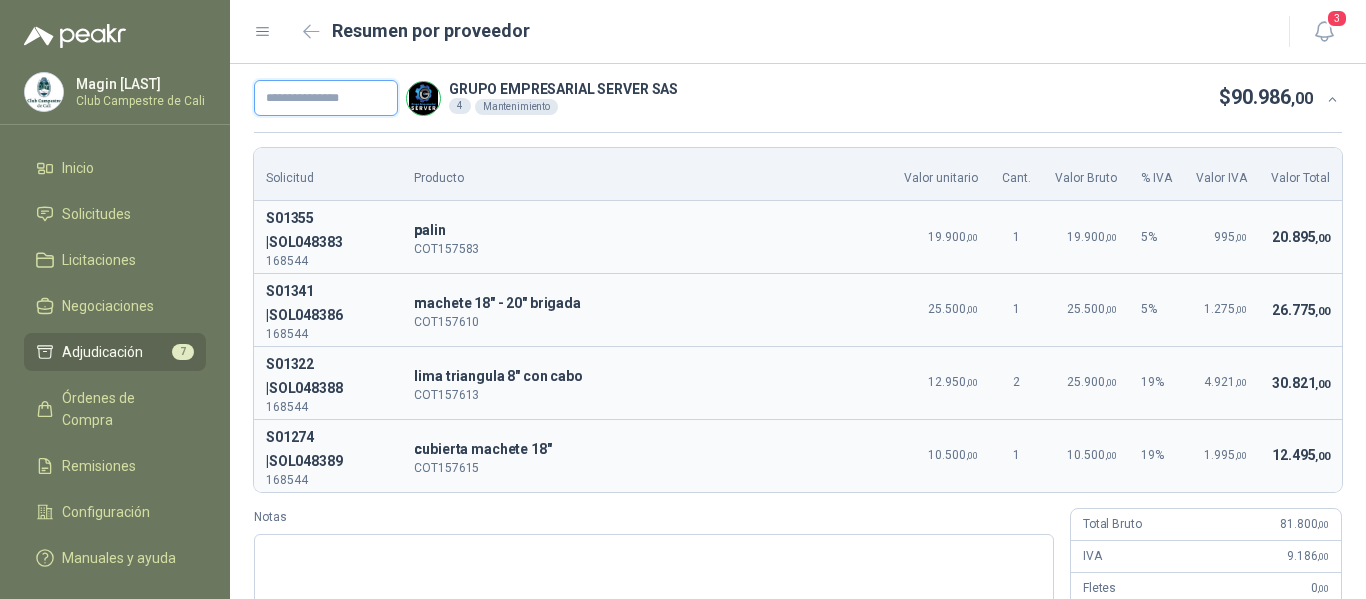 click at bounding box center (326, 98) 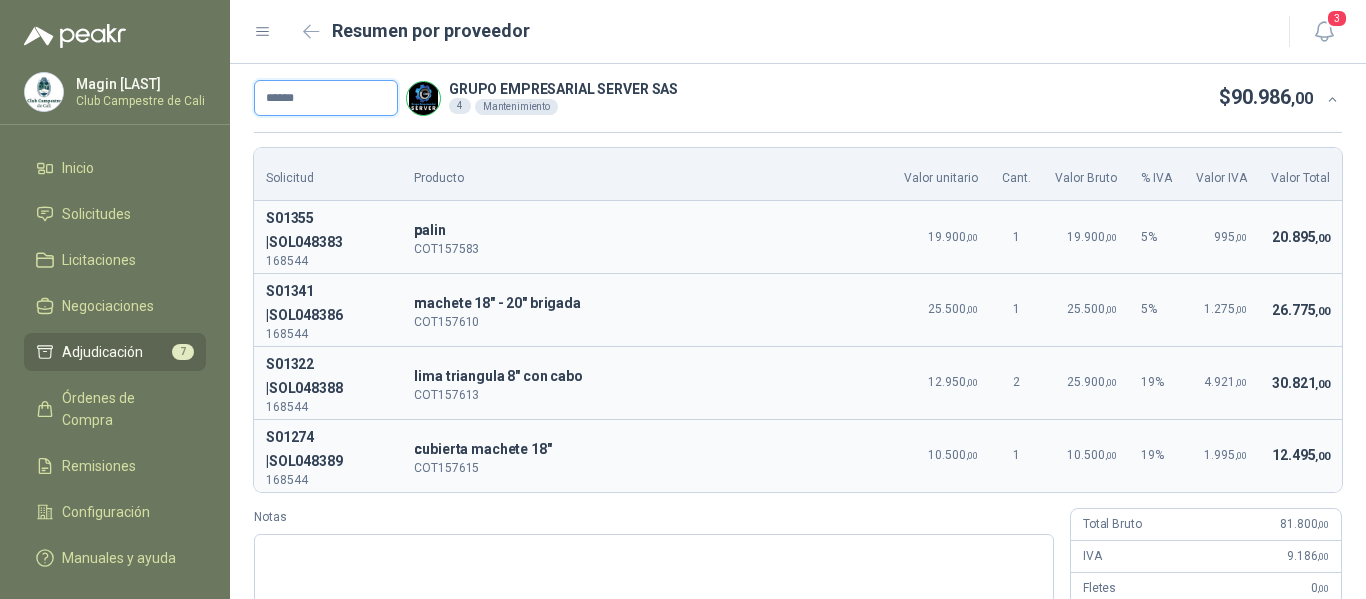 scroll, scrollTop: 136, scrollLeft: 0, axis: vertical 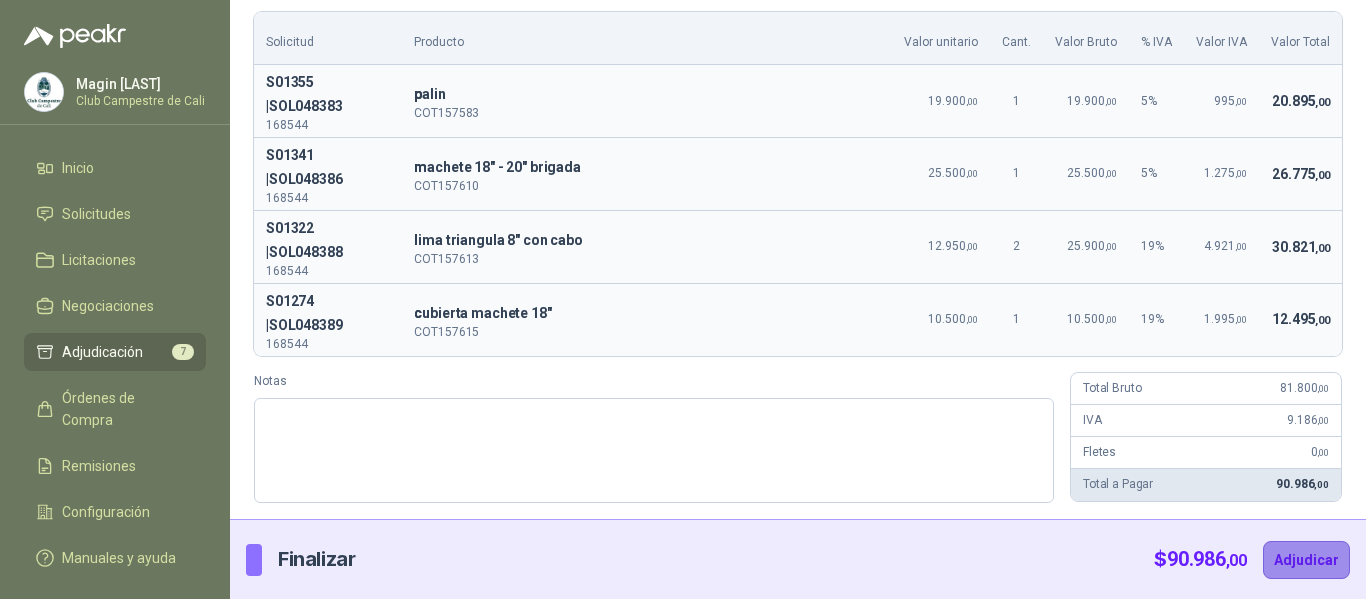 type on "******" 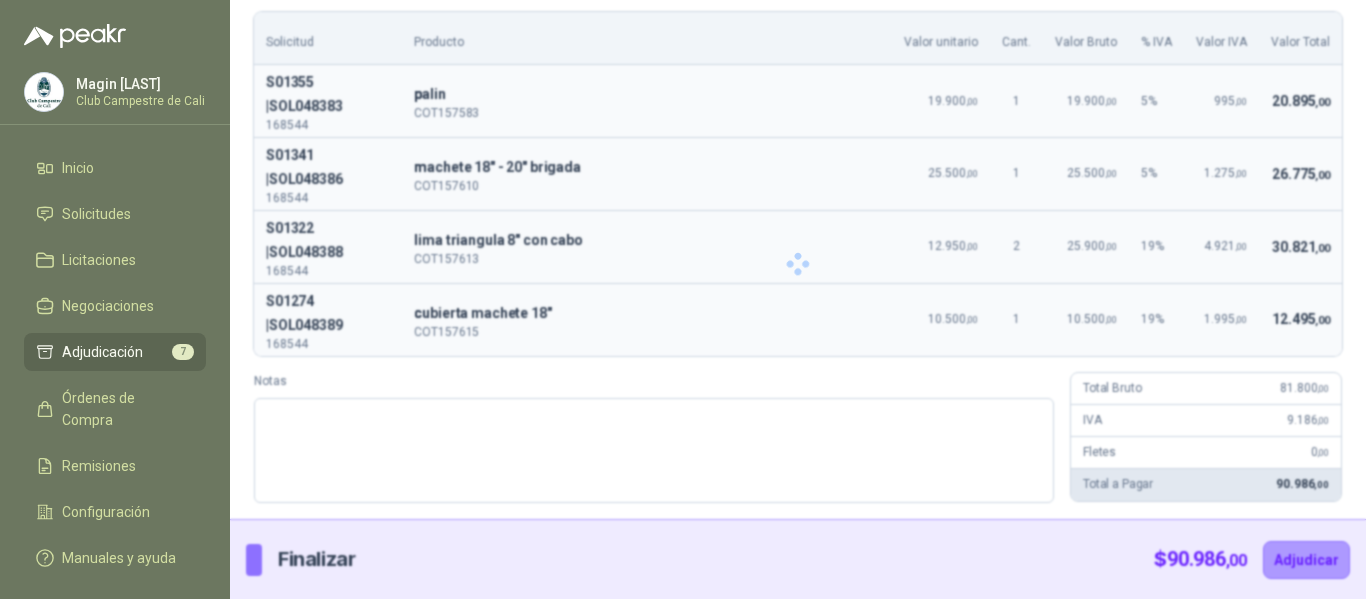 scroll, scrollTop: 0, scrollLeft: 0, axis: both 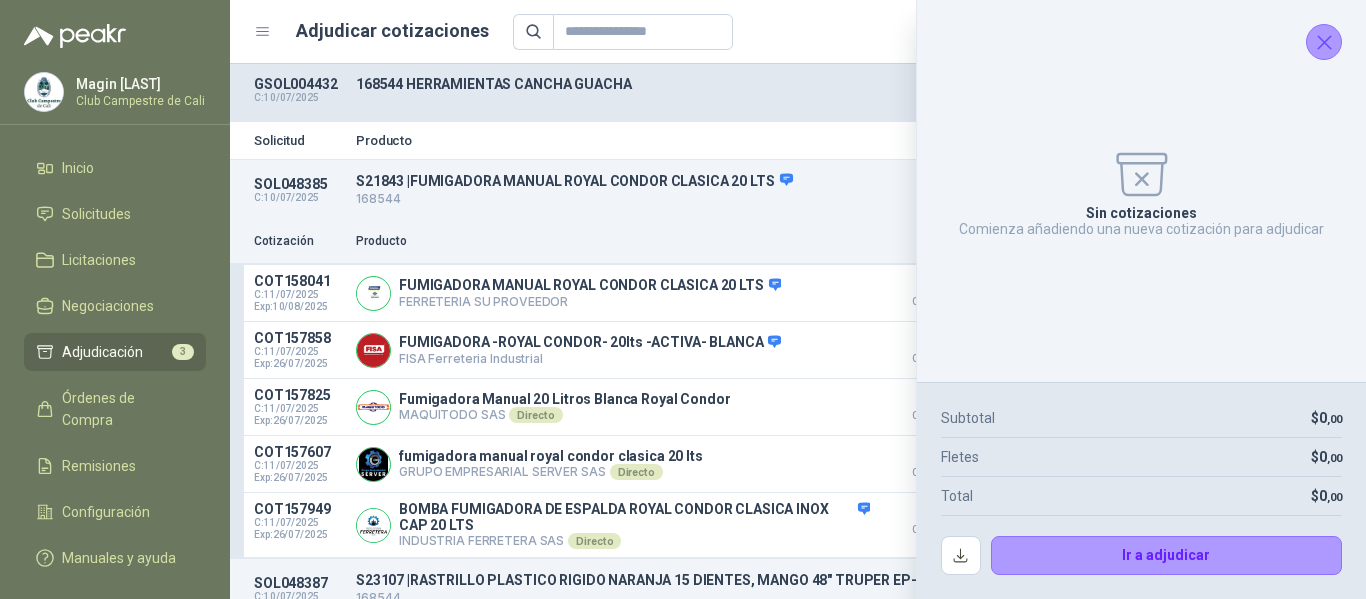 click 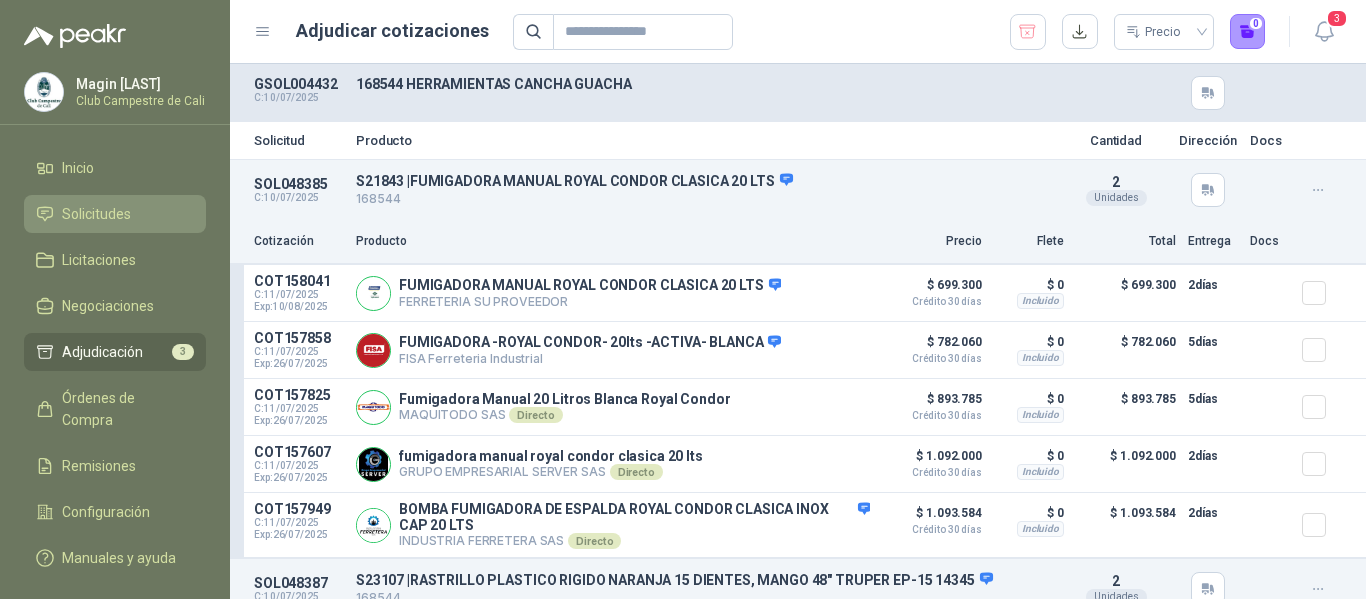 click on "Solicitudes" at bounding box center (96, 214) 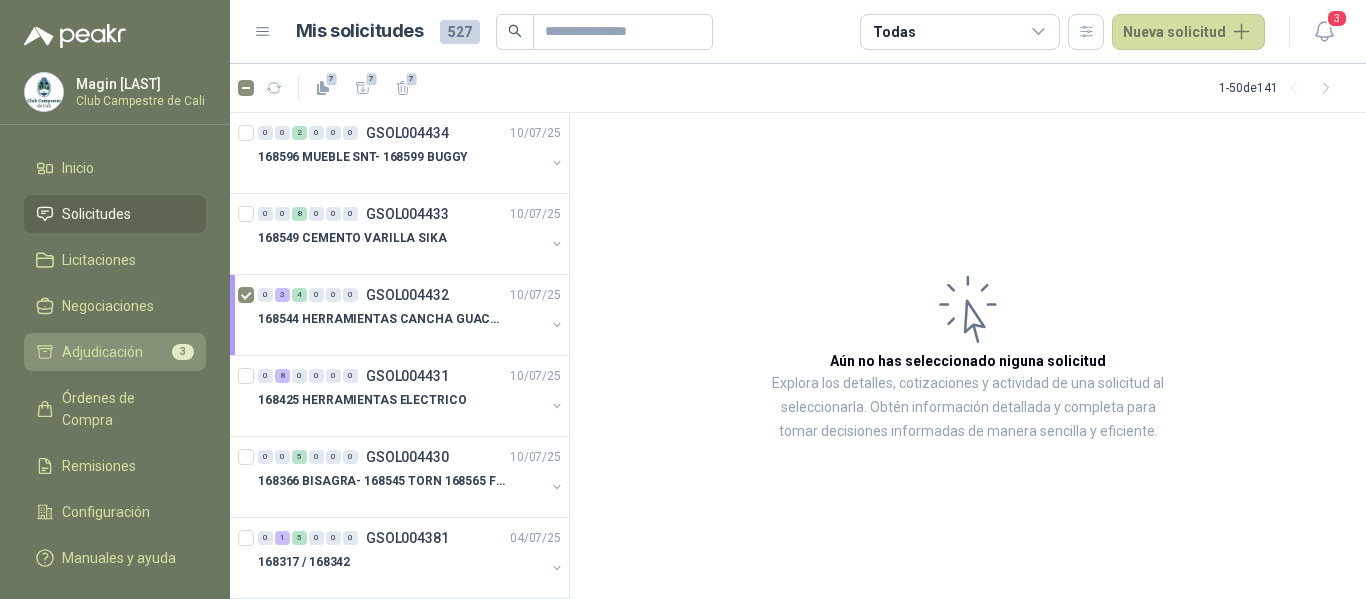 click on "Adjudicación" at bounding box center [102, 352] 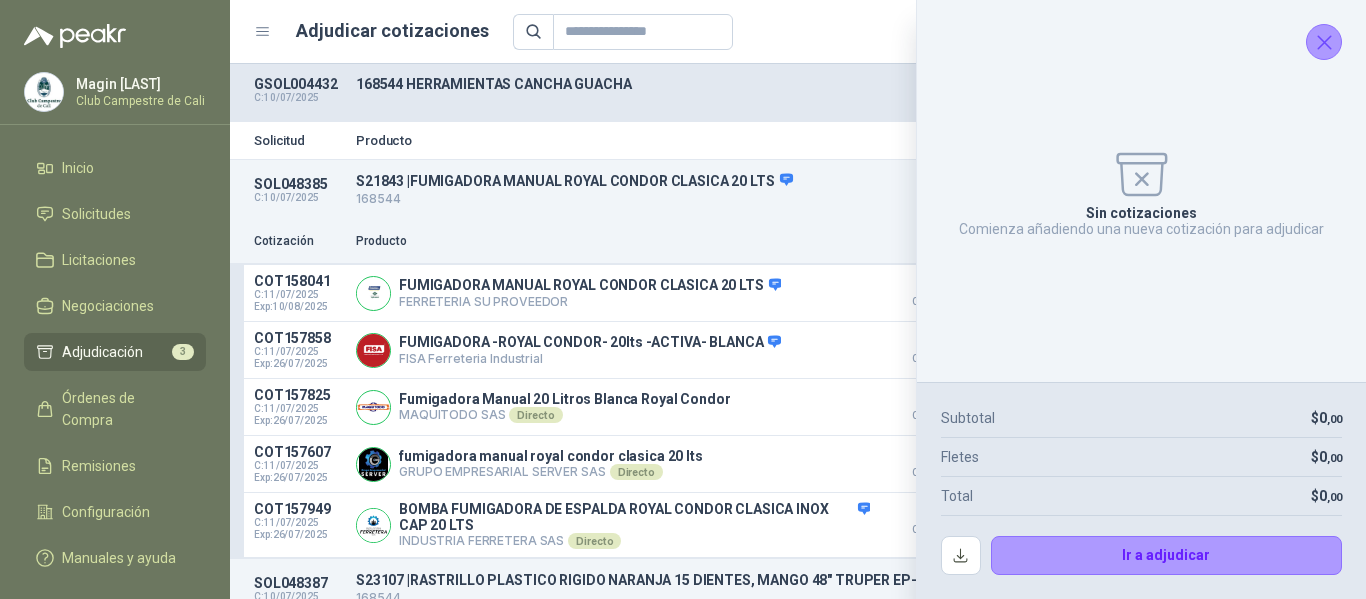 click 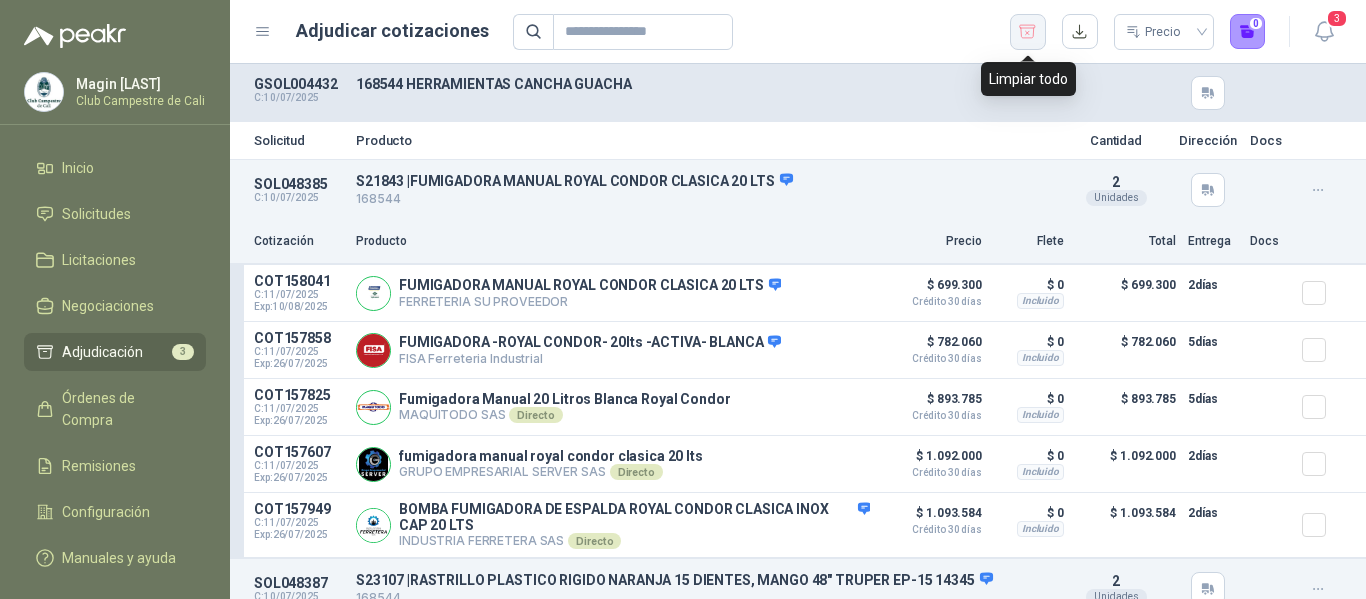click 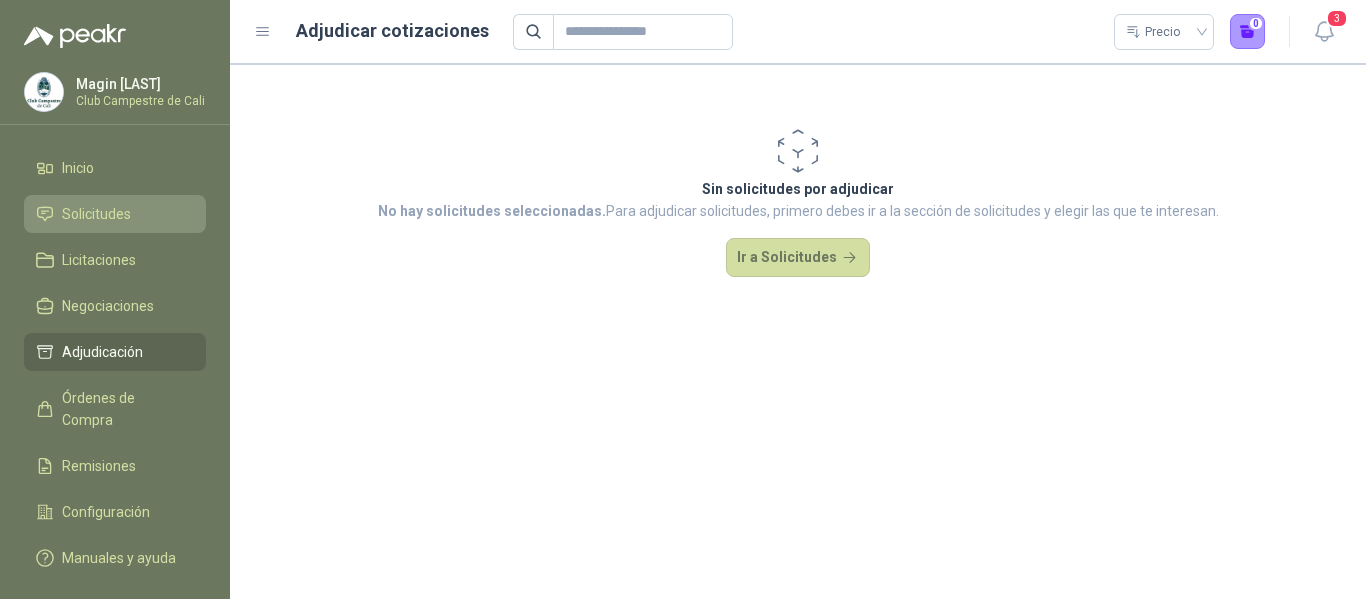 click on "Solicitudes" at bounding box center (96, 214) 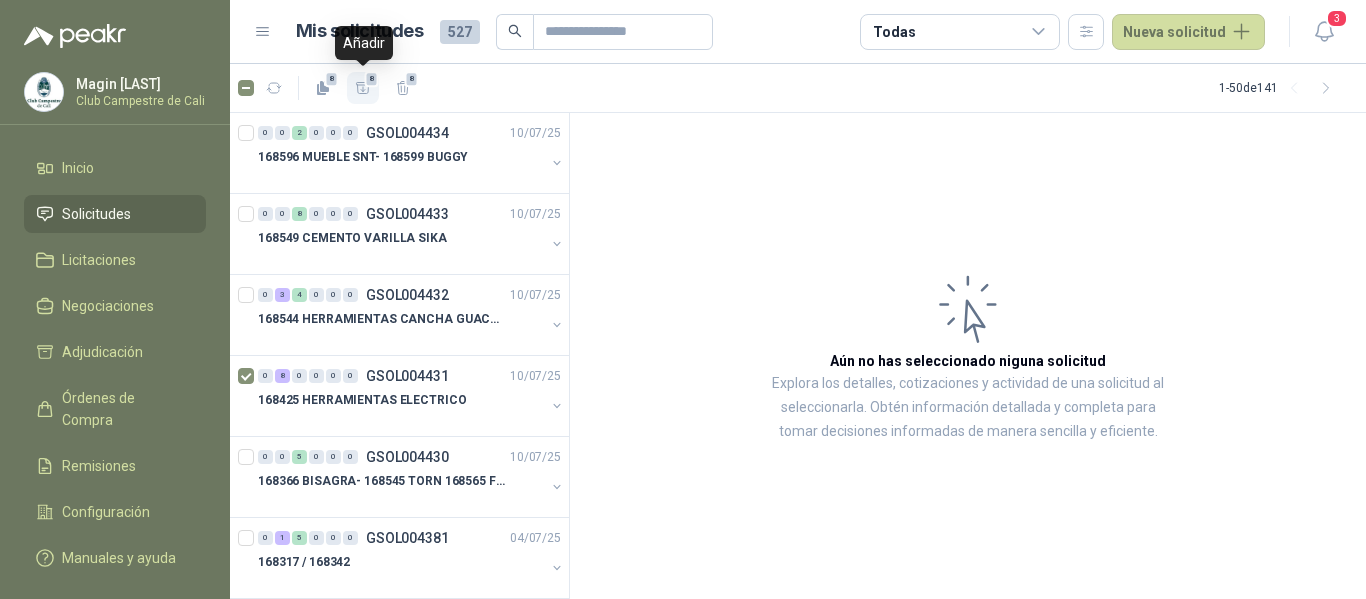click 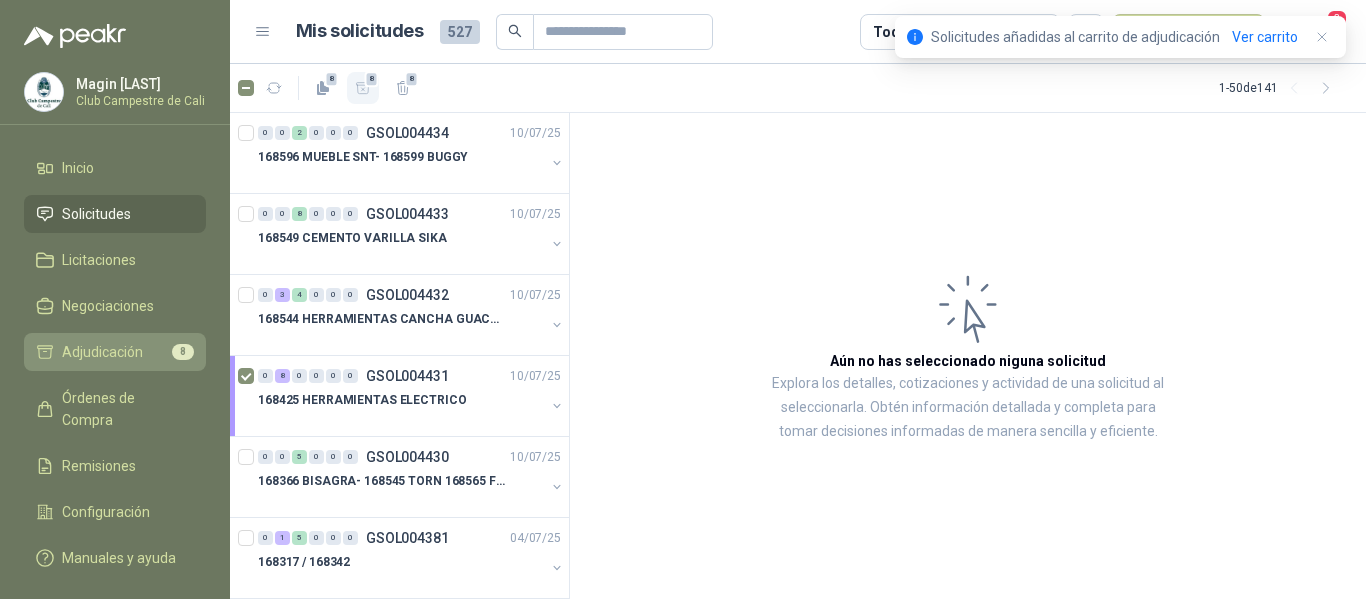 click on "Adjudicación 8" at bounding box center (115, 352) 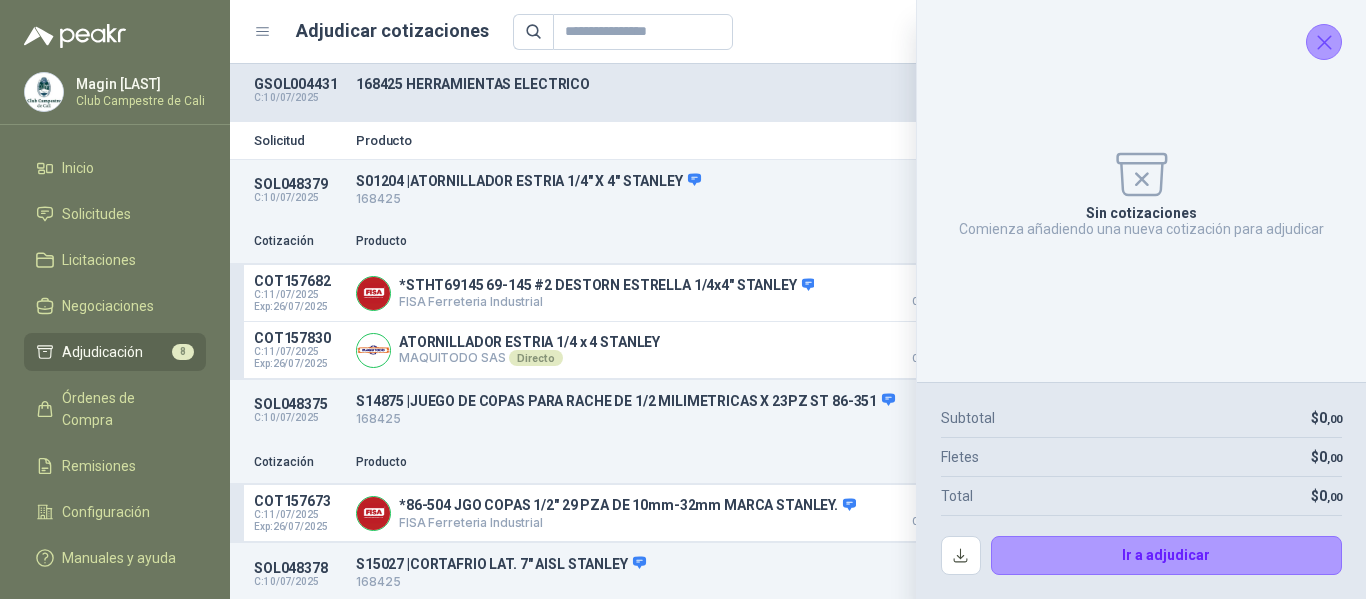 click 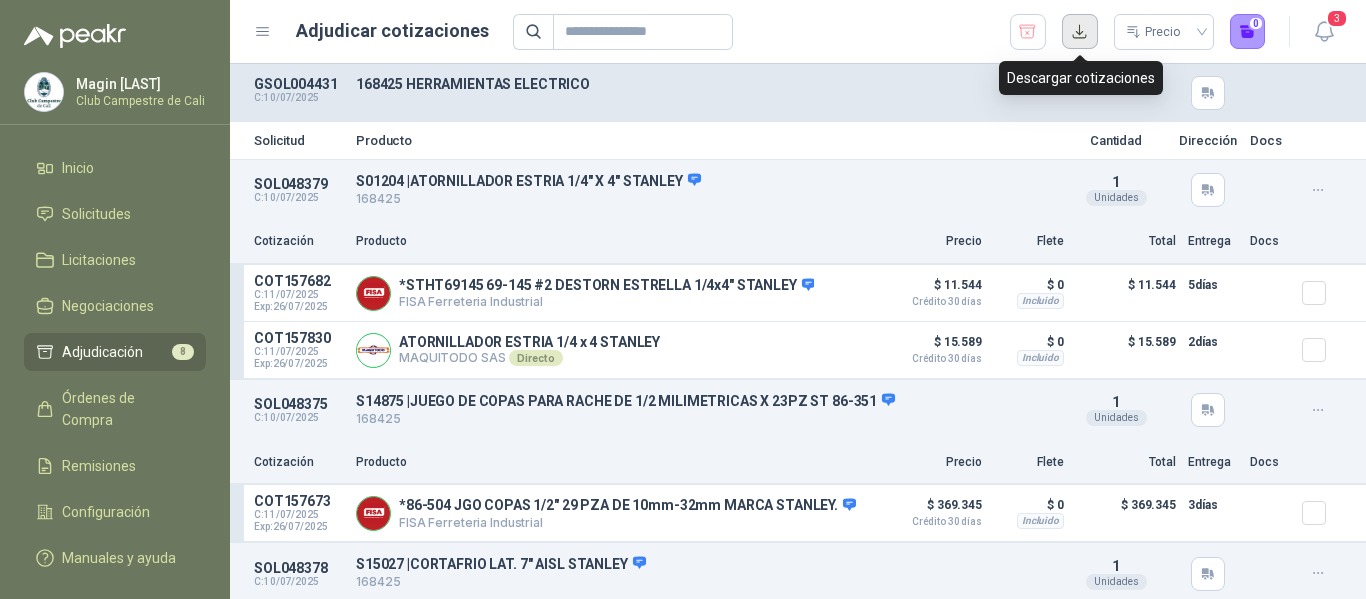 click at bounding box center [1080, 32] 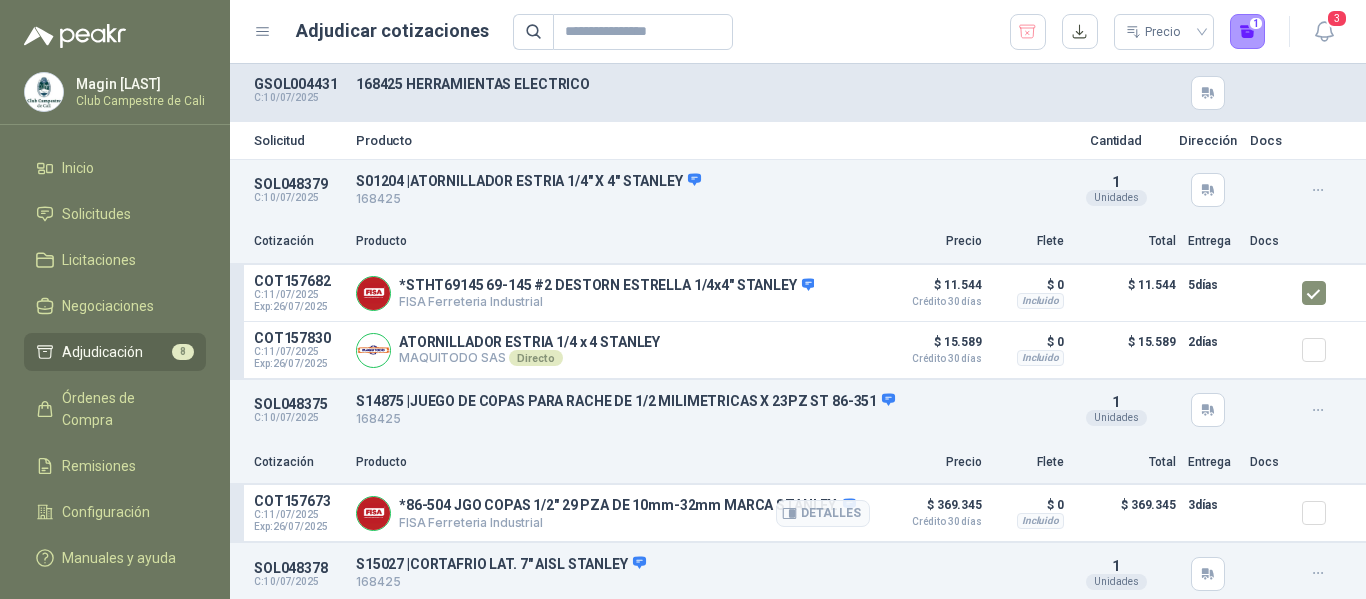 scroll, scrollTop: 200, scrollLeft: 0, axis: vertical 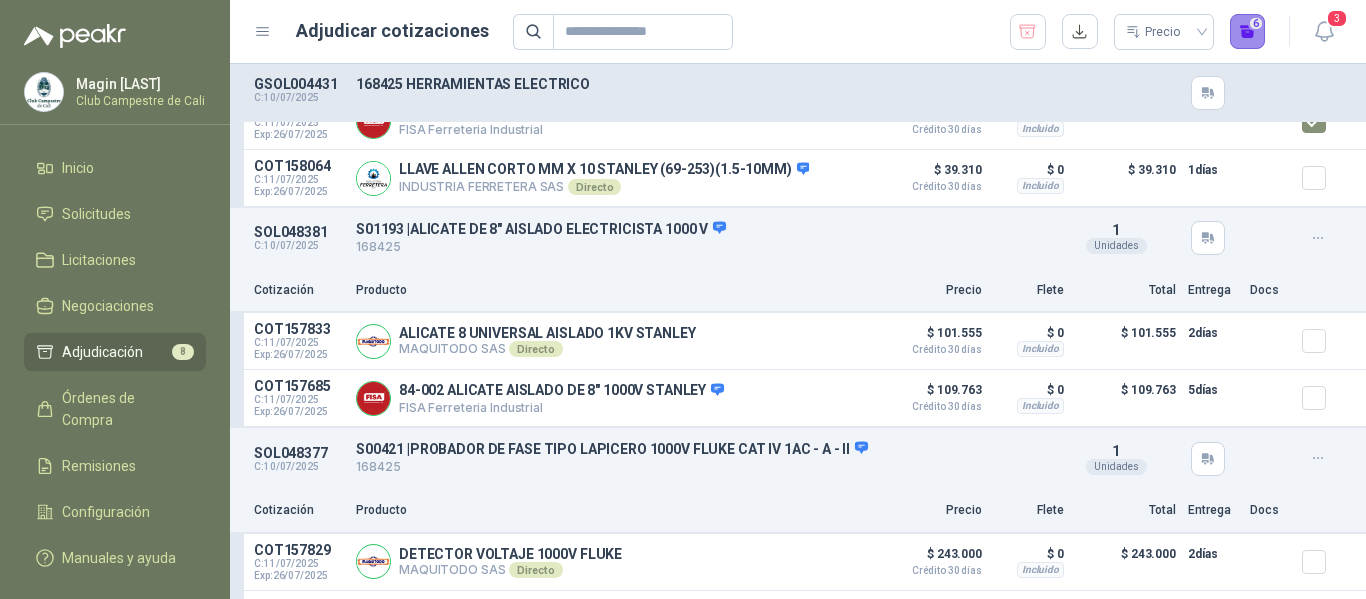 click on "6" at bounding box center [1248, 32] 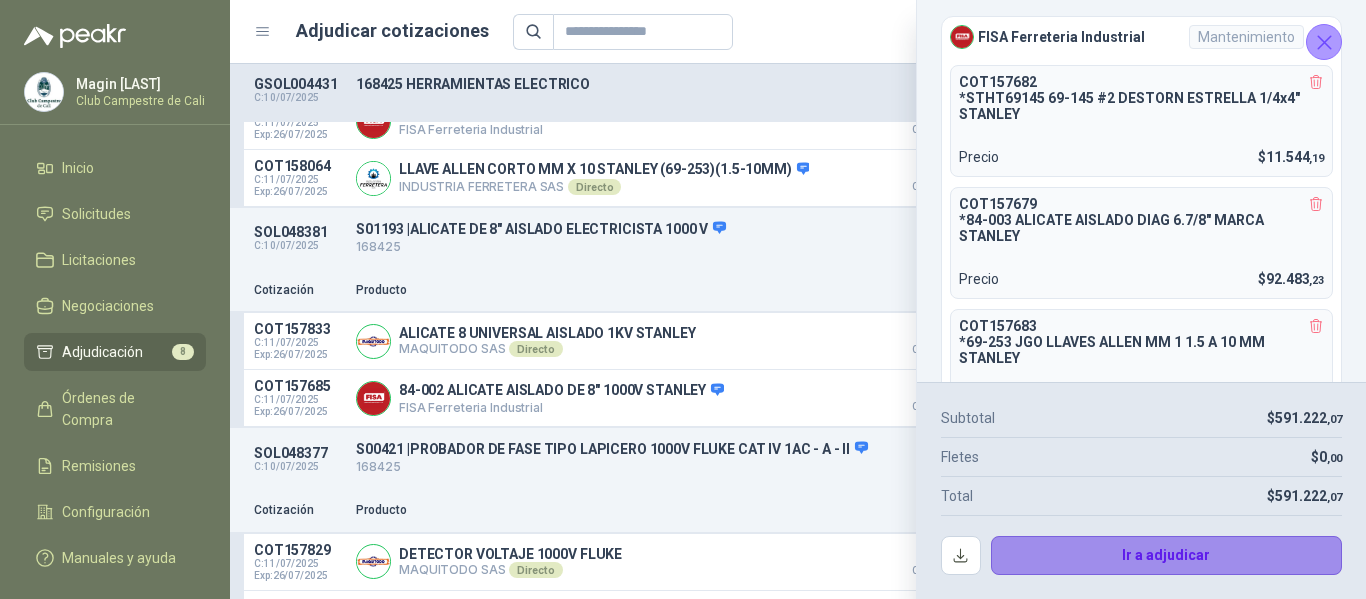 click on "Ir a adjudicar" at bounding box center (1167, 556) 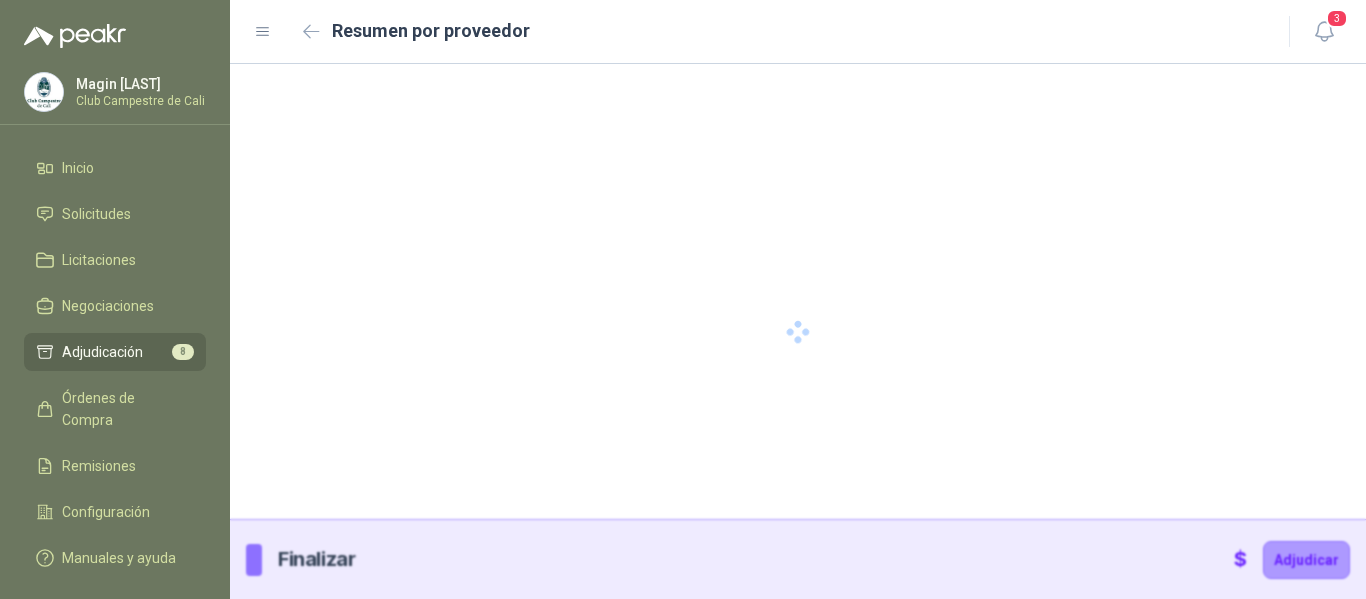 type 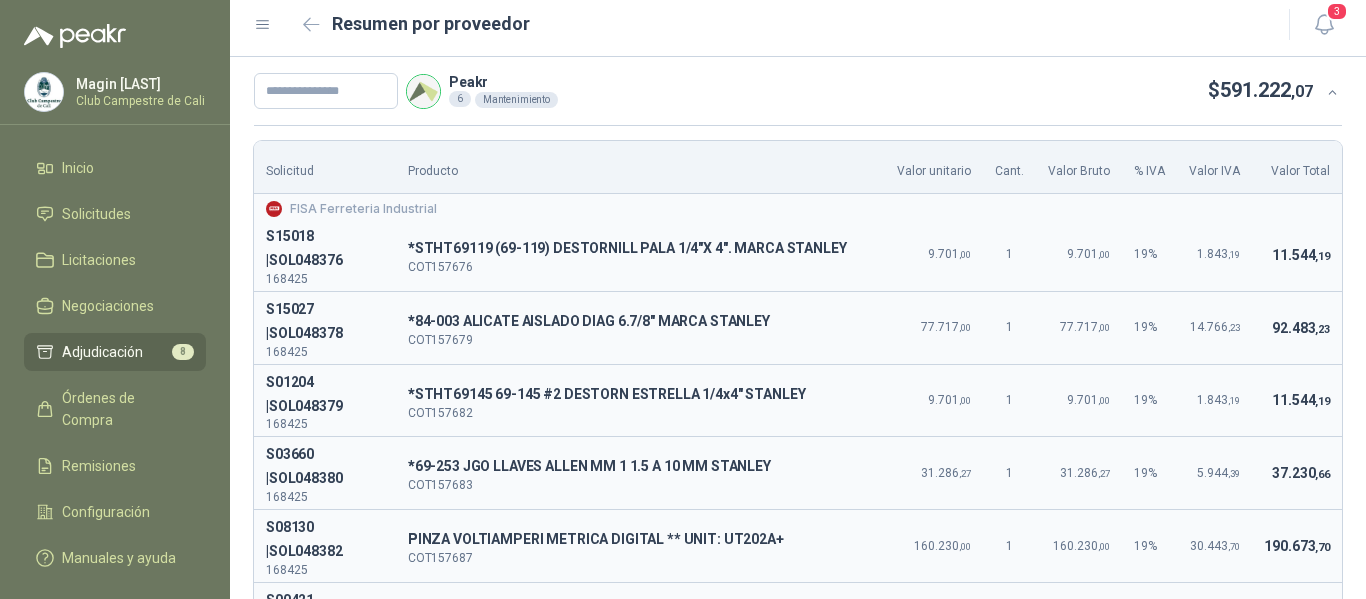 scroll, scrollTop: 0, scrollLeft: 0, axis: both 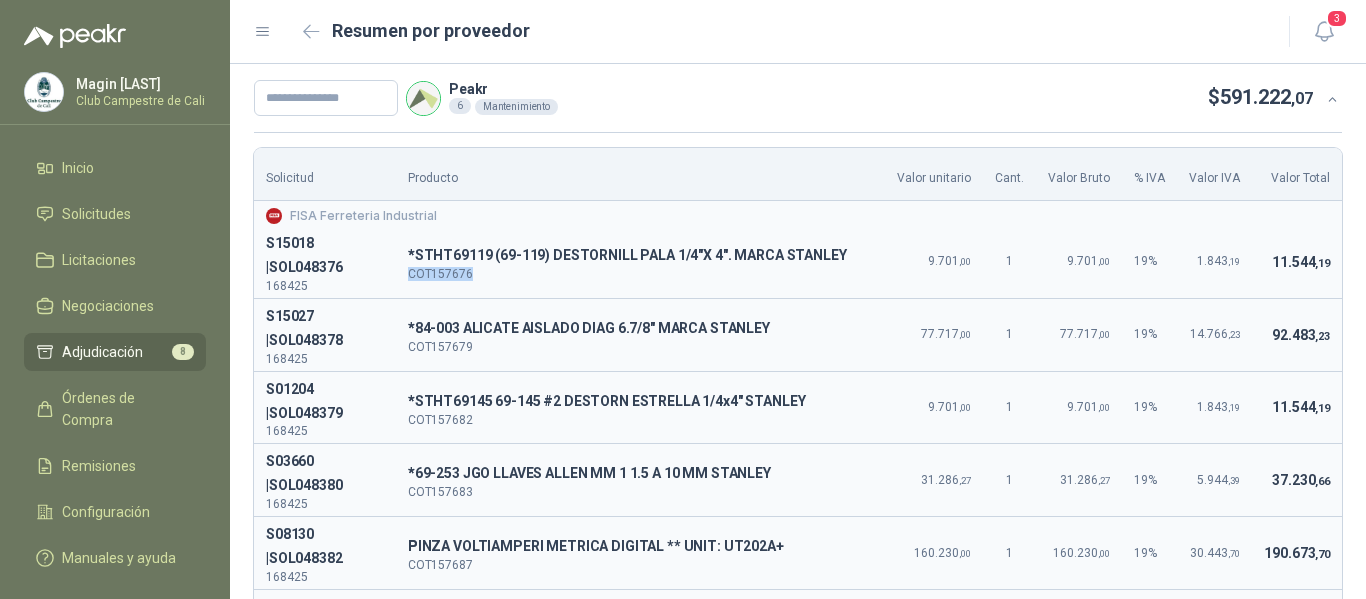 drag, startPoint x: 484, startPoint y: 274, endPoint x: 408, endPoint y: 276, distance: 76.02631 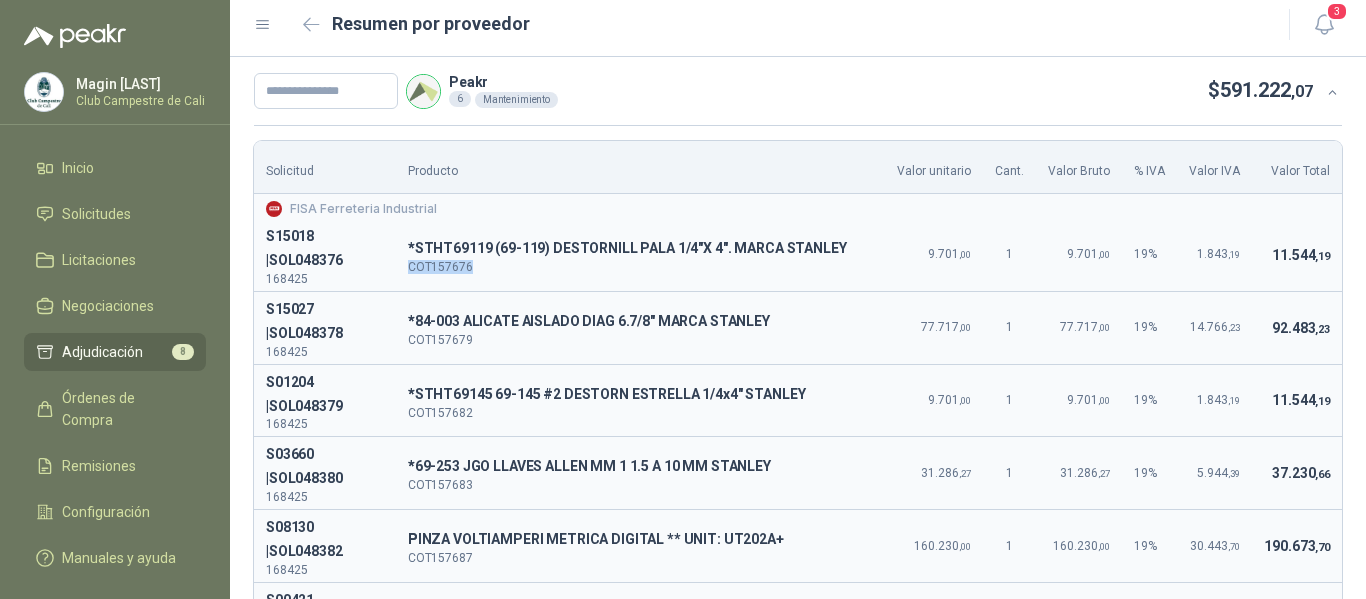scroll, scrollTop: 0, scrollLeft: 0, axis: both 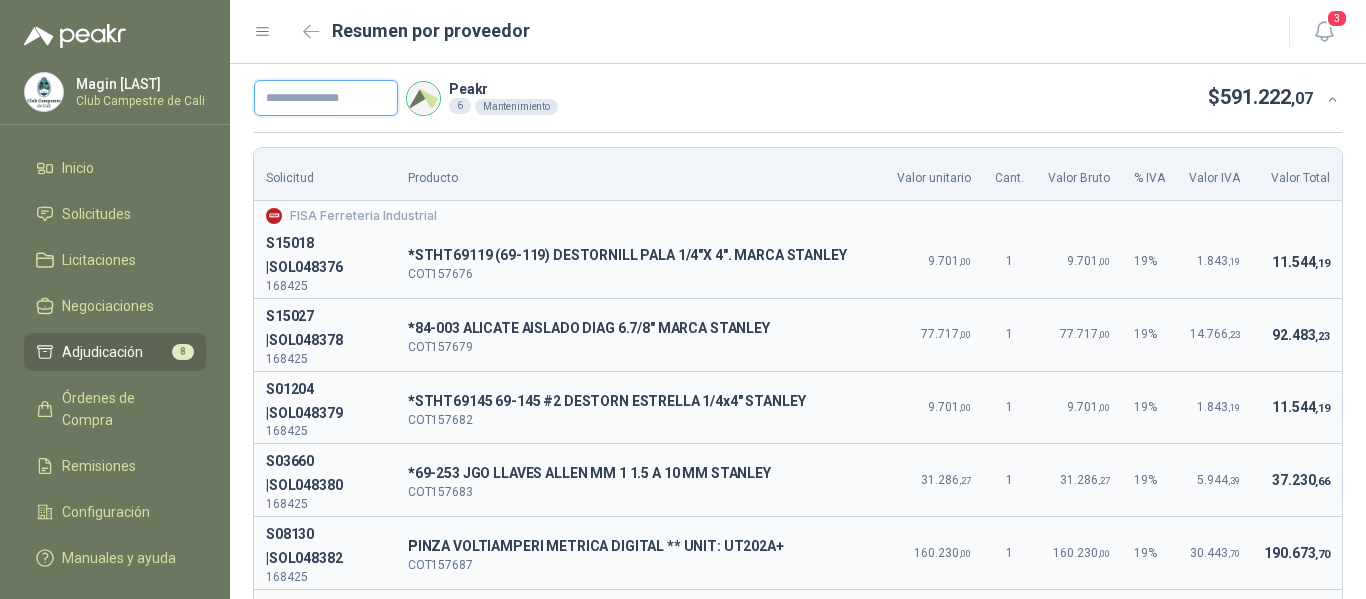 click at bounding box center (326, 98) 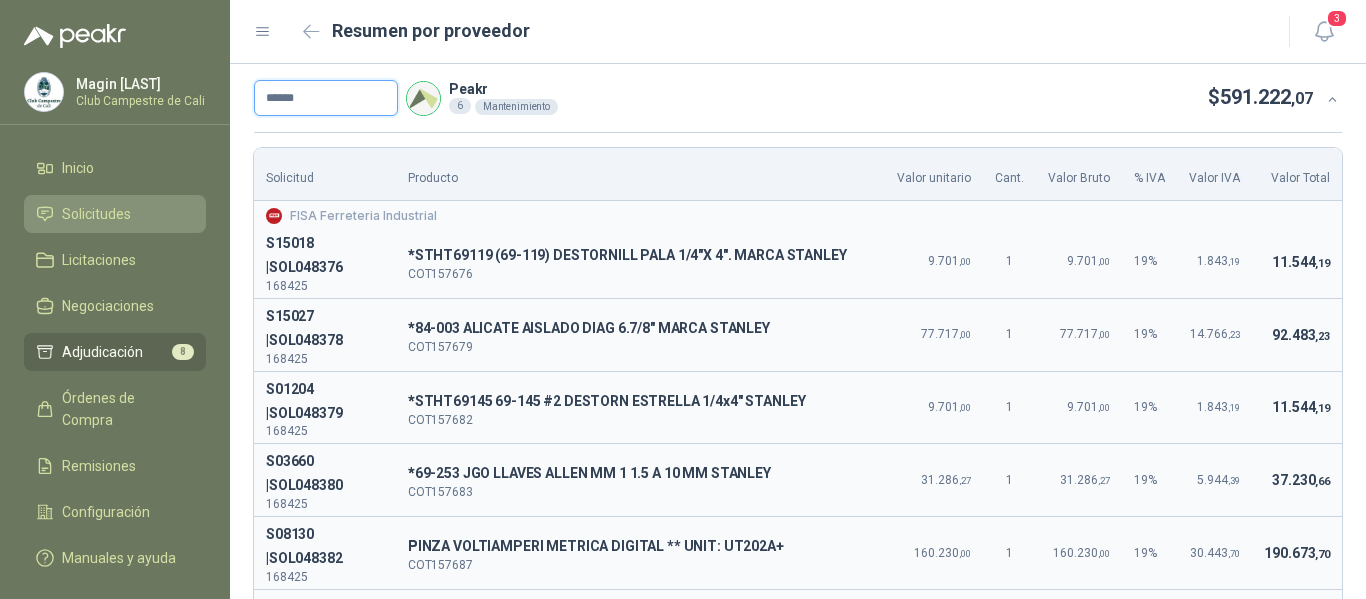 type on "******" 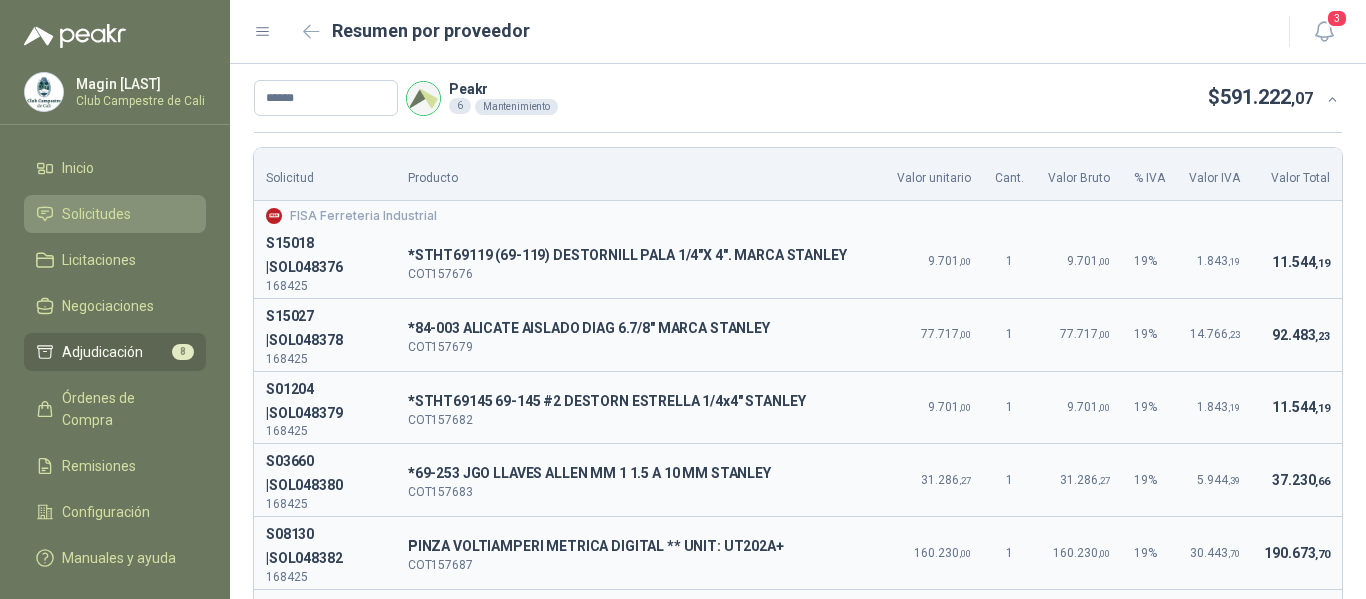 click on "Solicitudes" at bounding box center [96, 214] 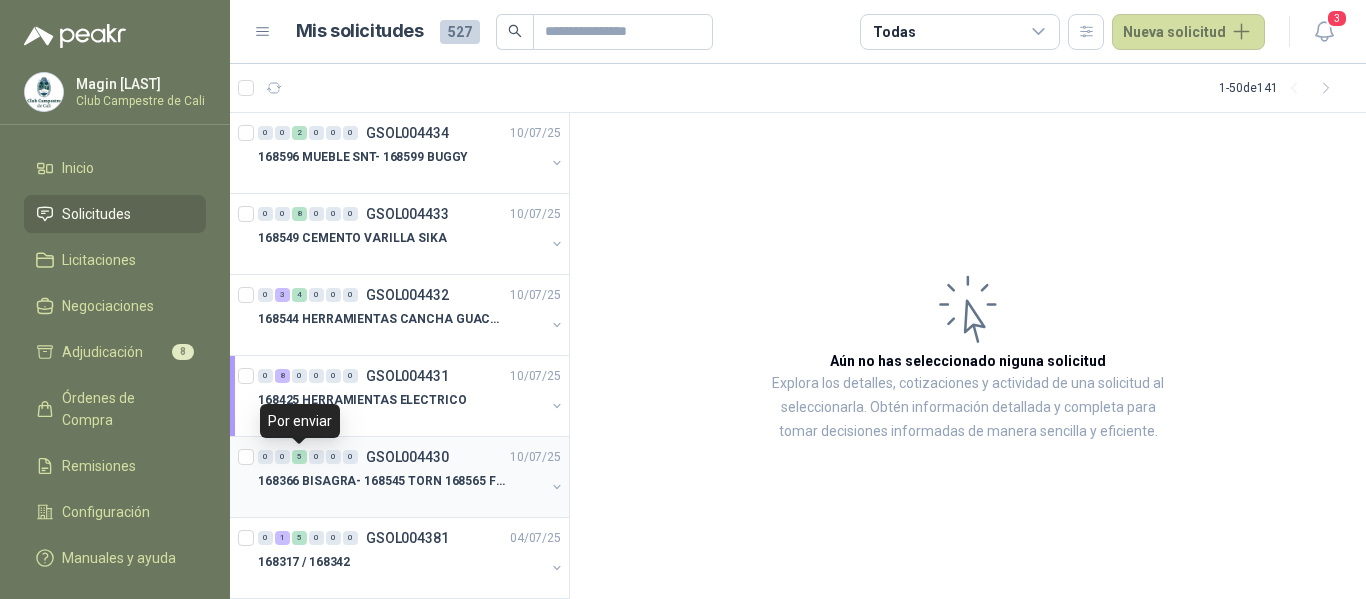scroll, scrollTop: 100, scrollLeft: 0, axis: vertical 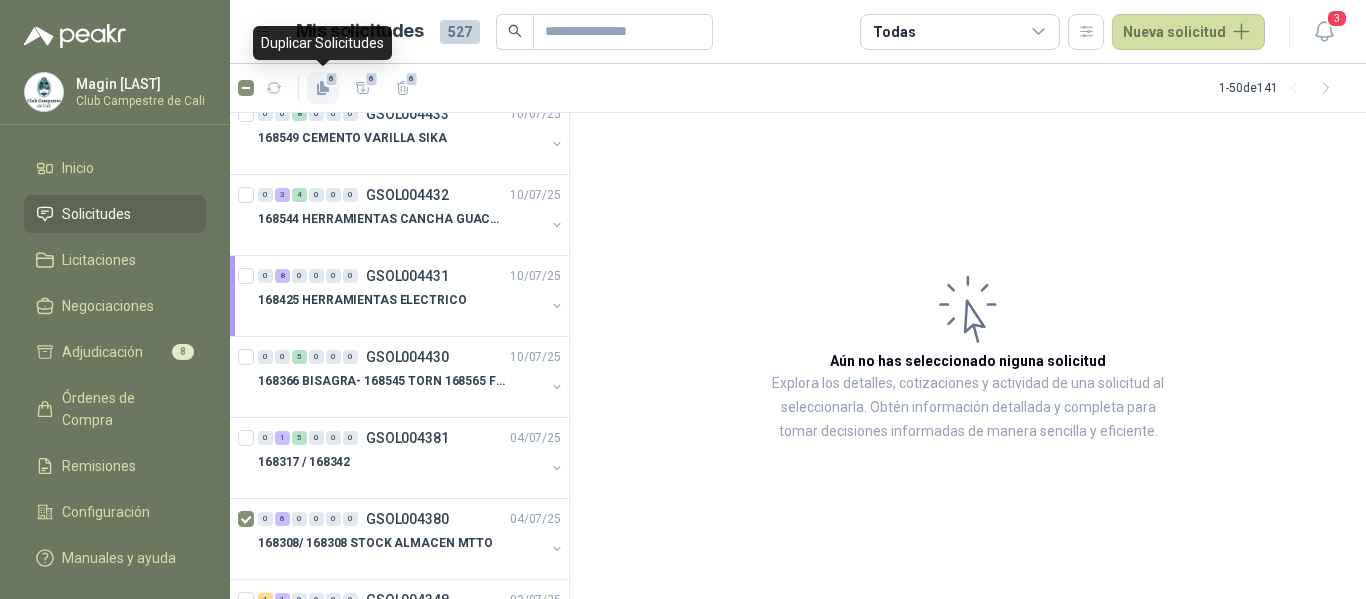 click 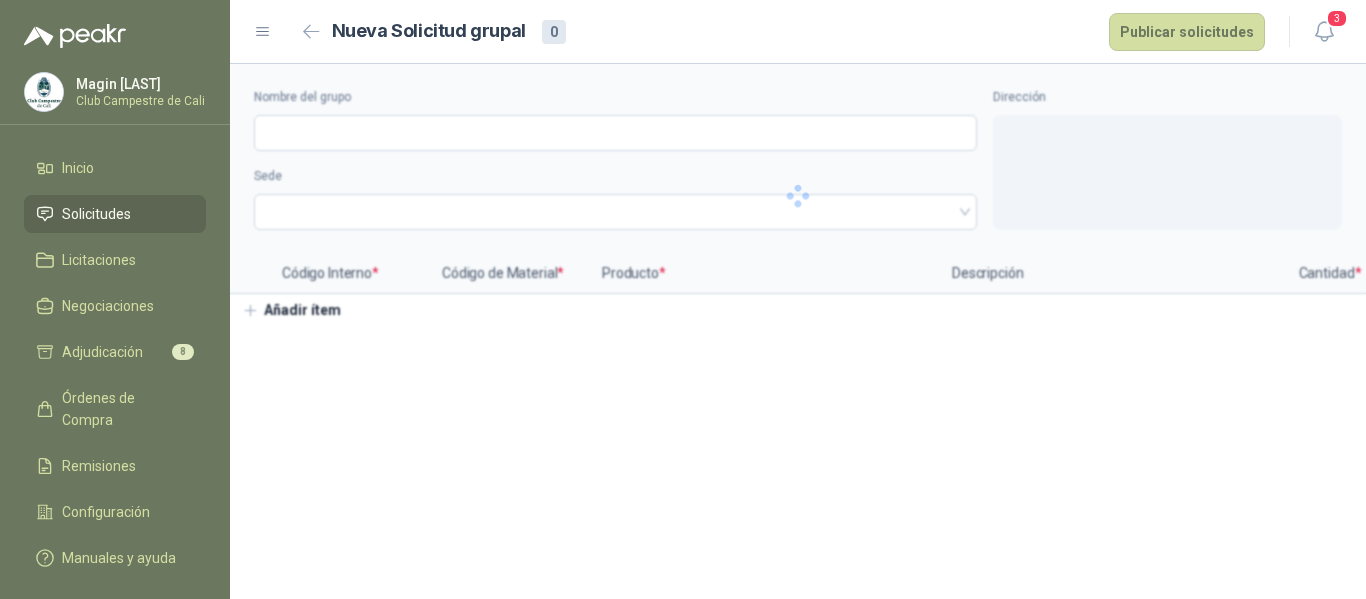 type 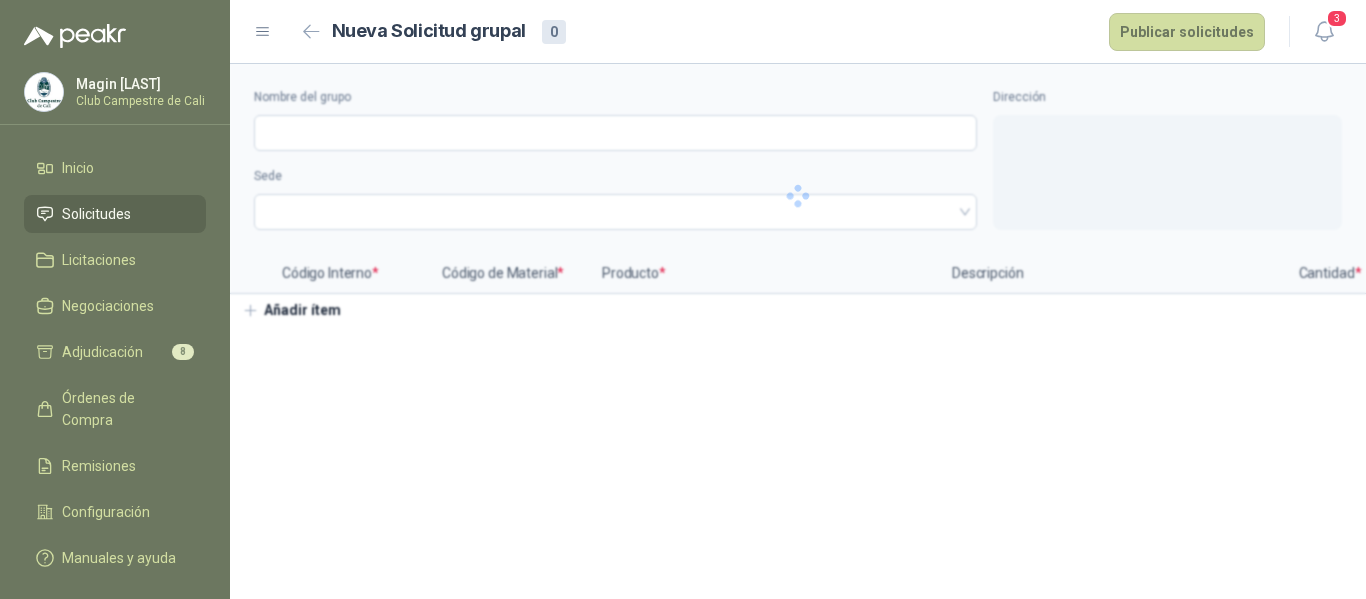 type on "**********" 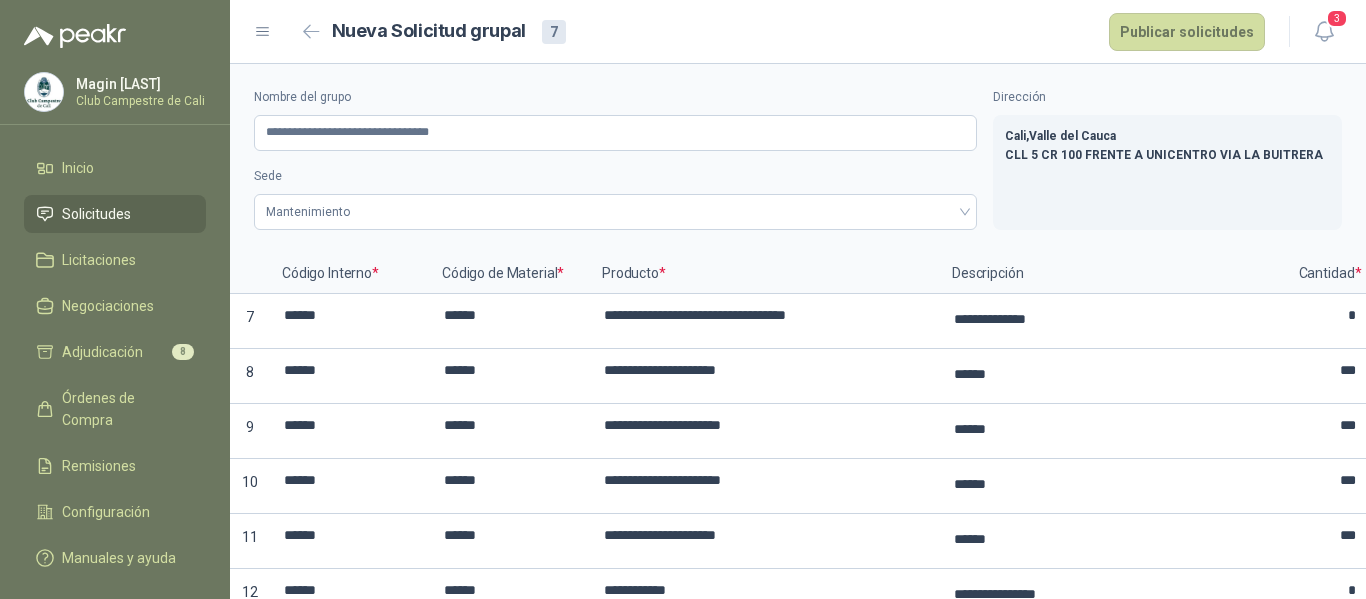 scroll, scrollTop: 129, scrollLeft: 0, axis: vertical 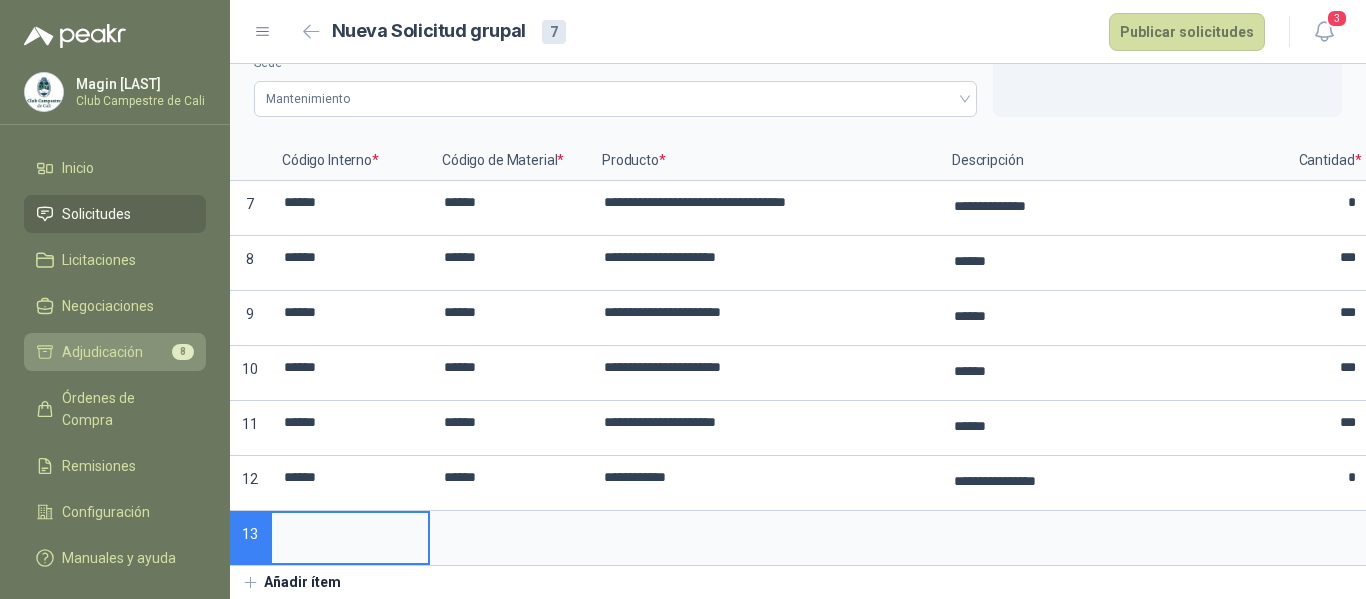 click on "Adjudicación" at bounding box center [102, 352] 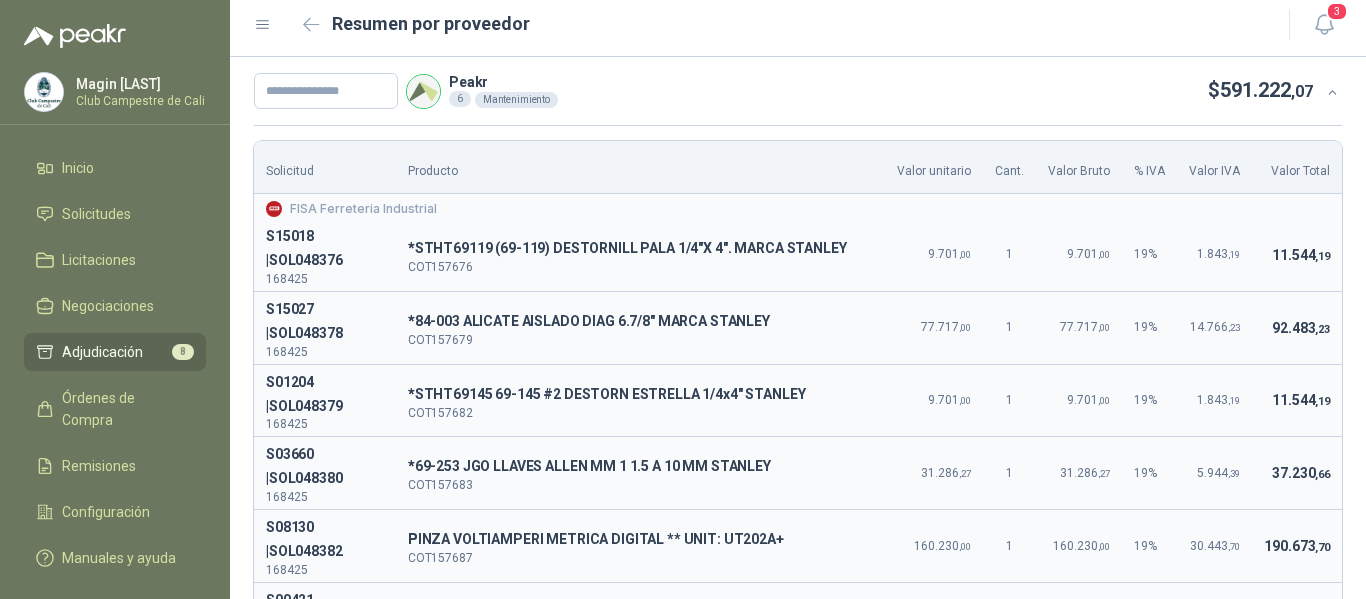 scroll, scrollTop: 0, scrollLeft: 0, axis: both 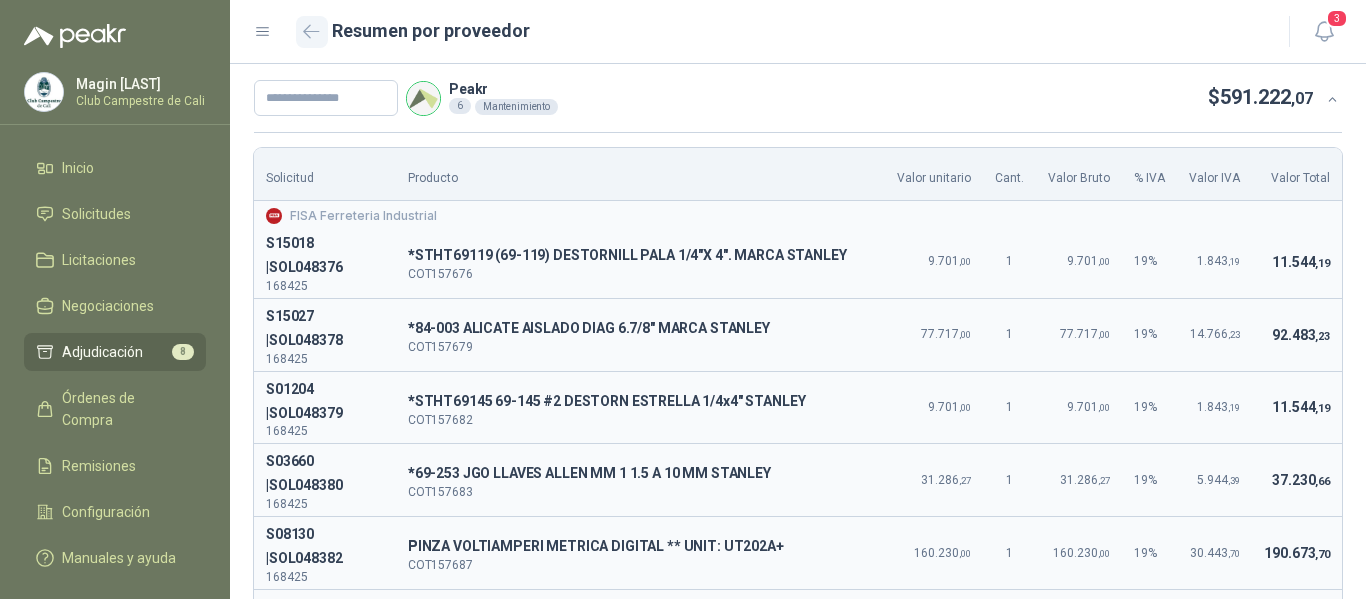 click at bounding box center [312, 32] 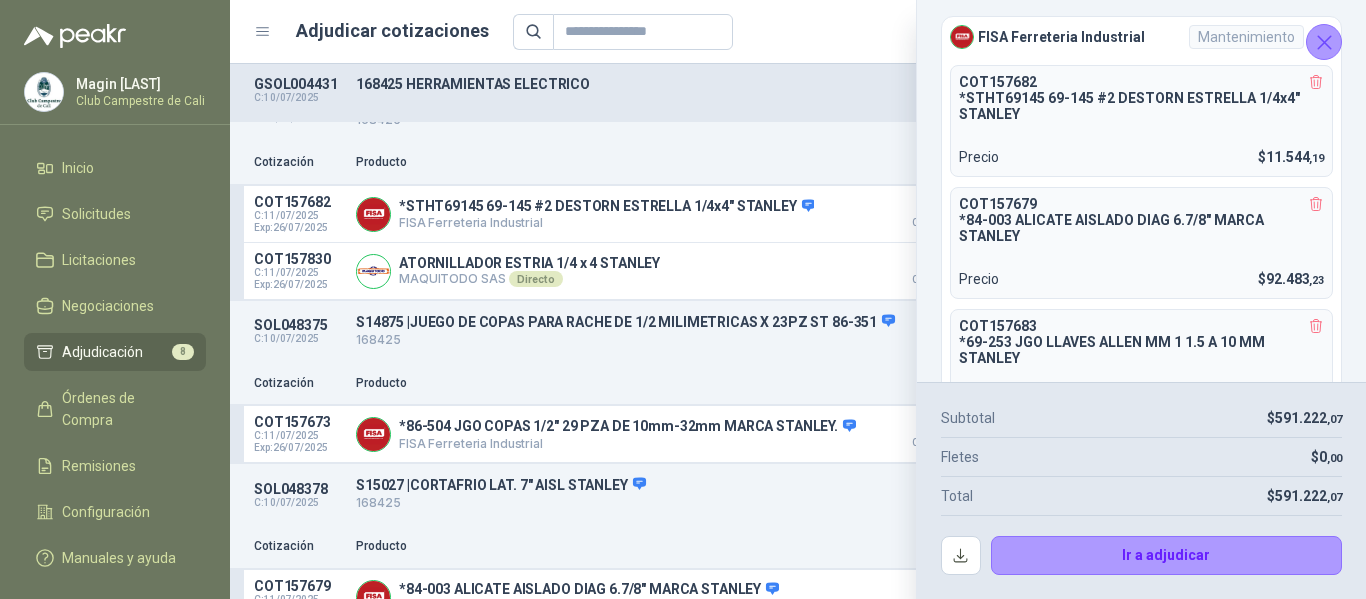 scroll, scrollTop: 0, scrollLeft: 0, axis: both 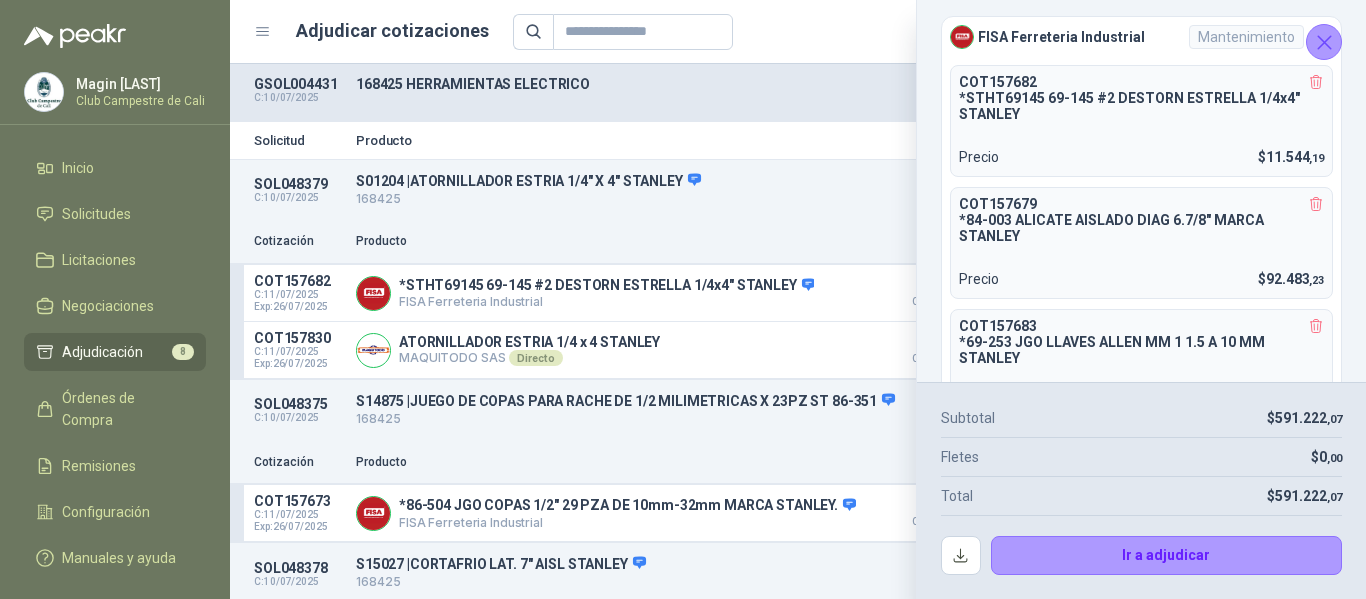click 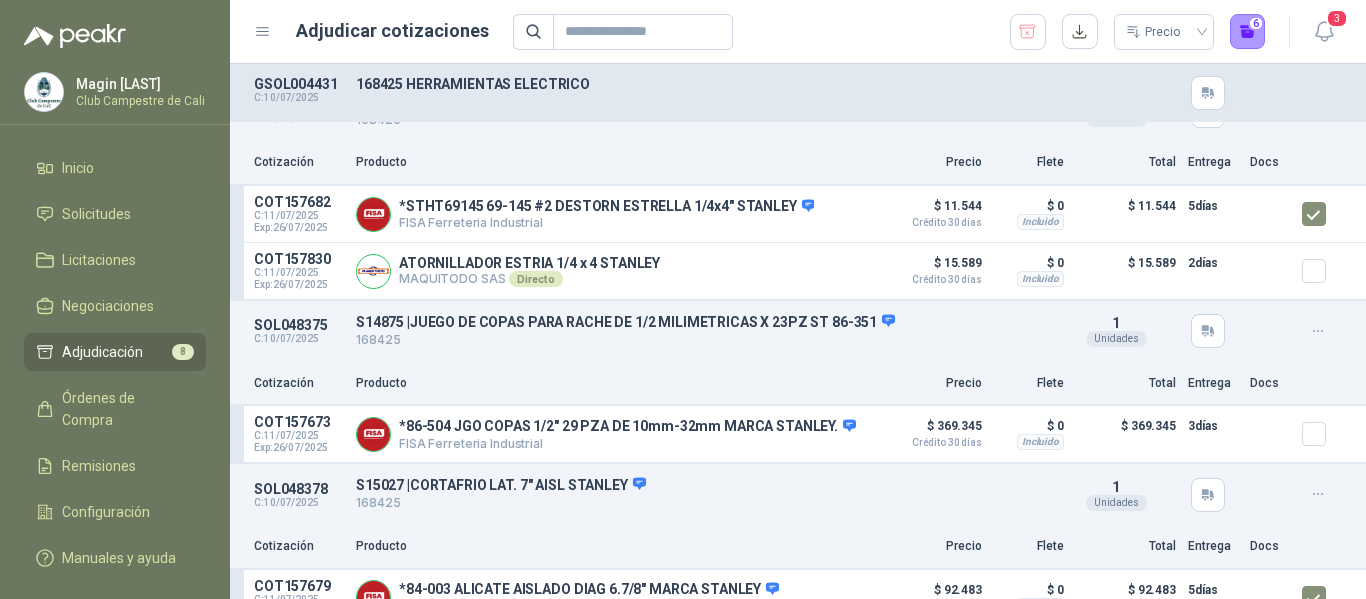 scroll, scrollTop: 0, scrollLeft: 0, axis: both 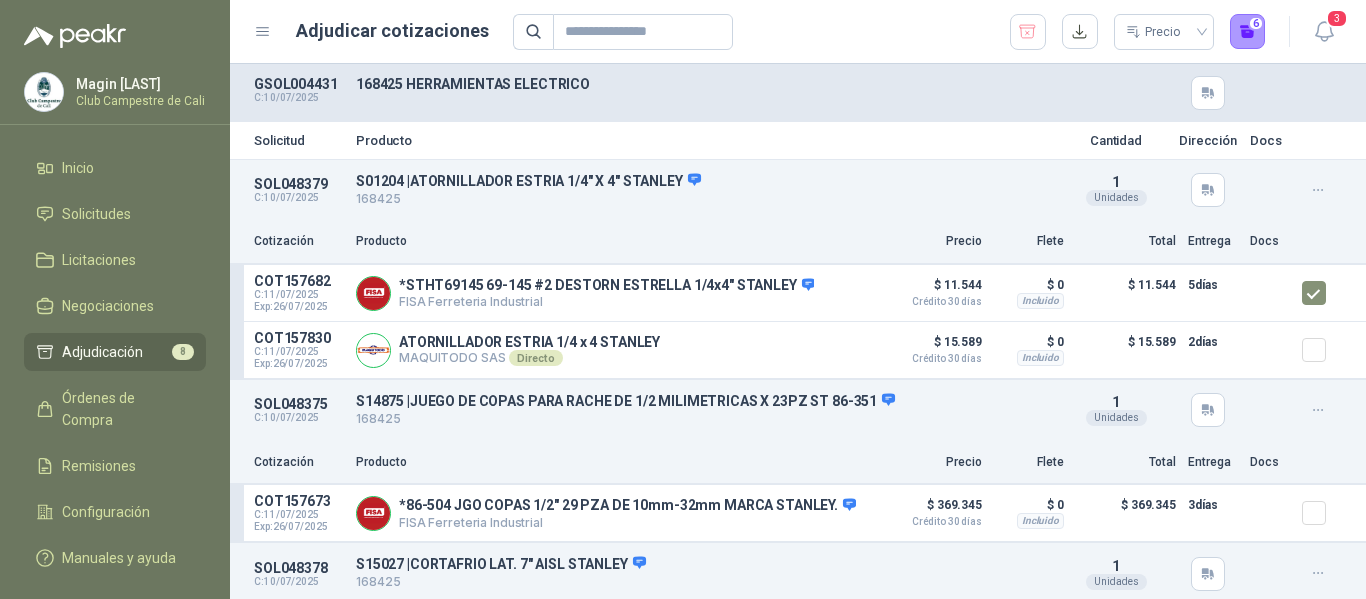 click 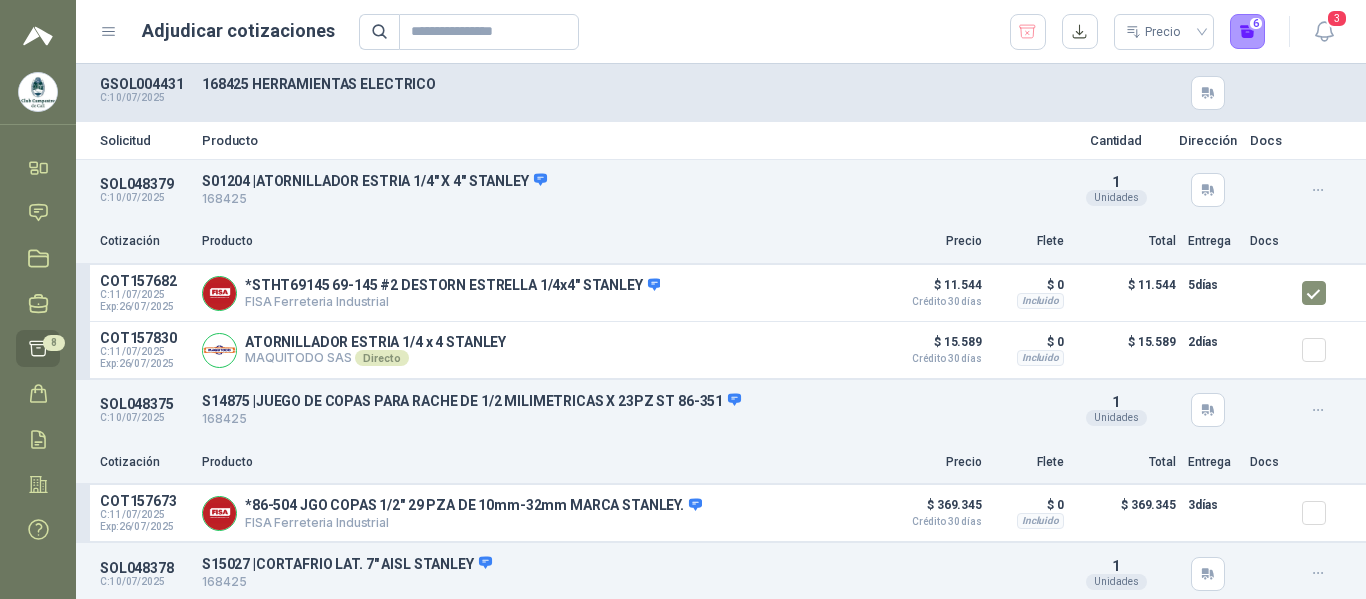 click on "Adjudicar cotizaciones       Precio   6 3" at bounding box center (721, 32) 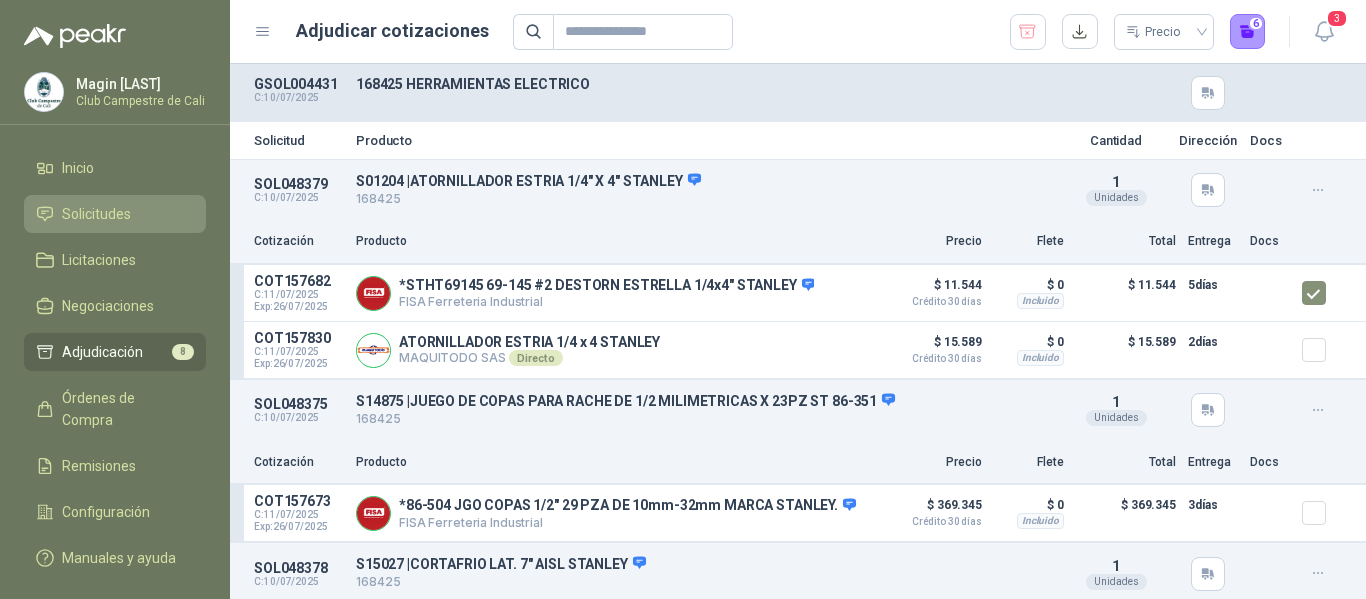 click on "Solicitudes" at bounding box center (96, 214) 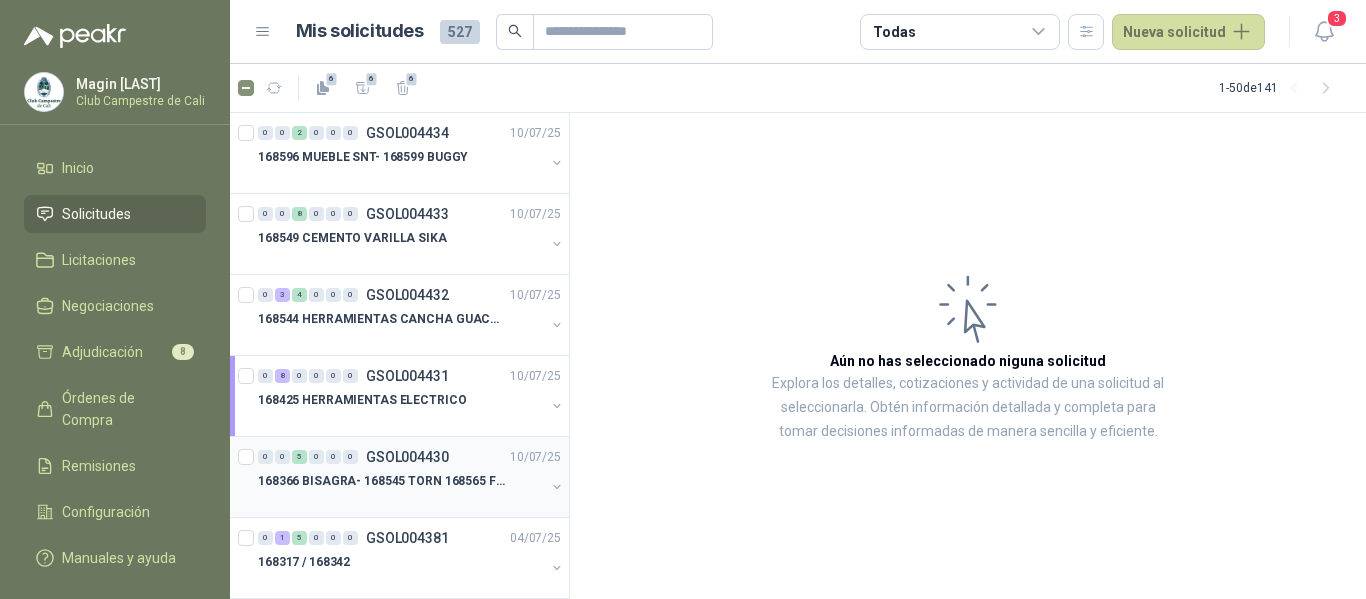 scroll, scrollTop: 300, scrollLeft: 0, axis: vertical 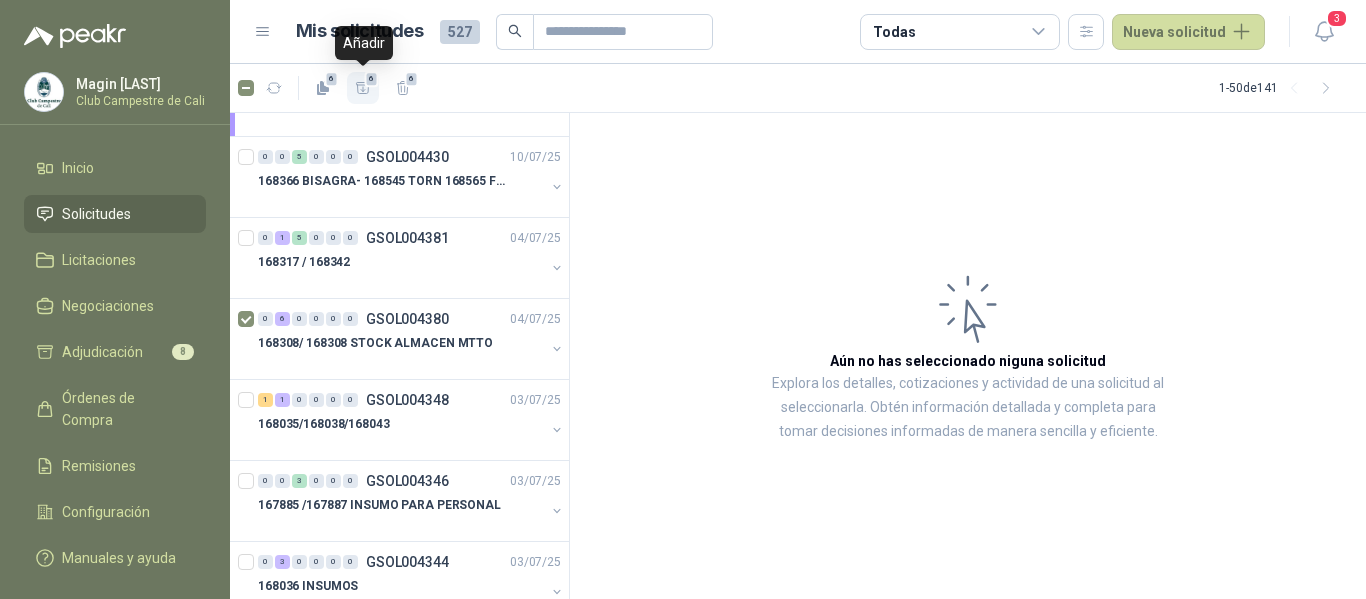 click 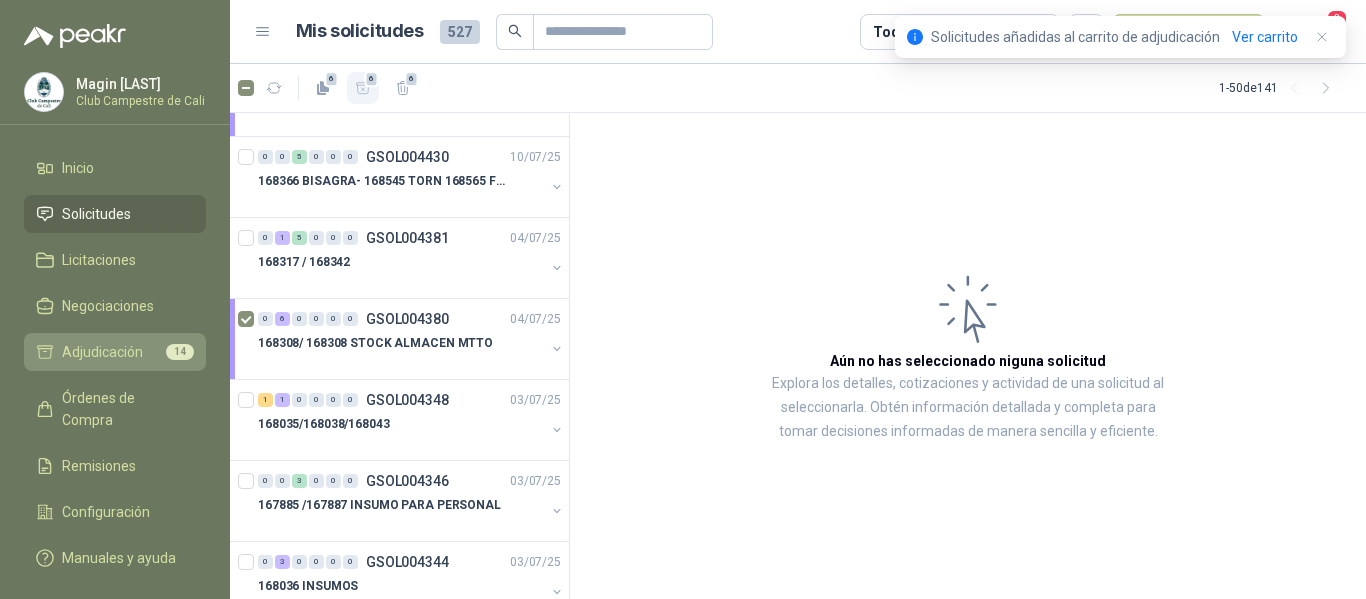 click on "Adjudicación" at bounding box center (102, 352) 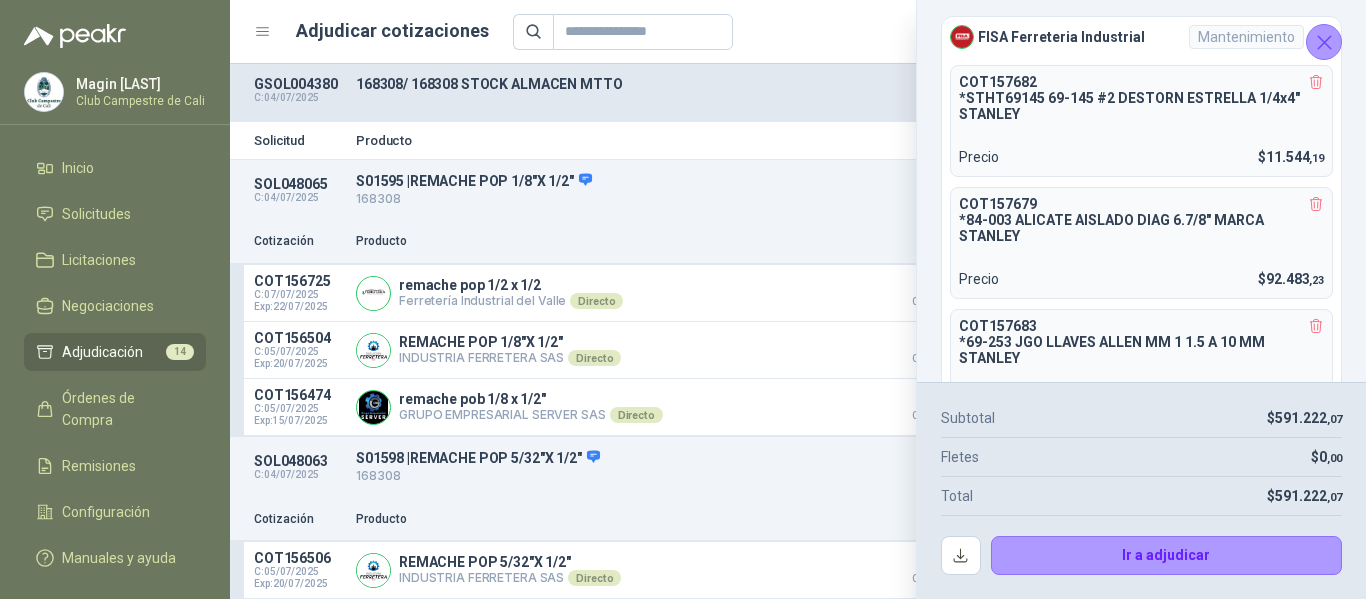 click 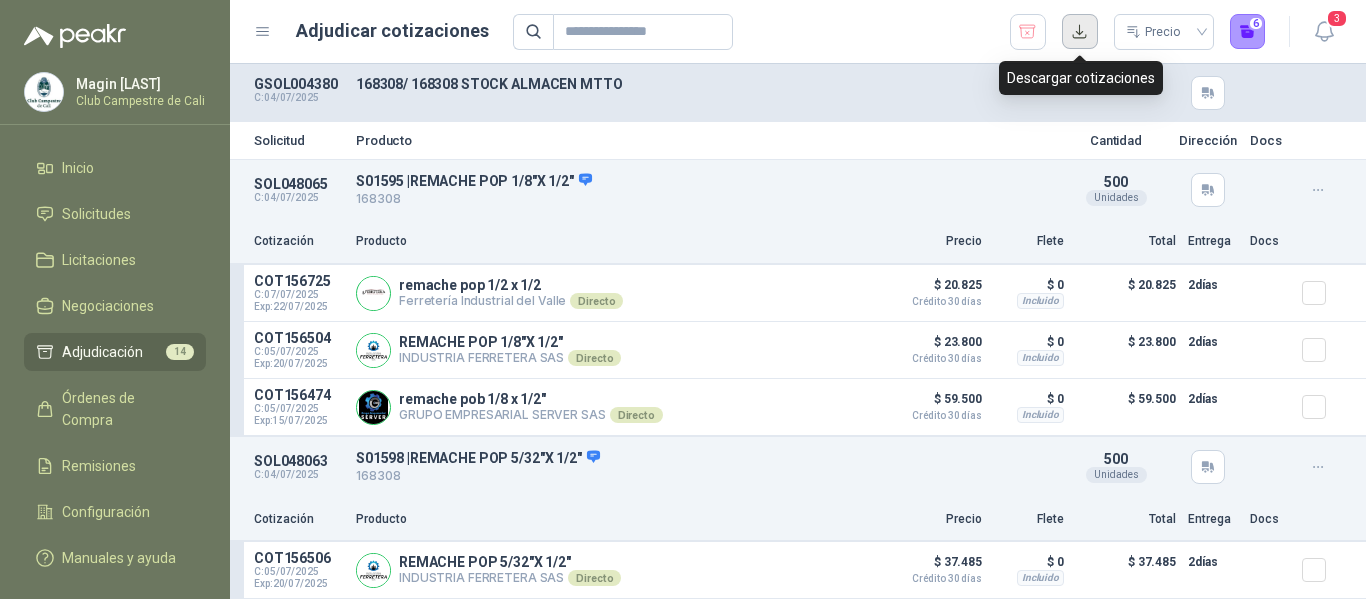 click at bounding box center [1080, 32] 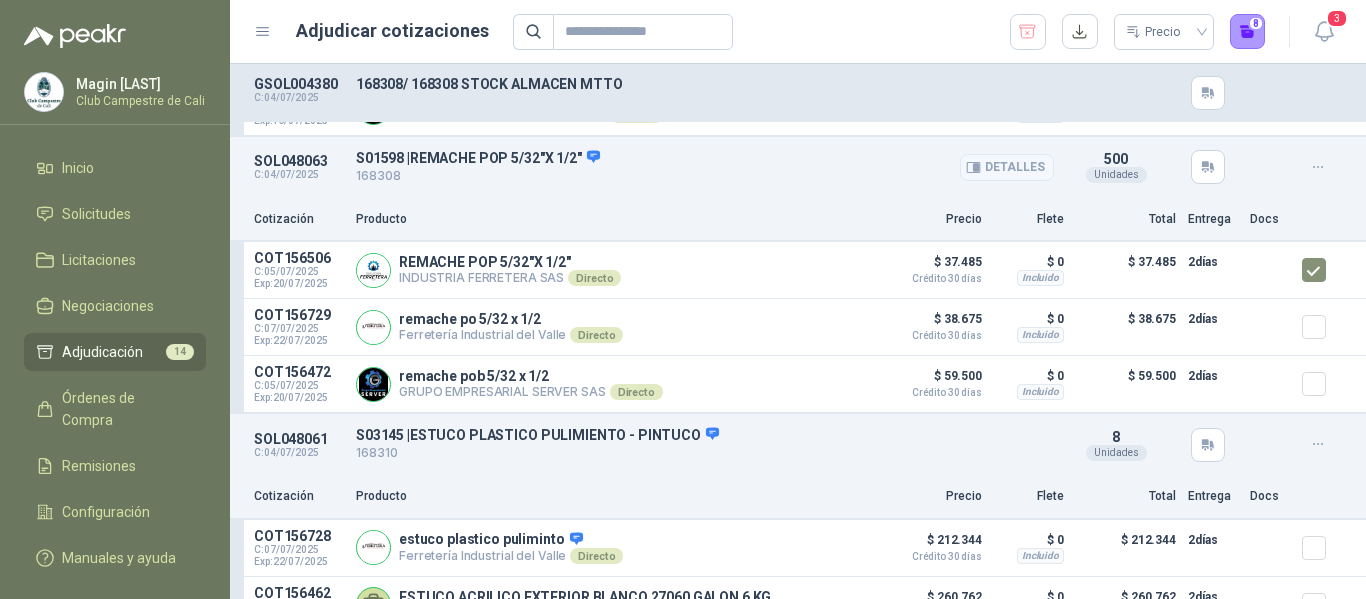 scroll, scrollTop: 500, scrollLeft: 0, axis: vertical 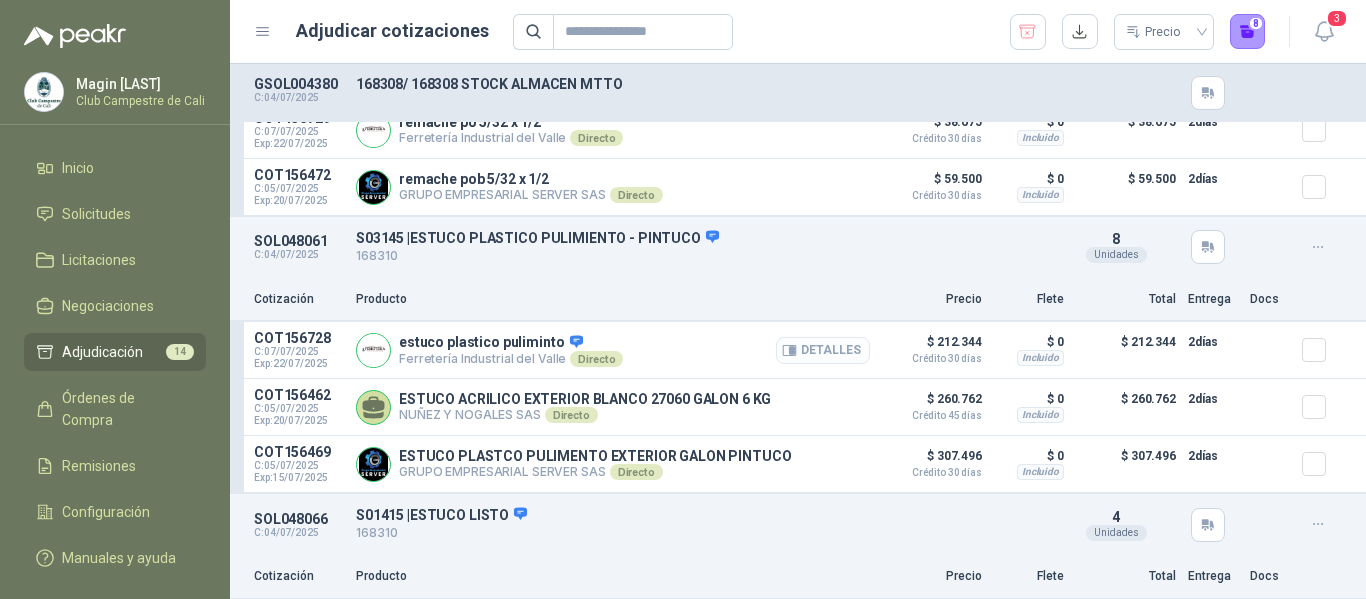 click on "Detalles" at bounding box center [823, 350] 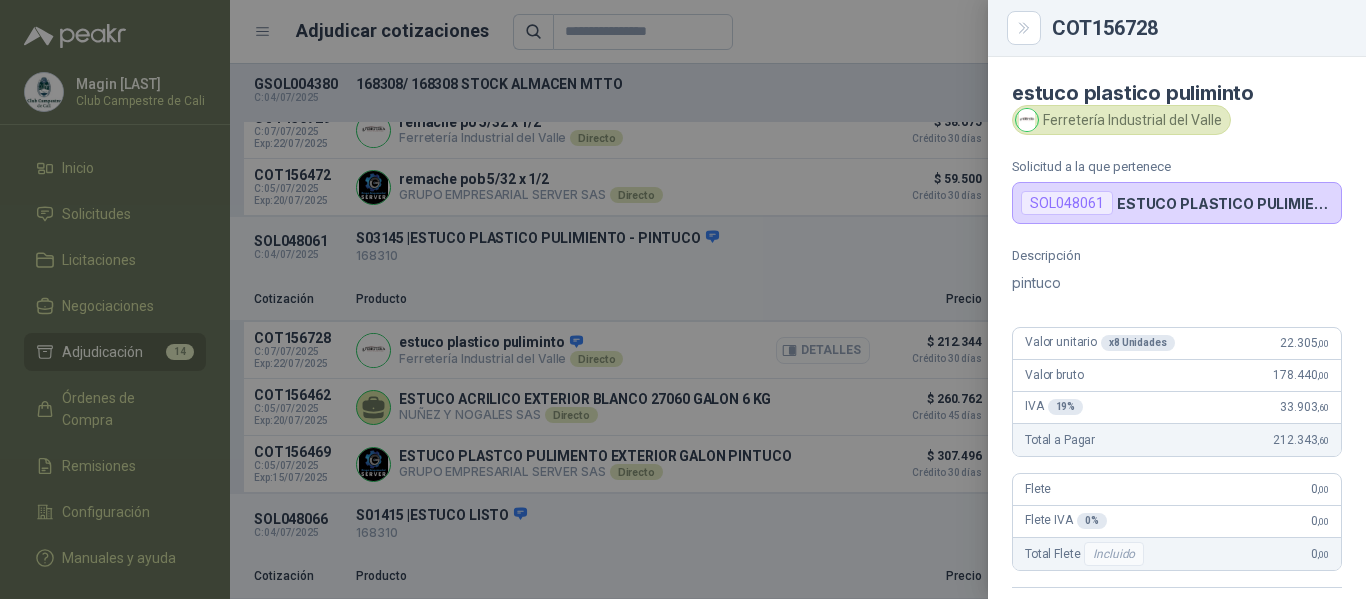 click at bounding box center (683, 299) 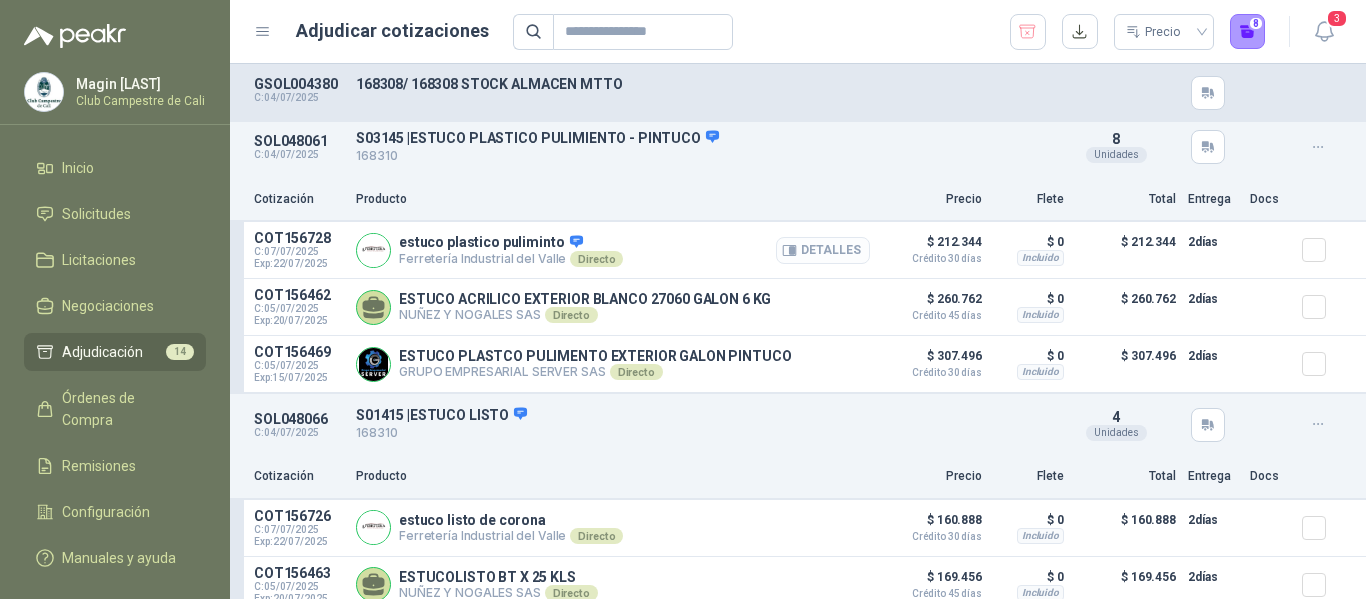 scroll, scrollTop: 700, scrollLeft: 0, axis: vertical 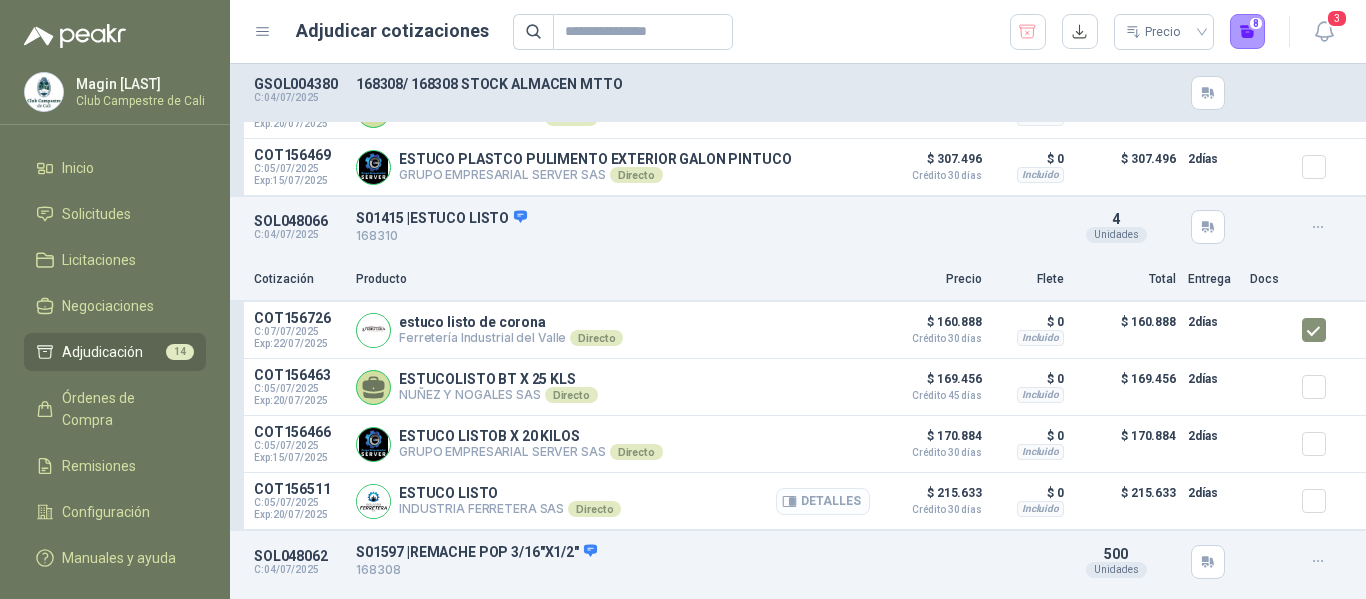click on "Detalles" at bounding box center (823, 501) 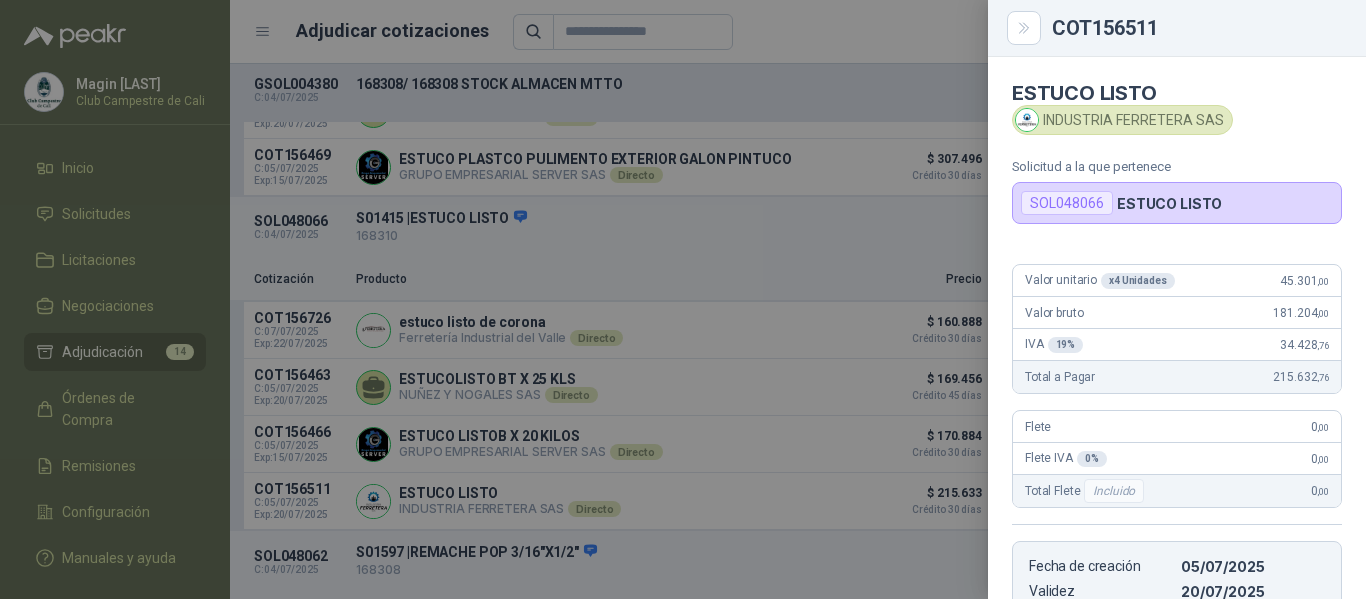 click at bounding box center [683, 299] 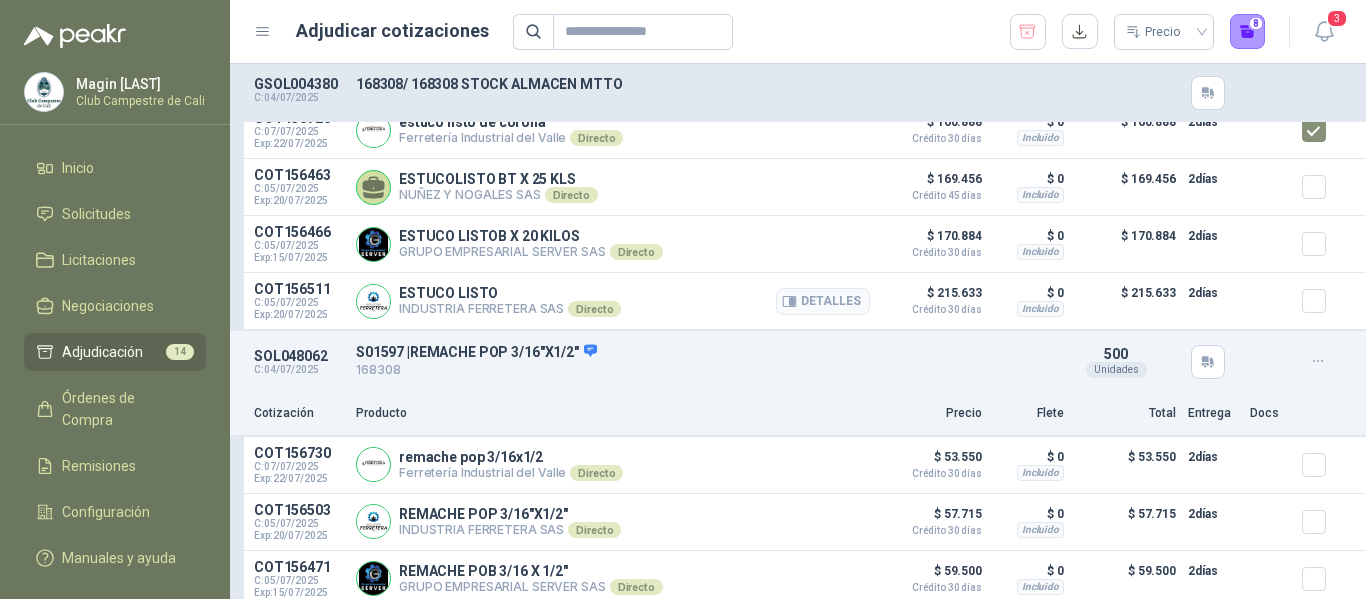 scroll, scrollTop: 1100, scrollLeft: 0, axis: vertical 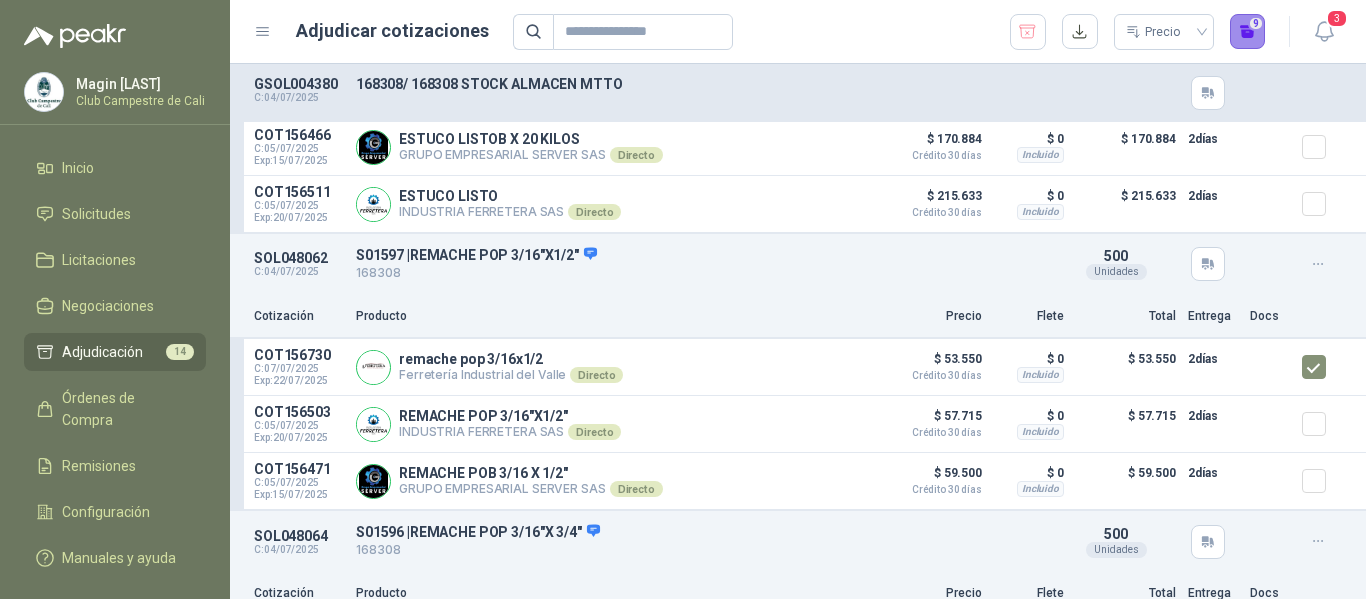 click on "9" at bounding box center (1248, 32) 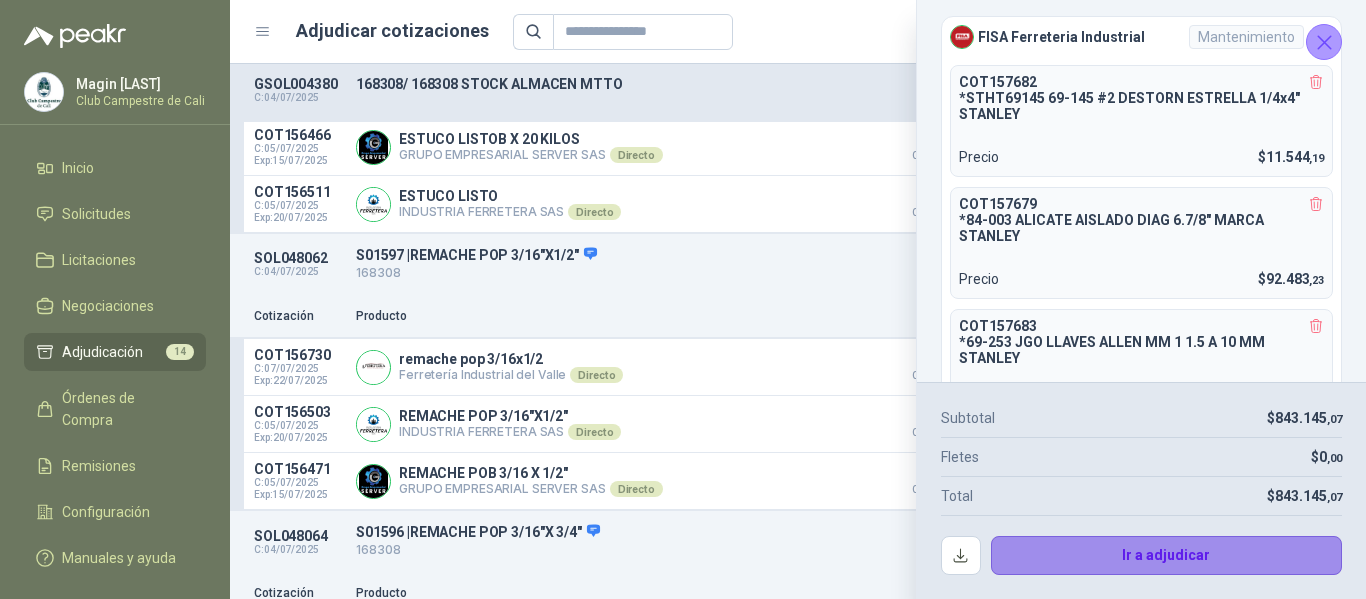 click on "Ir a adjudicar" at bounding box center (1167, 556) 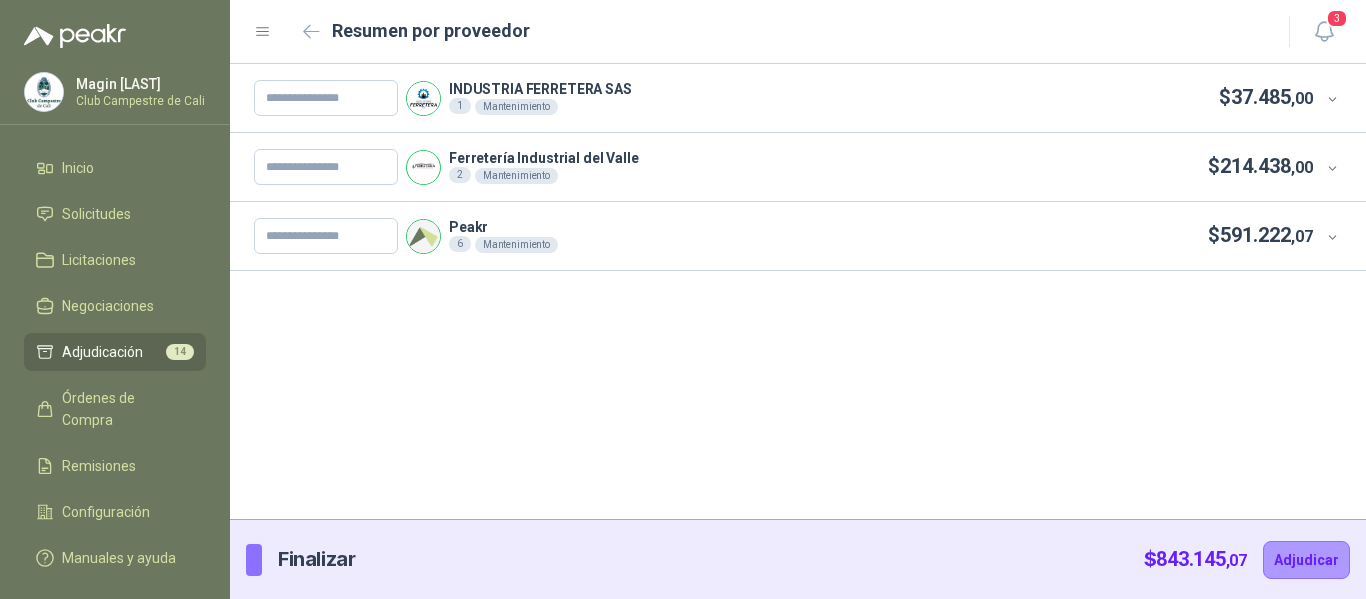 click on "INDUSTRIA FERRETERA SAS" at bounding box center (540, 89) 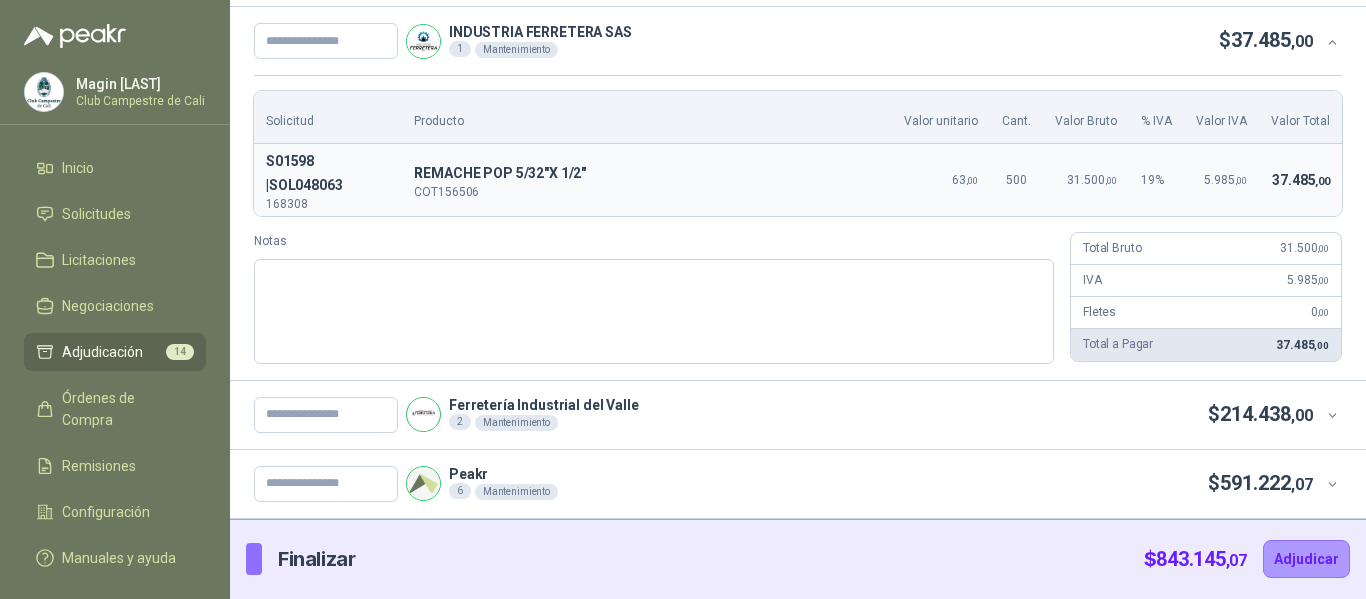 scroll, scrollTop: 0, scrollLeft: 0, axis: both 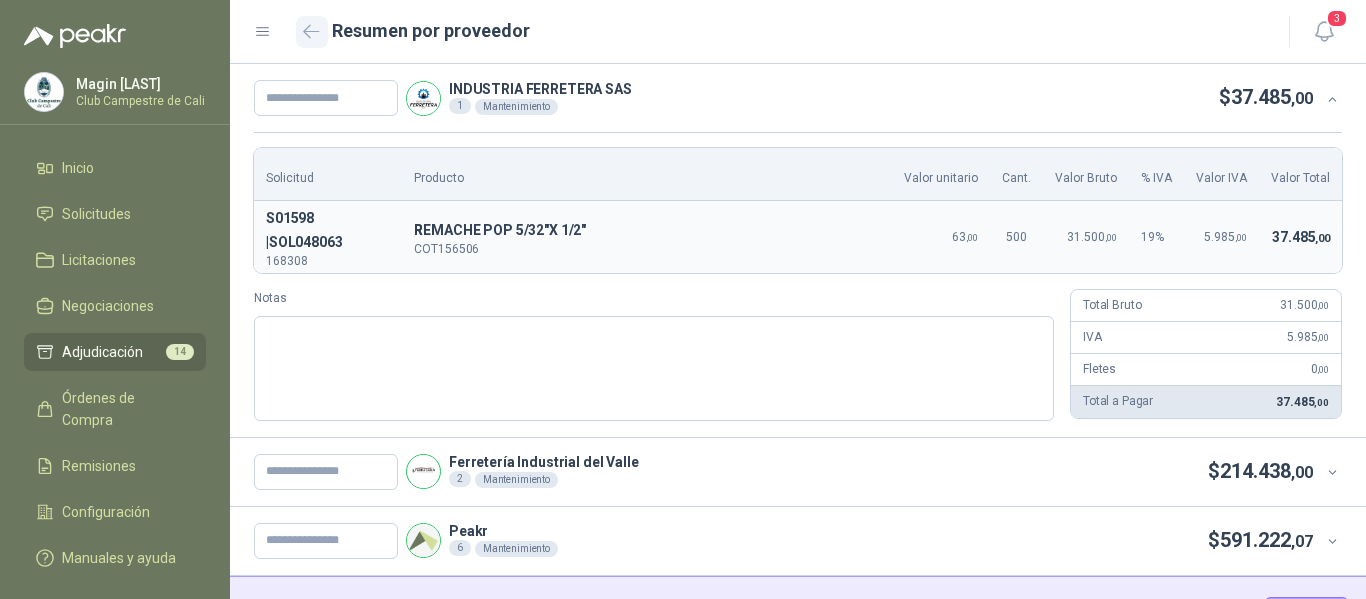 click 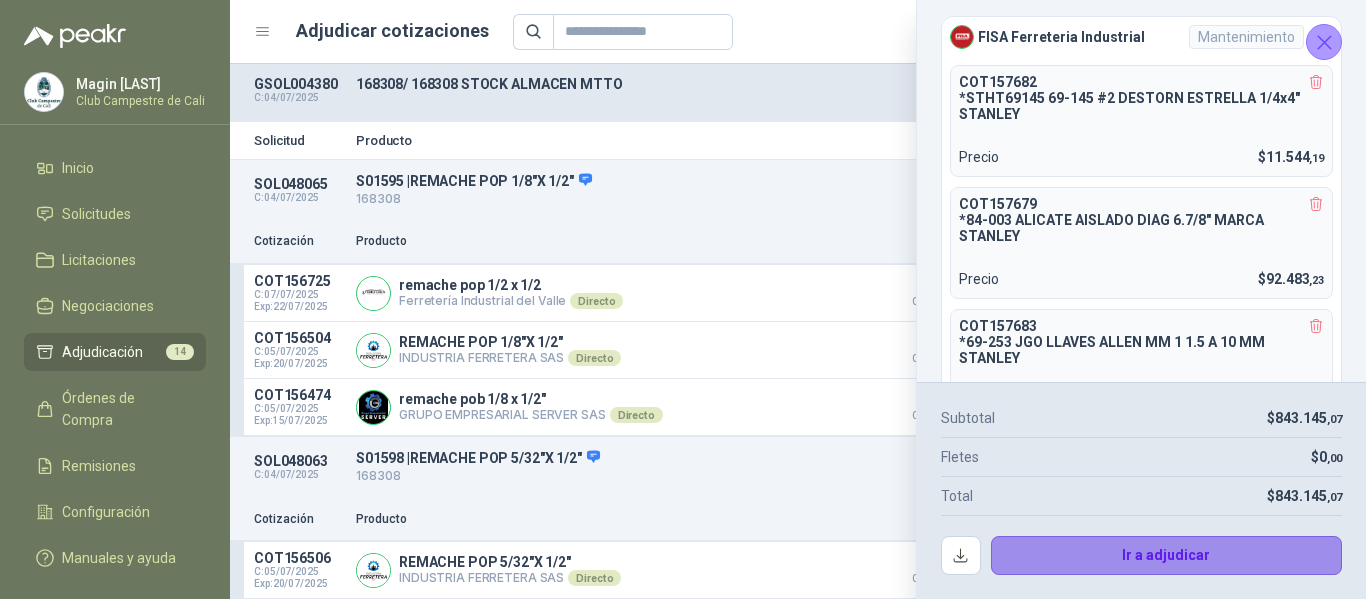 click on "Ir a adjudicar" at bounding box center (1167, 556) 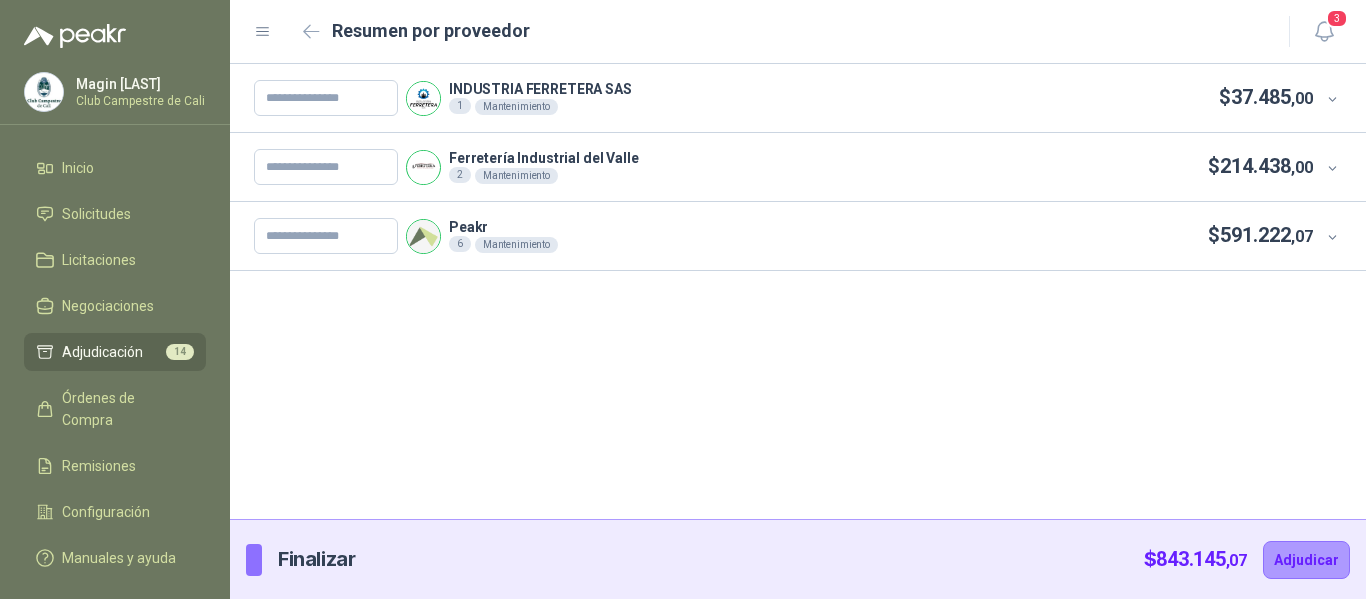 click on "Ferretería Industrial del Valle" at bounding box center [544, 158] 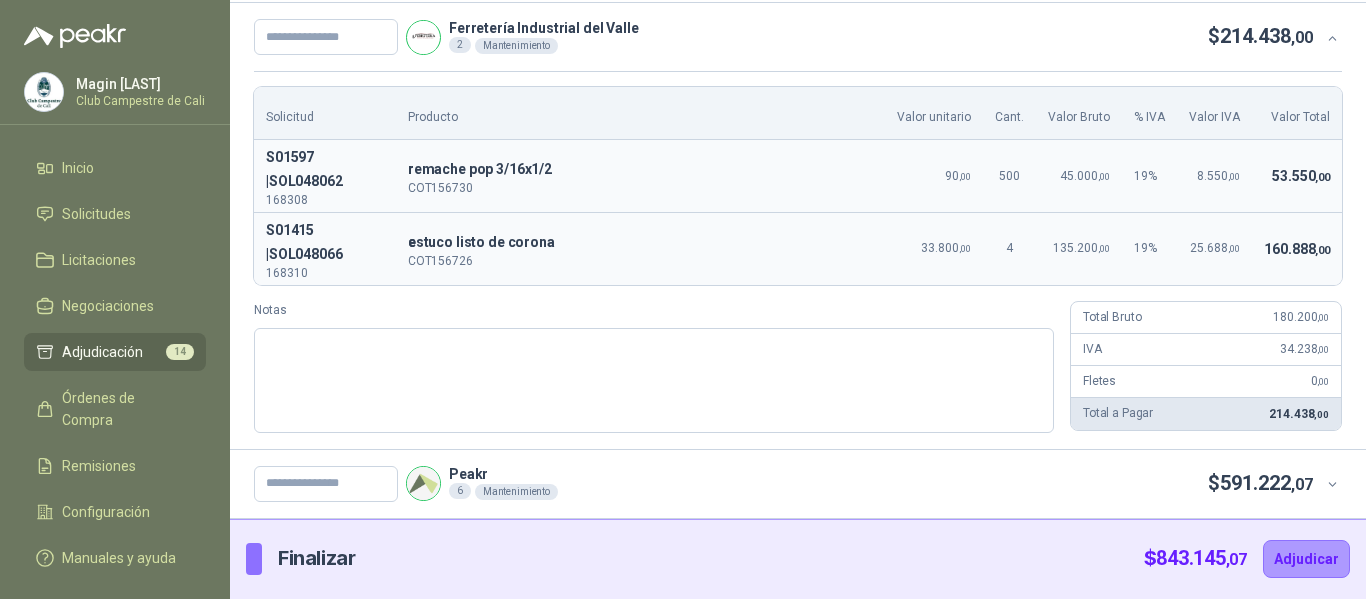 scroll, scrollTop: 0, scrollLeft: 0, axis: both 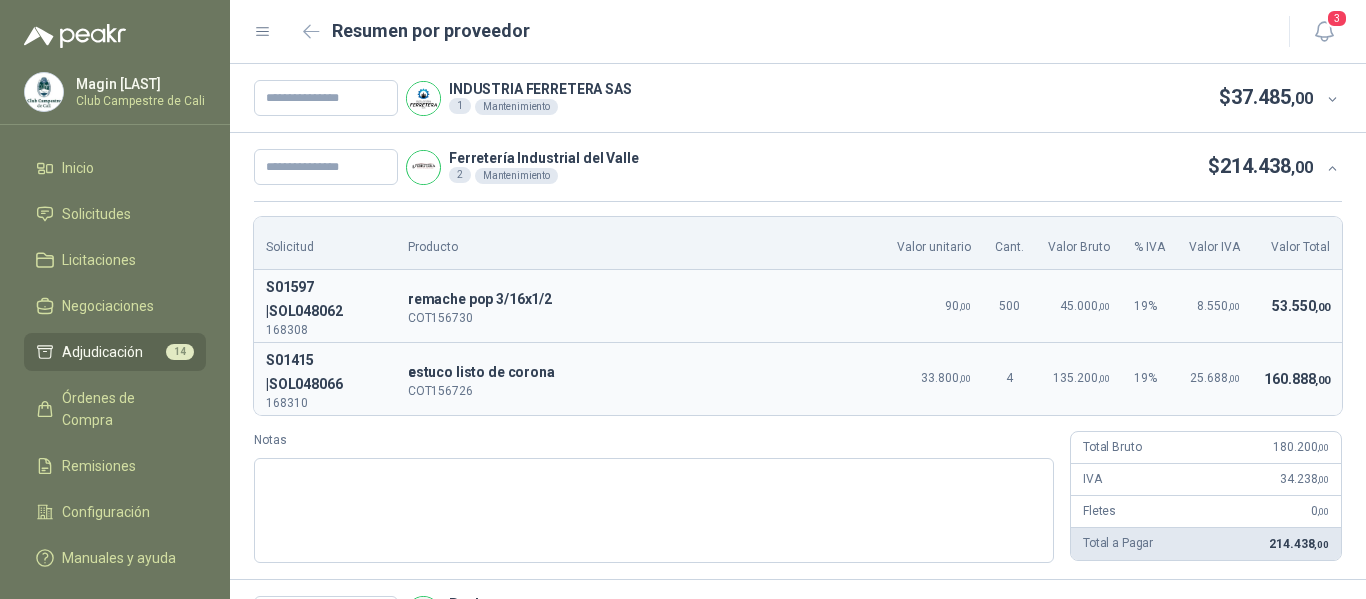 click 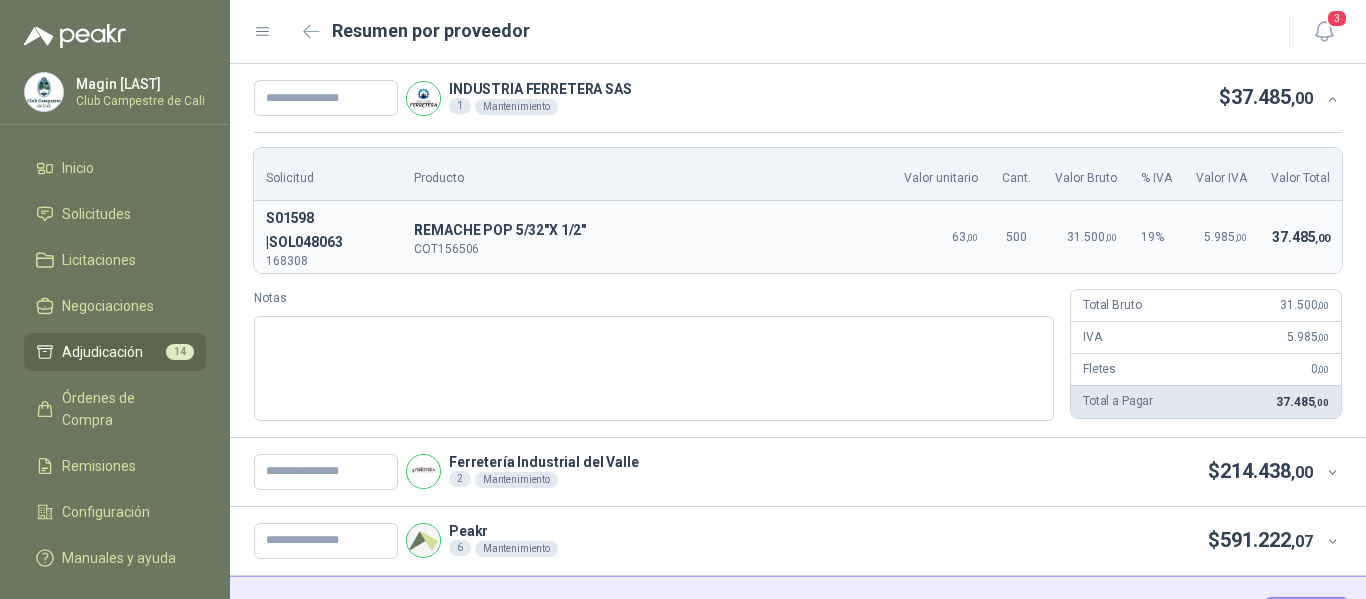 click 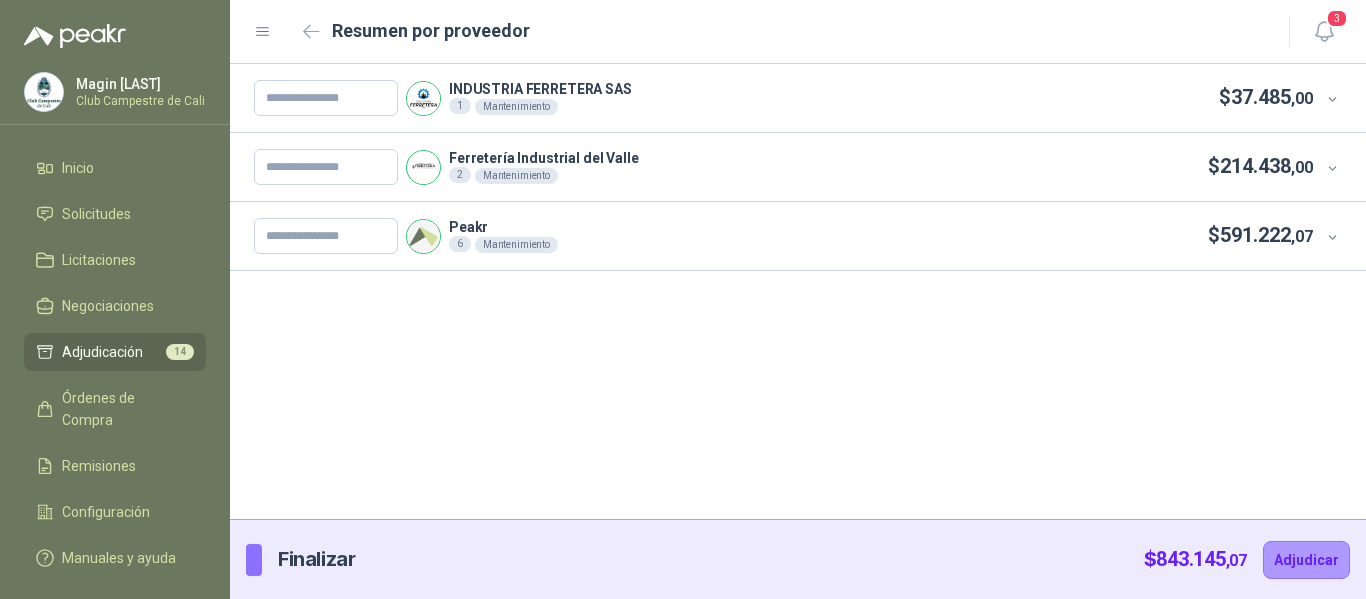 click 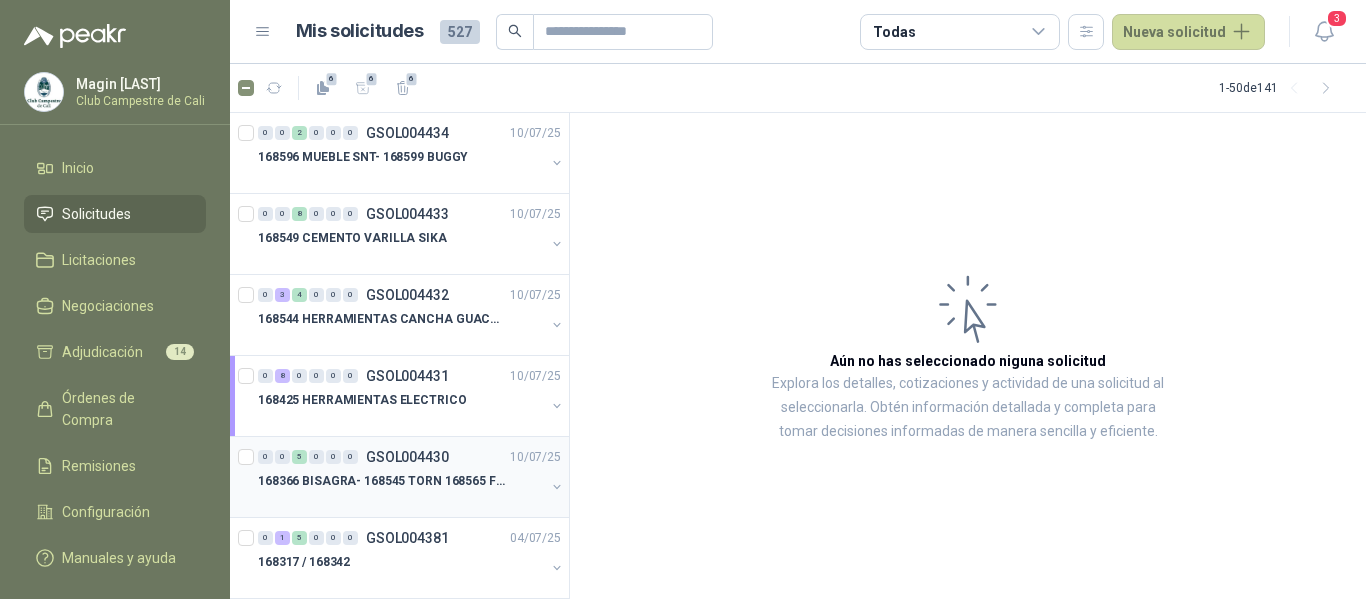 scroll, scrollTop: 200, scrollLeft: 0, axis: vertical 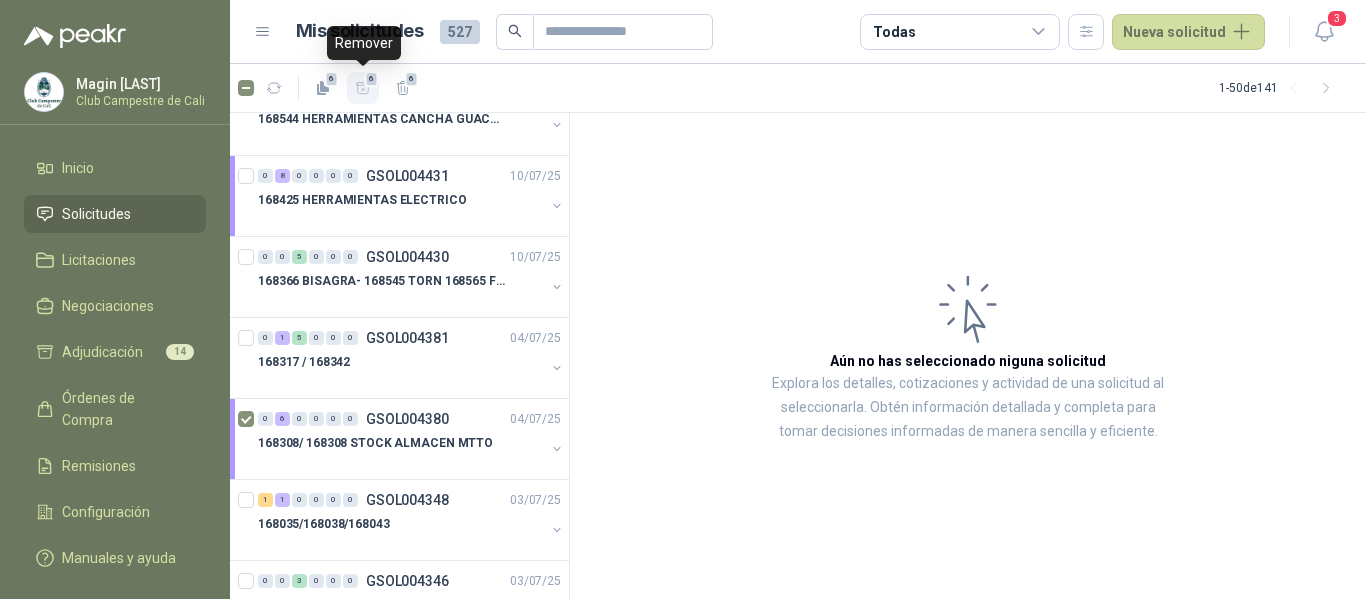 click 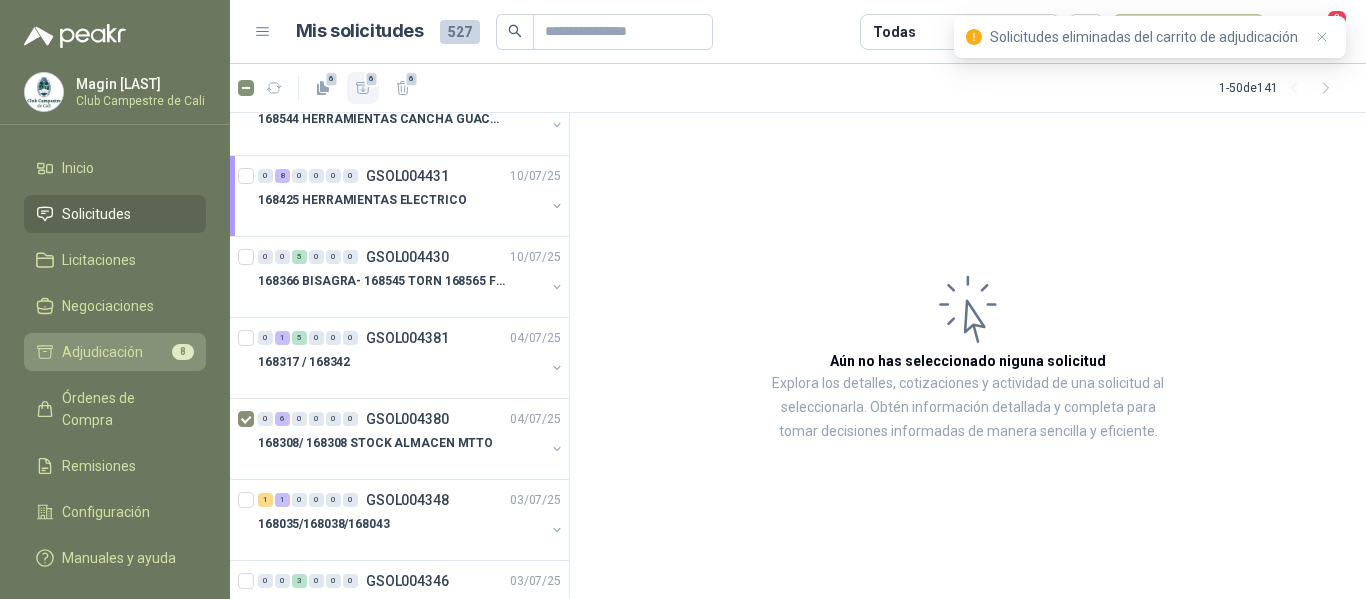 click on "Adjudicación" at bounding box center (102, 352) 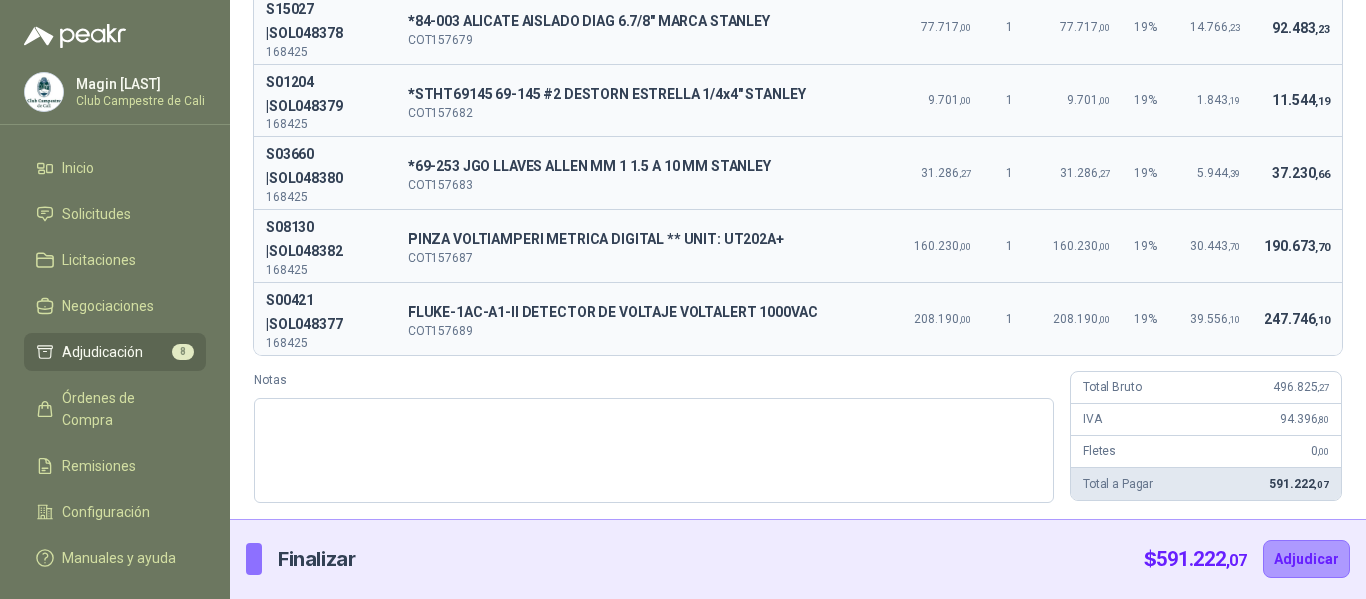 scroll, scrollTop: 7, scrollLeft: 0, axis: vertical 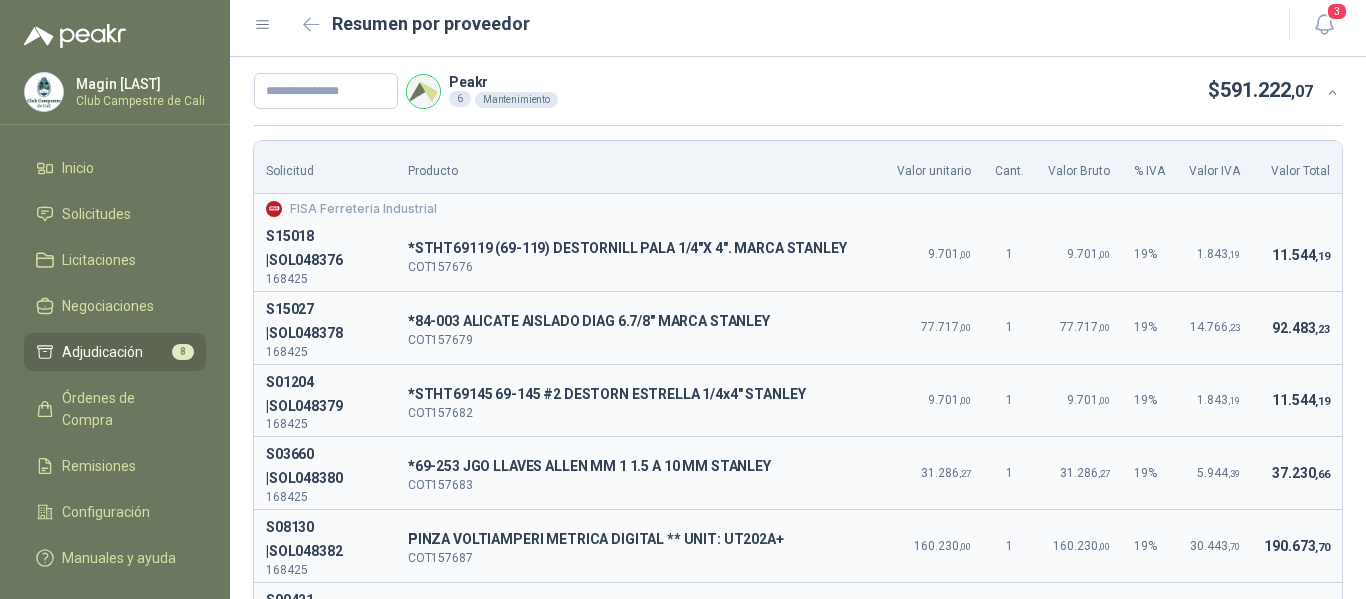 click on "Adjudicación" at bounding box center [102, 352] 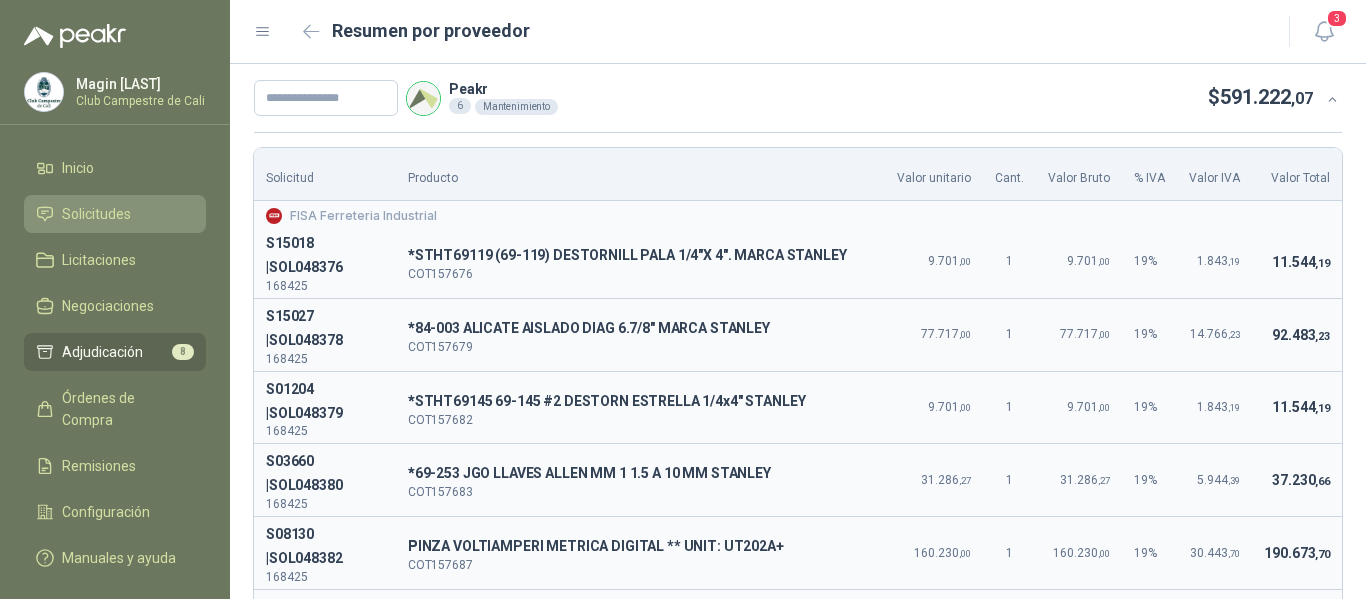 click on "Solicitudes" at bounding box center [115, 214] 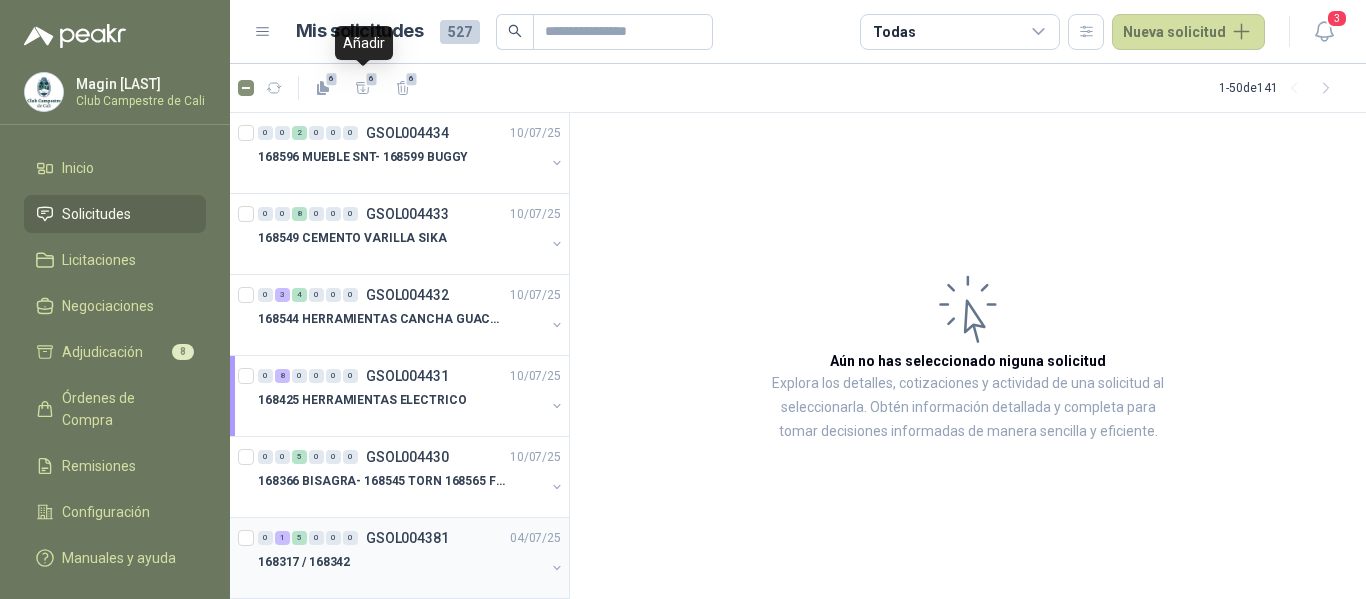 scroll, scrollTop: 200, scrollLeft: 0, axis: vertical 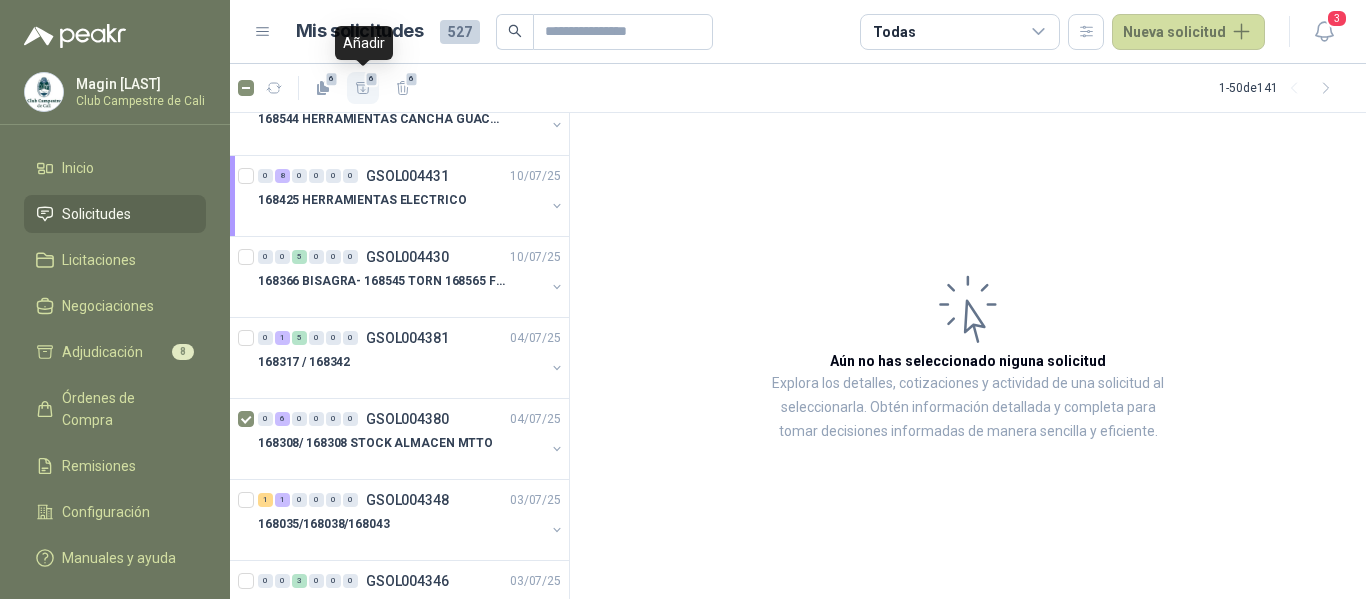 click 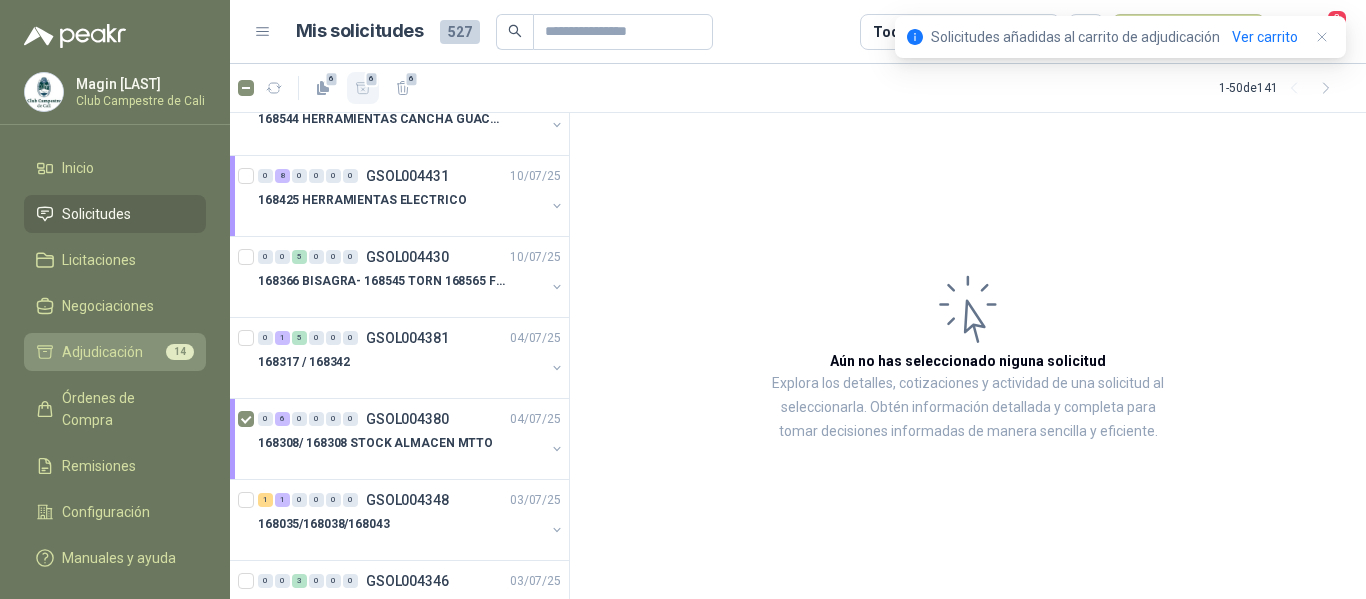 click on "Adjudicación" at bounding box center [102, 352] 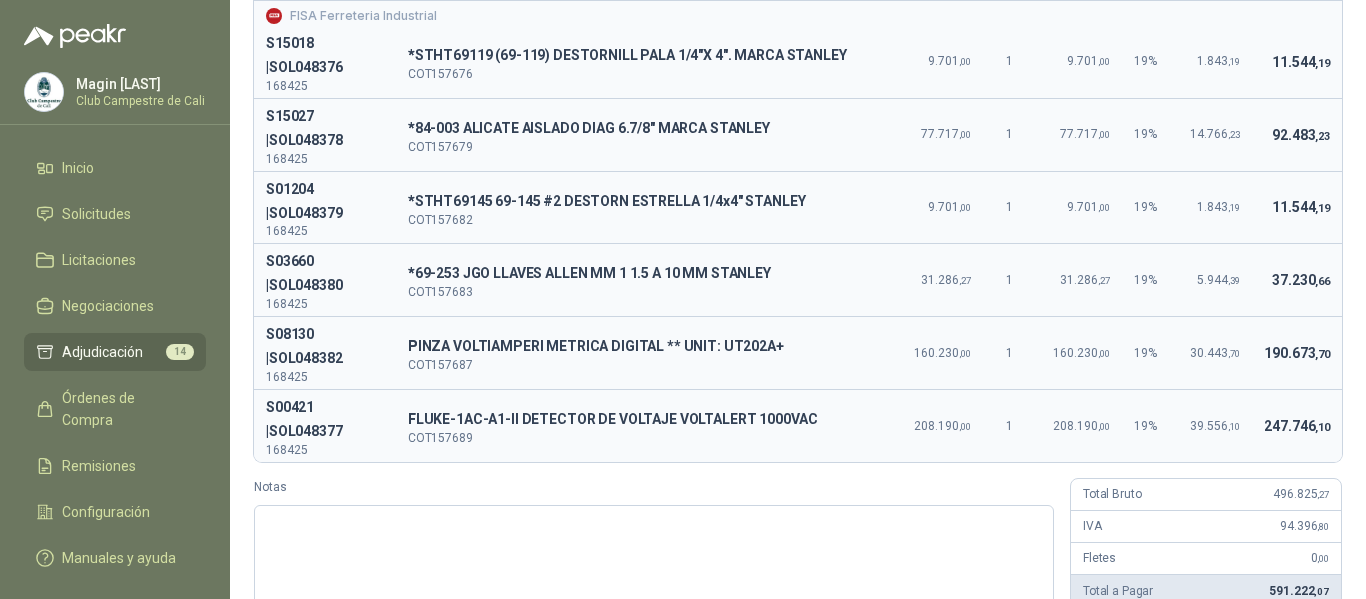 scroll, scrollTop: 0, scrollLeft: 0, axis: both 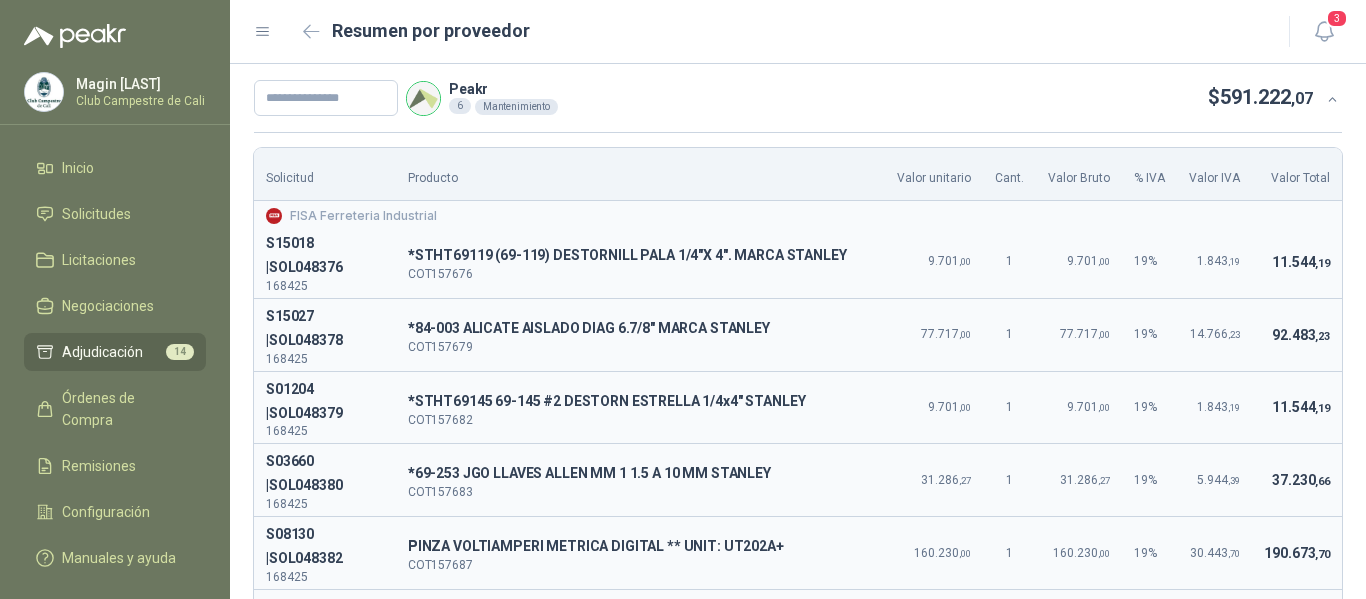 click on "Adjudicación" at bounding box center [102, 352] 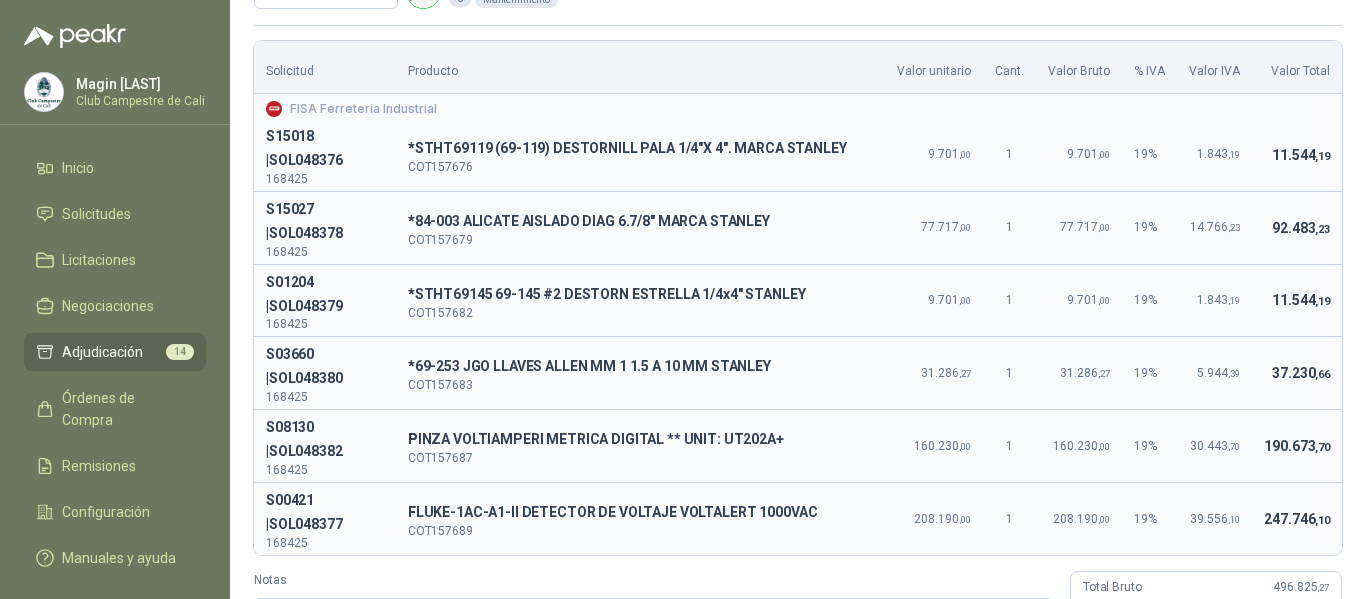 scroll, scrollTop: 0, scrollLeft: 0, axis: both 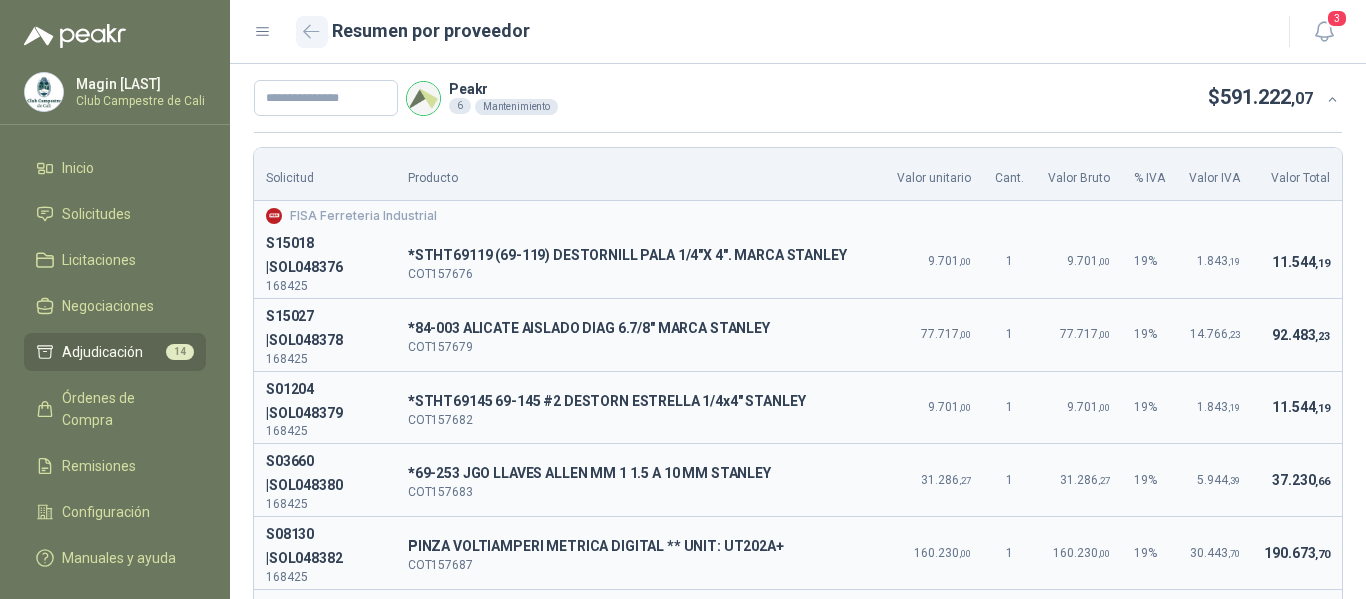 click 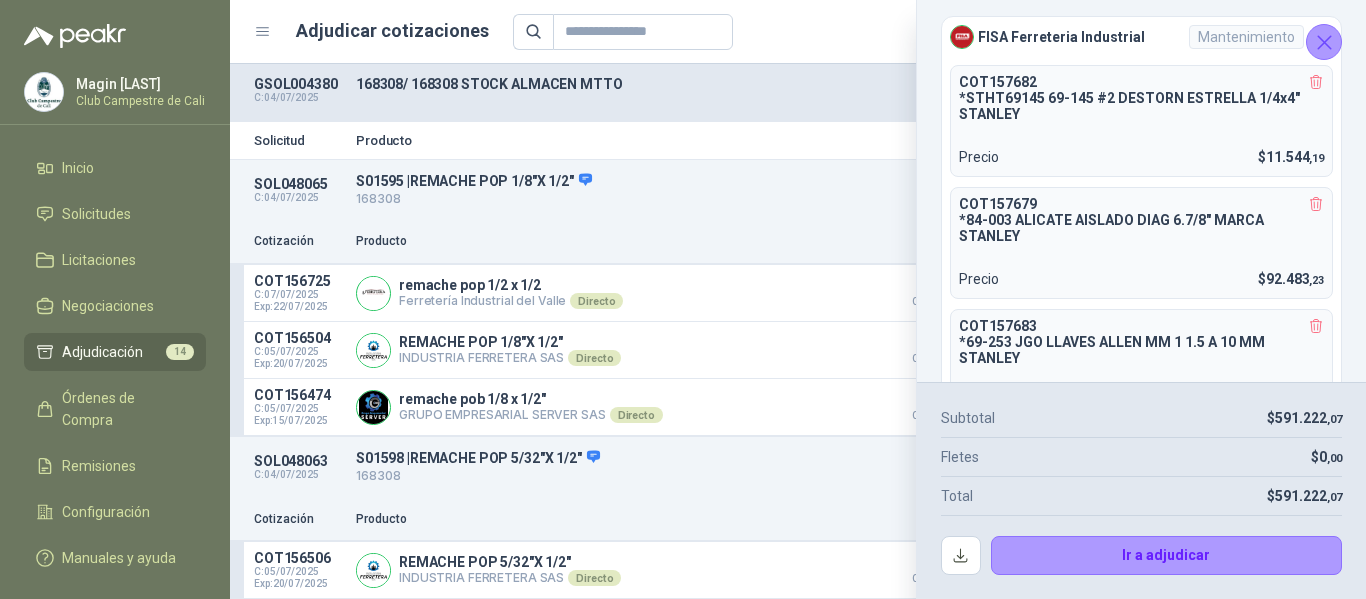 click 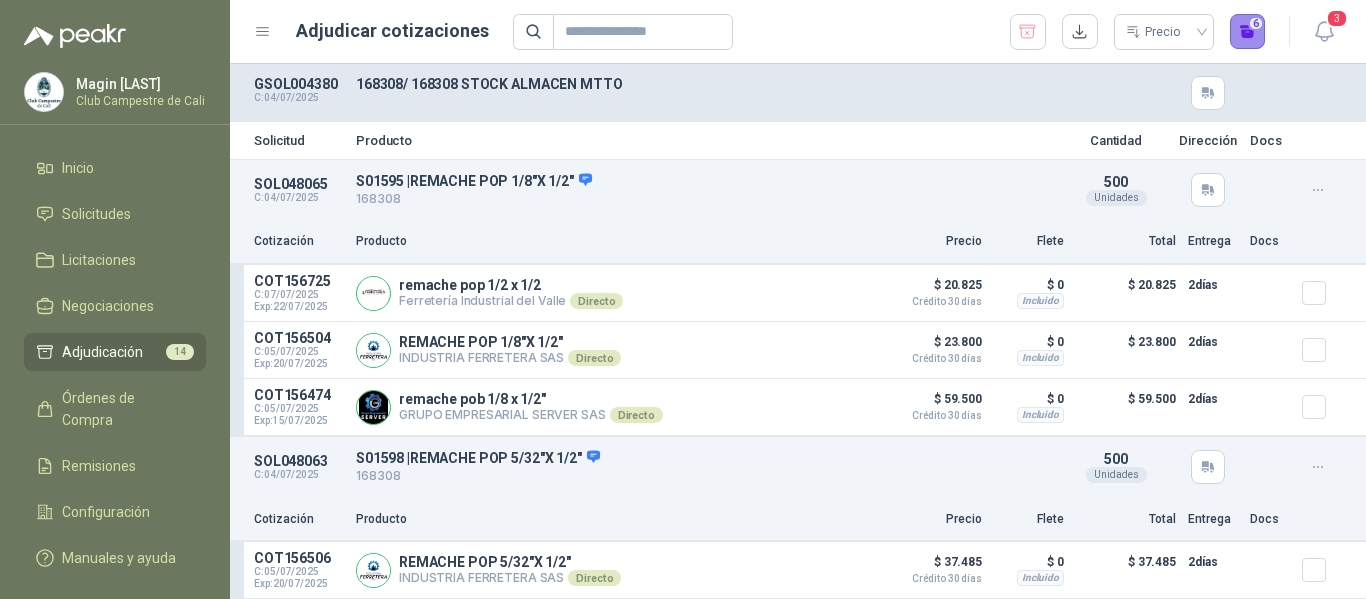 click on "6" at bounding box center (1248, 32) 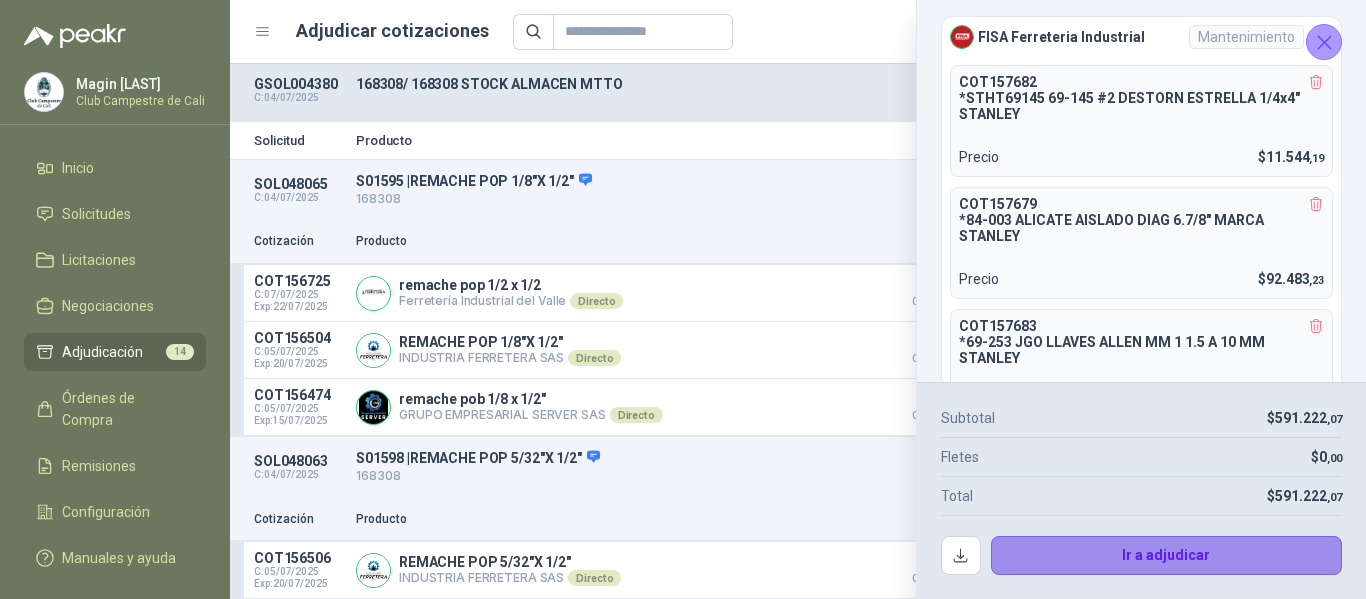 click on "Ir a adjudicar" at bounding box center (1167, 556) 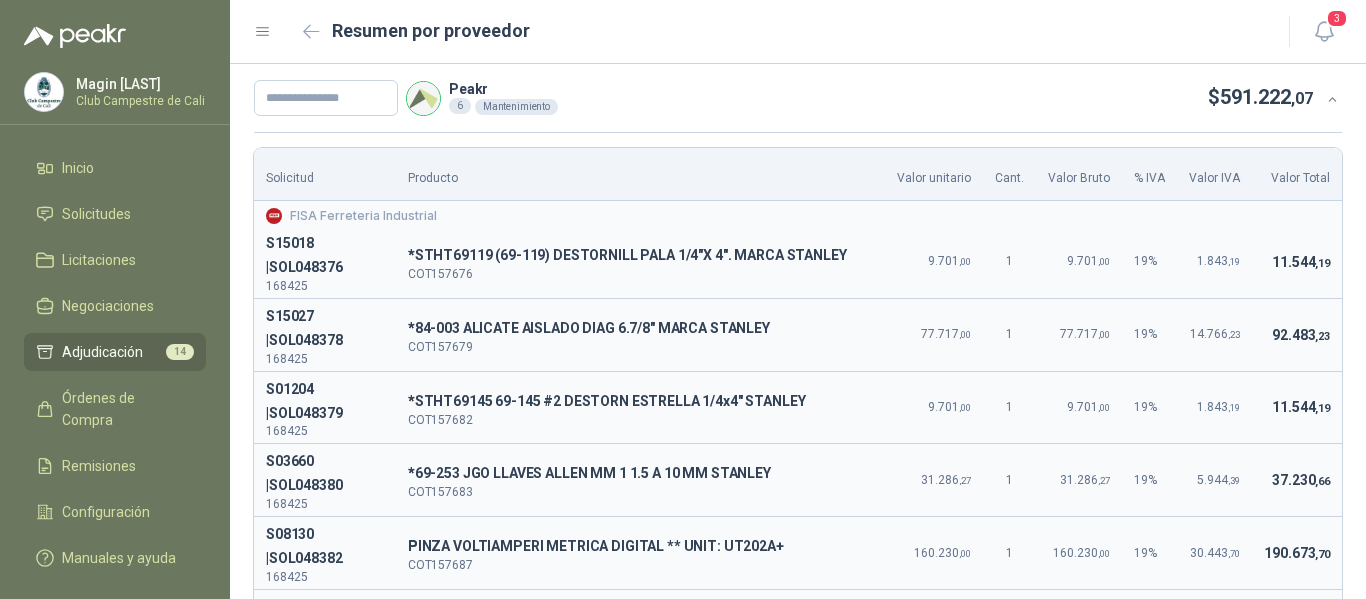 scroll, scrollTop: 200, scrollLeft: 0, axis: vertical 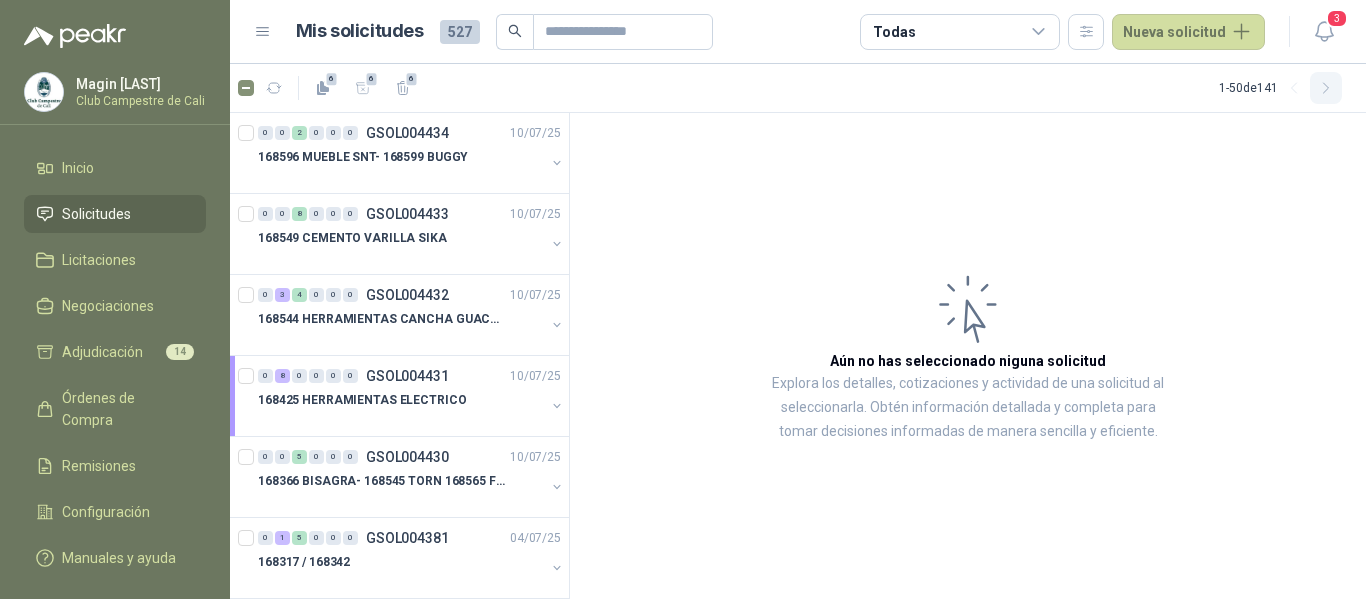 click 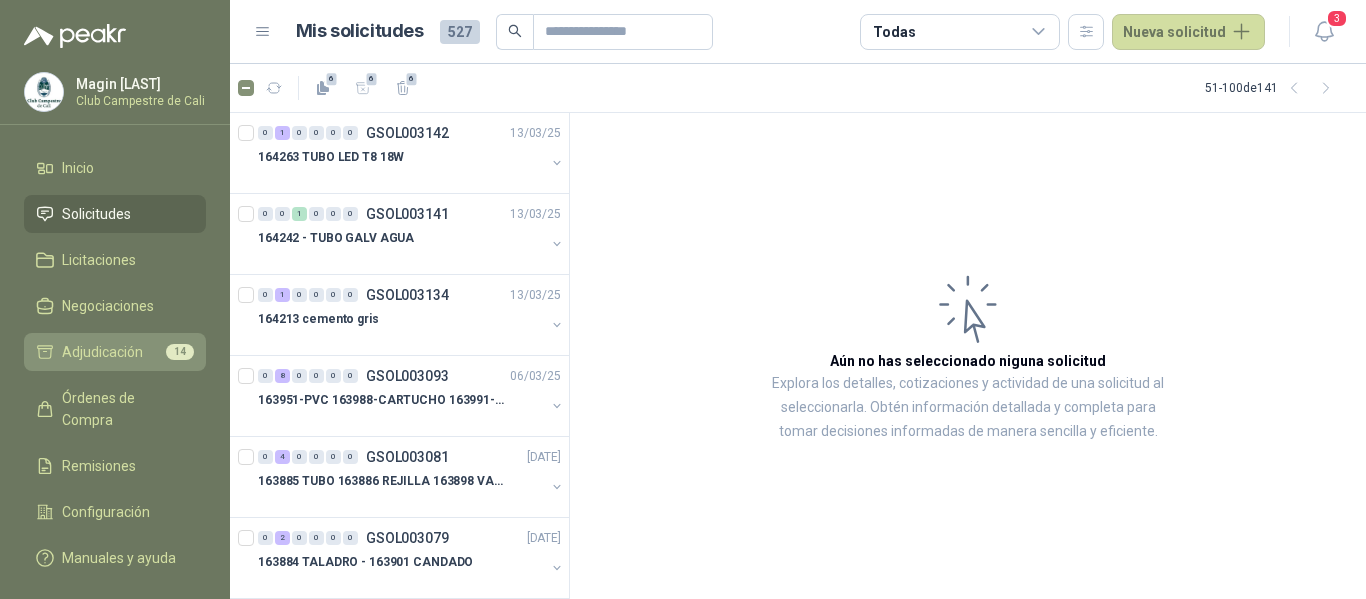 click on "Adjudicación" at bounding box center [102, 352] 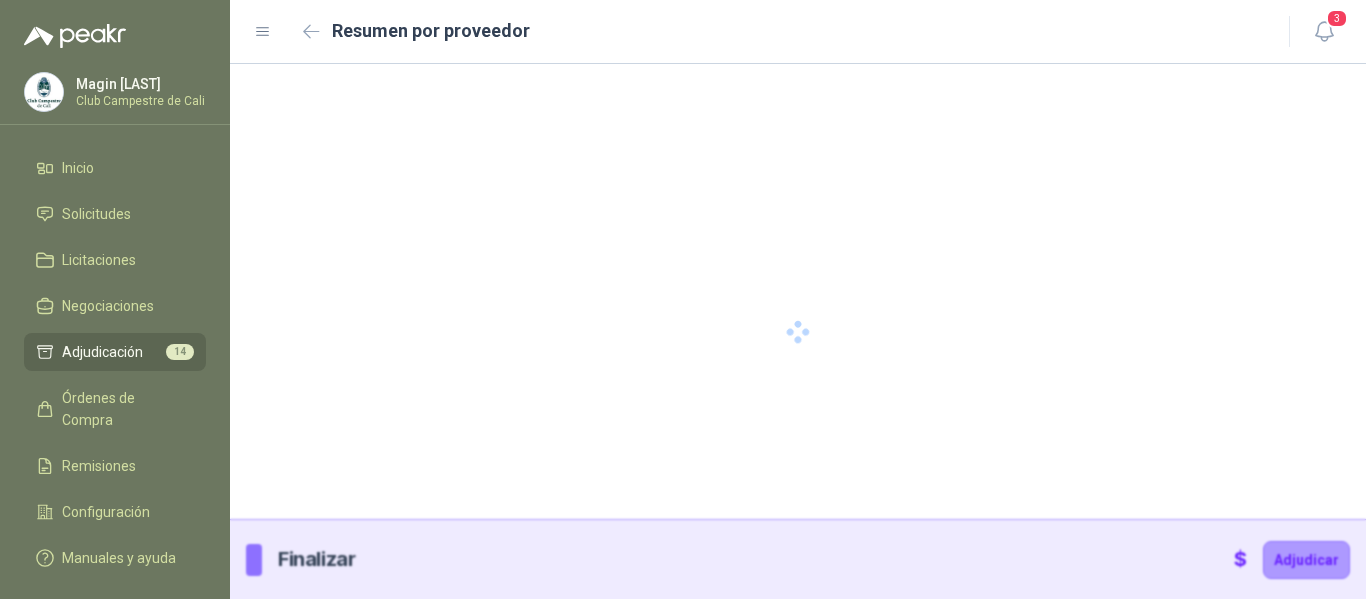 type 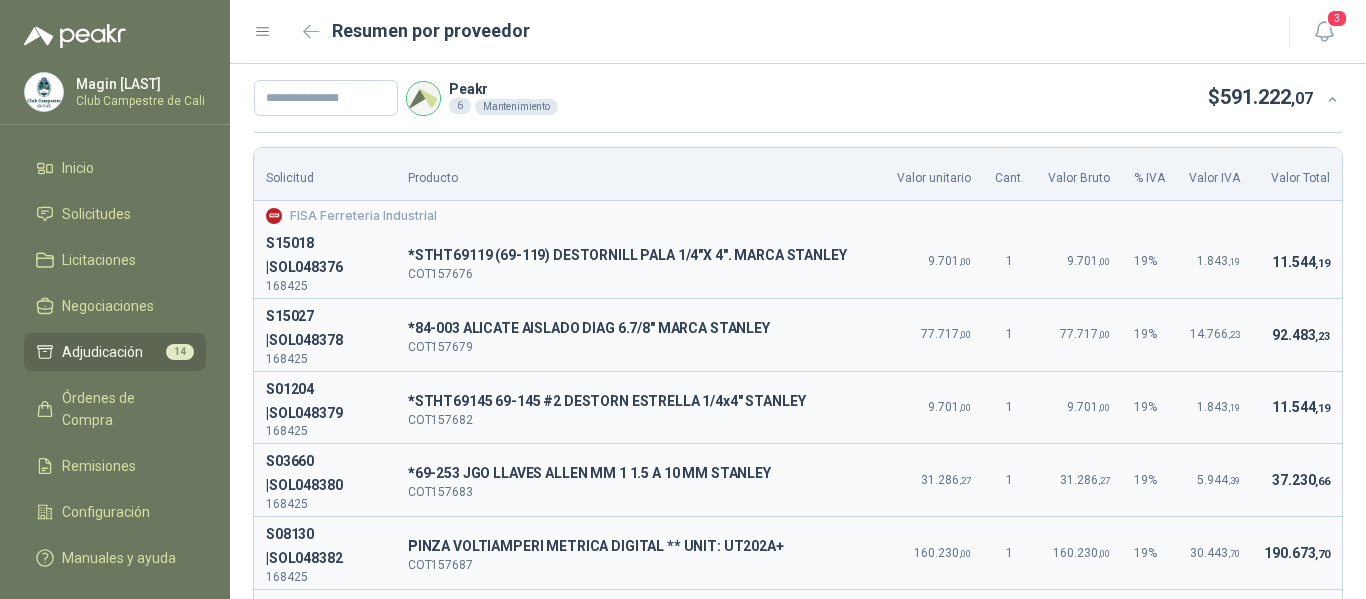 scroll, scrollTop: 307, scrollLeft: 0, axis: vertical 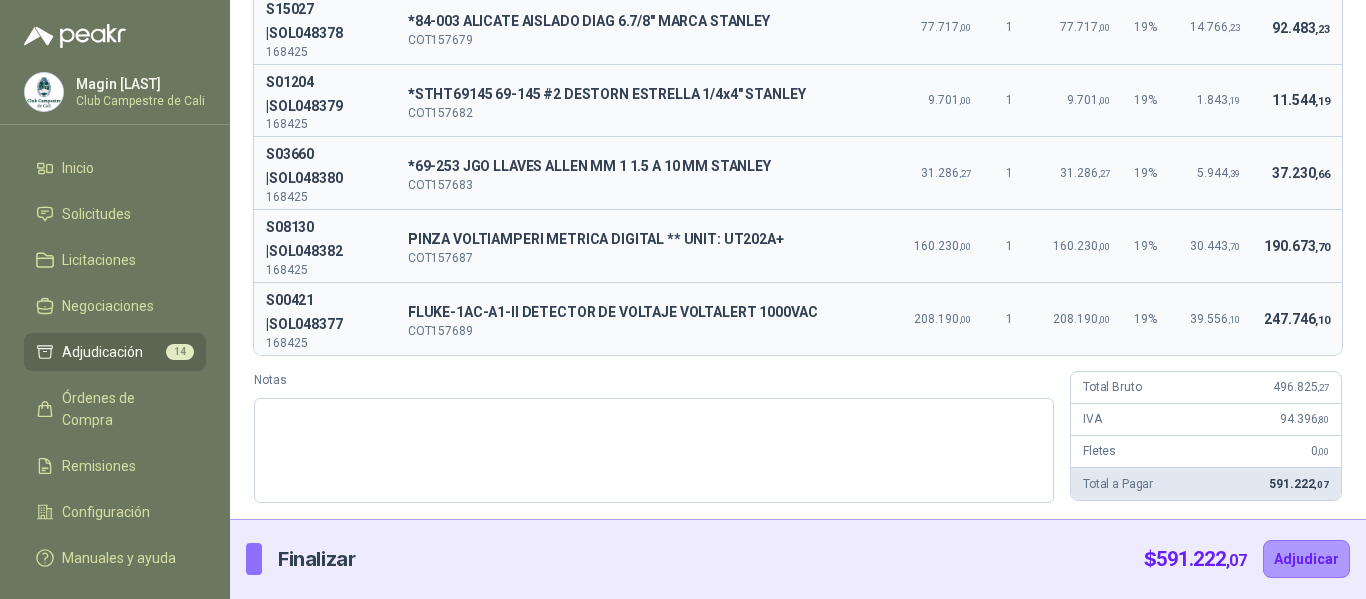 click at bounding box center [254, 559] 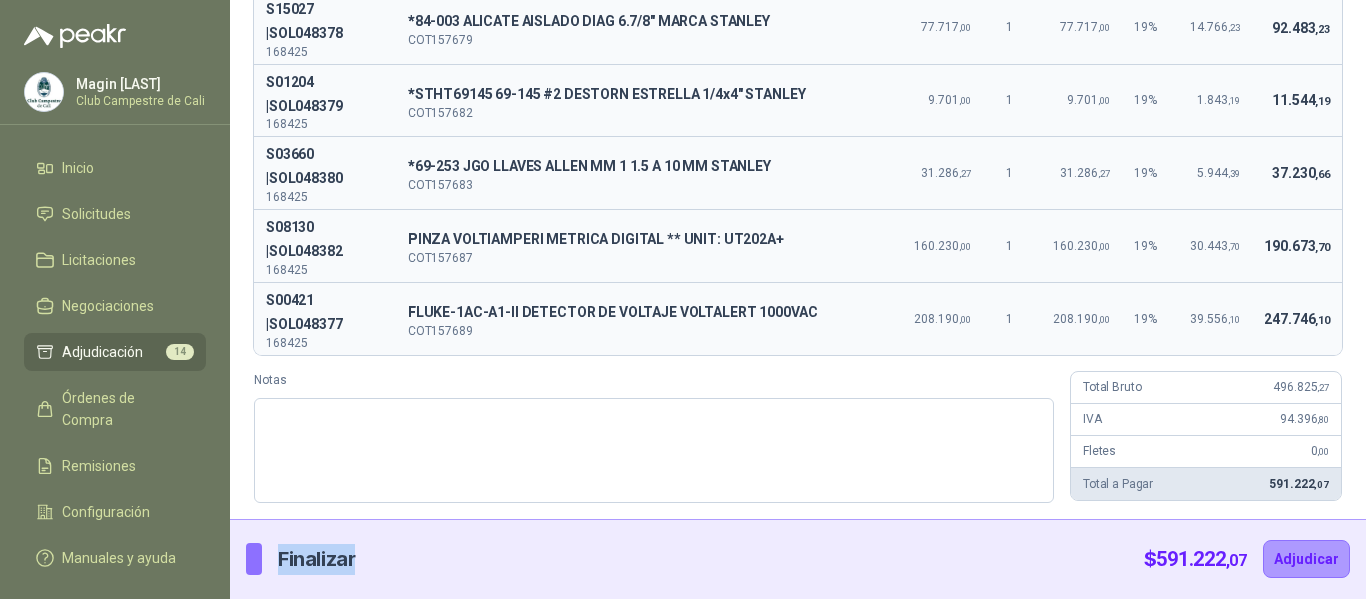 click on "Finalizar" at bounding box center (316, 559) 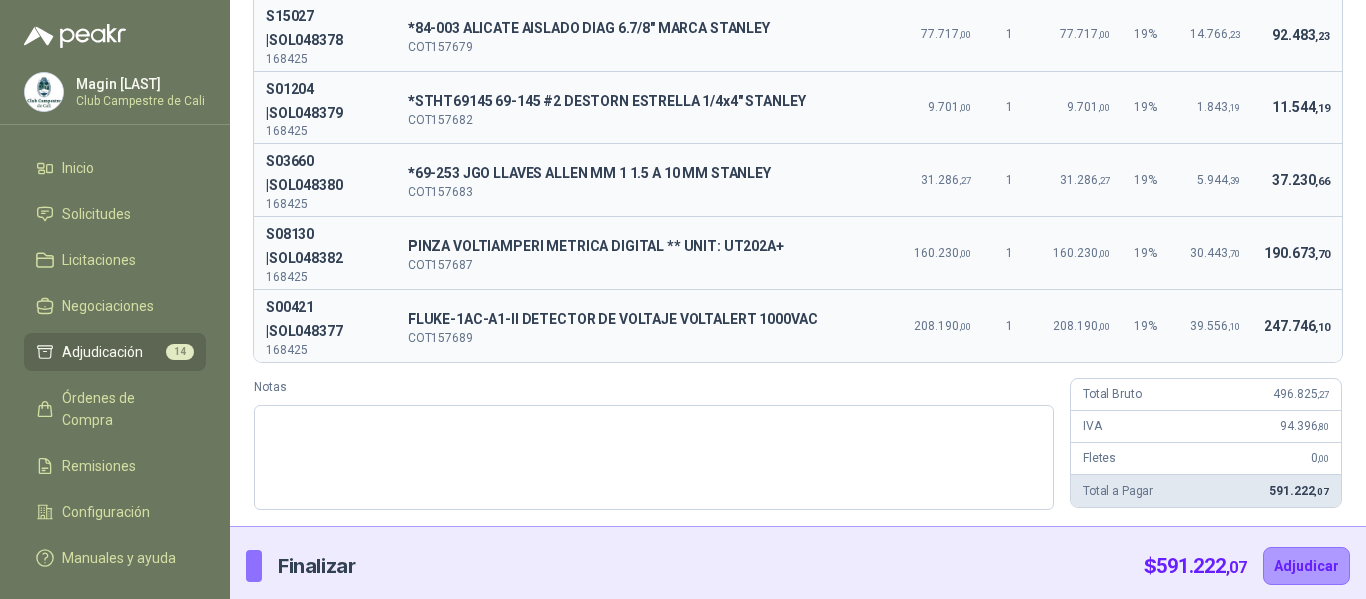 scroll, scrollTop: 0, scrollLeft: 0, axis: both 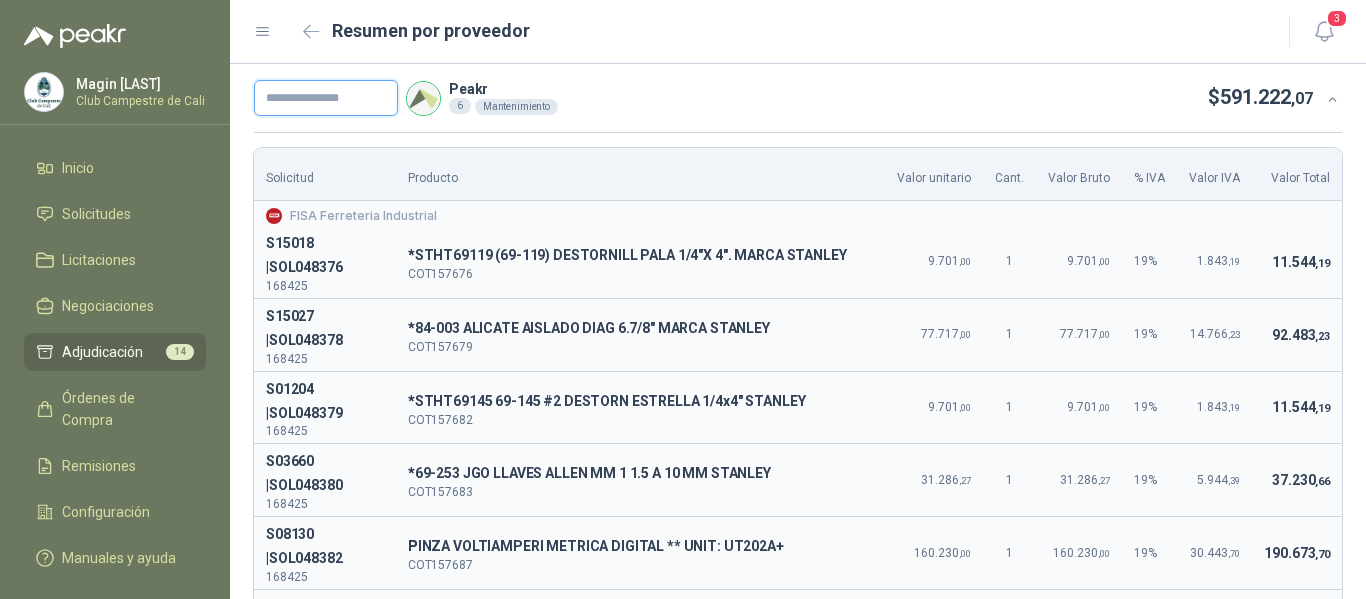 click at bounding box center [326, 98] 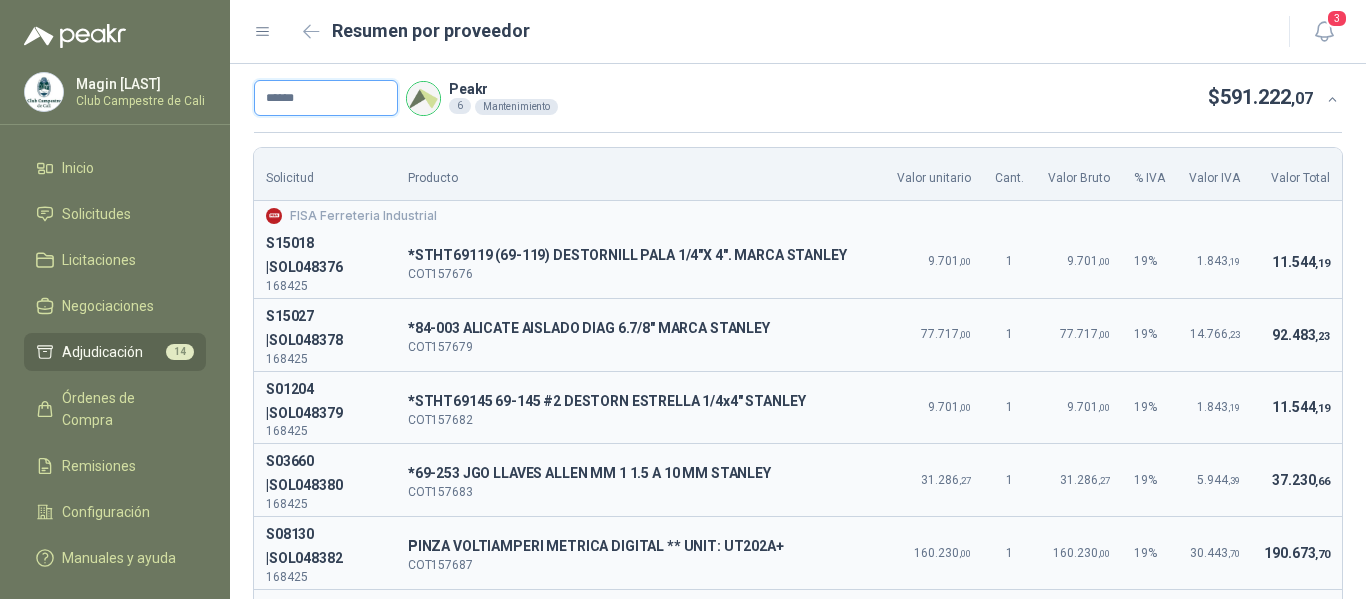type on "******" 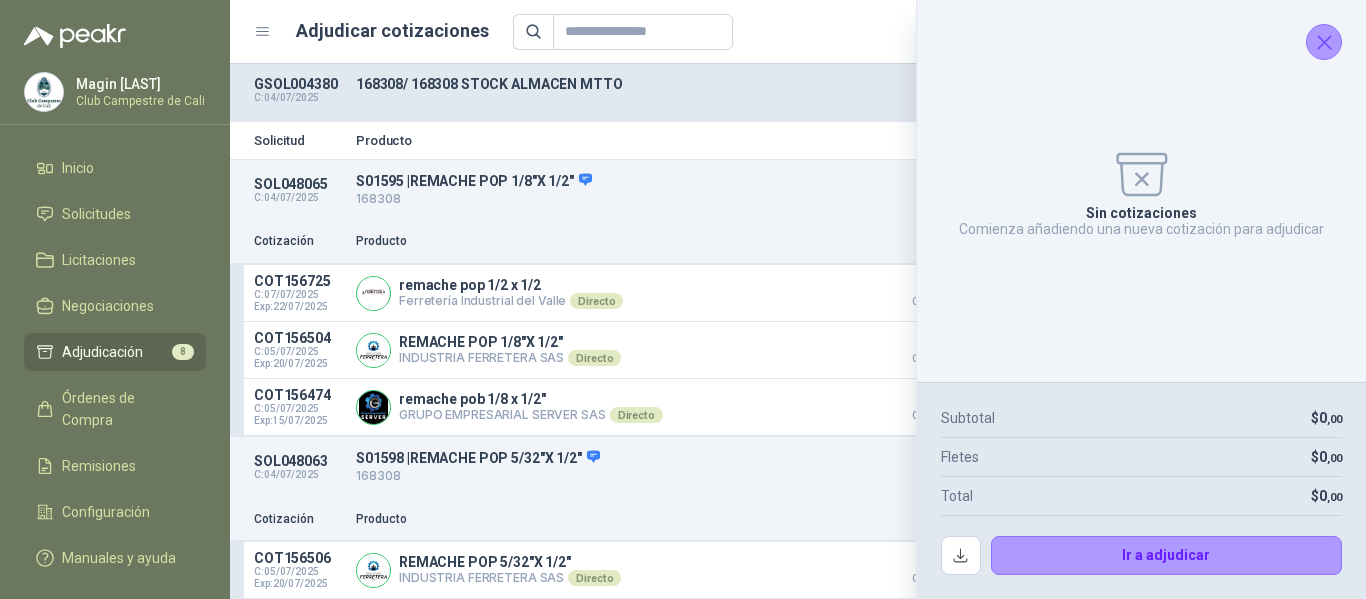 click 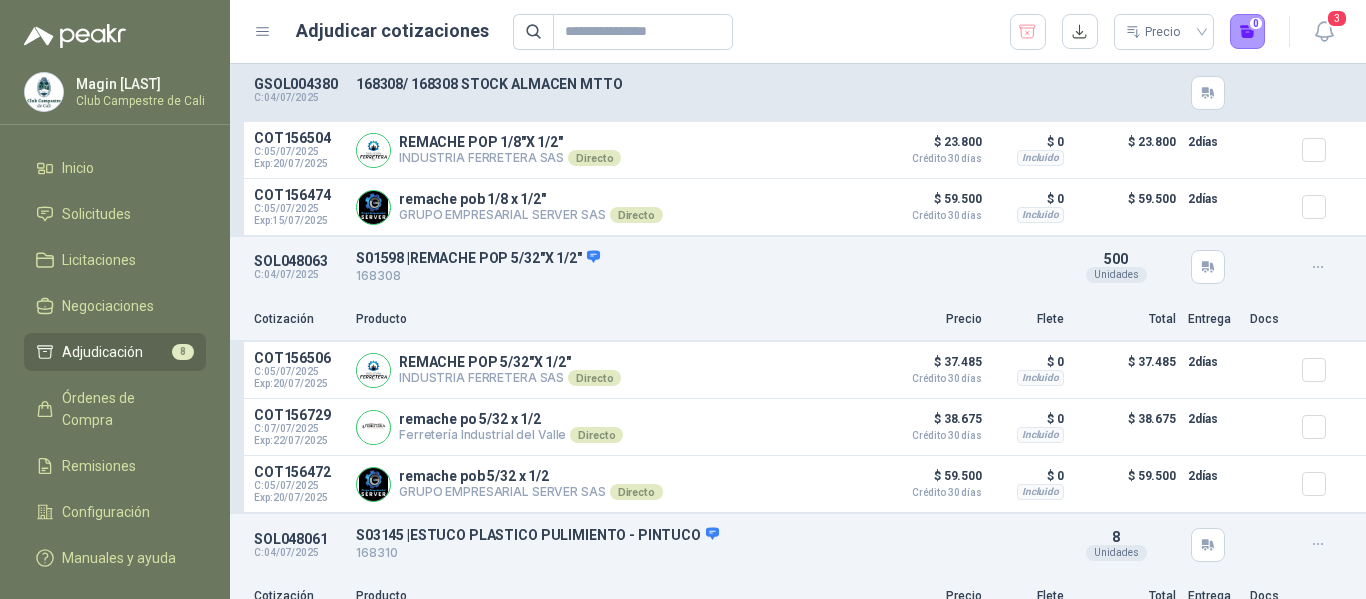 scroll, scrollTop: 0, scrollLeft: 0, axis: both 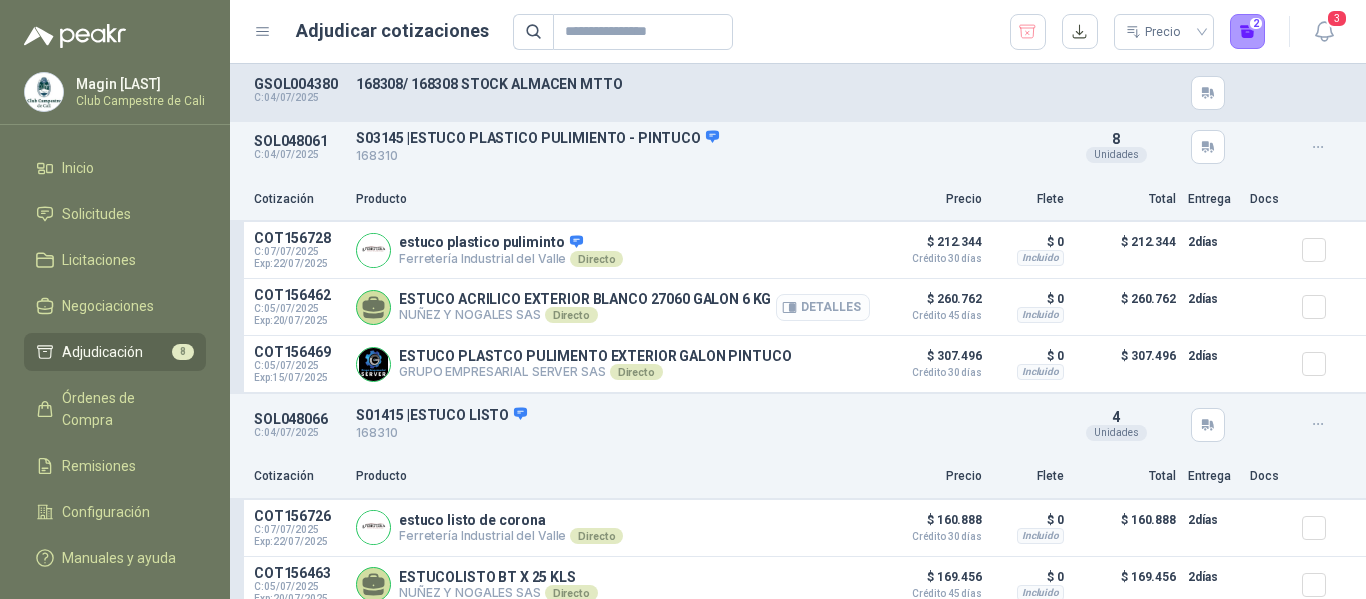 click on "Detalles" at bounding box center (823, 307) 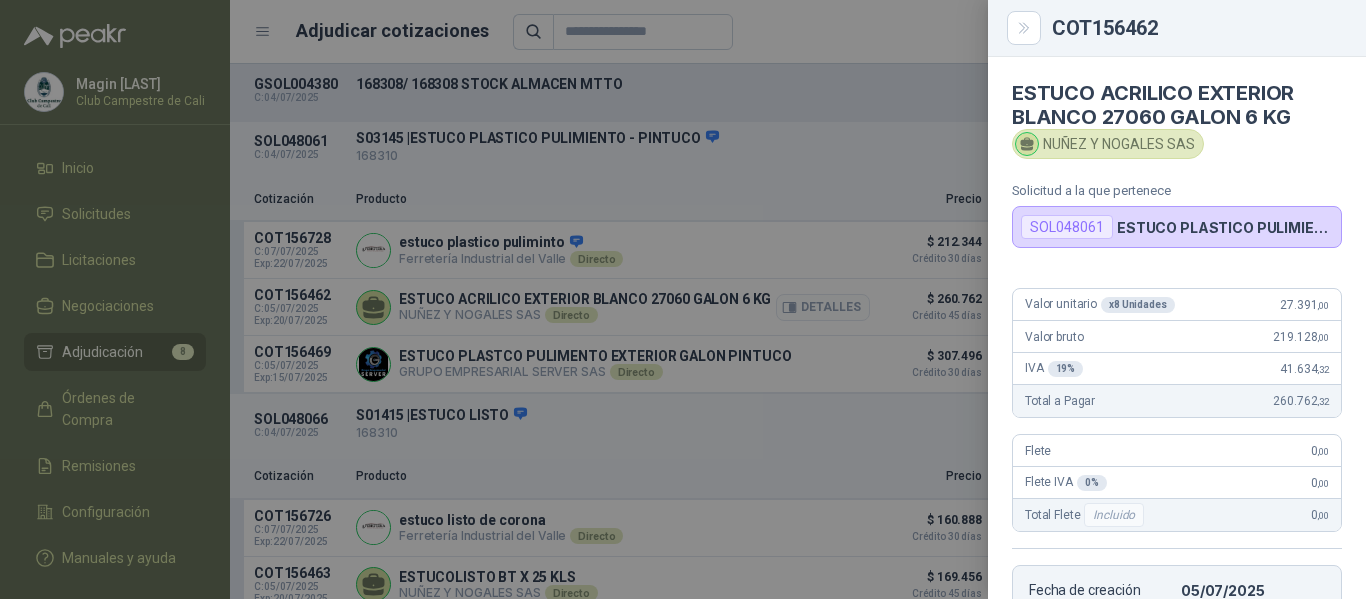 click at bounding box center [683, 299] 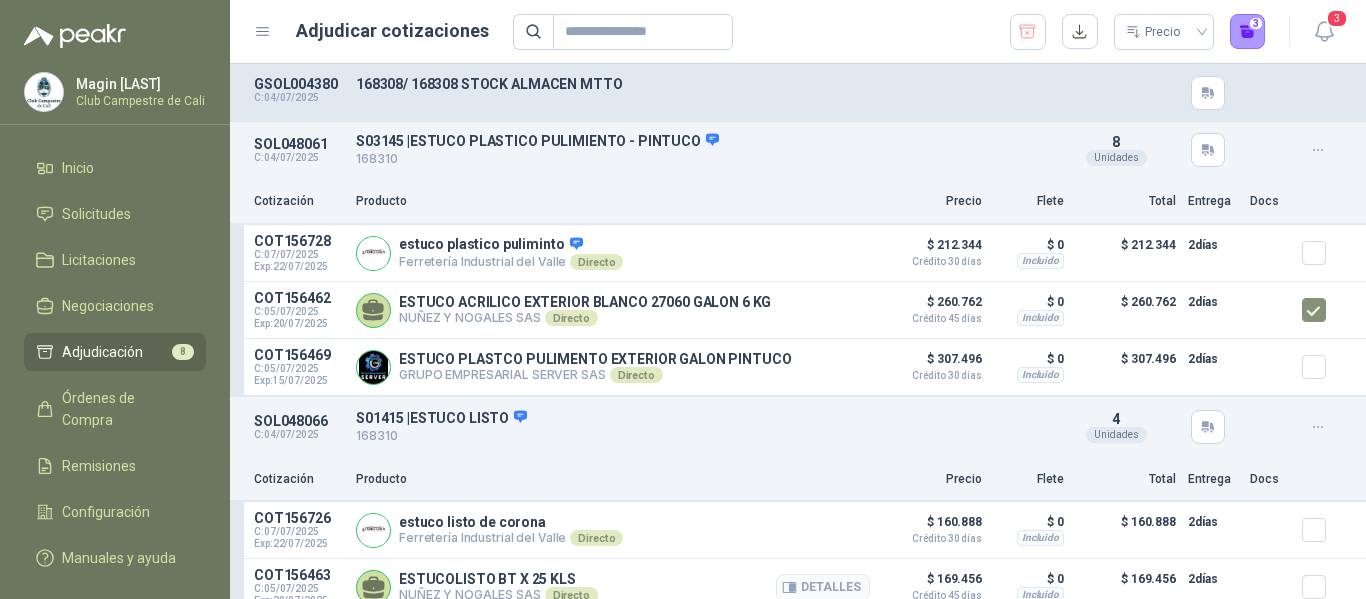 scroll, scrollTop: 800, scrollLeft: 0, axis: vertical 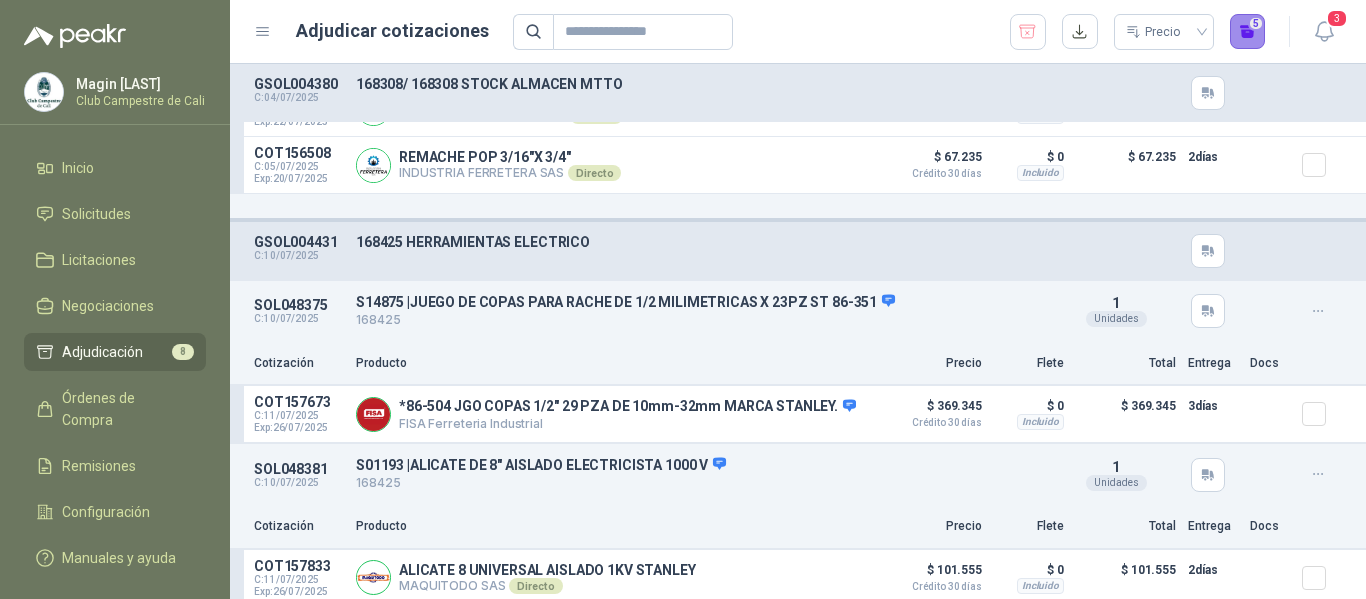 click on "5" at bounding box center [1248, 32] 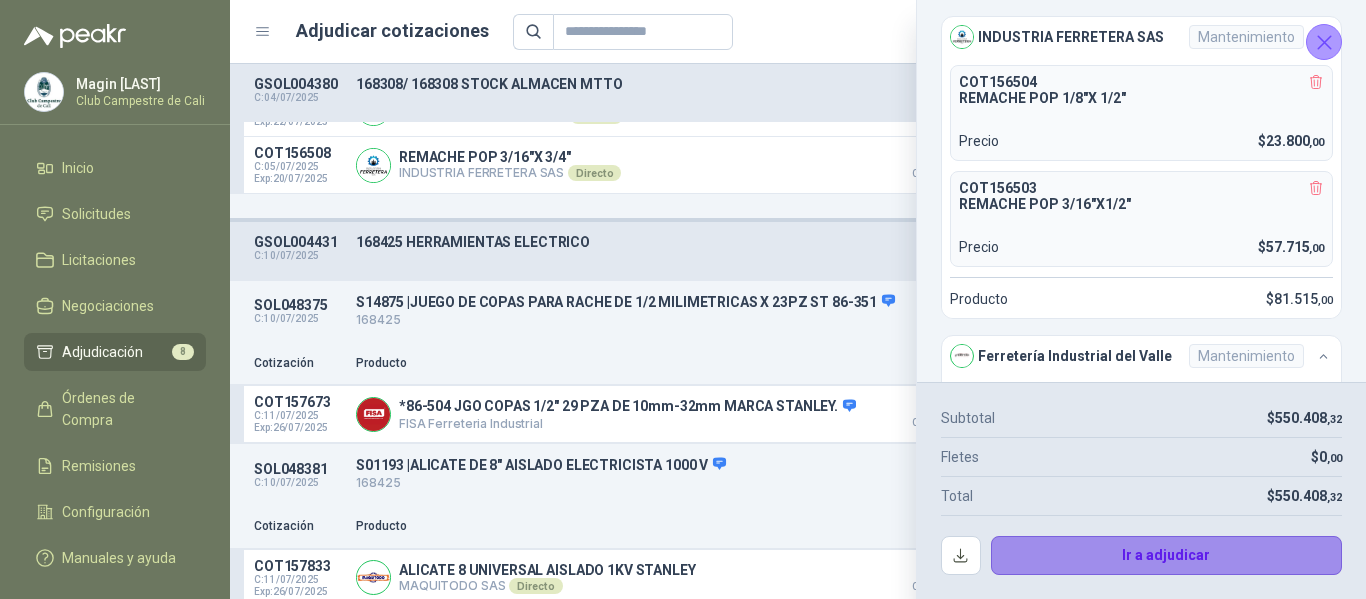 click on "Ir a adjudicar" at bounding box center [1167, 556] 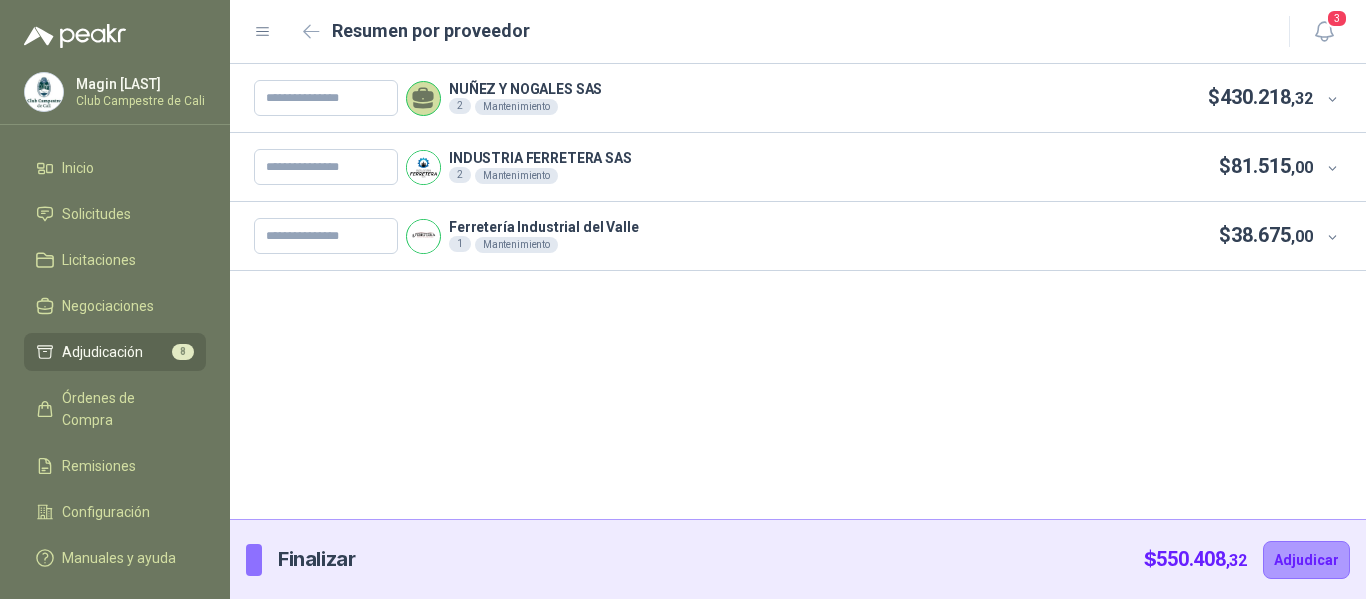 click on "NUÑEZ Y NOGALES SAS" at bounding box center (525, 89) 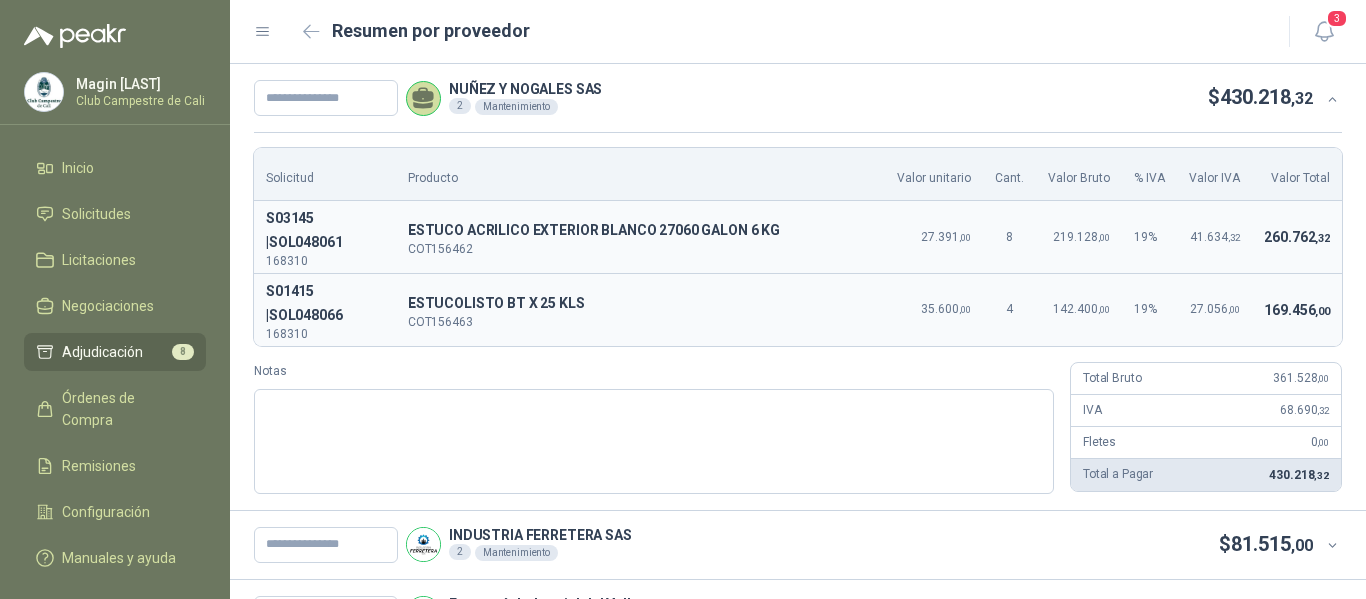 click on "Adjudicación" at bounding box center [102, 352] 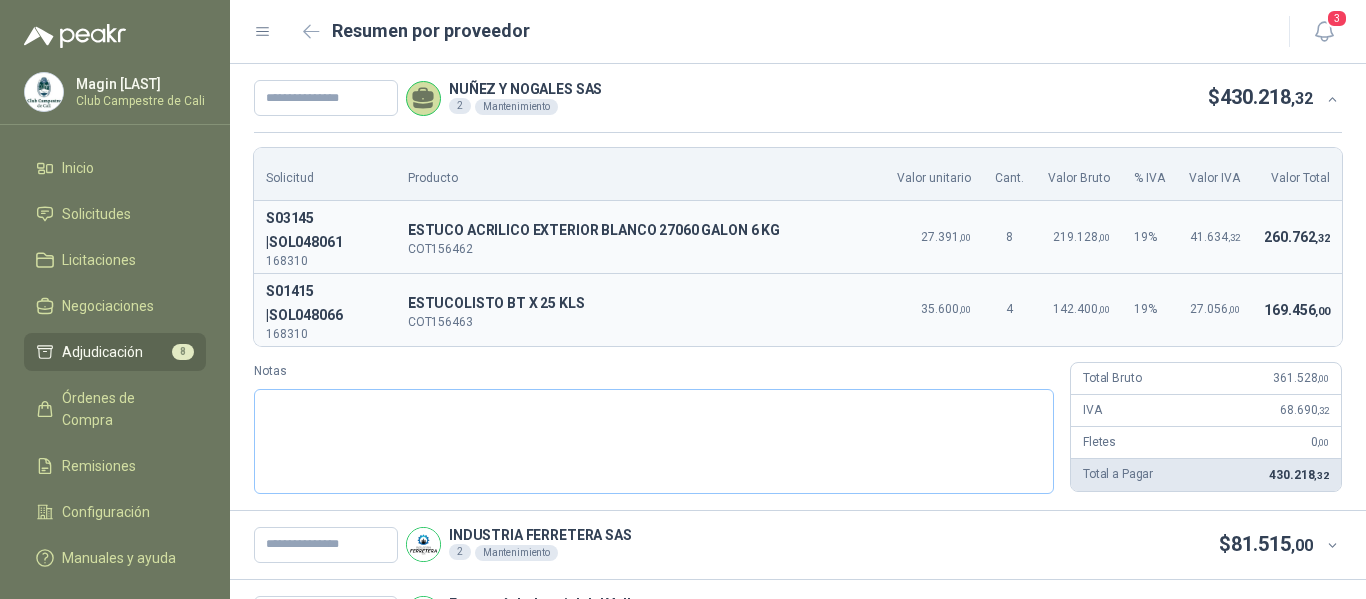 scroll, scrollTop: 130, scrollLeft: 0, axis: vertical 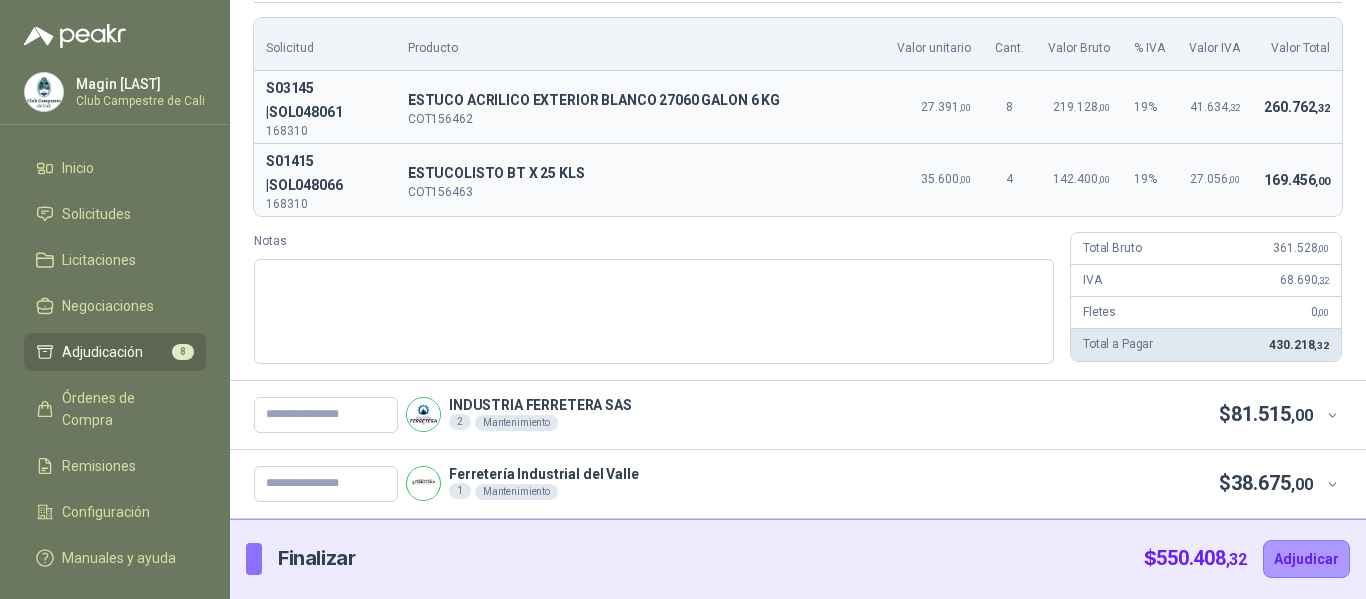 click on "Finalizar" at bounding box center (316, 558) 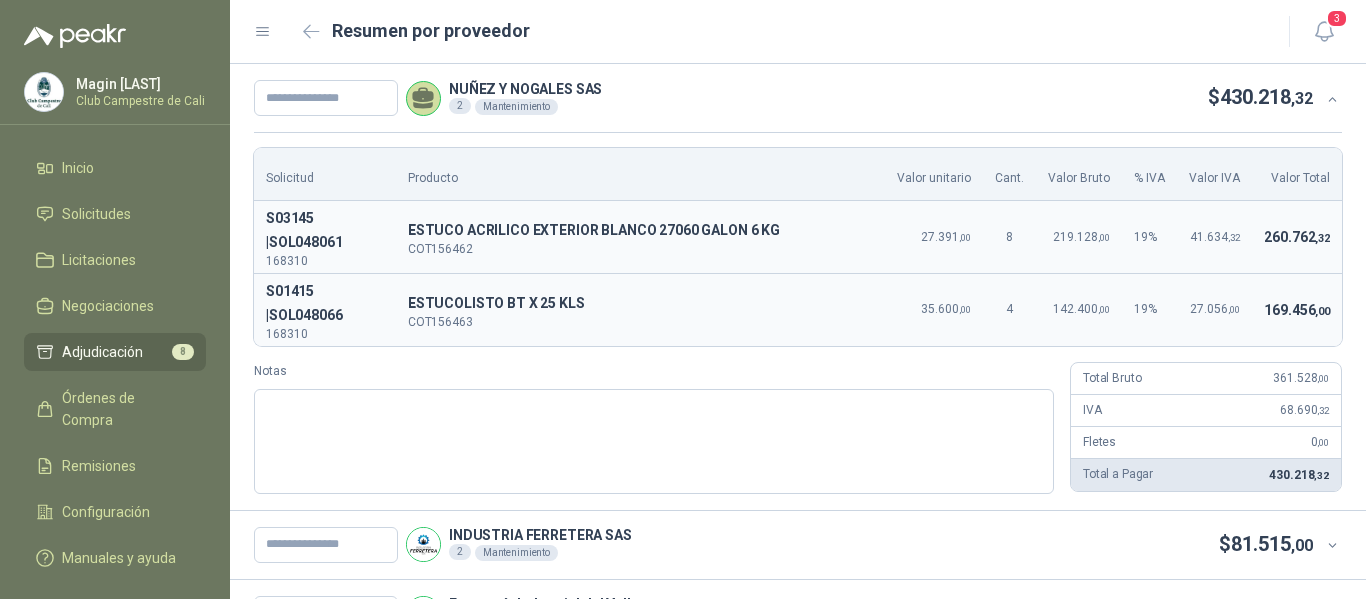 scroll, scrollTop: 100, scrollLeft: 0, axis: vertical 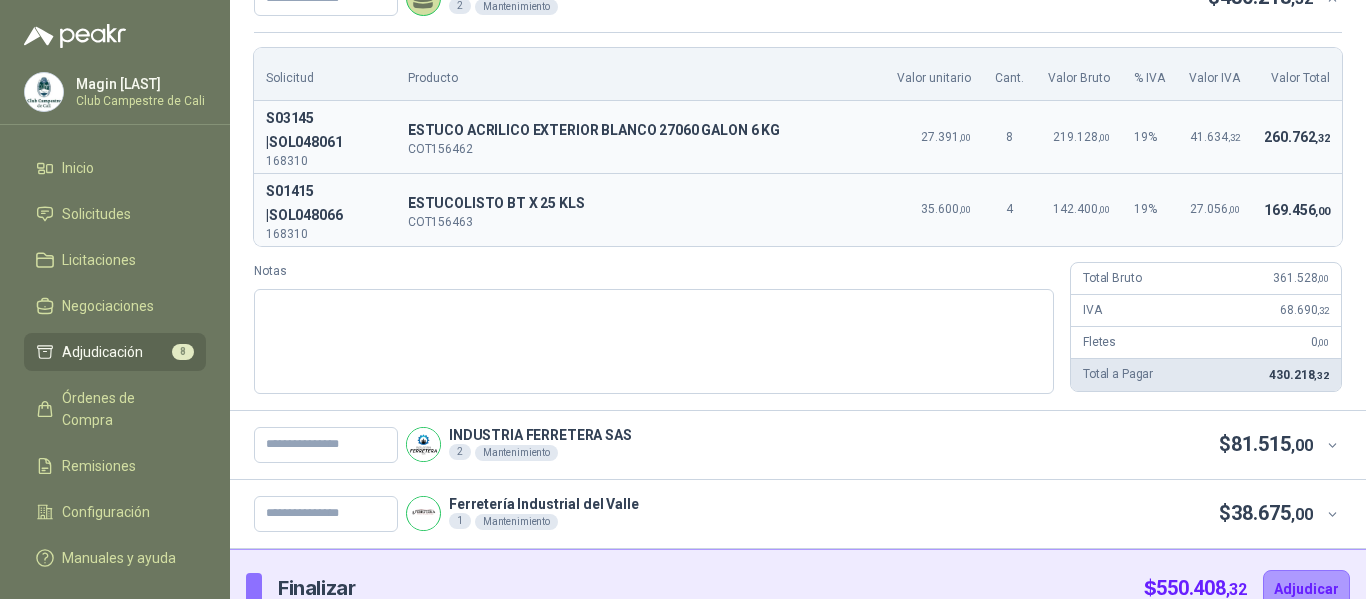 click on "Finalizar" at bounding box center [316, 588] 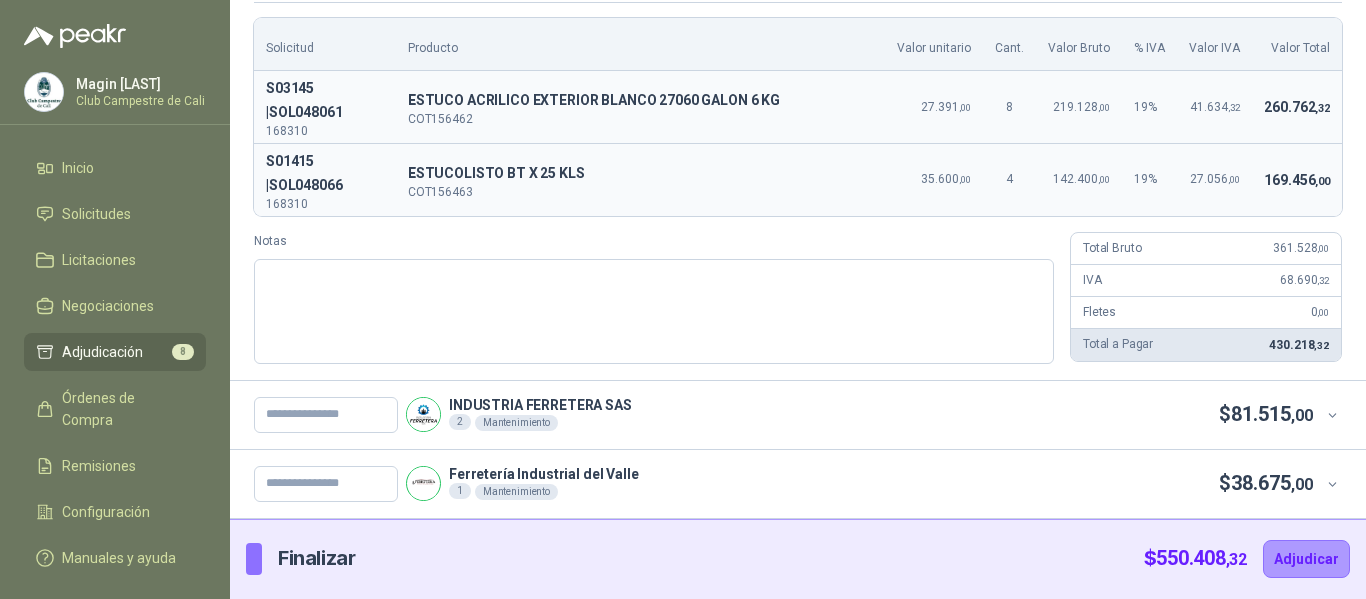click on "Finalizar $  550.408 ,32 Adjudicar" at bounding box center (798, 559) 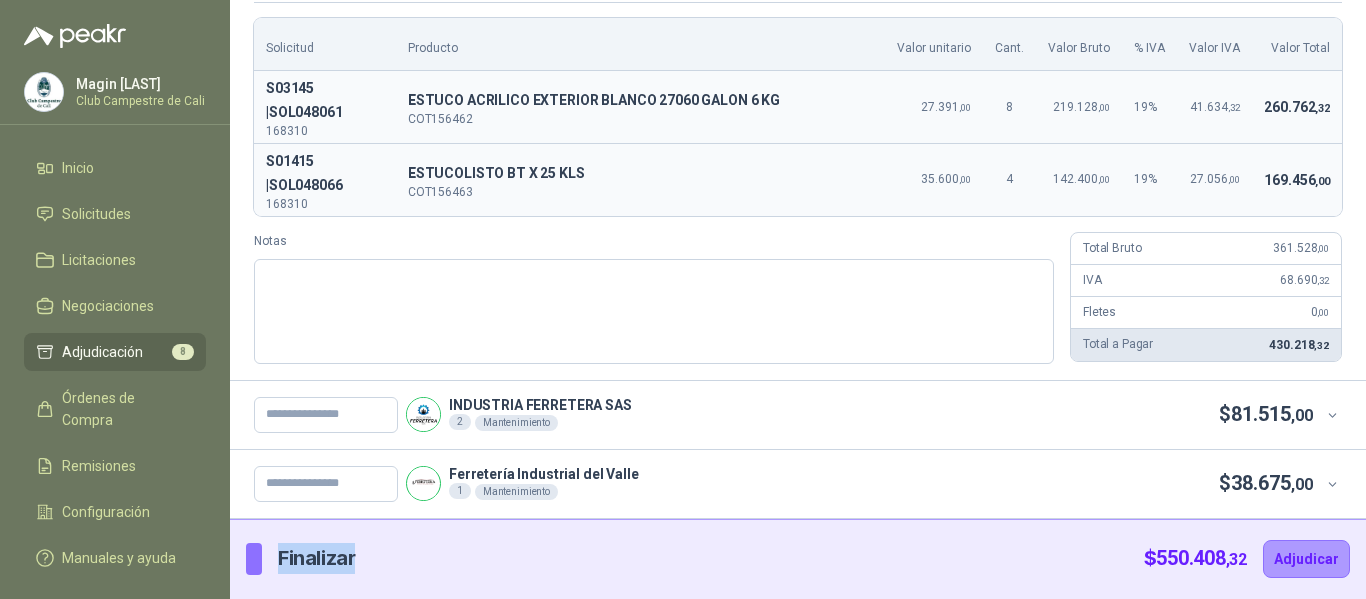 click on "Finalizar" at bounding box center (316, 558) 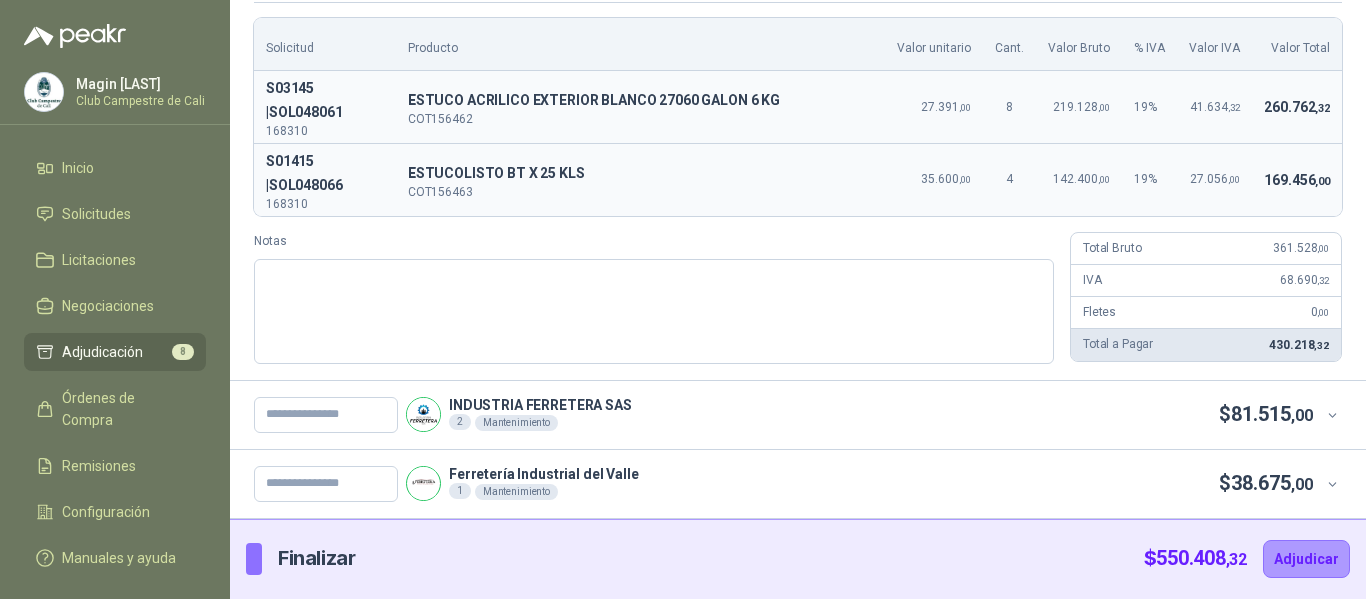 click at bounding box center [254, 559] 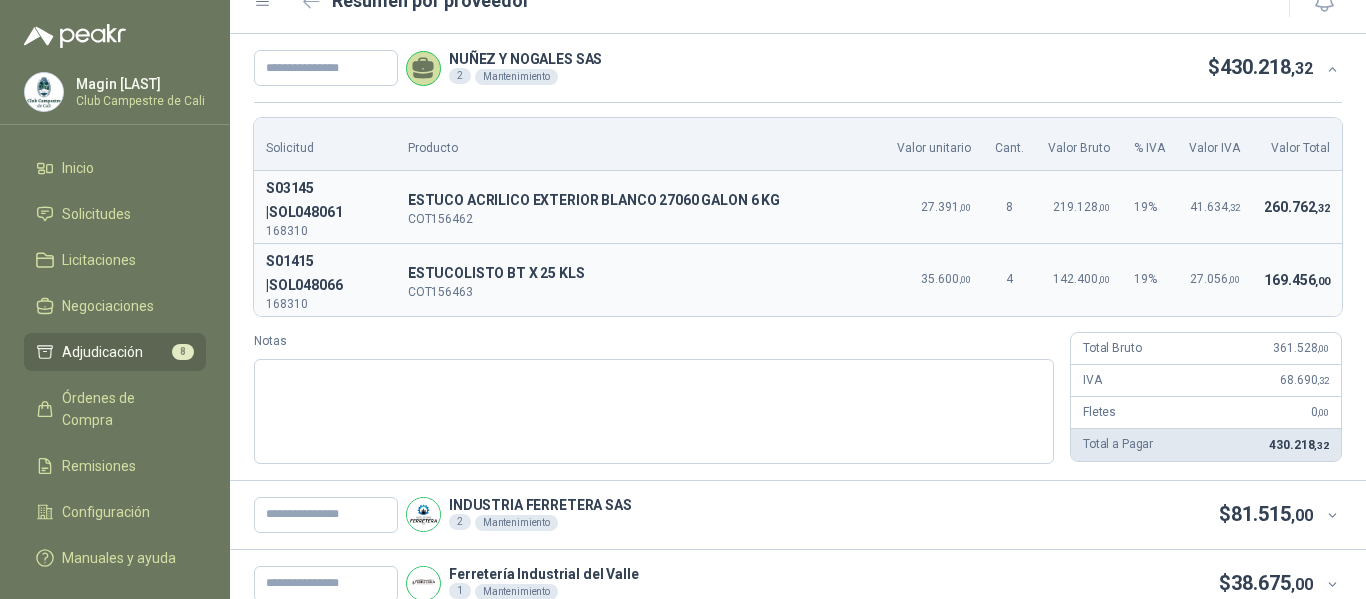 scroll, scrollTop: 0, scrollLeft: 0, axis: both 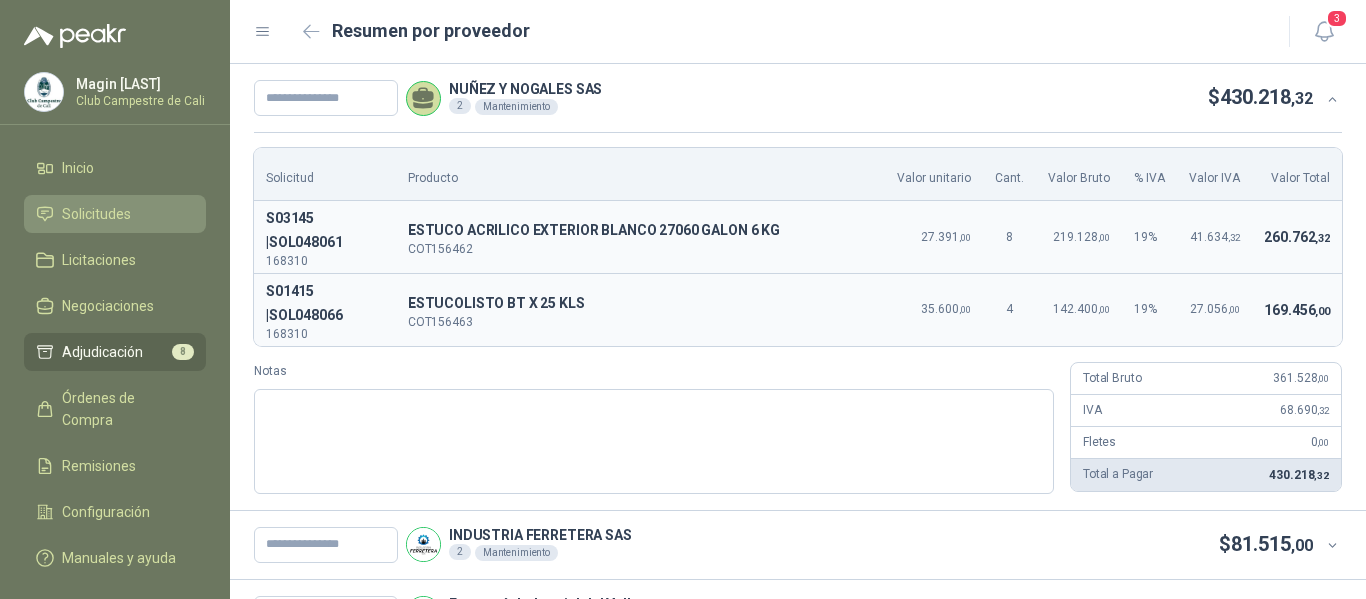 click on "Solicitudes" at bounding box center (96, 214) 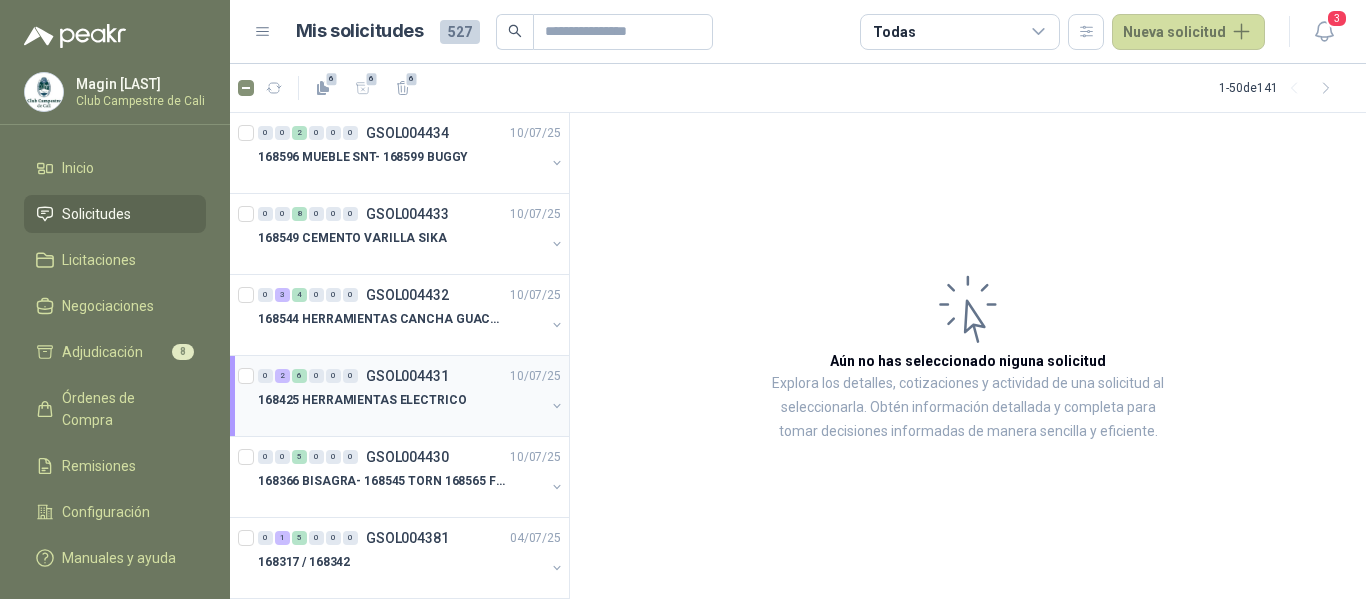 scroll, scrollTop: 300, scrollLeft: 0, axis: vertical 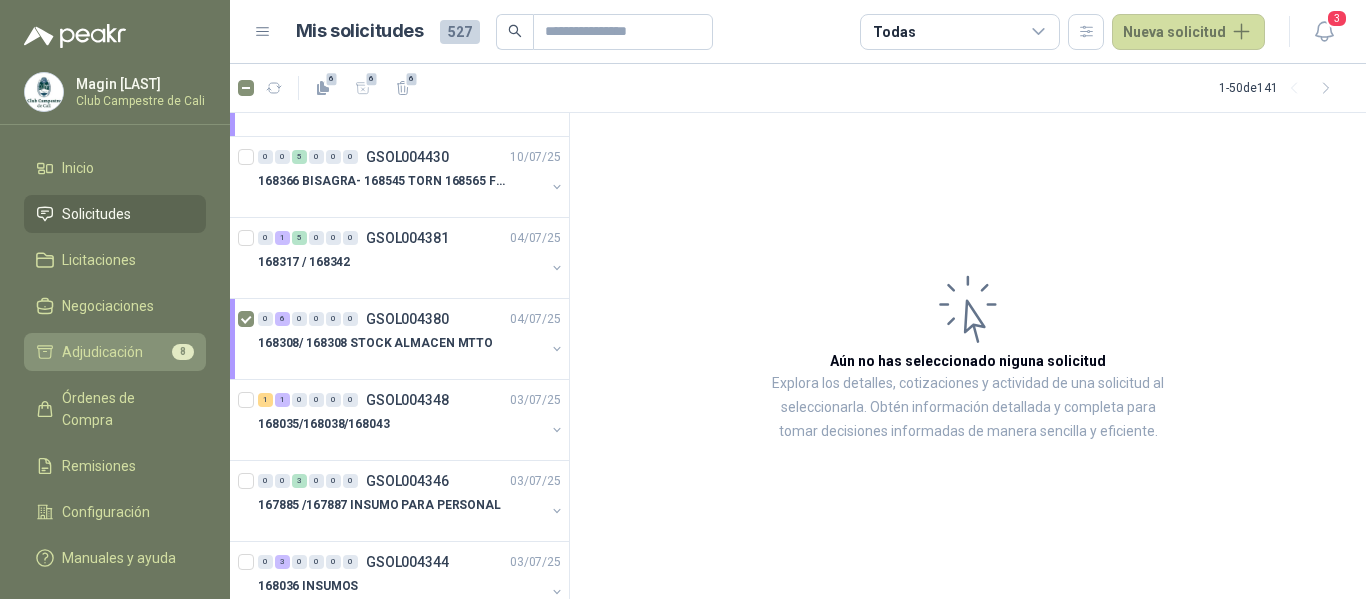 click on "Adjudicación" at bounding box center [102, 352] 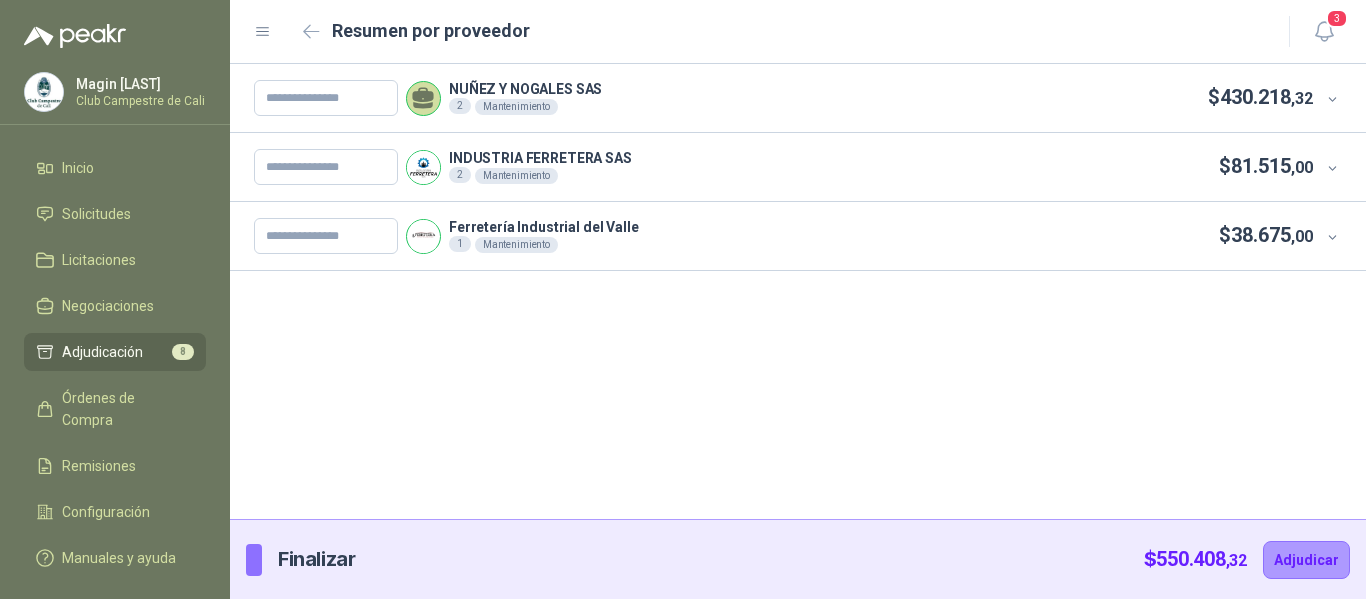 click on "Finalizar" at bounding box center [316, 559] 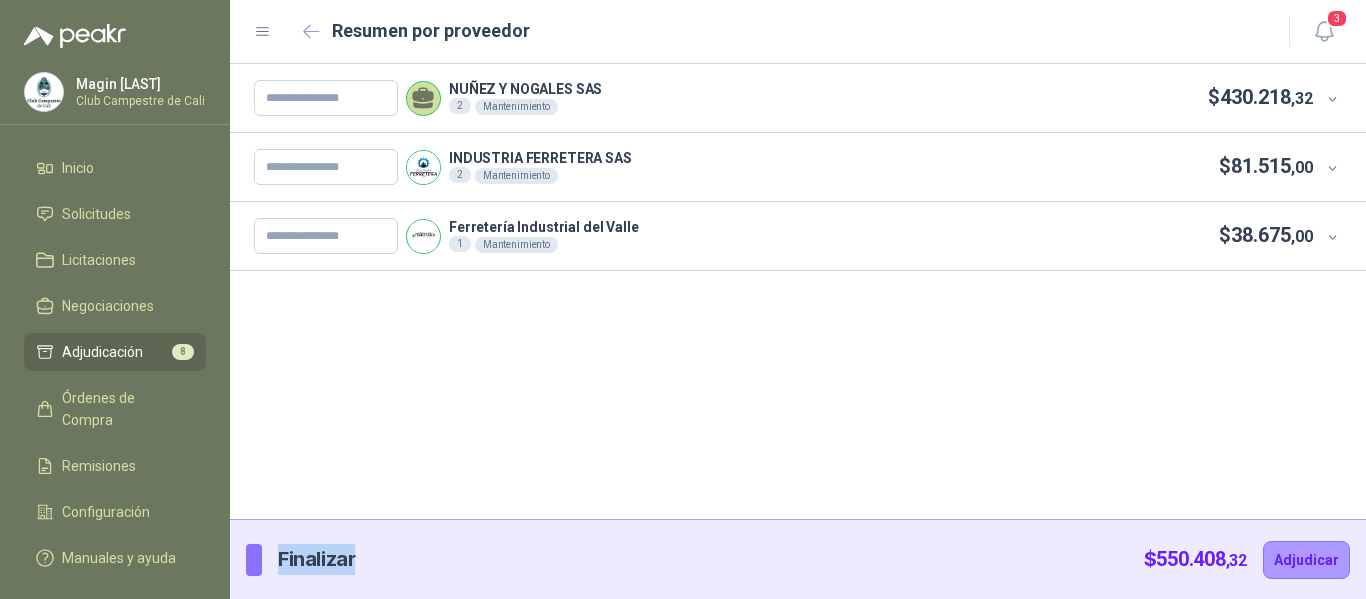 click on "Finalizar" at bounding box center [316, 559] 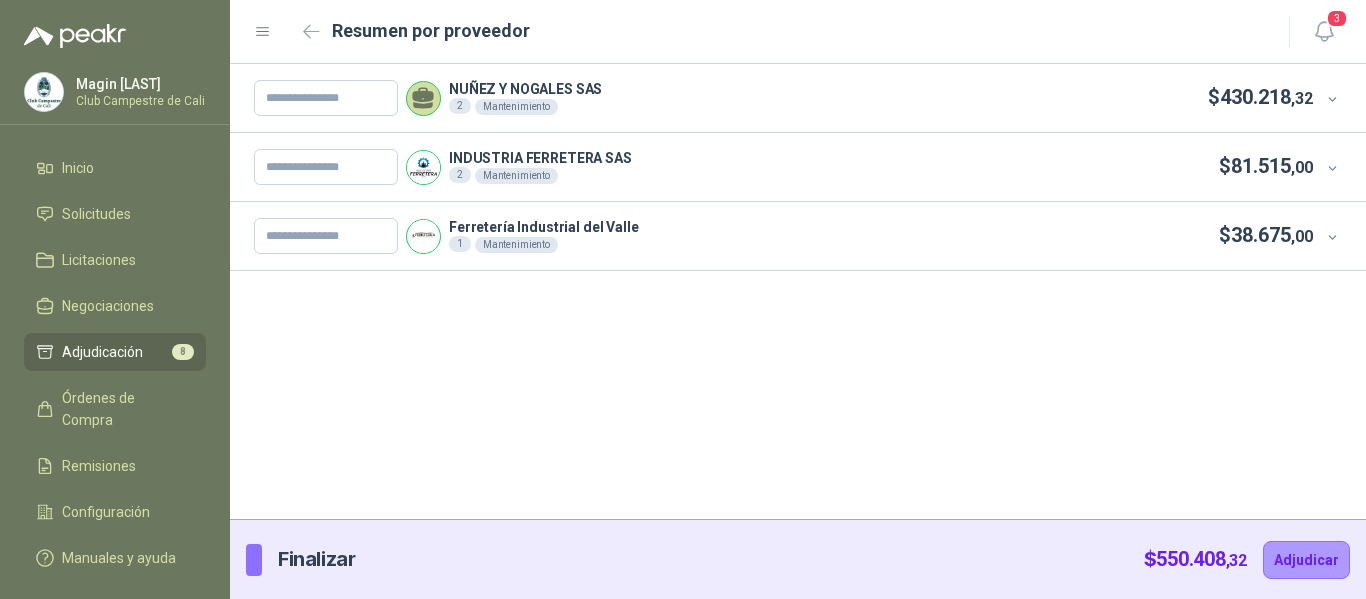 click at bounding box center (254, 560) 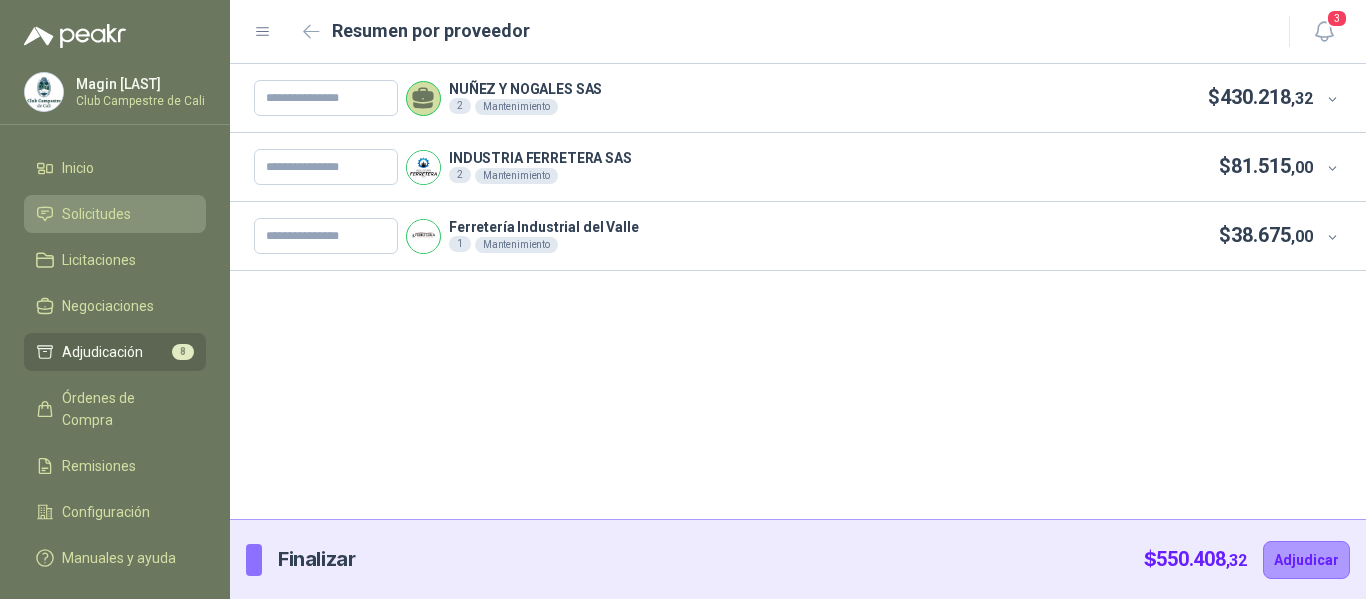 click on "Solicitudes" at bounding box center (96, 214) 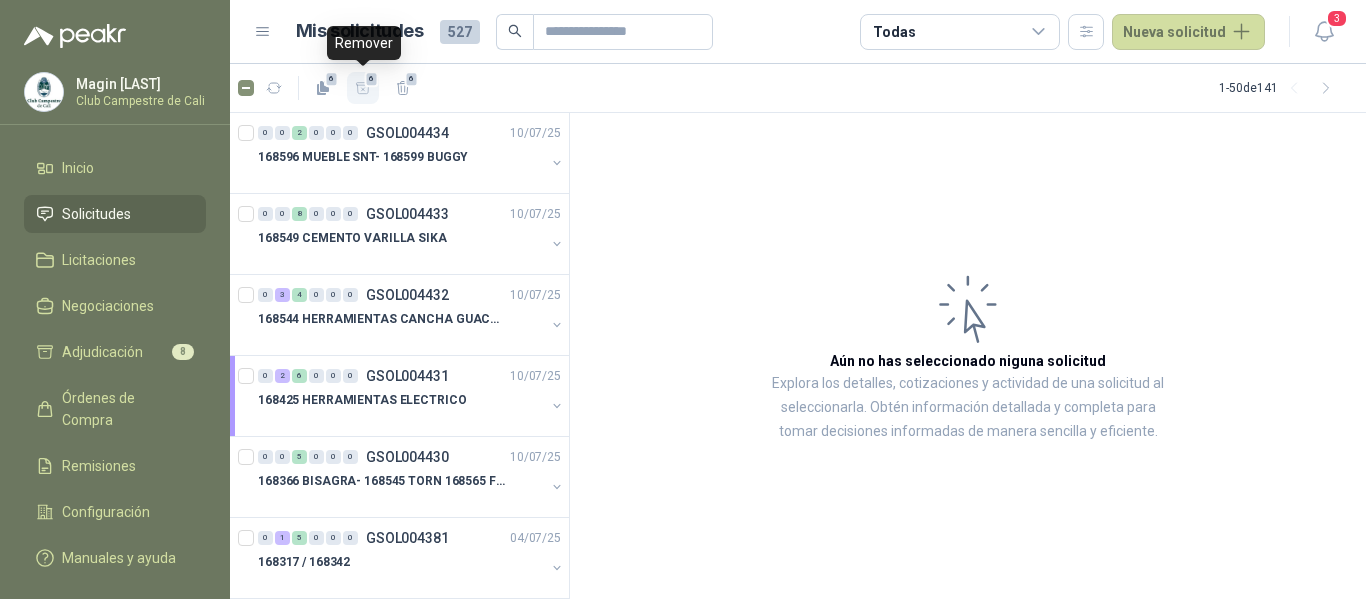 click 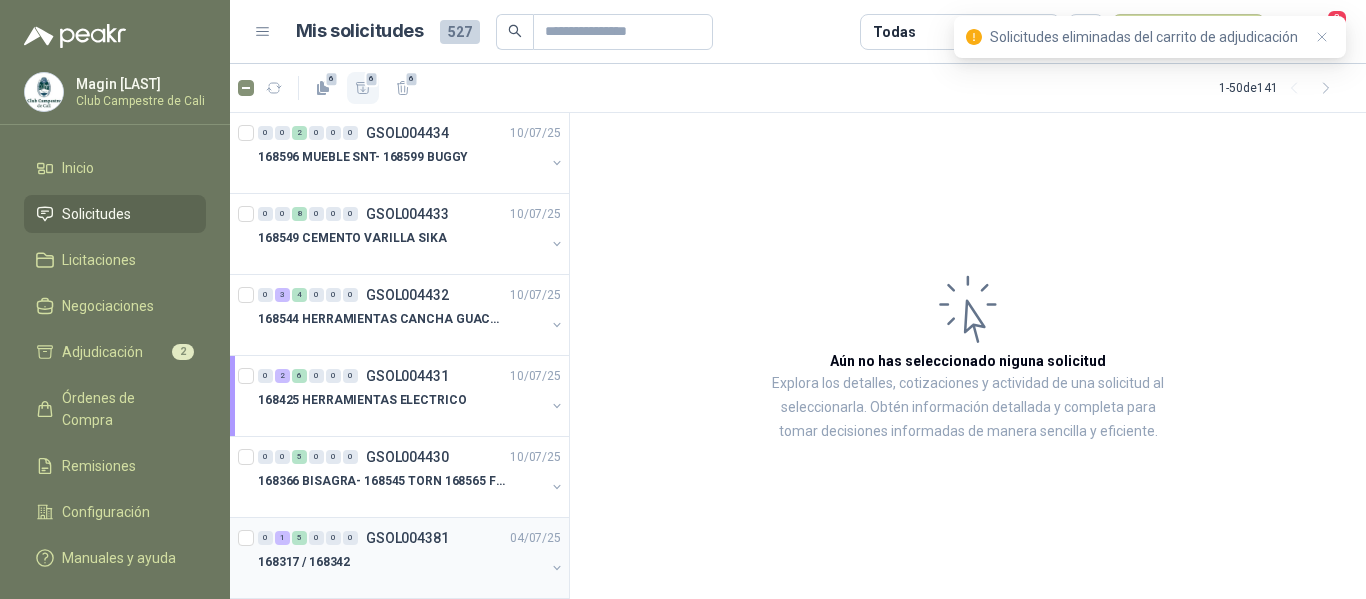 scroll, scrollTop: 300, scrollLeft: 0, axis: vertical 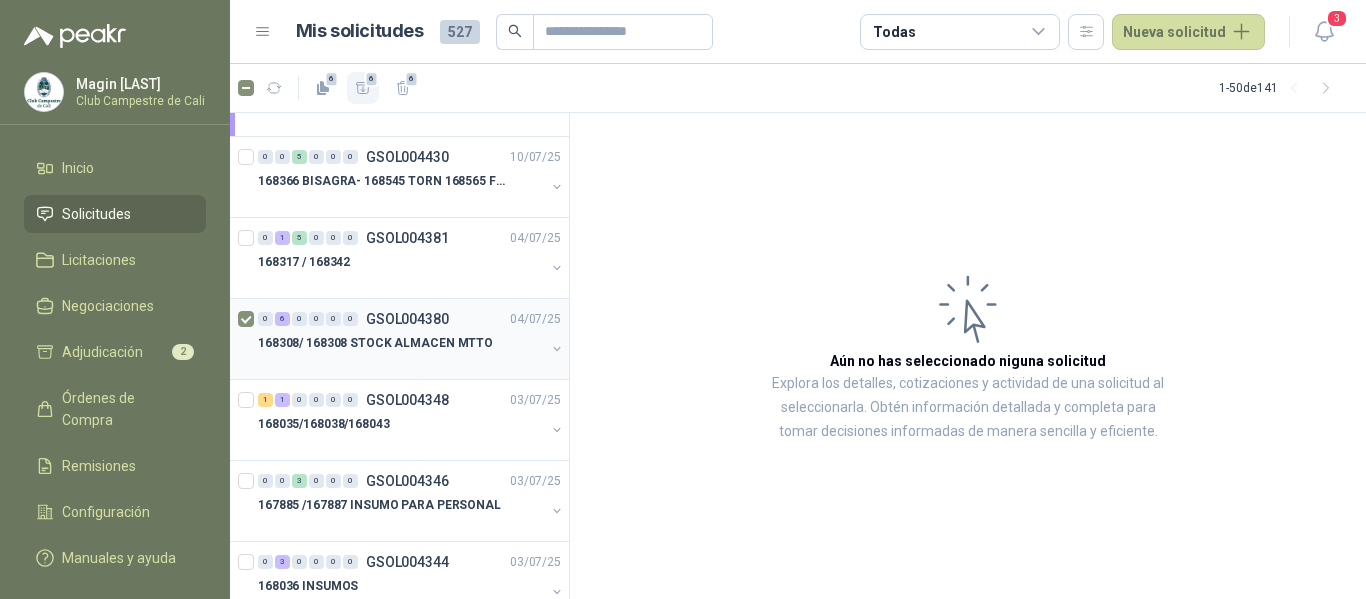 click on "168308/ 168308 STOCK ALMACEN MTTO" at bounding box center [375, 343] 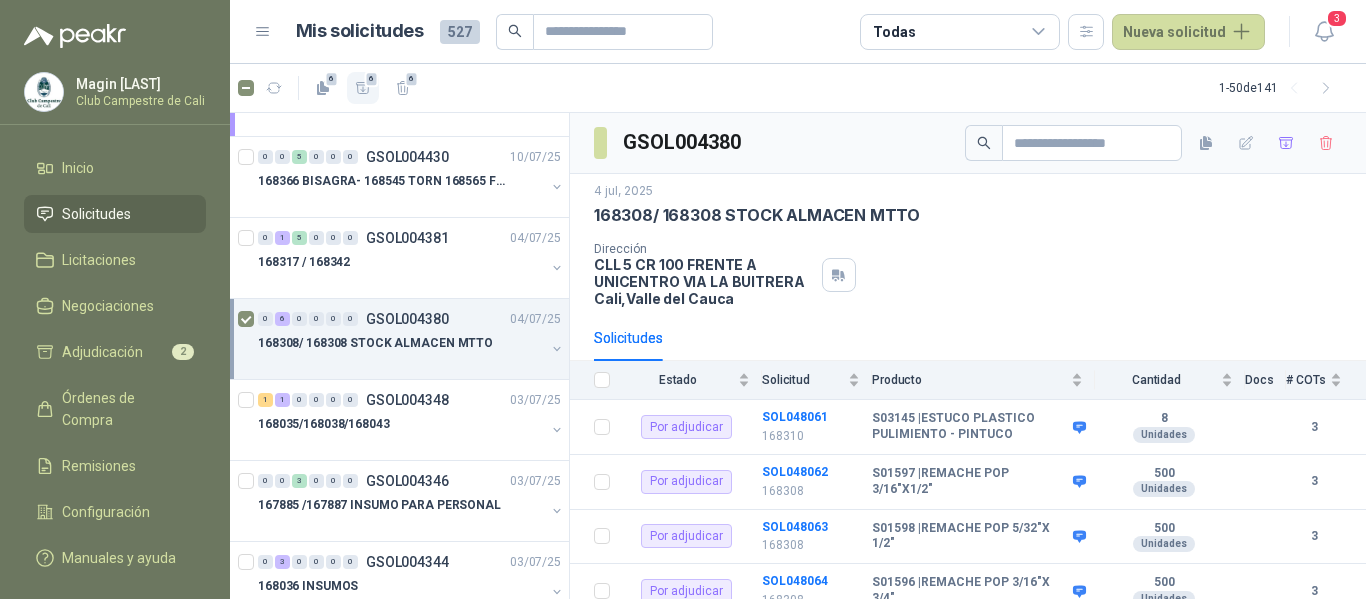 click on "168308/ 168308 STOCK ALMACEN MTTO" at bounding box center [375, 343] 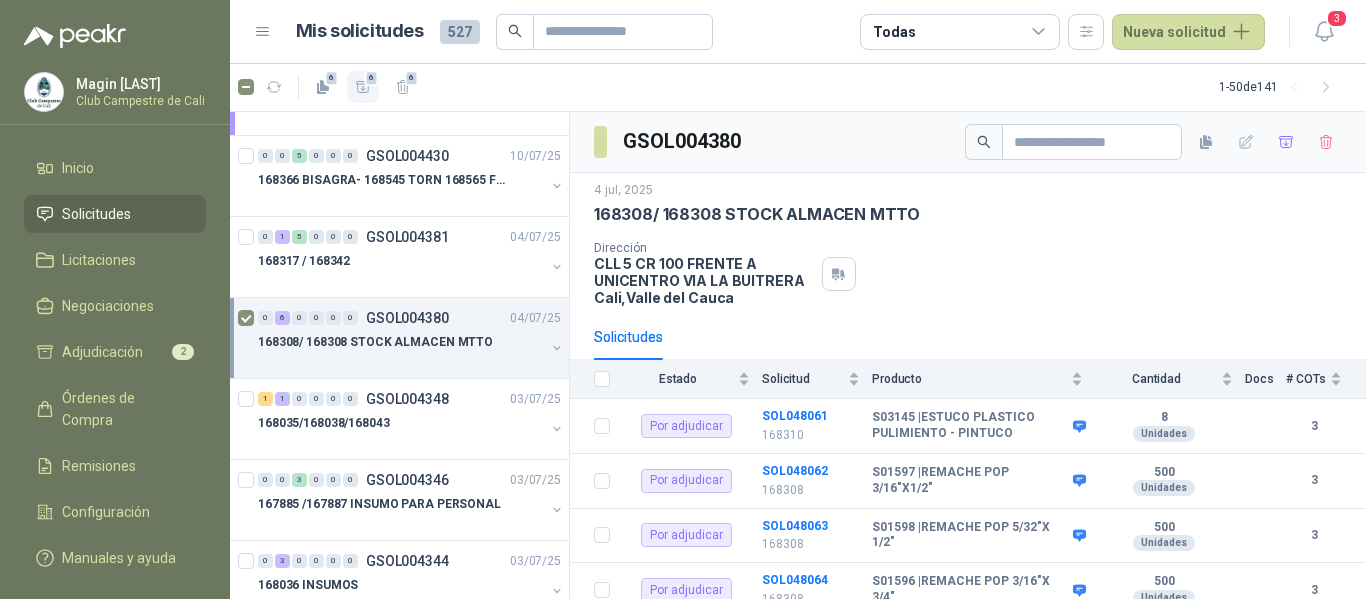 click on "168308/ 168308 STOCK ALMACEN MTTO" at bounding box center (375, 342) 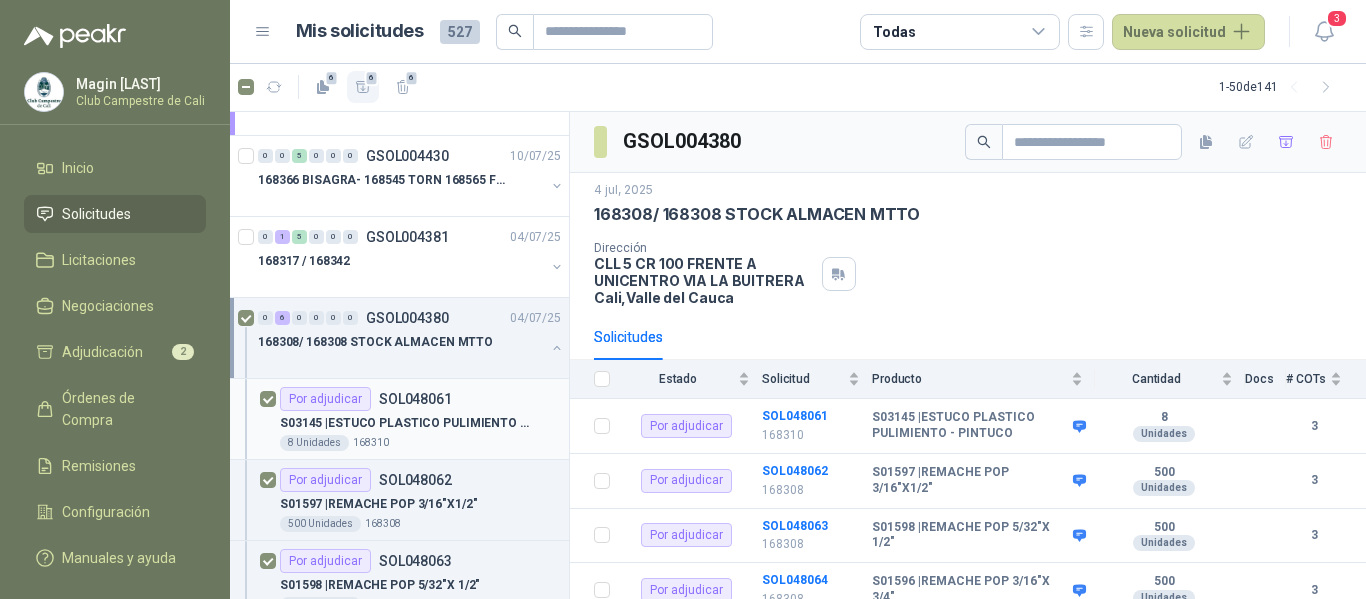 click on "S03145 |  ESTUCO PLASTICO PULIMIENTO - PINTUCO" at bounding box center [404, 423] 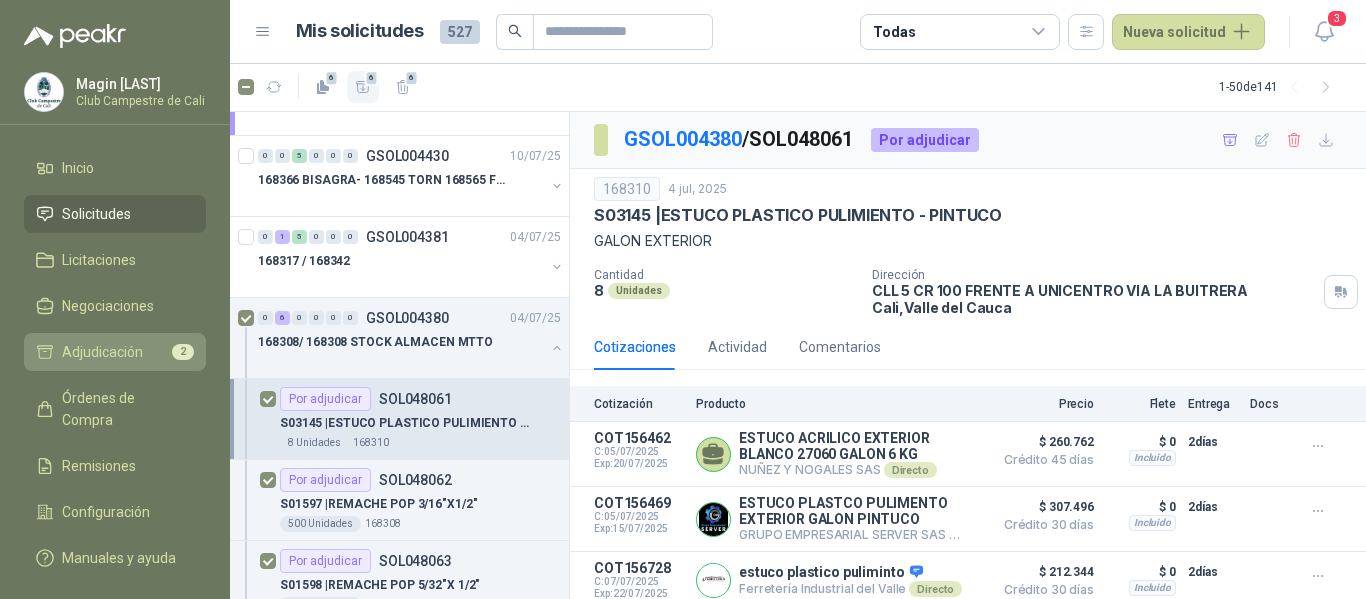 click on "Adjudicación" at bounding box center (102, 352) 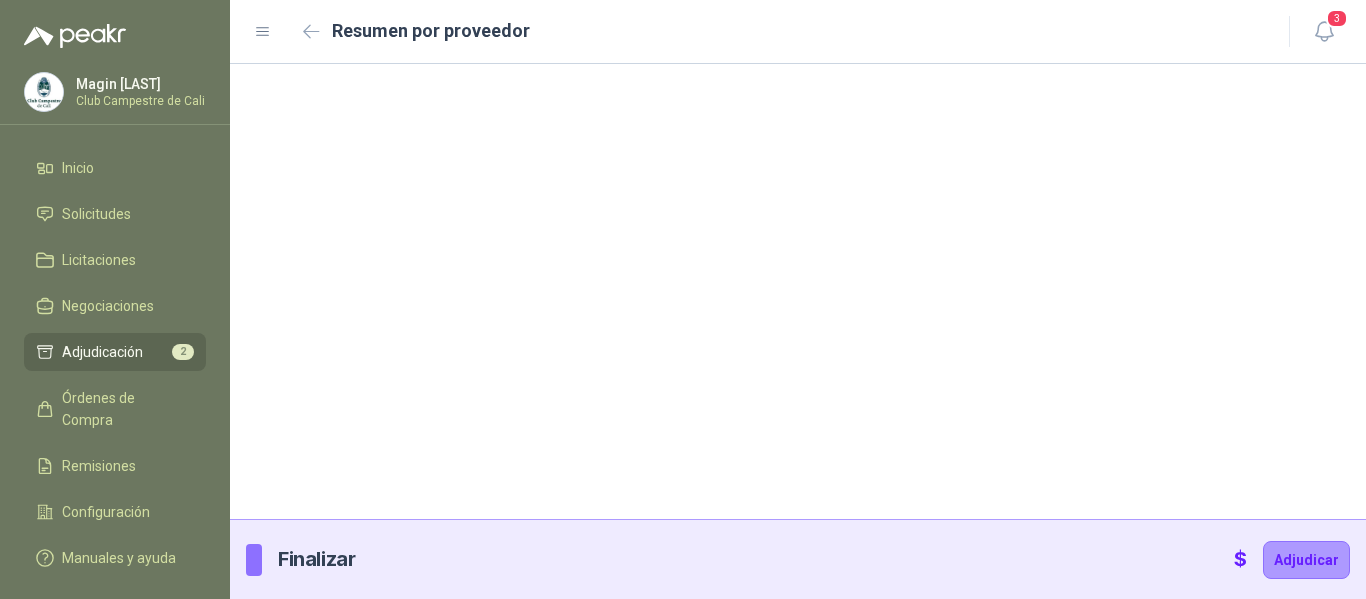 click on "Adjudicación" at bounding box center (102, 352) 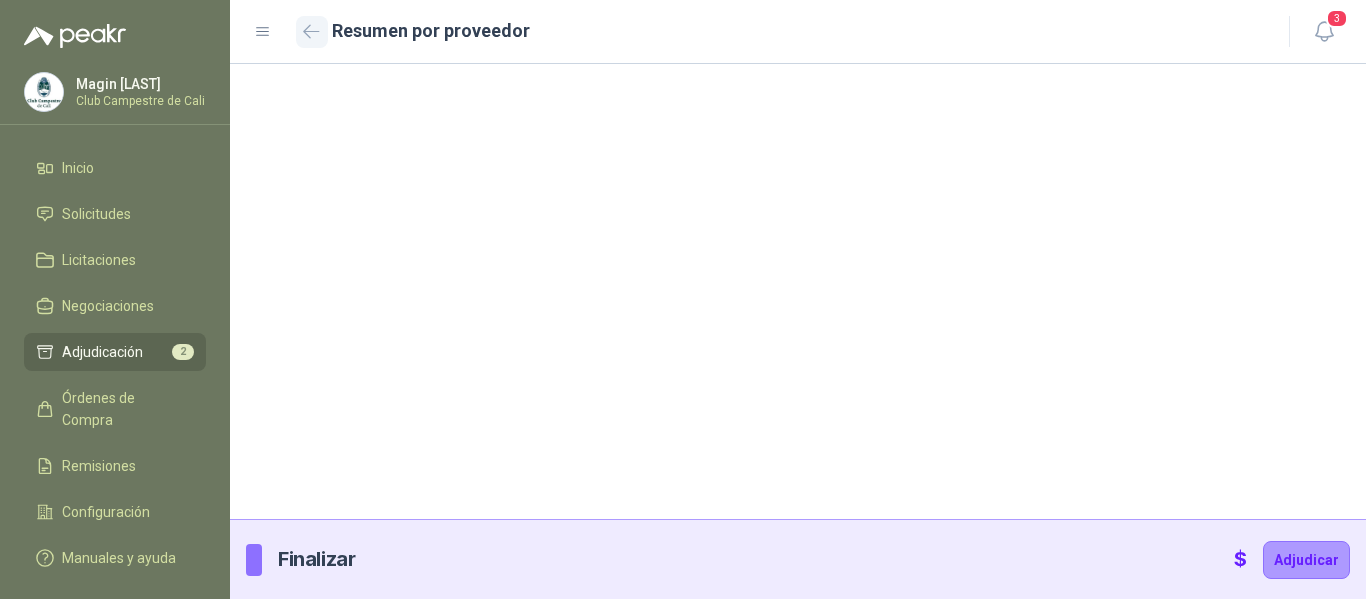 click at bounding box center (312, 32) 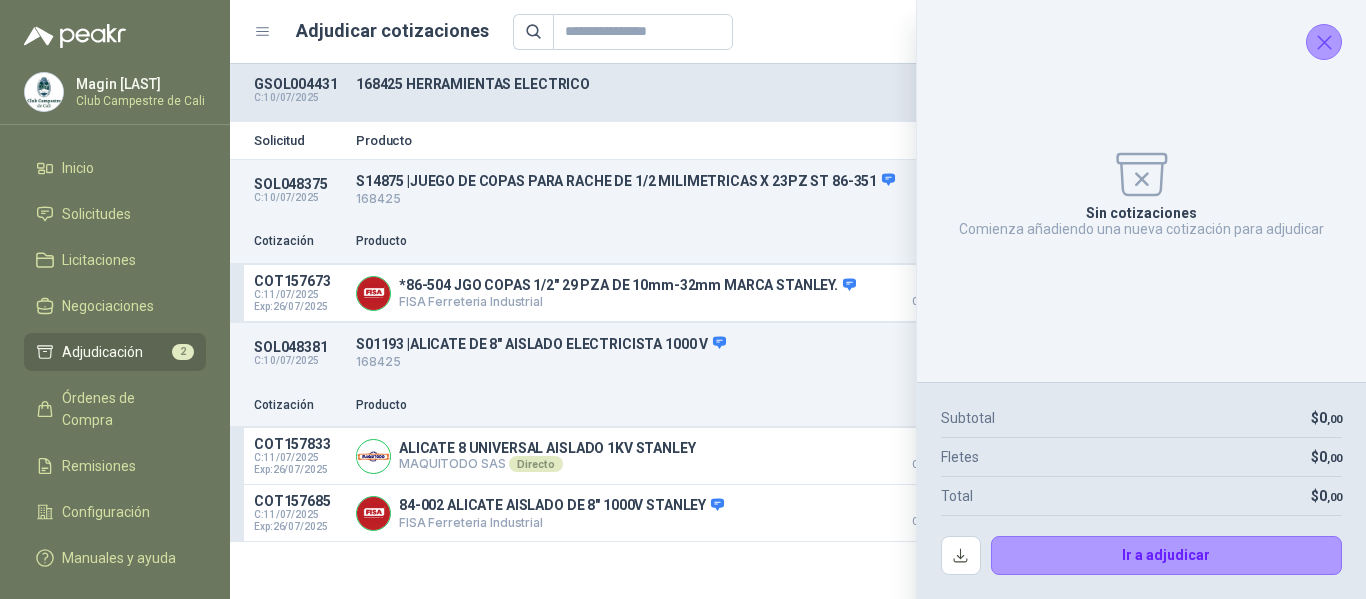 click 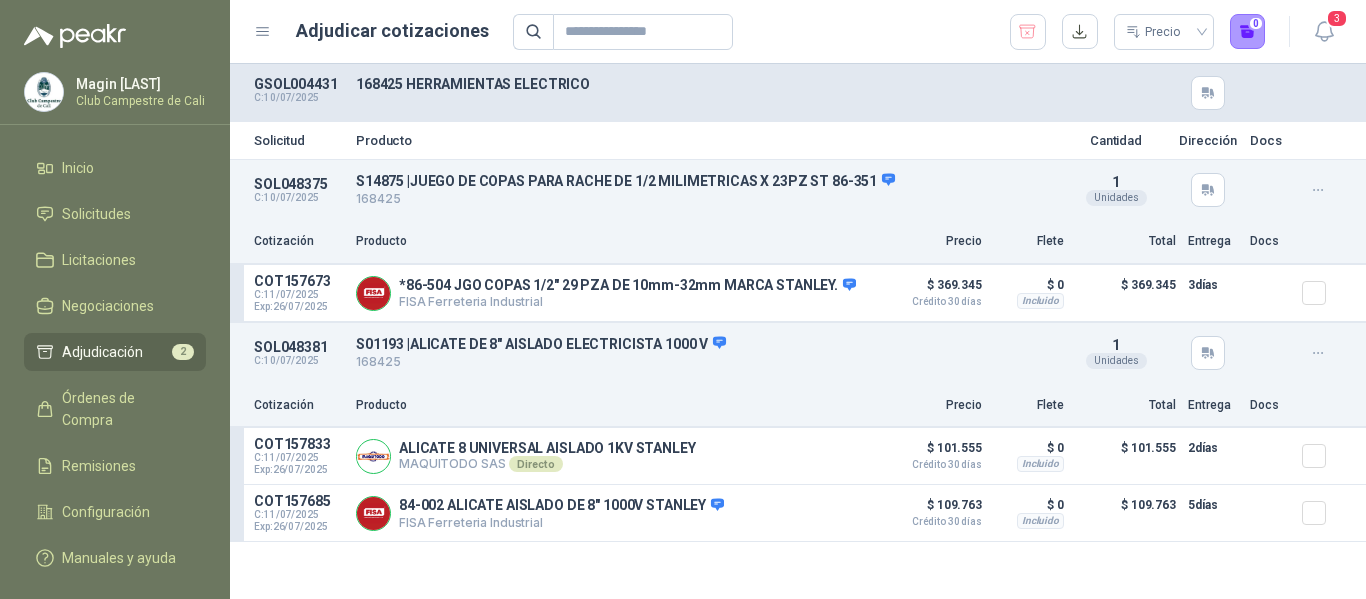 click on "Adjudicación" at bounding box center (102, 352) 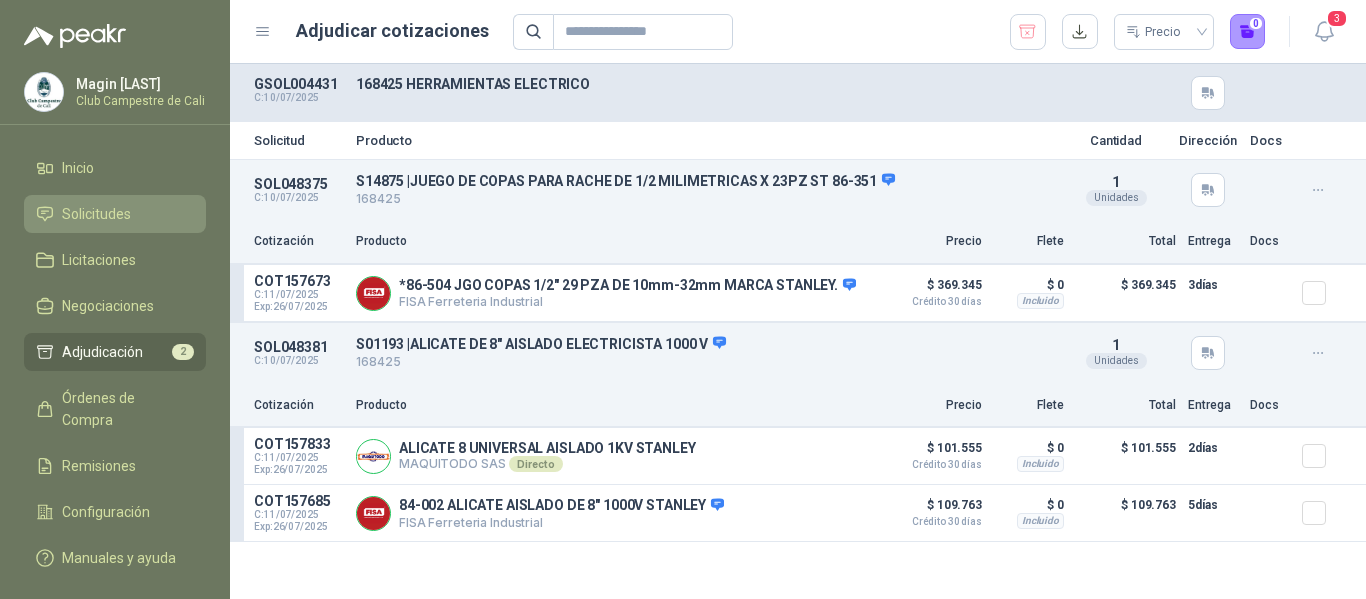click on "Solicitudes" at bounding box center [96, 214] 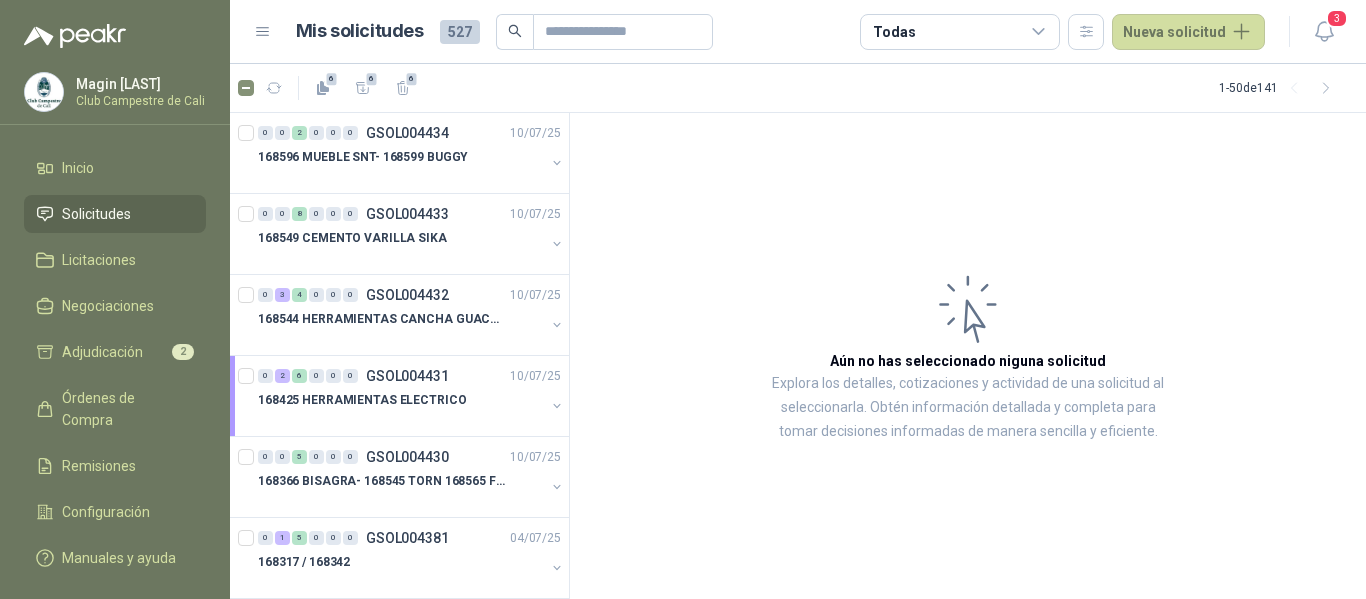 scroll, scrollTop: 300, scrollLeft: 0, axis: vertical 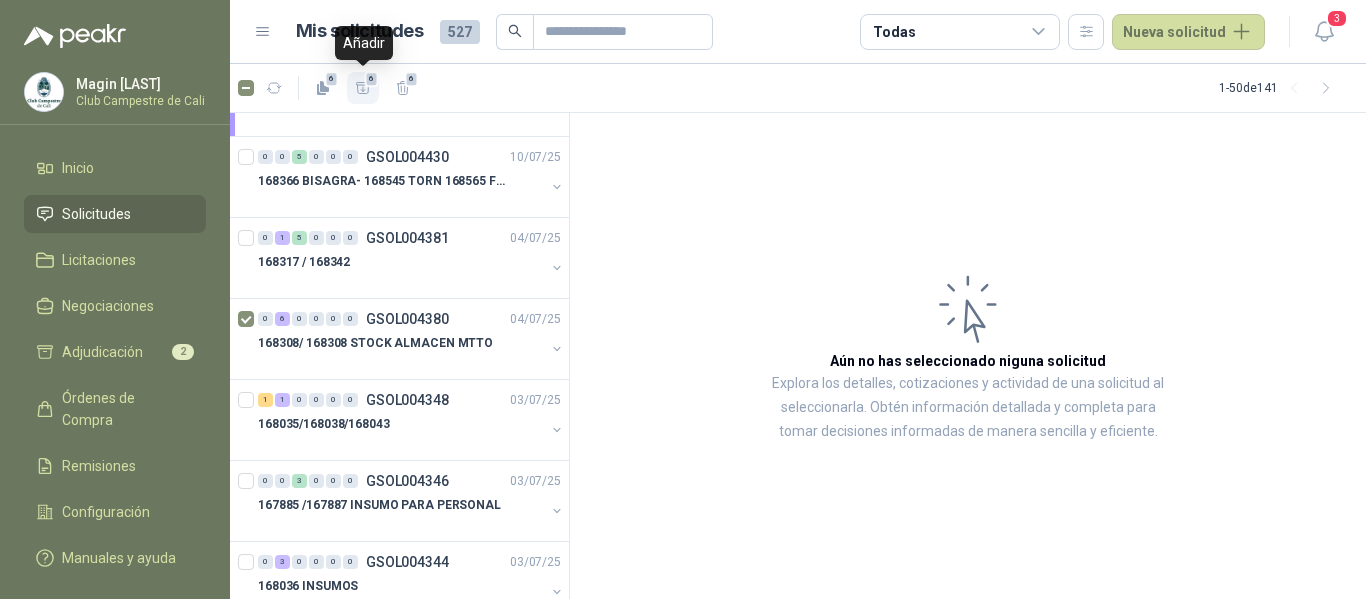 click on "6" at bounding box center [372, 79] 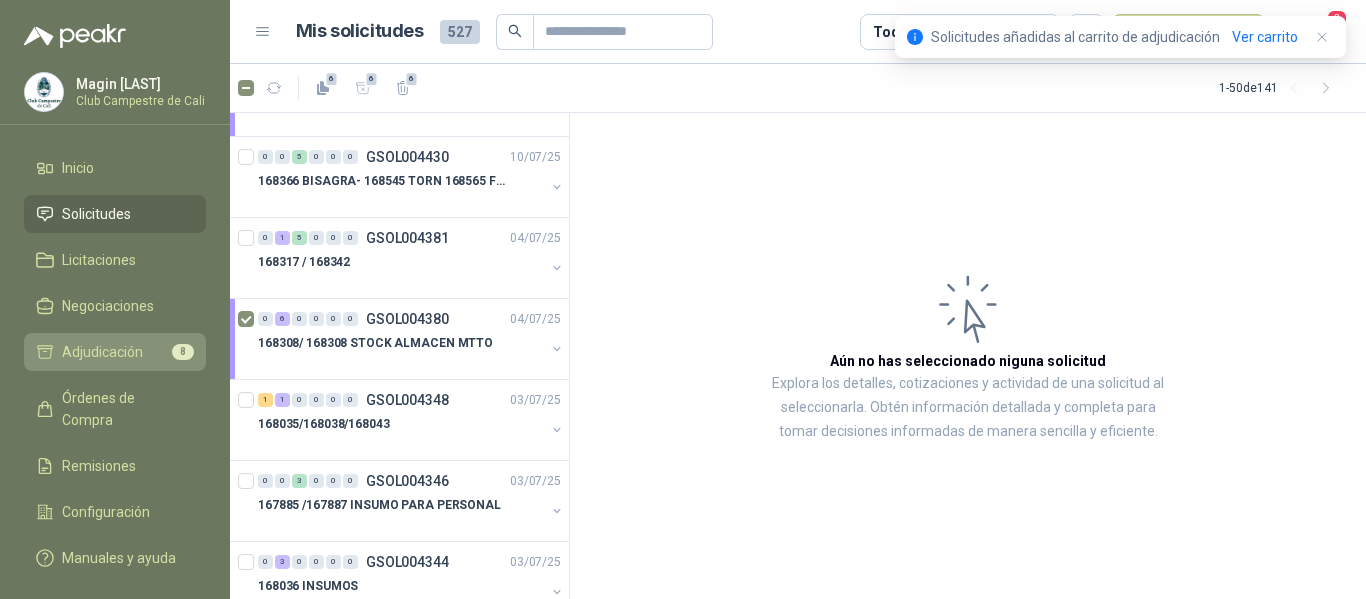 click on "Adjudicación" at bounding box center [102, 352] 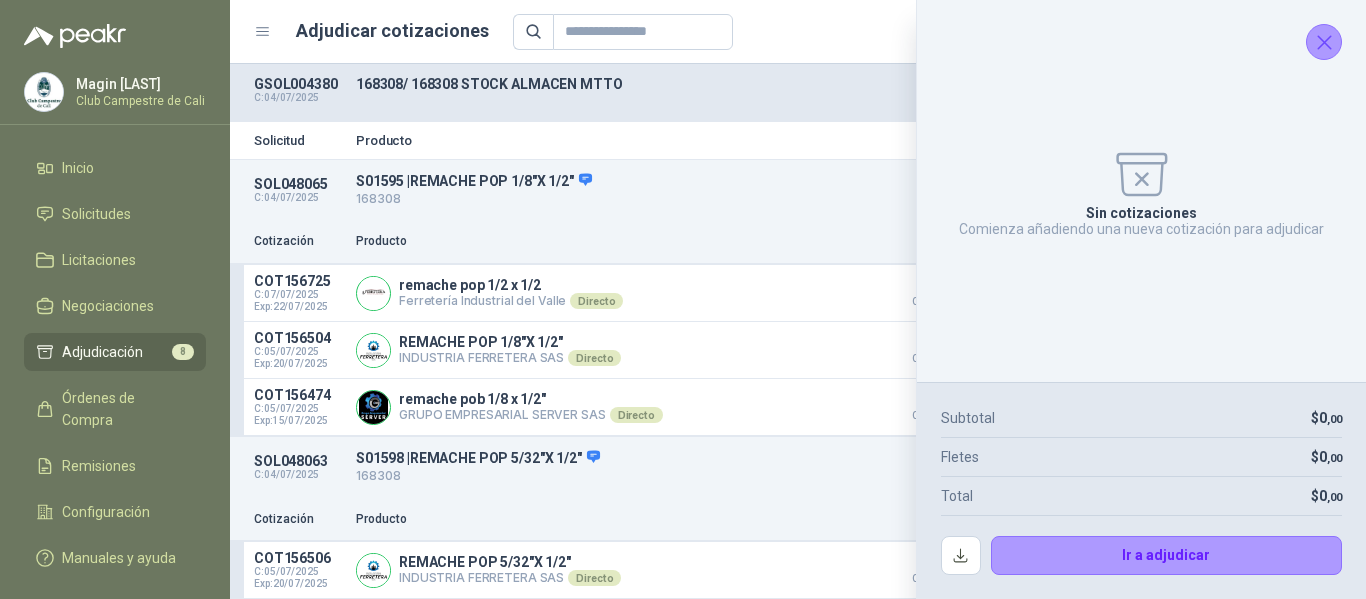 click 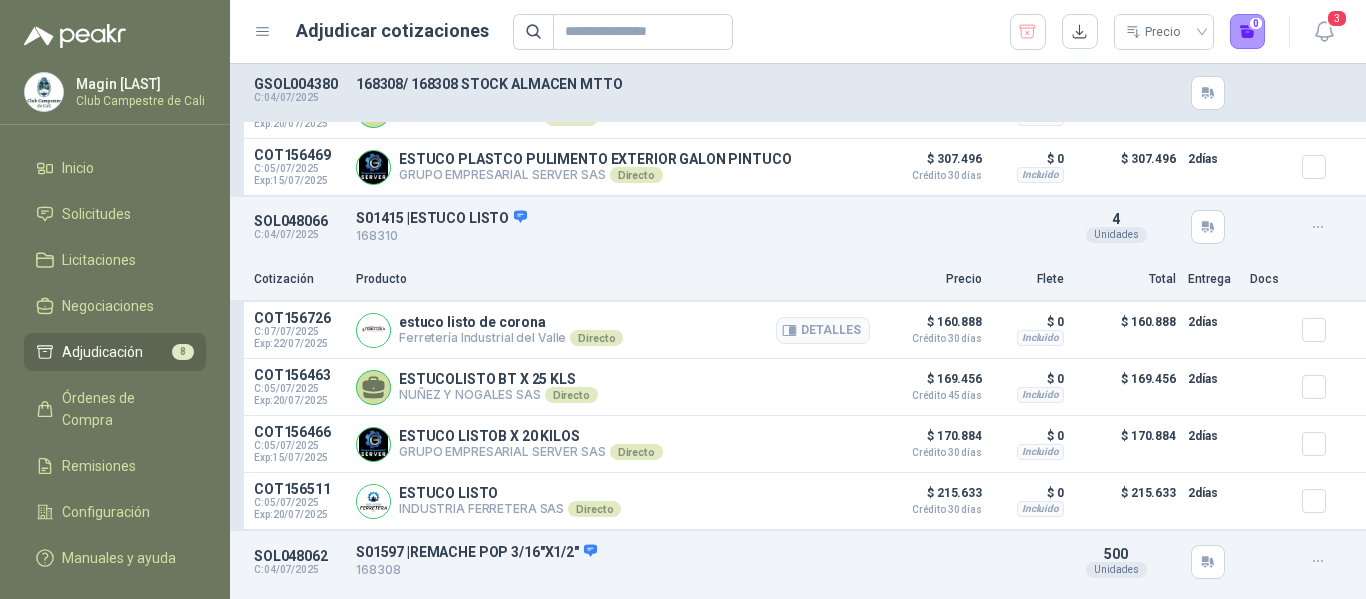 scroll, scrollTop: 900, scrollLeft: 0, axis: vertical 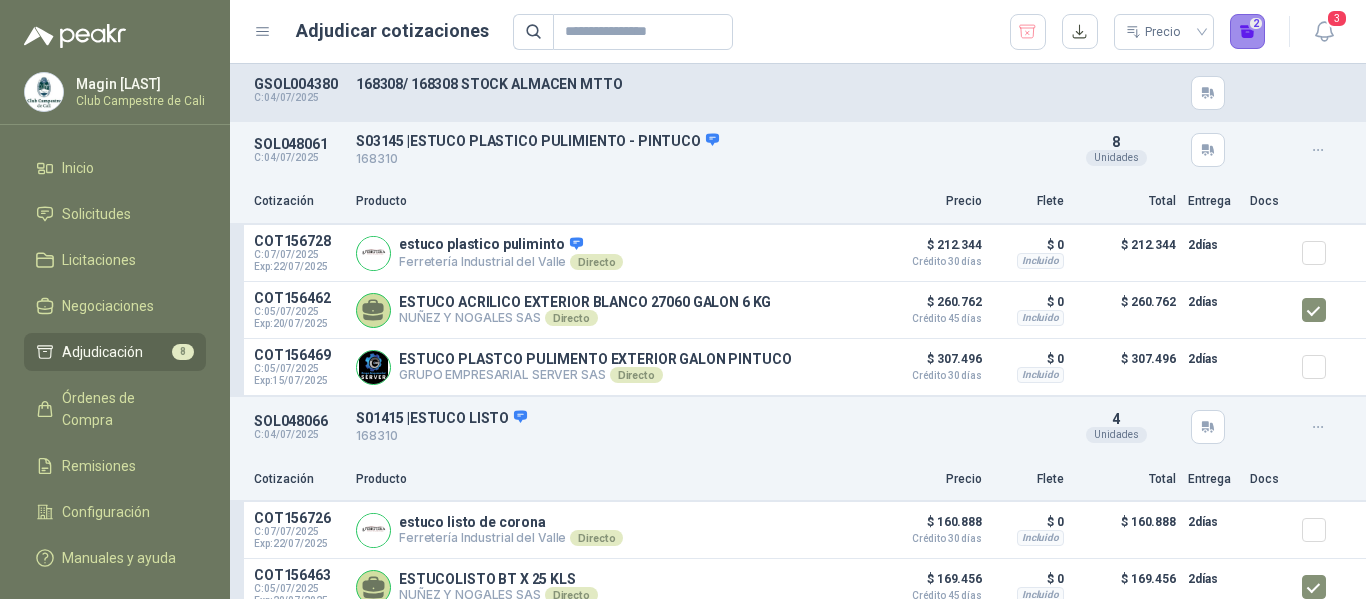 click on "2" at bounding box center [1248, 32] 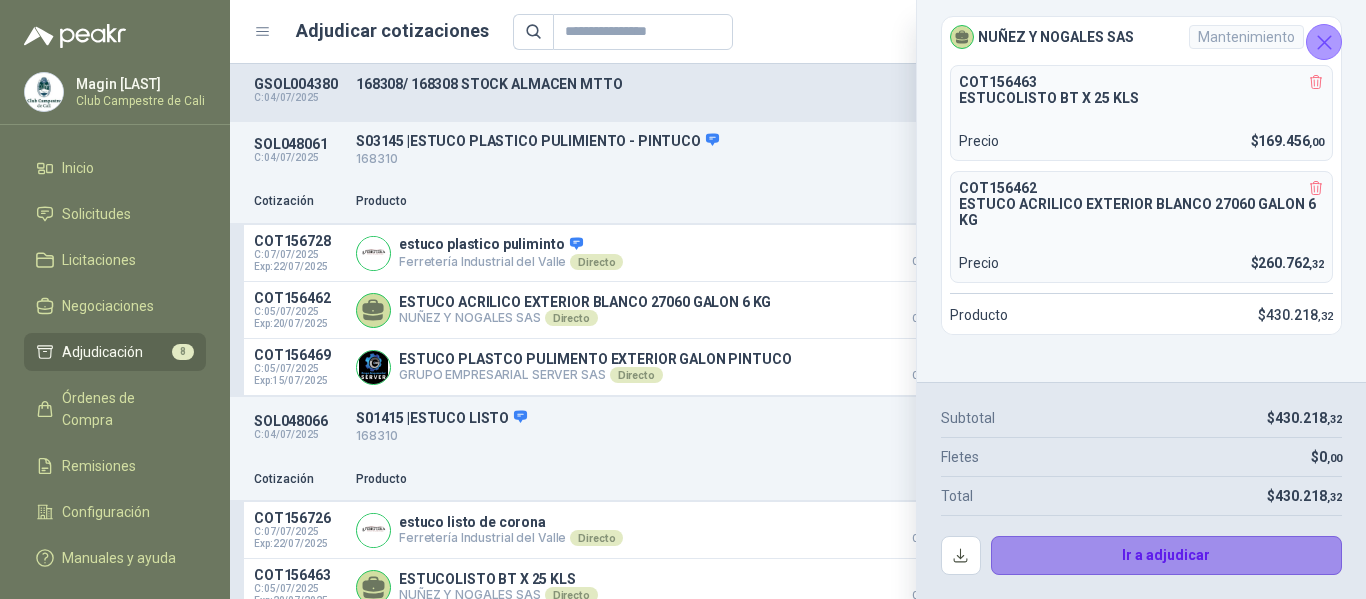 click on "Ir a adjudicar" at bounding box center [1167, 556] 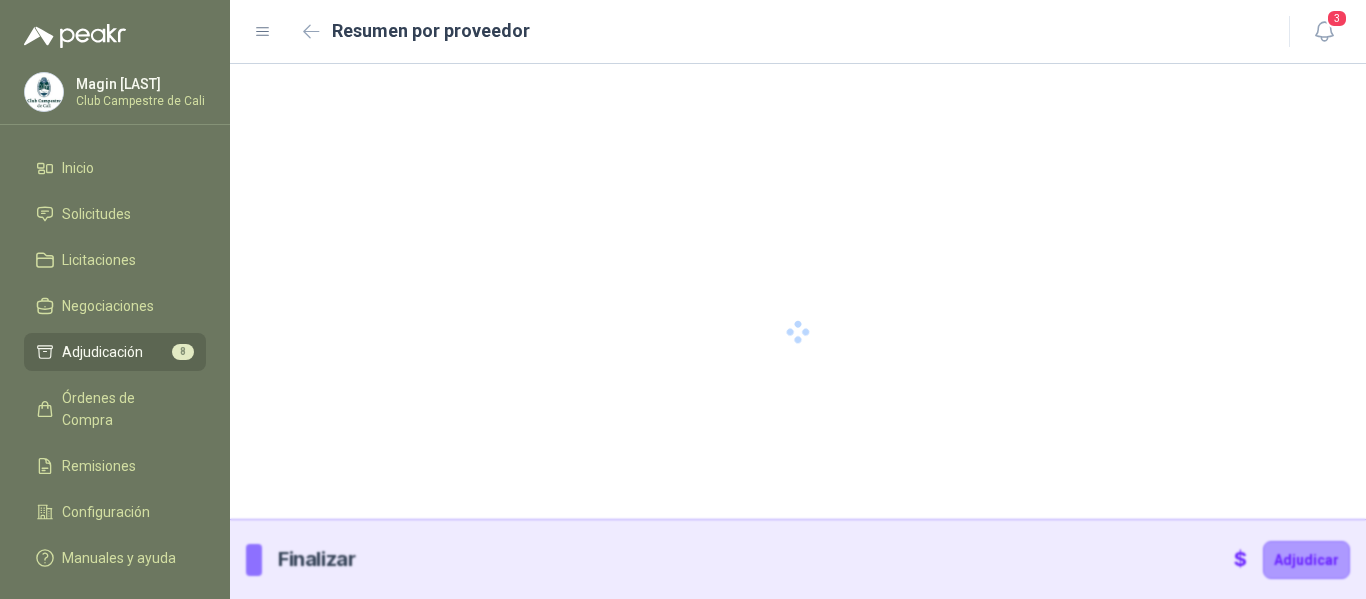 type 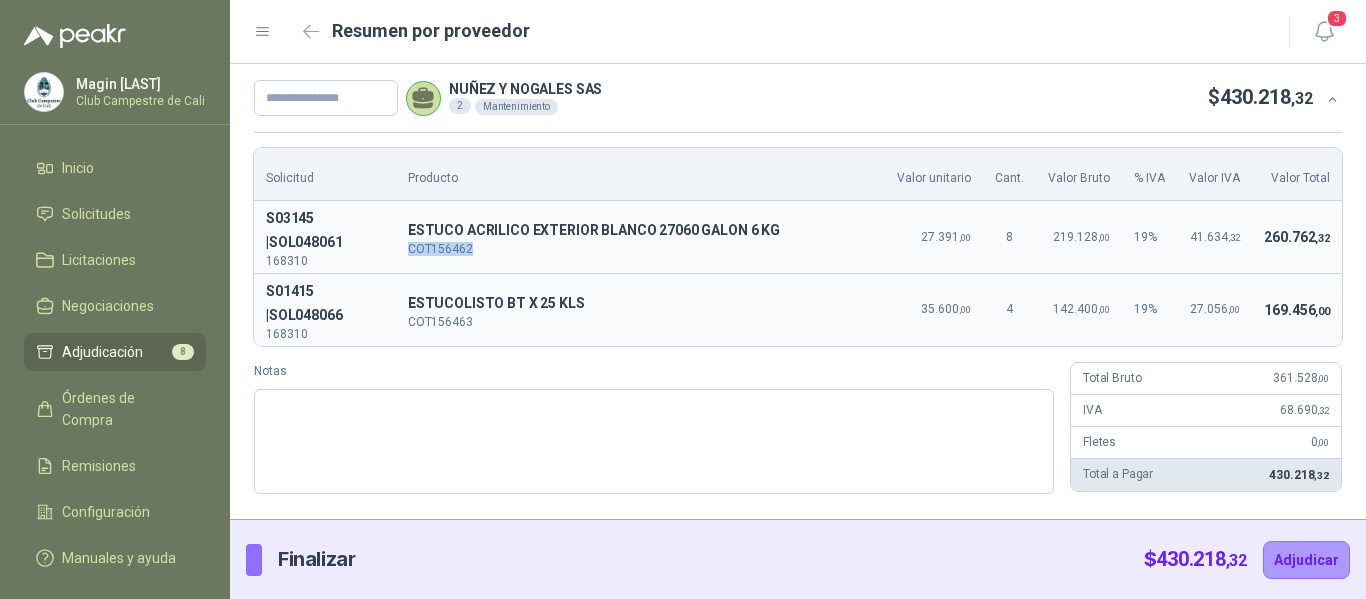 drag, startPoint x: 498, startPoint y: 249, endPoint x: 415, endPoint y: 250, distance: 83.00603 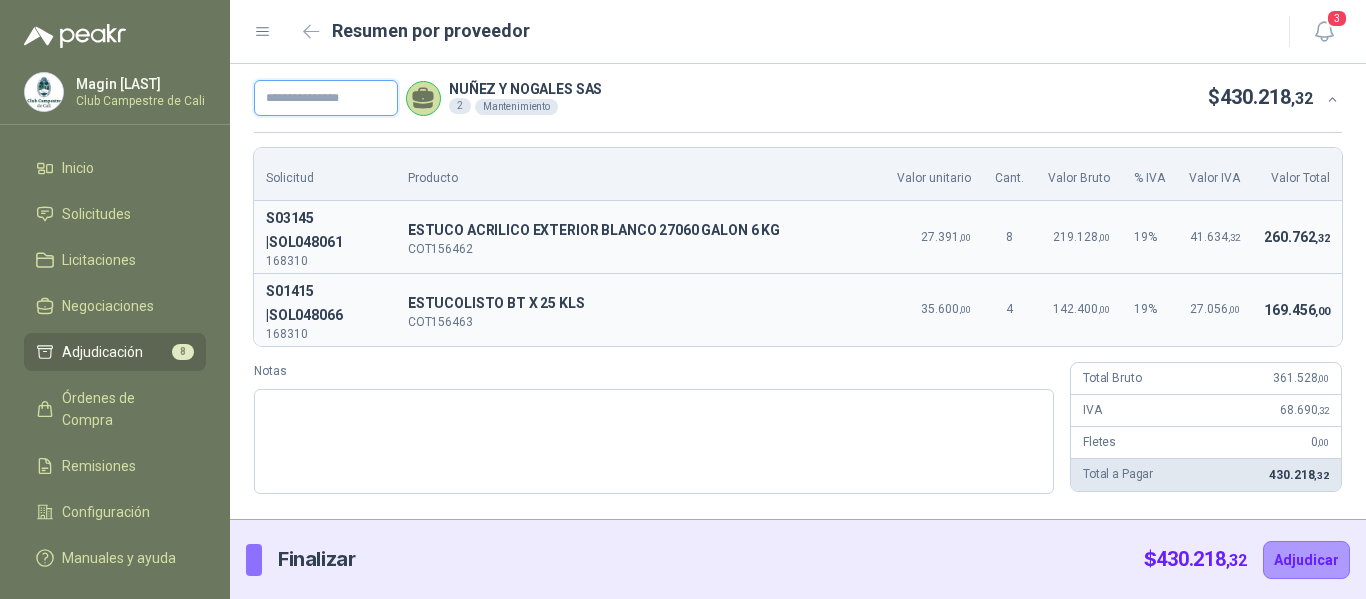 click at bounding box center [326, 98] 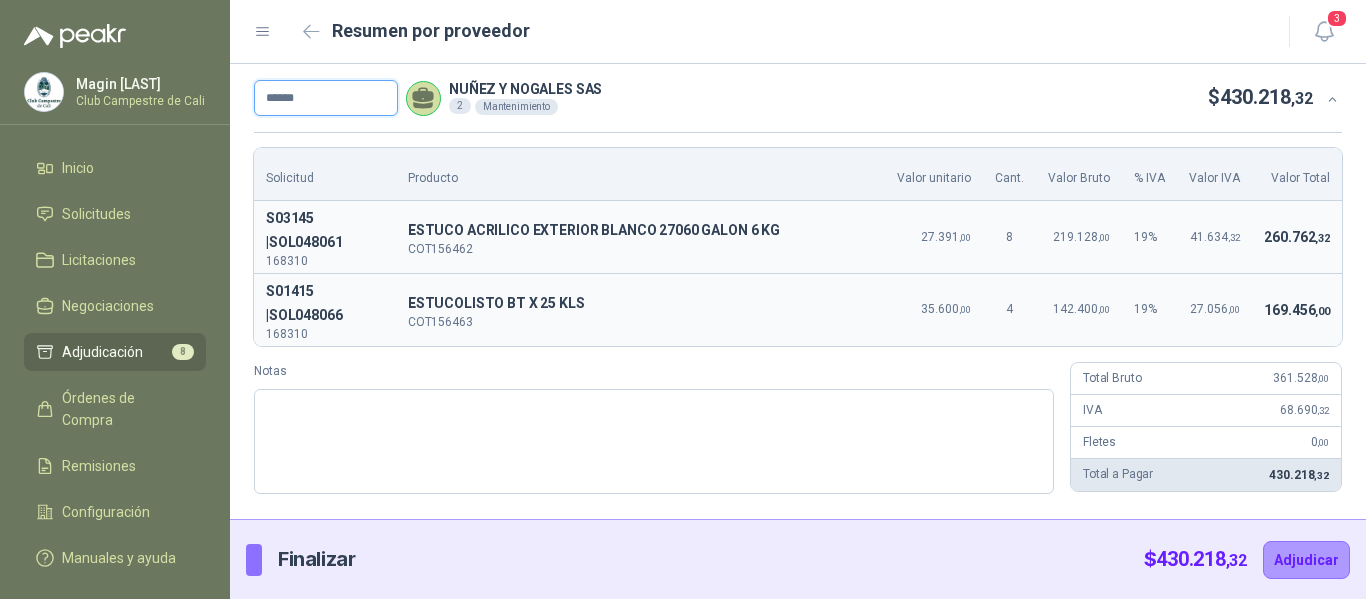 type on "******" 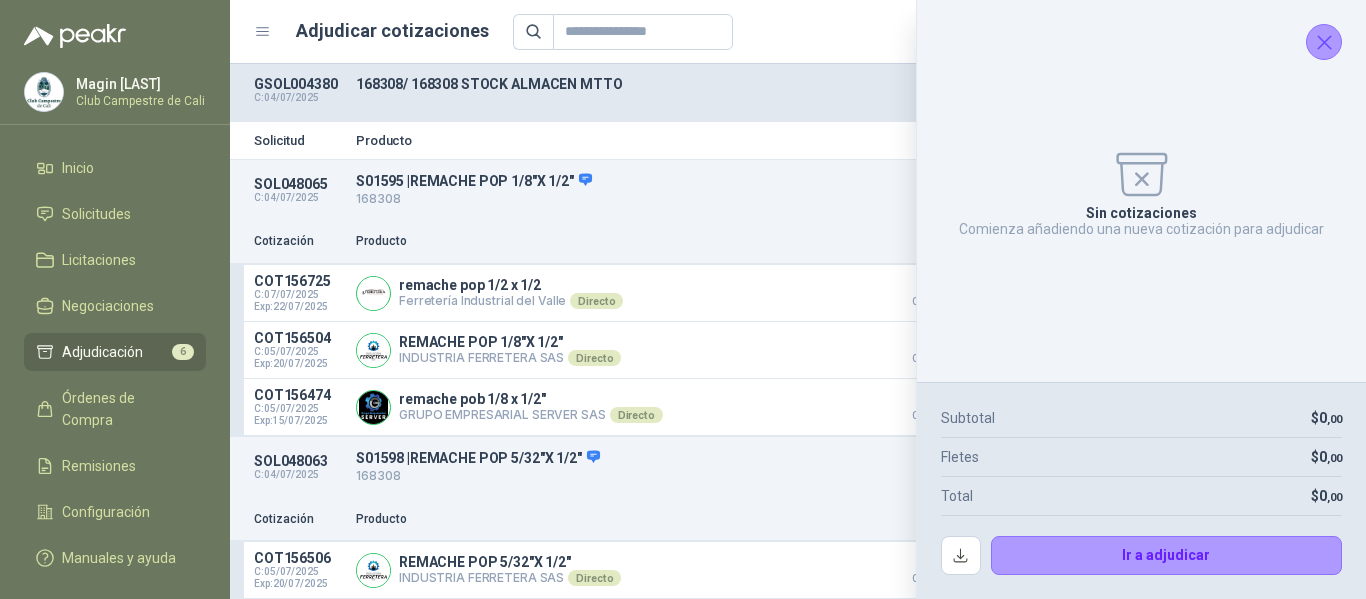 click 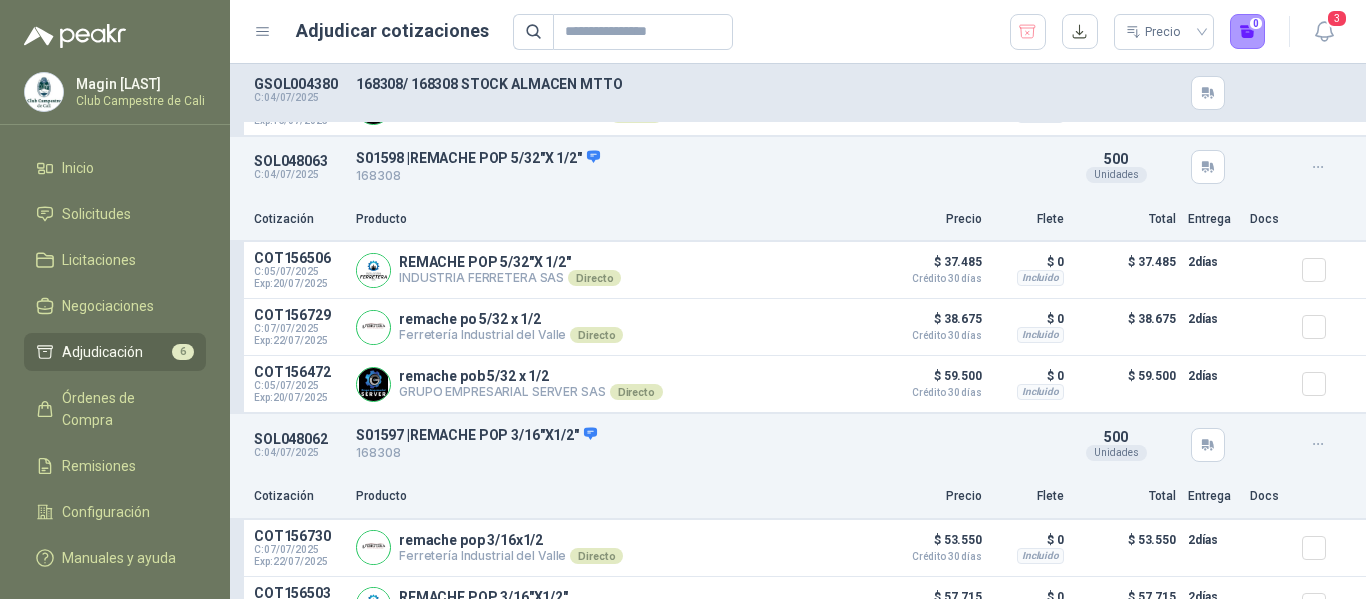 scroll, scrollTop: 0, scrollLeft: 0, axis: both 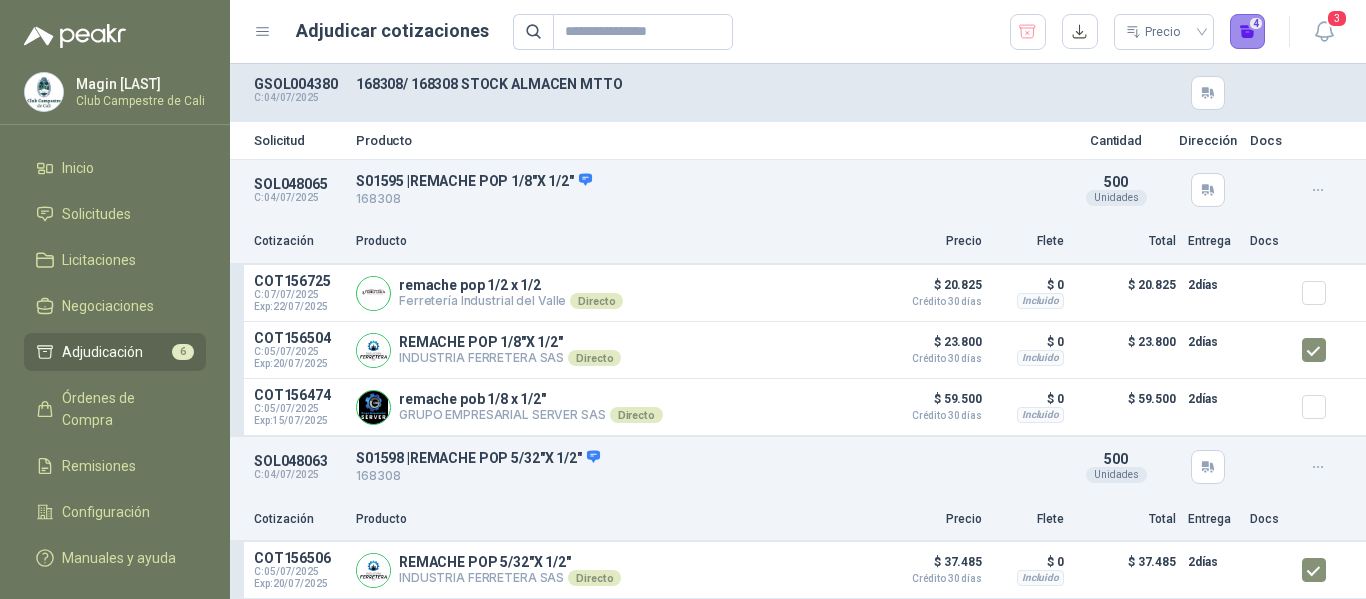 click on "4" at bounding box center [1248, 32] 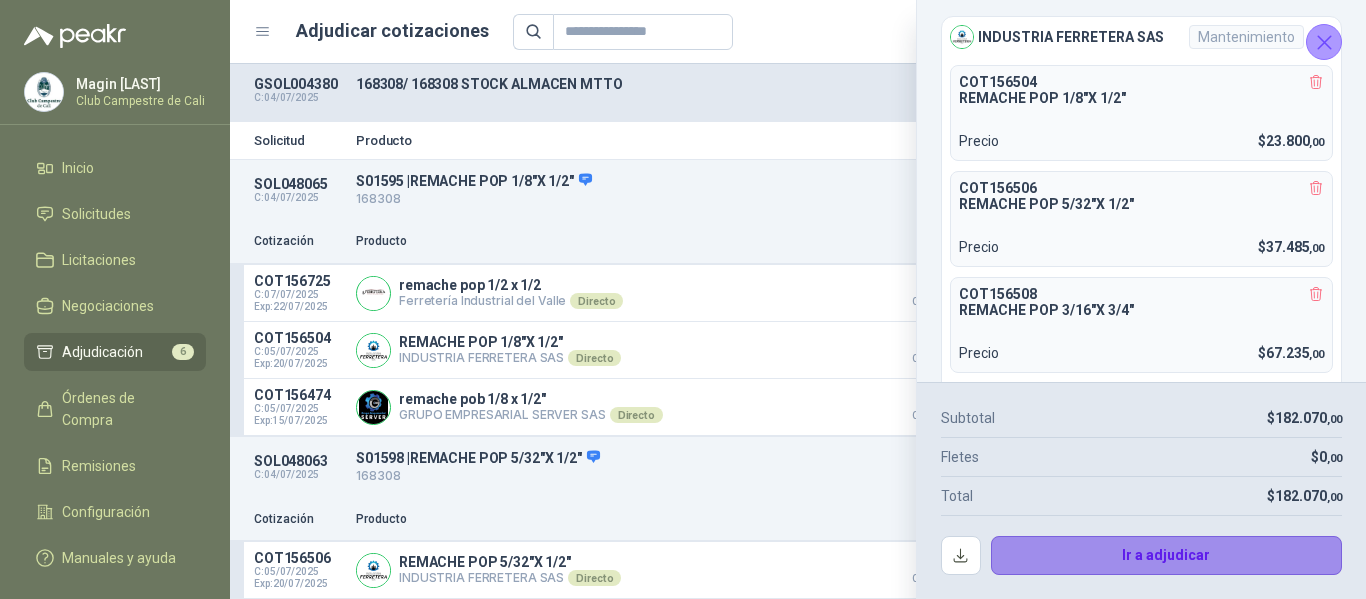click on "Ir a adjudicar" at bounding box center (1167, 556) 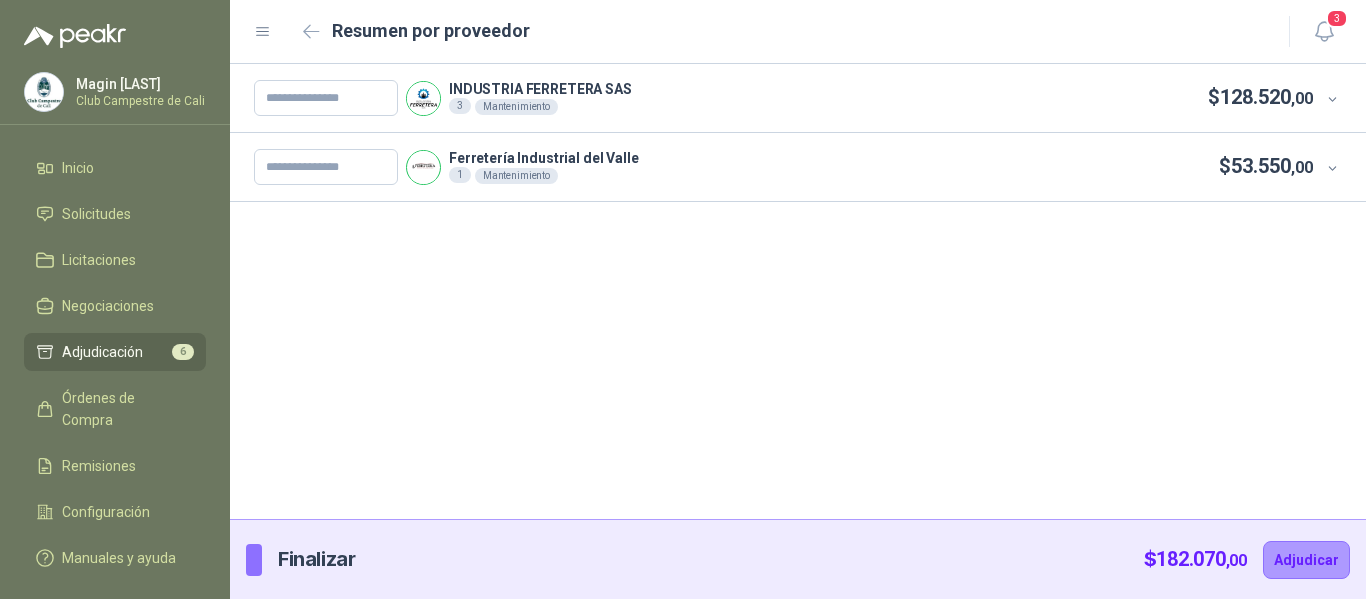 click on "INDUSTRIA FERRETERA SAS" at bounding box center [540, 89] 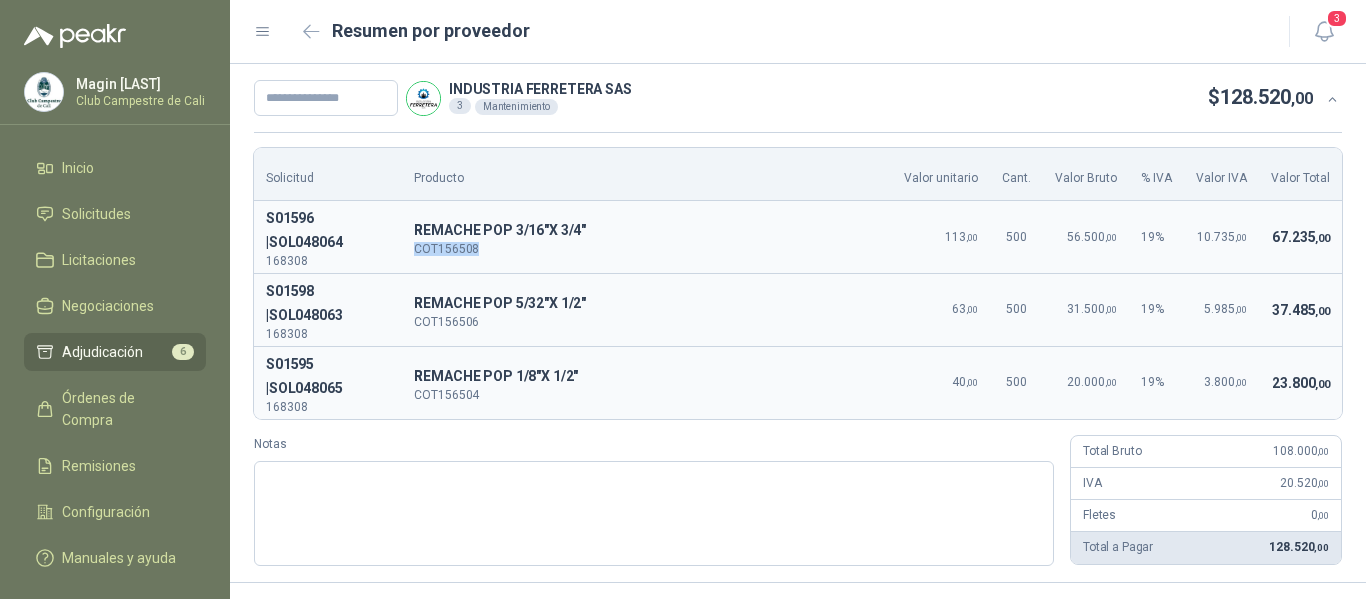 drag, startPoint x: 484, startPoint y: 248, endPoint x: 423, endPoint y: 250, distance: 61.03278 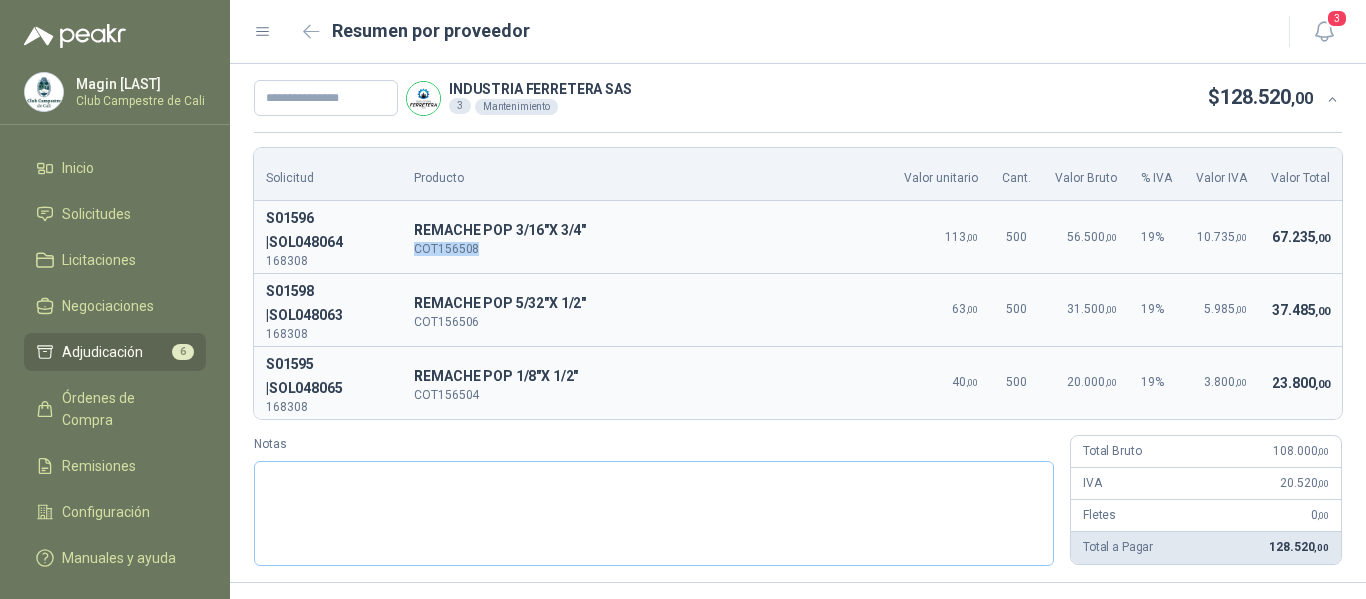 scroll, scrollTop: 133, scrollLeft: 0, axis: vertical 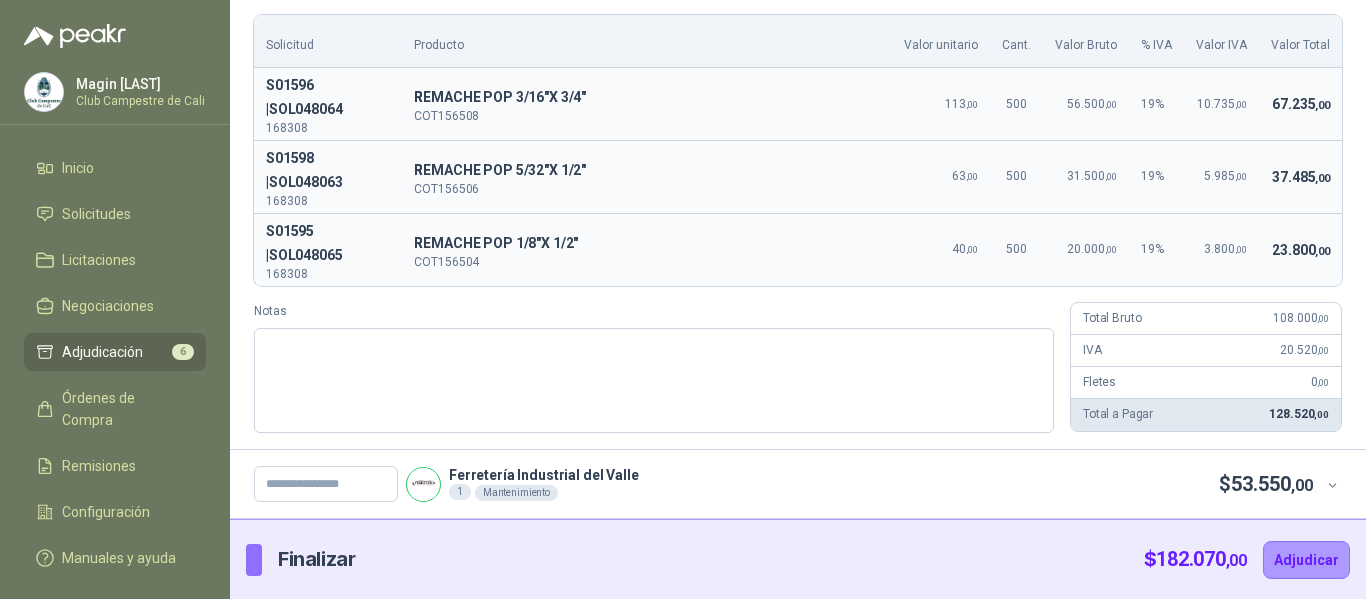 click on "Finalizar" at bounding box center (316, 559) 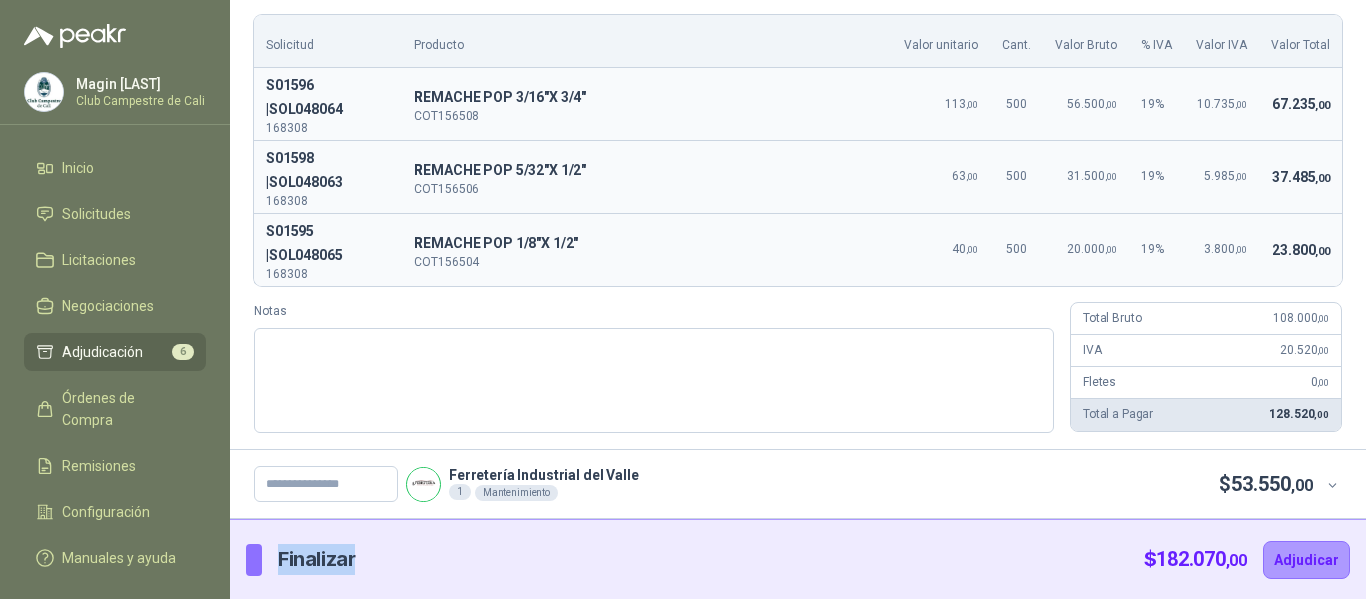 click on "Finalizar" at bounding box center [316, 559] 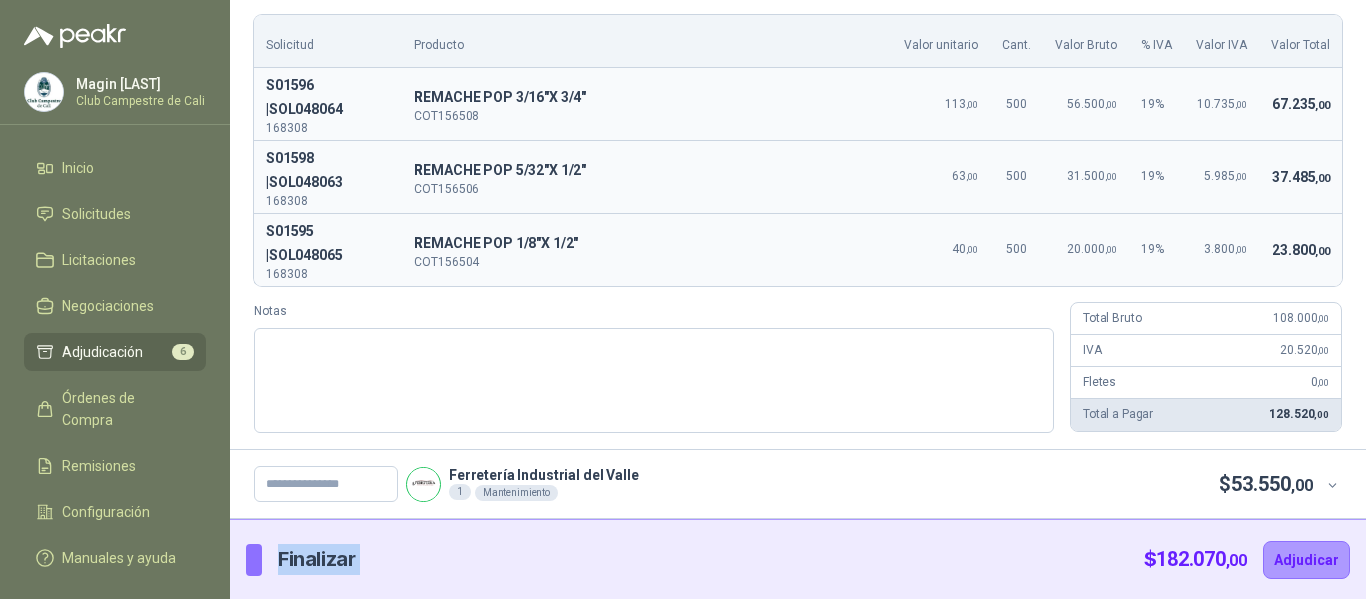 click on "Finalizar" at bounding box center [316, 559] 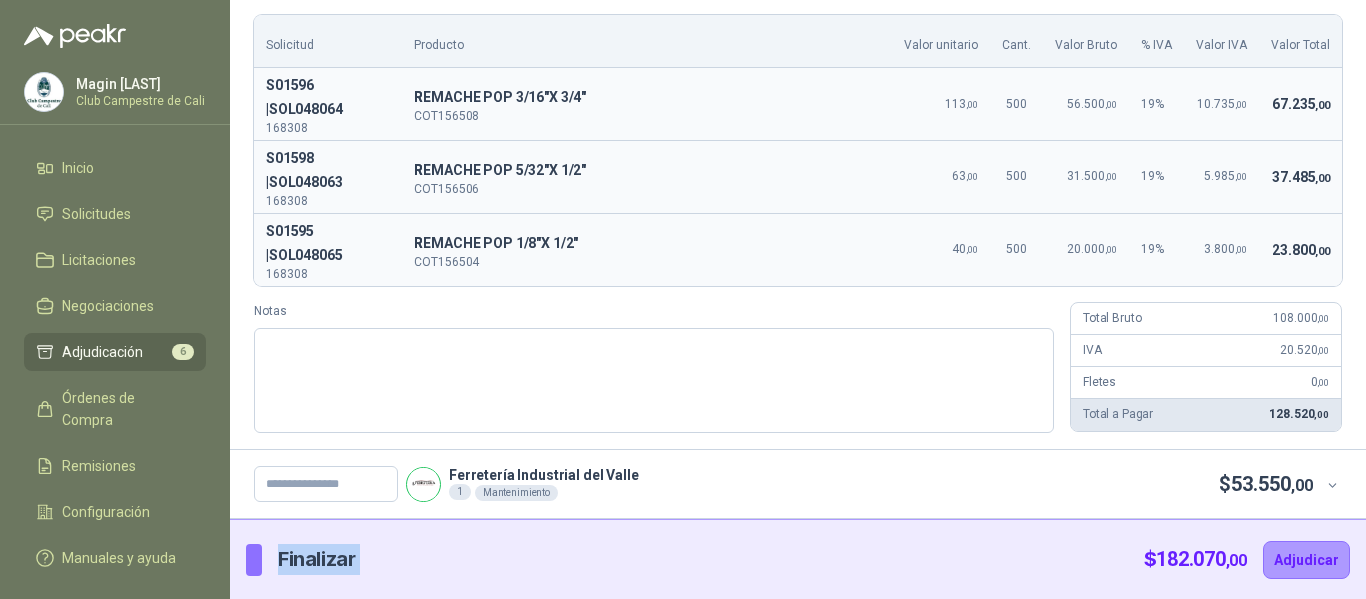 click on "Finalizar" at bounding box center (316, 559) 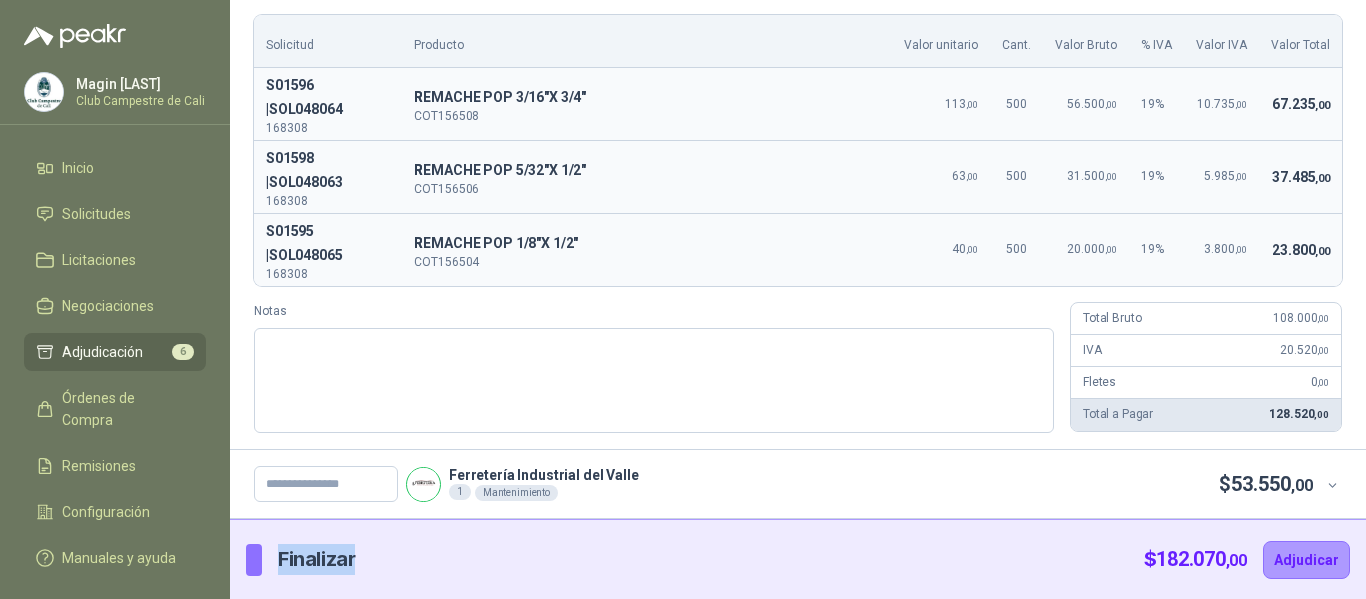 click on "Finalizar" at bounding box center [316, 559] 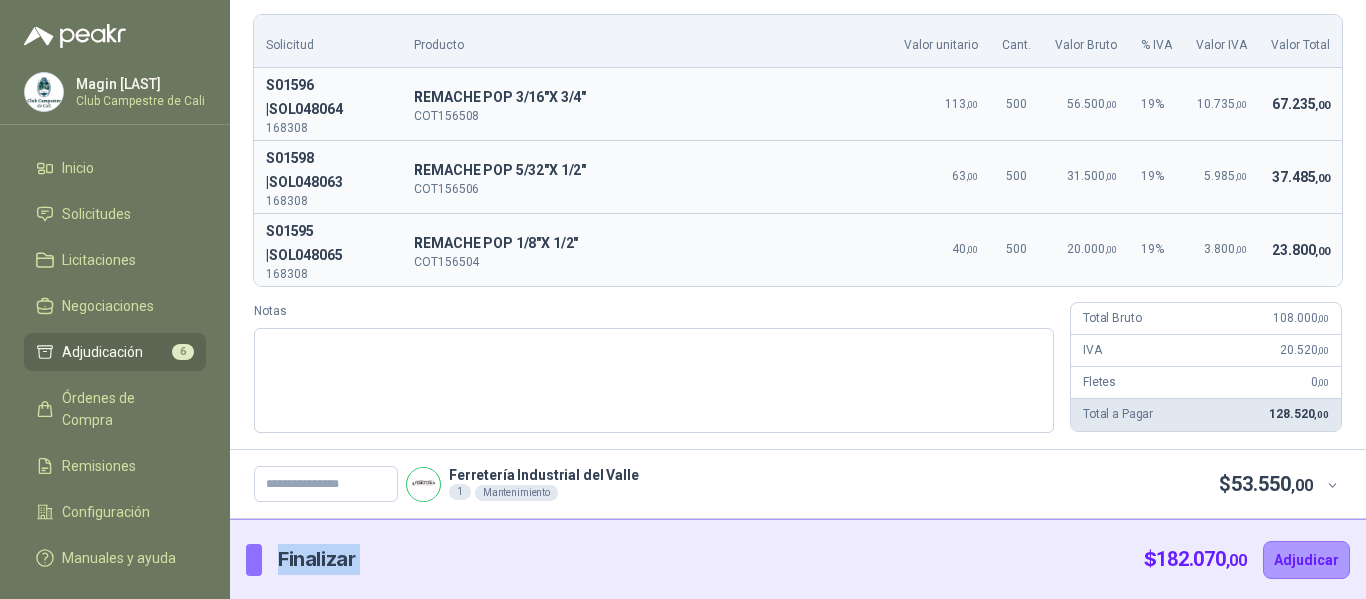 click on "Finalizar" at bounding box center (316, 559) 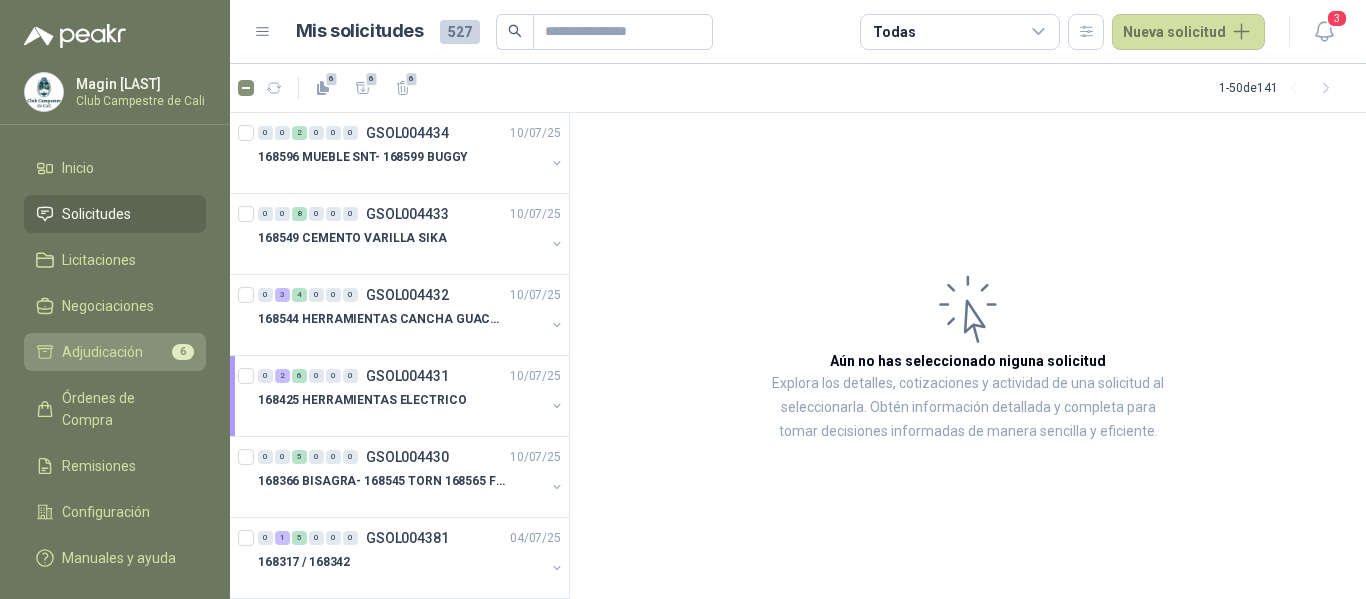 click on "Adjudicación" at bounding box center [102, 352] 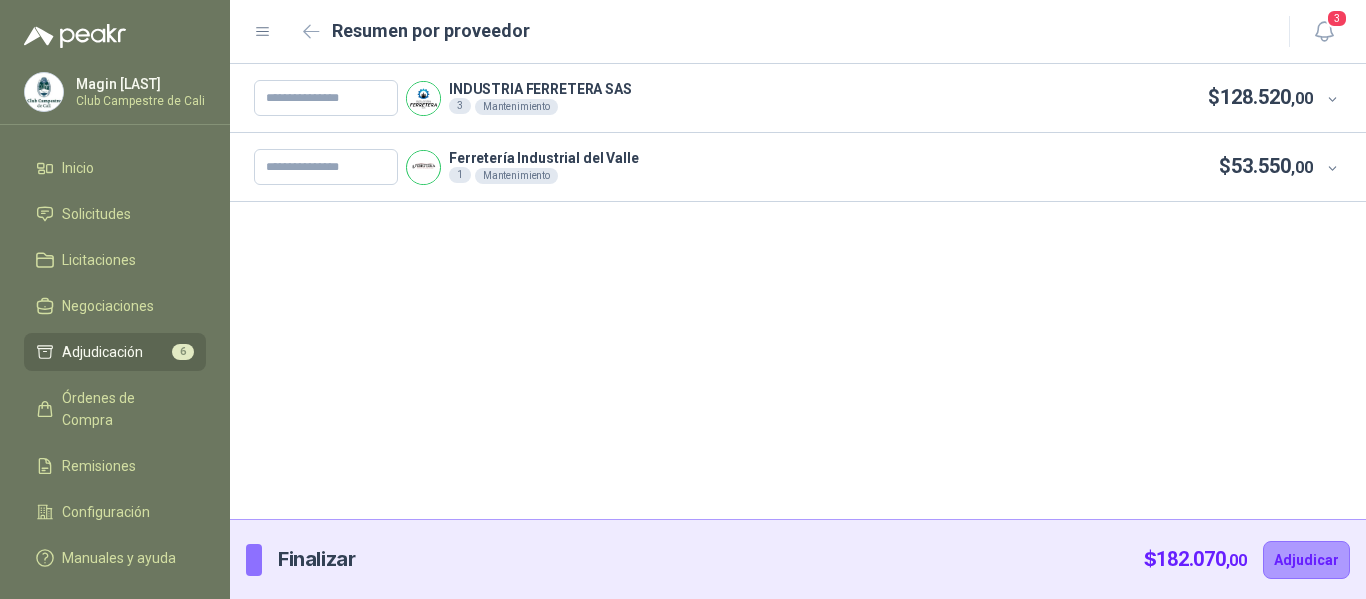 click 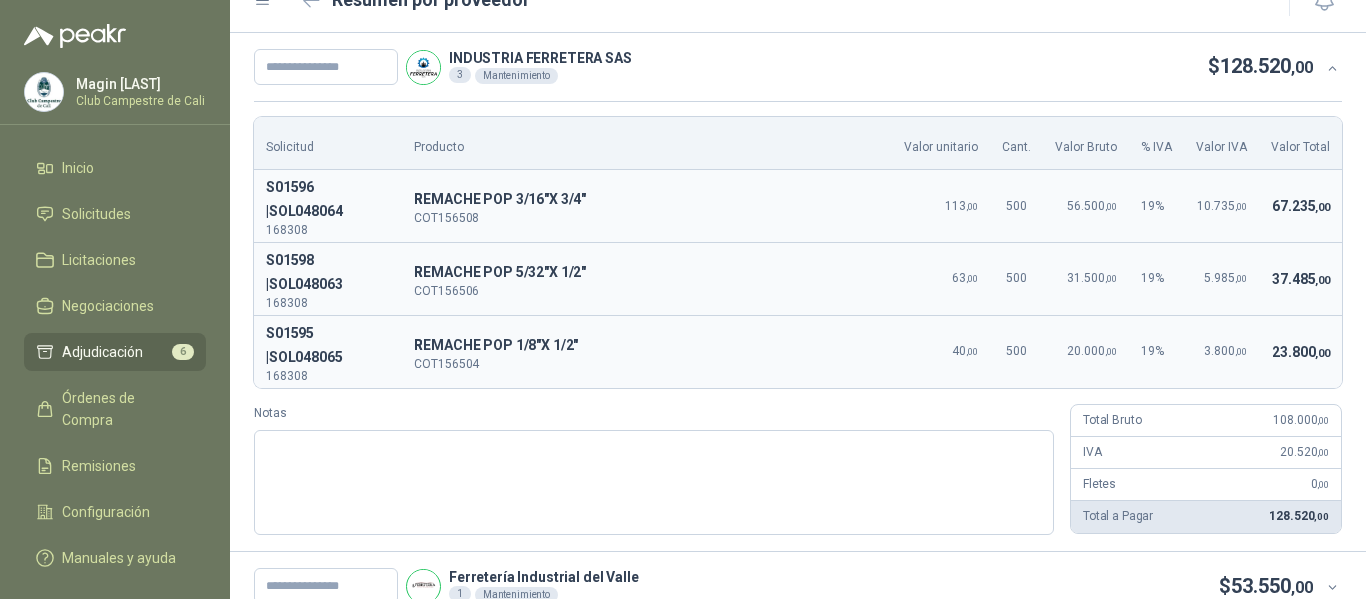 scroll, scrollTop: 0, scrollLeft: 0, axis: both 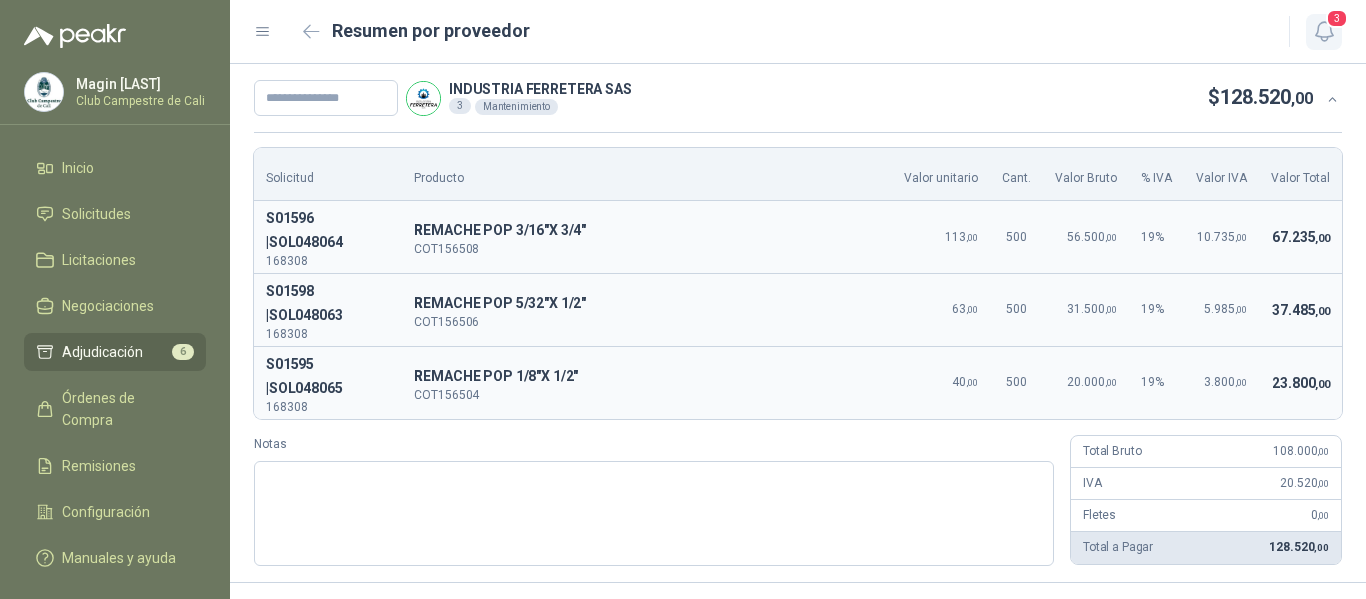 click 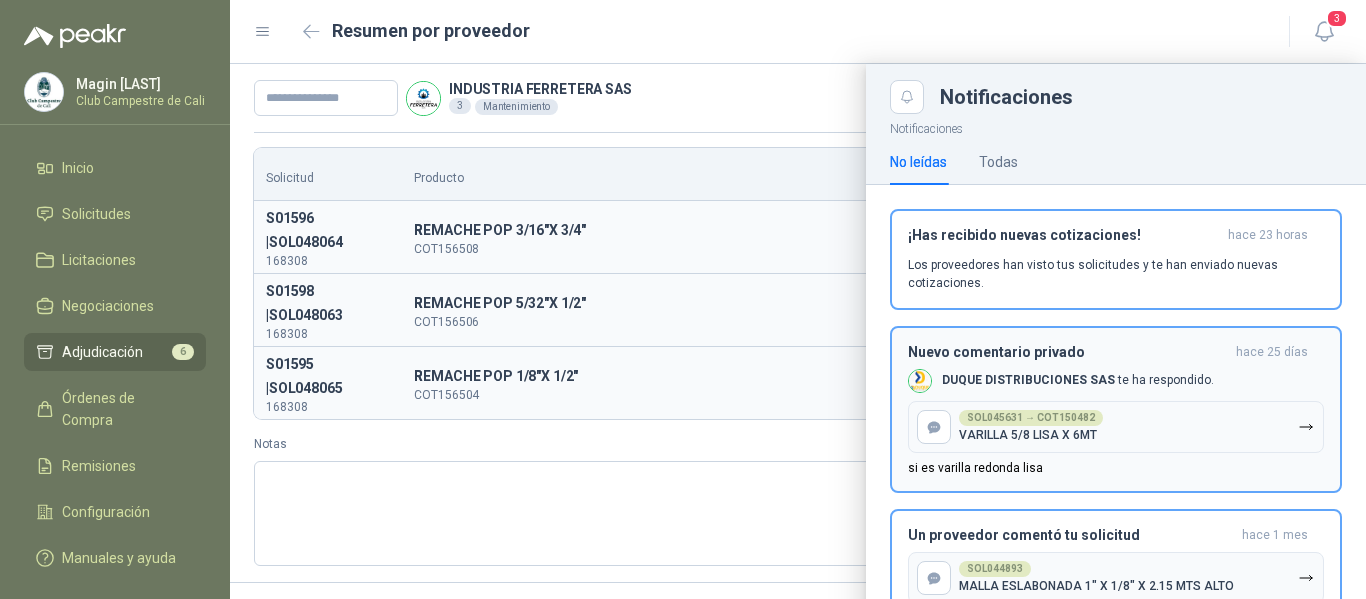 click on "DUQUE DISTRIBUCIONES SAS    te ha respondido." at bounding box center (1061, 381) 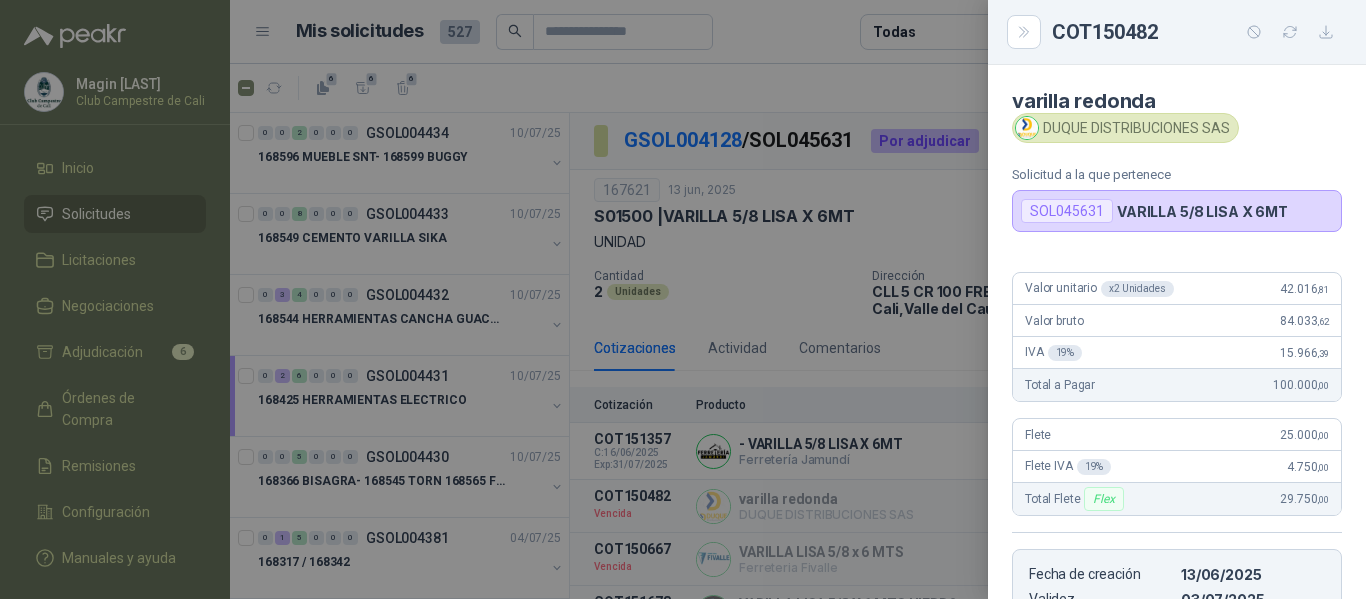 click at bounding box center [1290, 32] 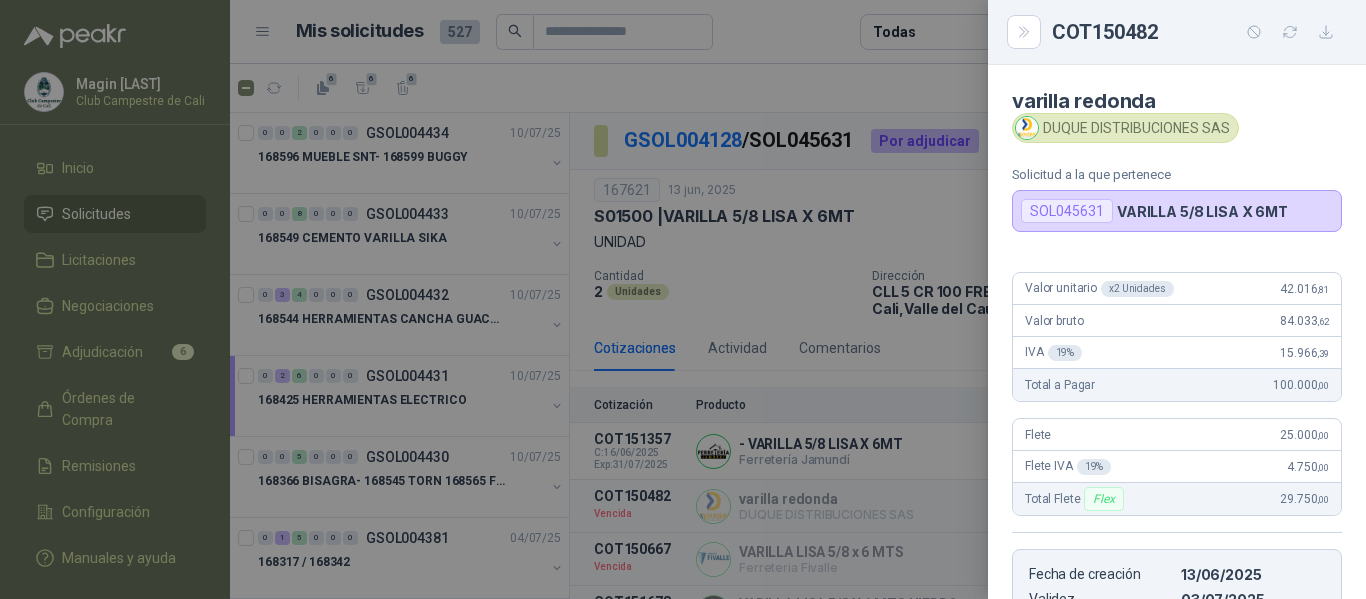 scroll, scrollTop: 458, scrollLeft: 0, axis: vertical 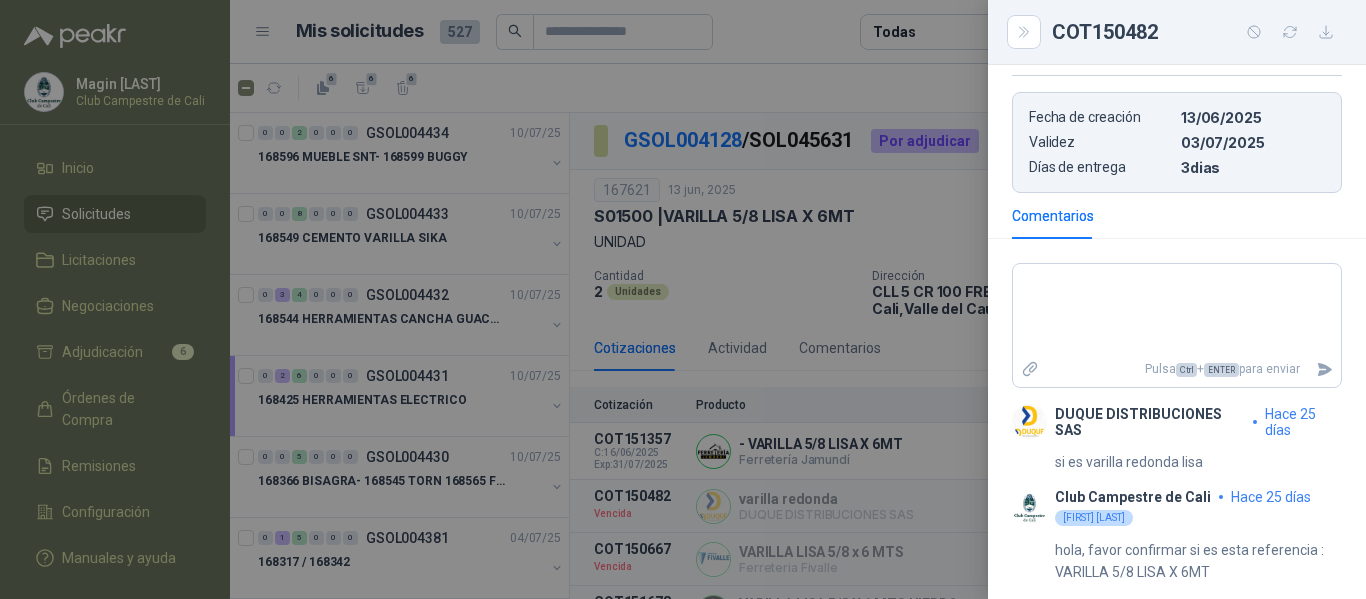 click on "Club Campestre de Cali" at bounding box center (1133, 497) 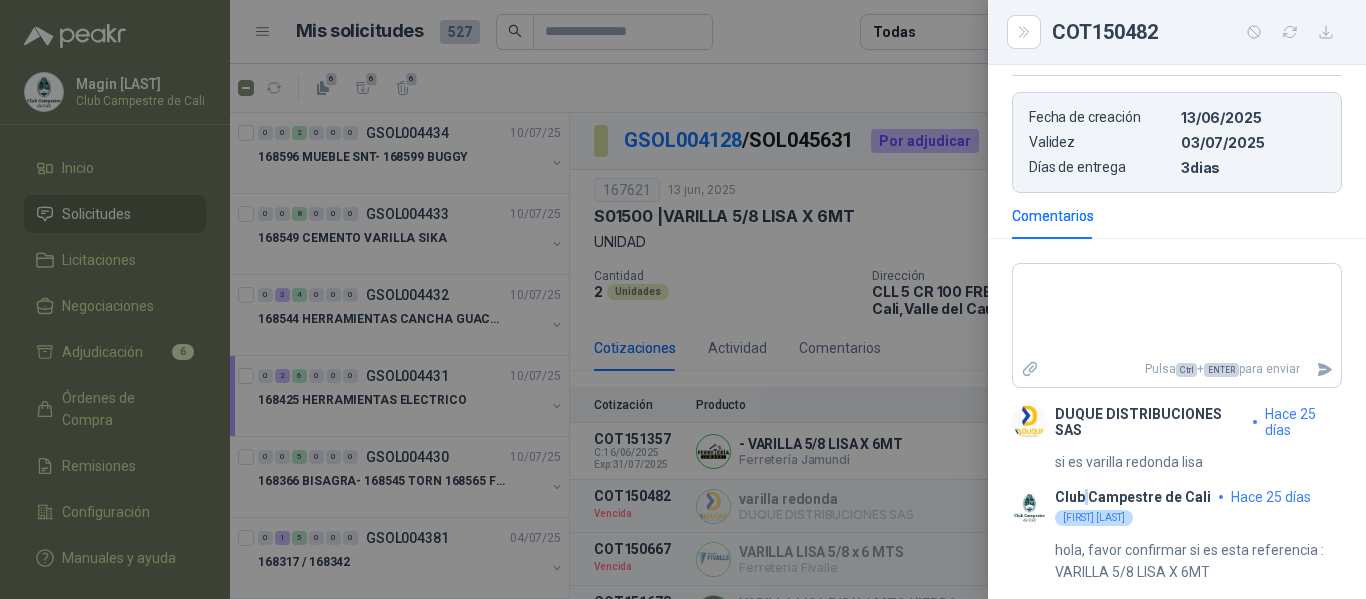 click on "Club Campestre de Cali" at bounding box center [1133, 497] 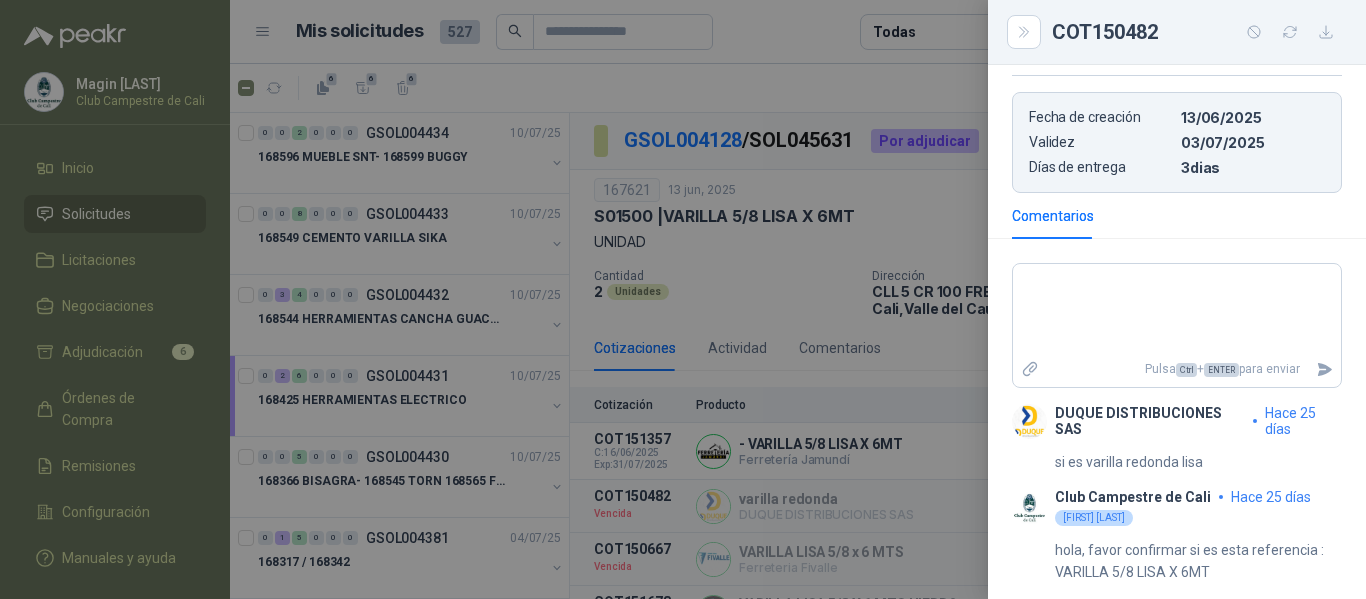 click on "hola, favor confirmar si es esta referencia : VARILLA 5/8 LISA X 6MT" at bounding box center [1198, 555] 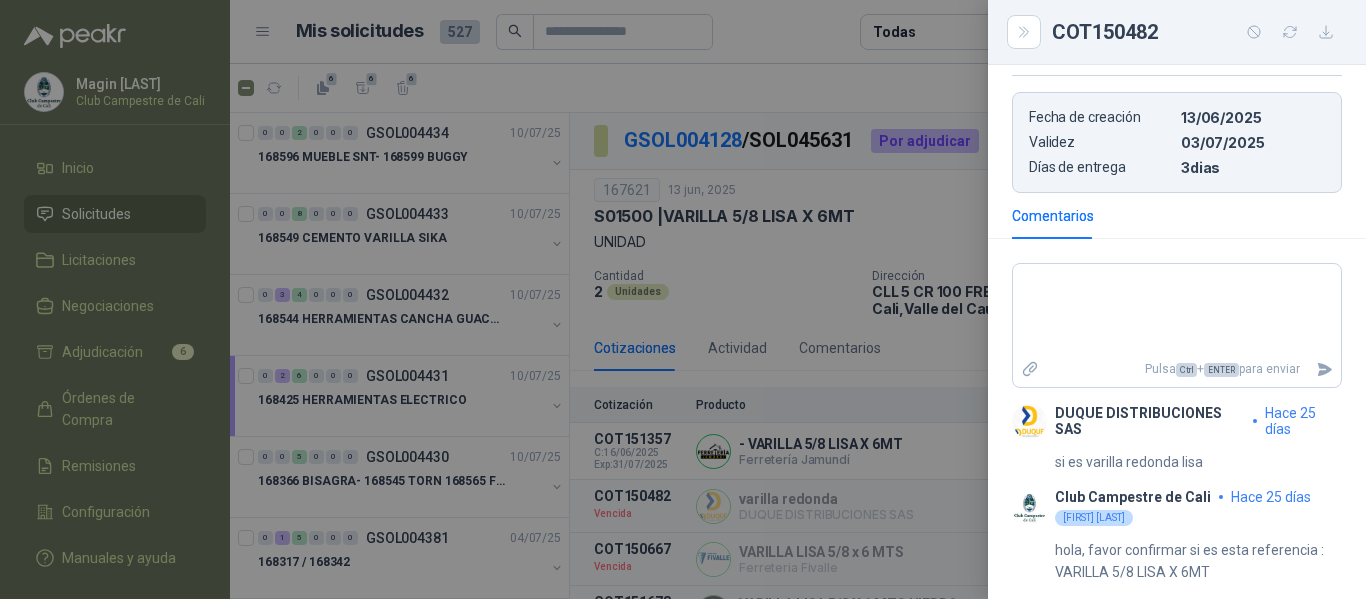 click on "Club Campestre de Cali hace 25 días JESUS ANDRADE" at bounding box center [1183, 508] 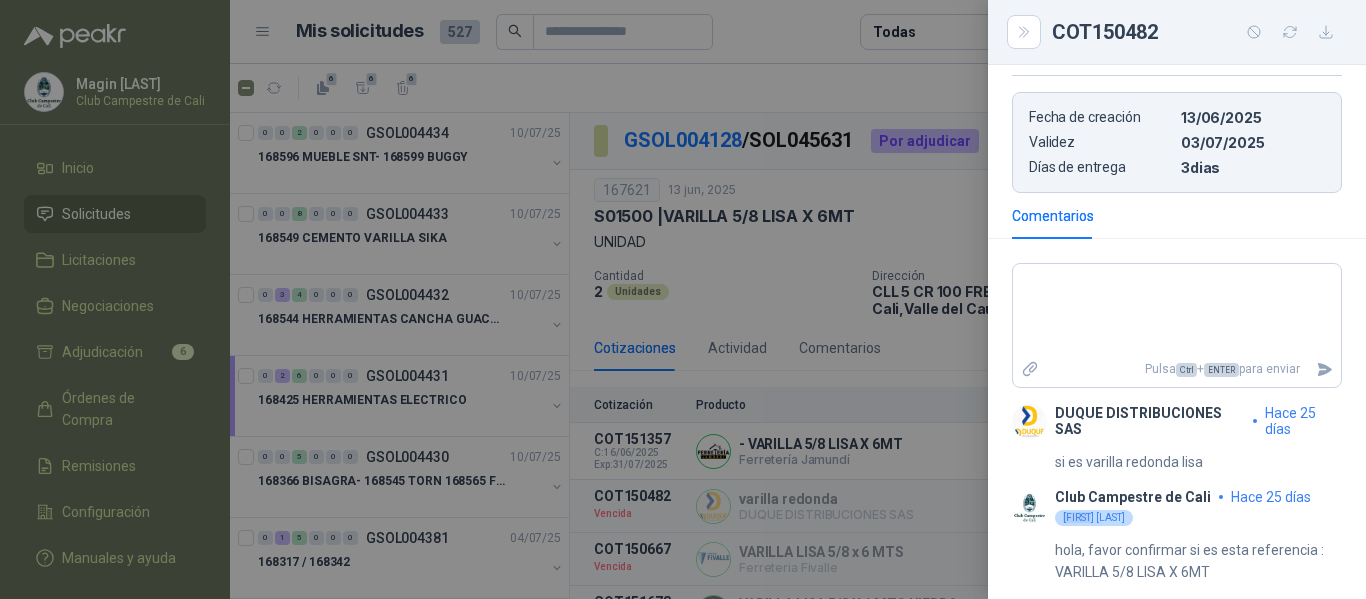 click on "Club Campestre de Cali hace 25 días JESUS ANDRADE" at bounding box center (1183, 508) 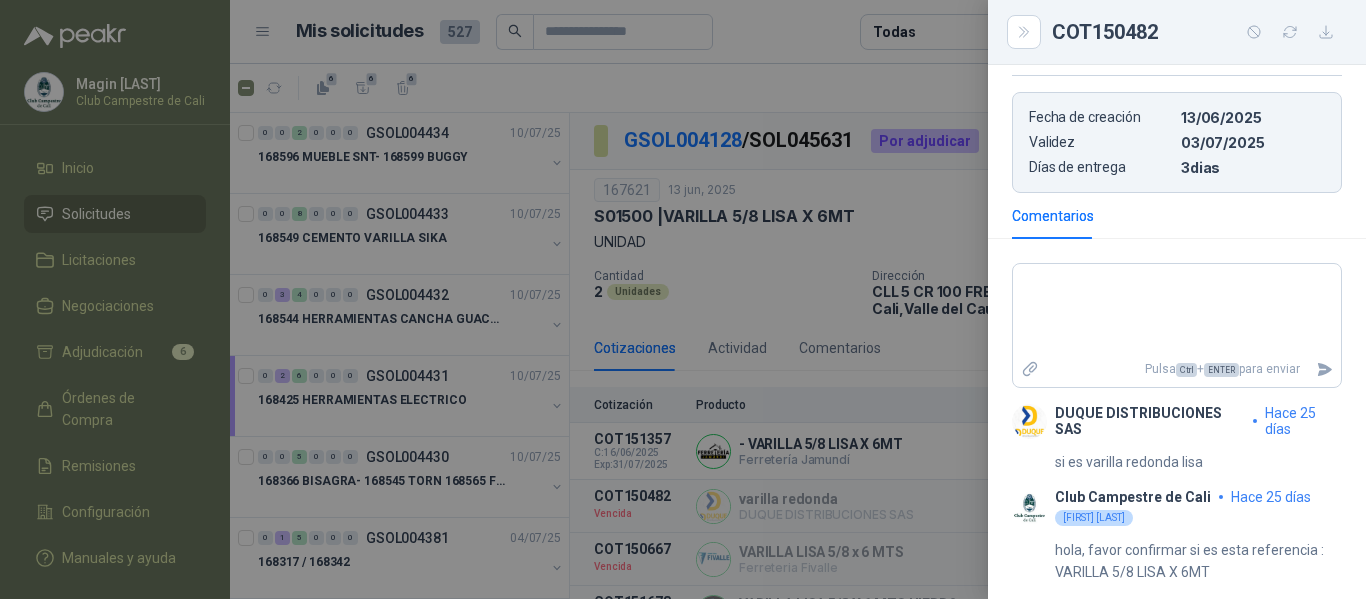 click on "Club Campestre de Cali" at bounding box center (1133, 497) 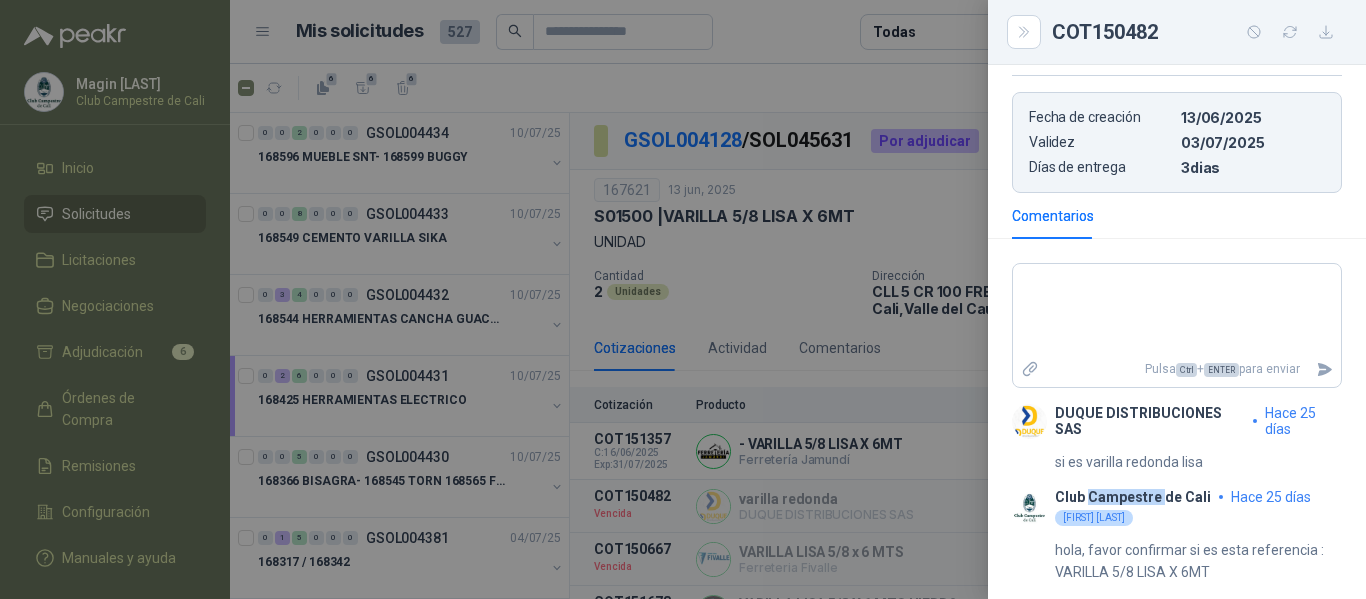click on "Club Campestre de Cali" at bounding box center [1133, 497] 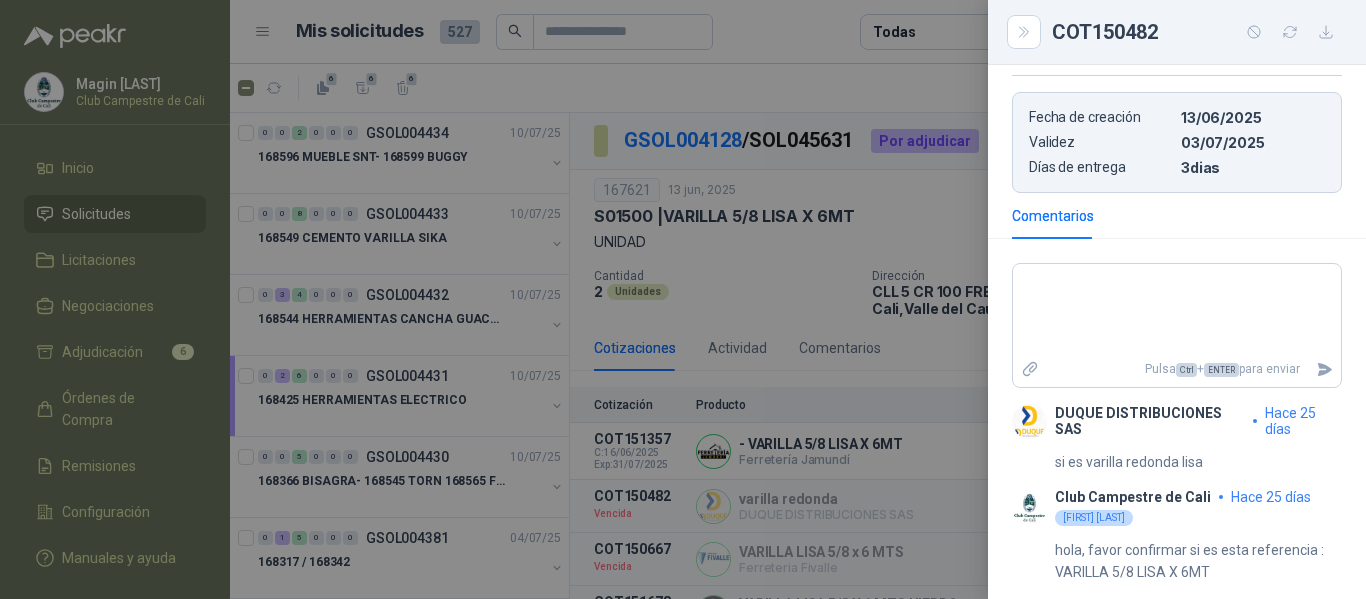 click on "Club Campestre de Cali hace 25 días JESUS ANDRADE" at bounding box center [1183, 508] 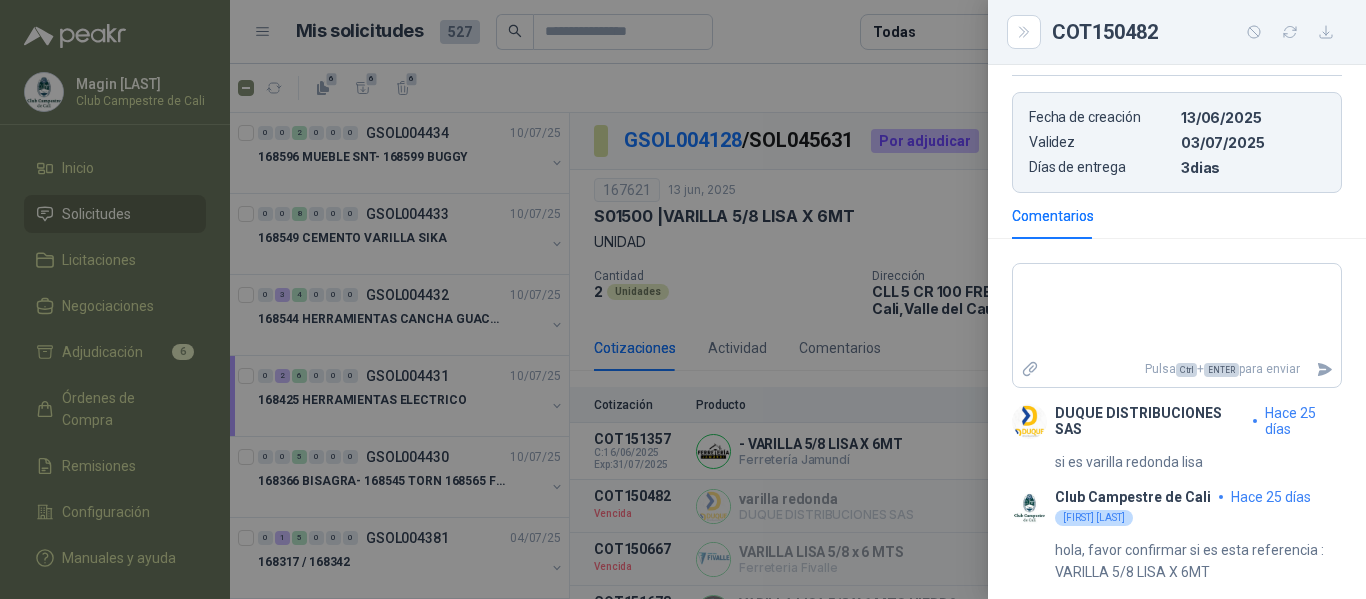 click on "hola, favor confirmar si es esta referencia : VARILLA 5/8 LISA X 6MT" at bounding box center (1198, 561) 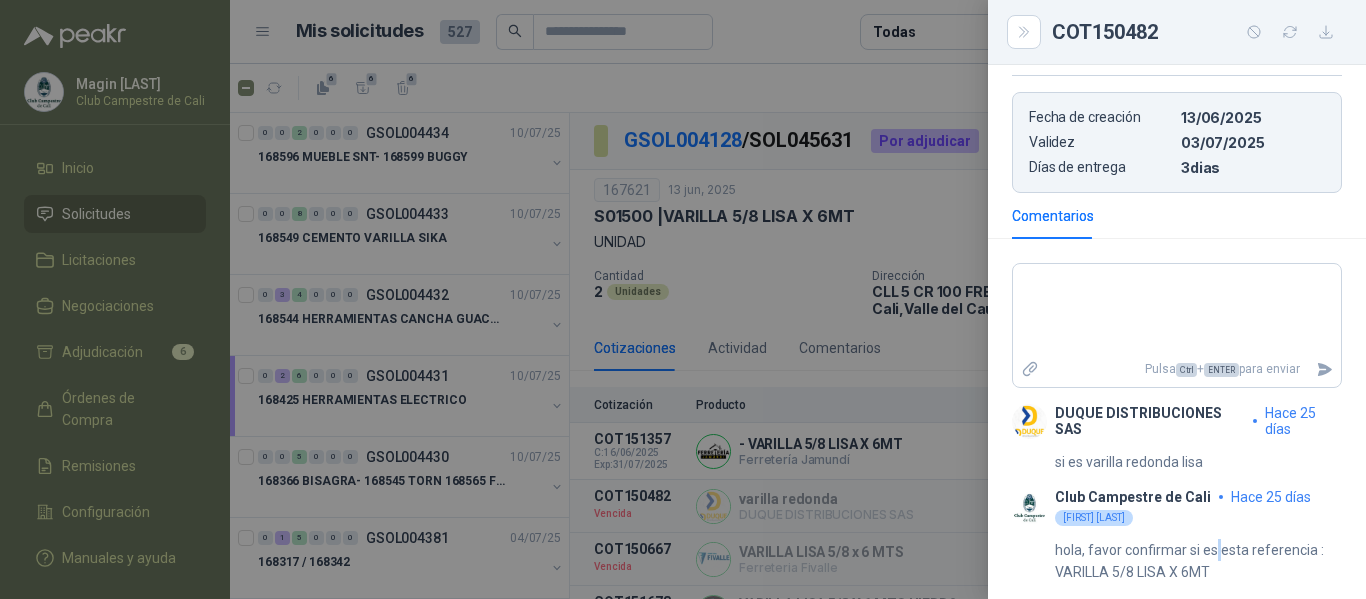click on "hola, favor confirmar si es esta referencia : VARILLA 5/8 LISA X 6MT" at bounding box center [1198, 561] 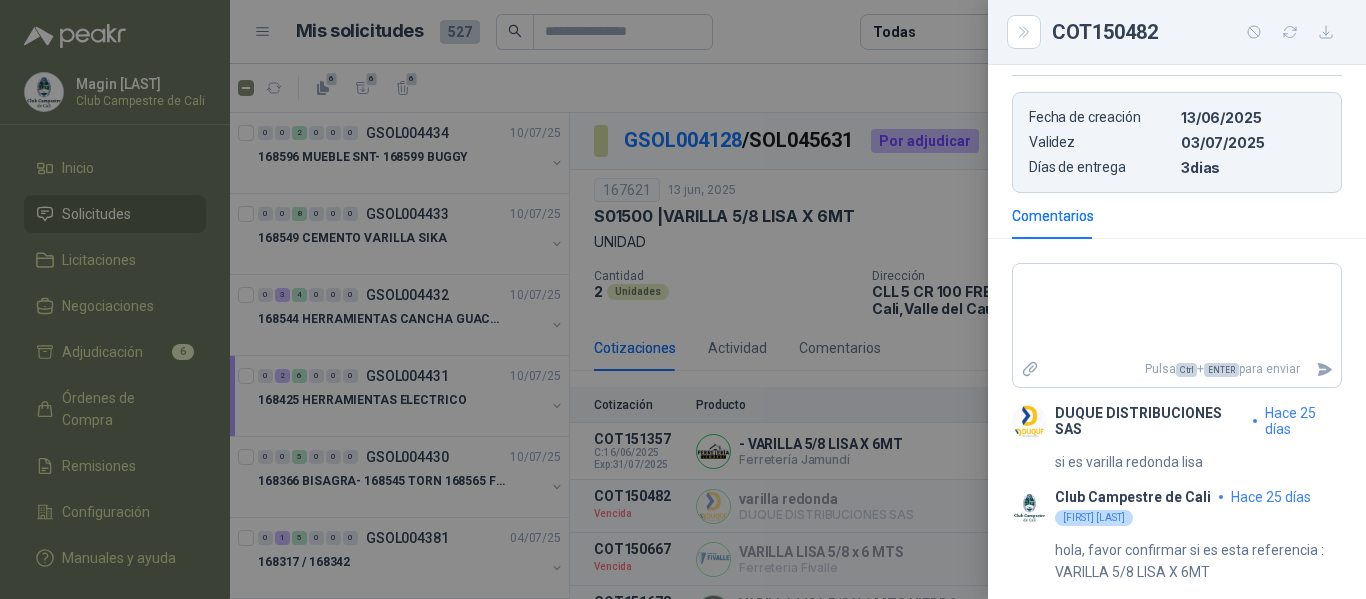 click on "DUQUE DISTRIBUCIONES SAS" at bounding box center [1150, 421] 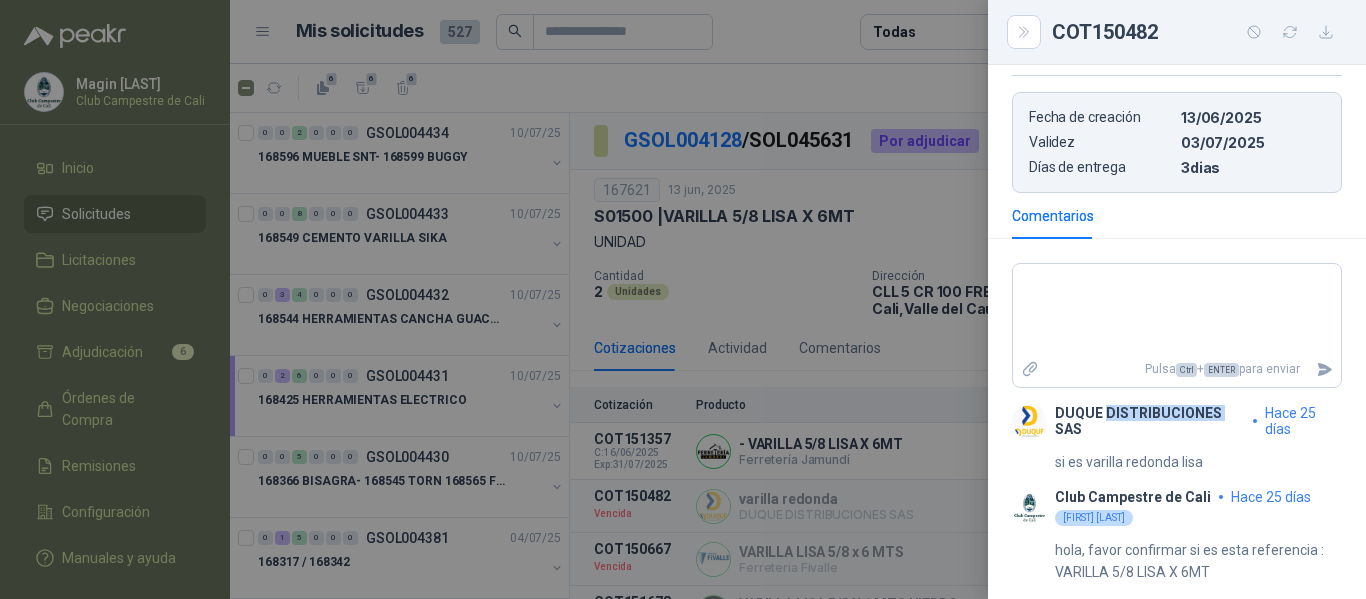 click on "DUQUE DISTRIBUCIONES SAS" at bounding box center [1150, 421] 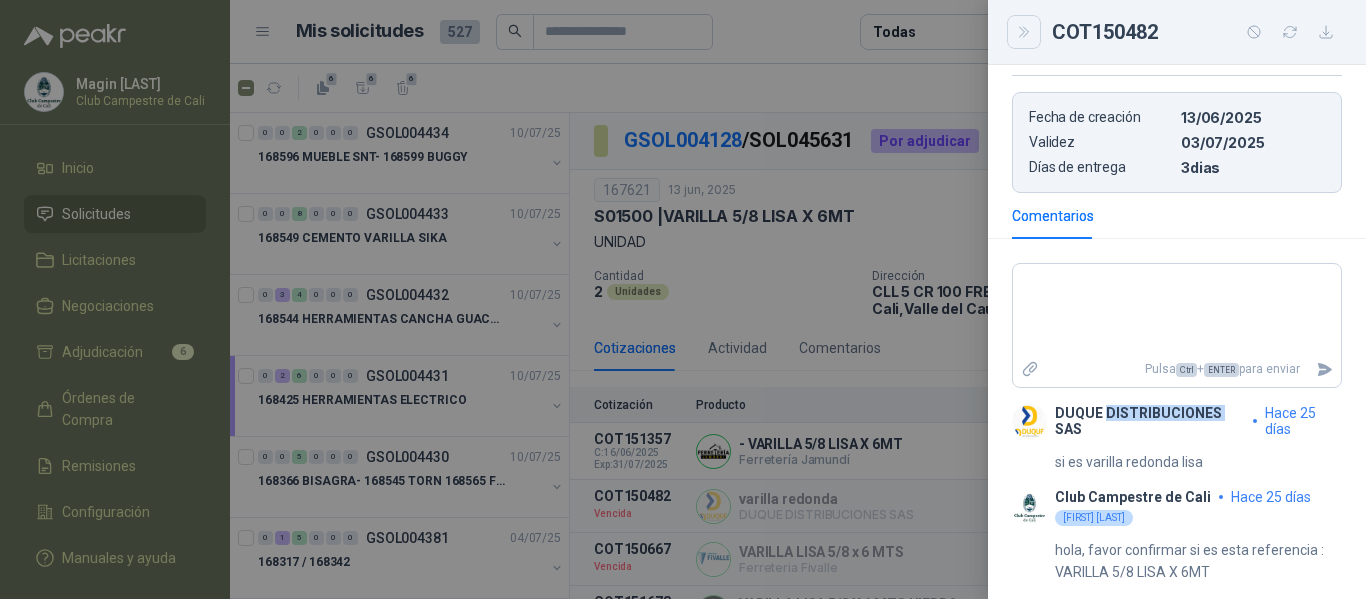 click 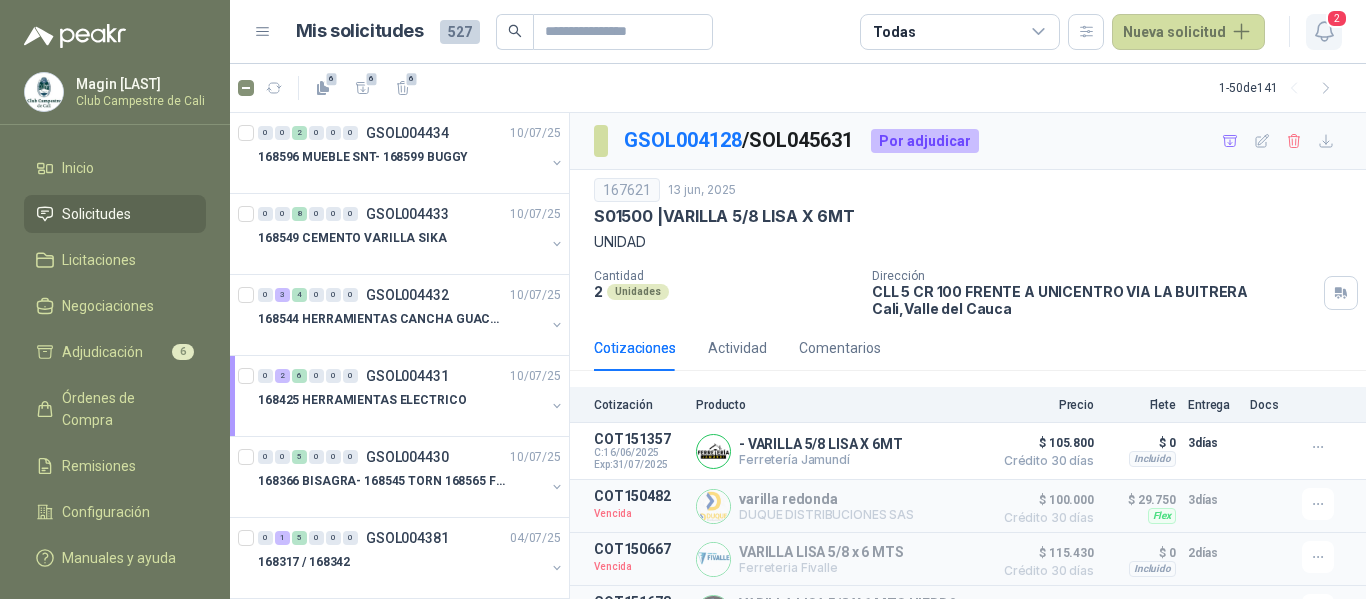 click on "2" at bounding box center [1337, 18] 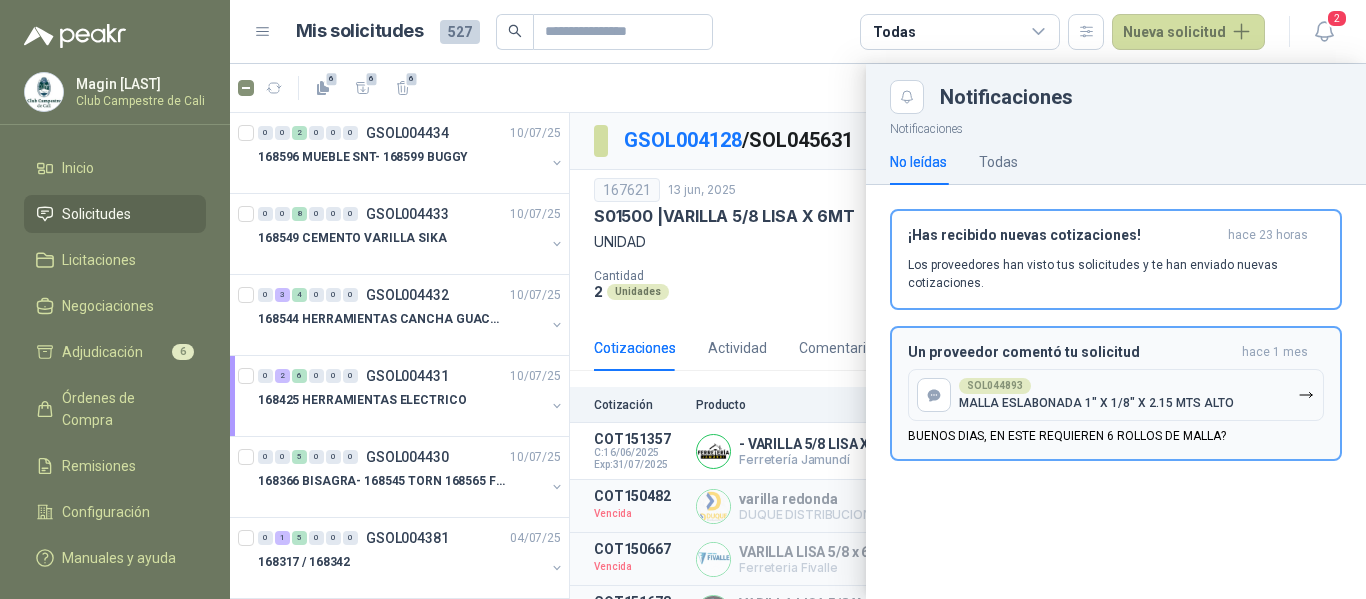 click on "MALLA ESLABONADA 1" X 1/8" X 2.15 MTS  ALTO" at bounding box center (1096, 403) 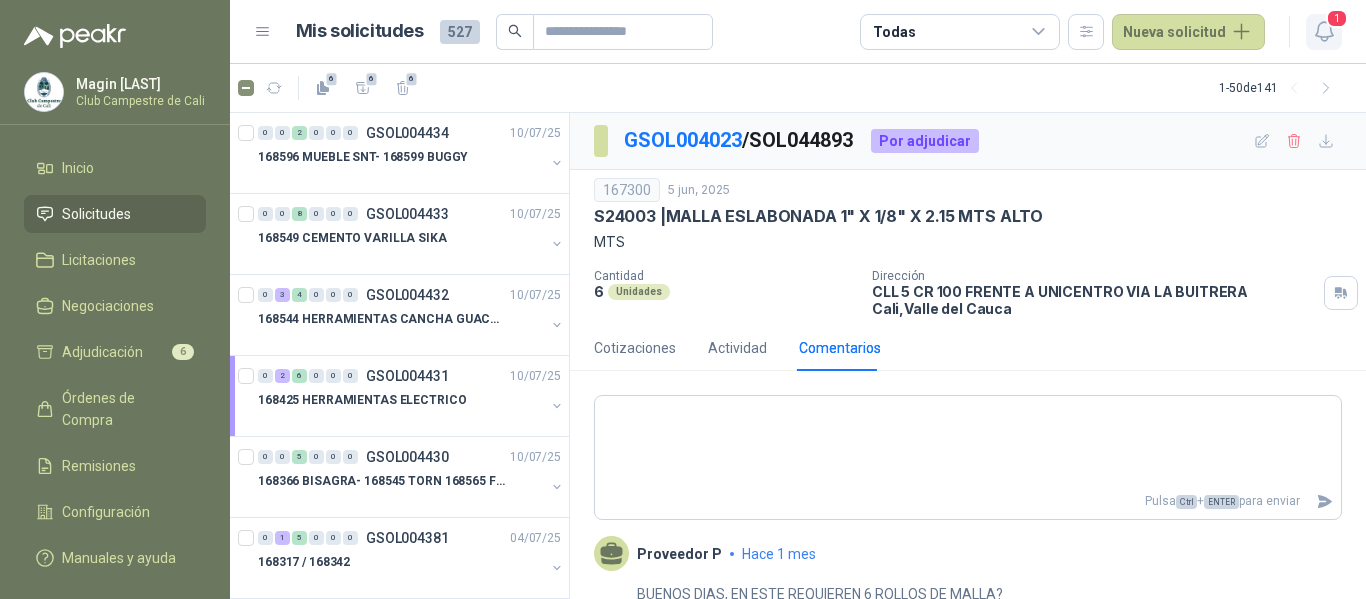 scroll, scrollTop: 53, scrollLeft: 0, axis: vertical 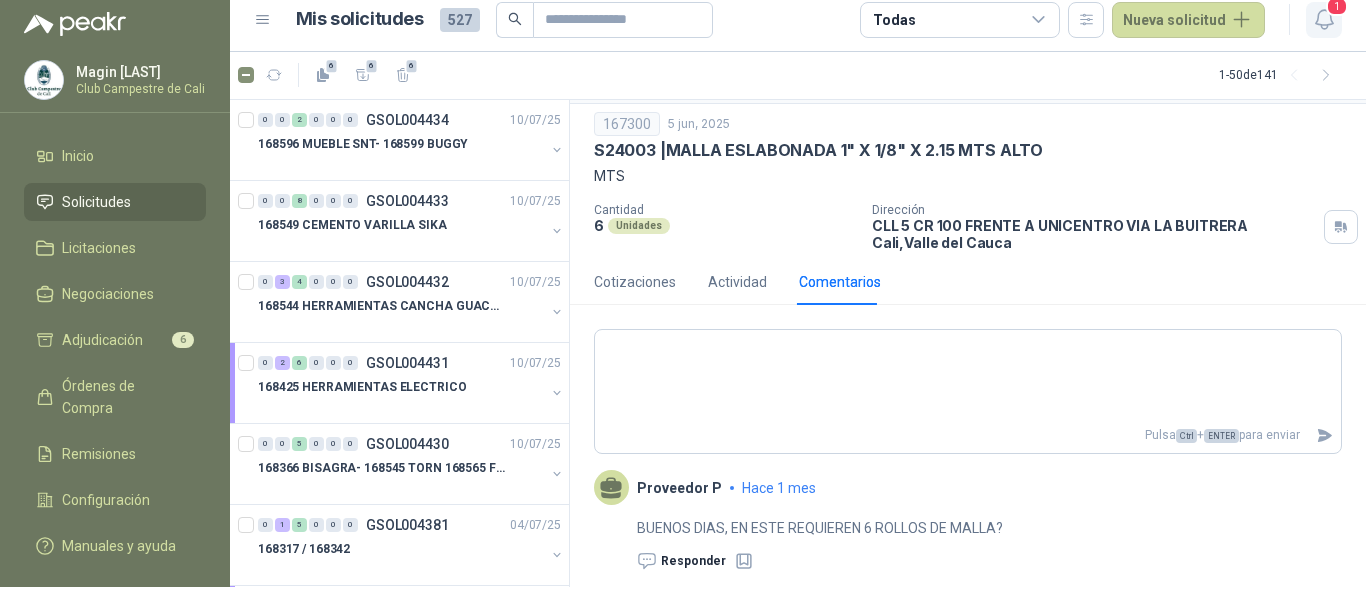 click on "1" at bounding box center (1337, 6) 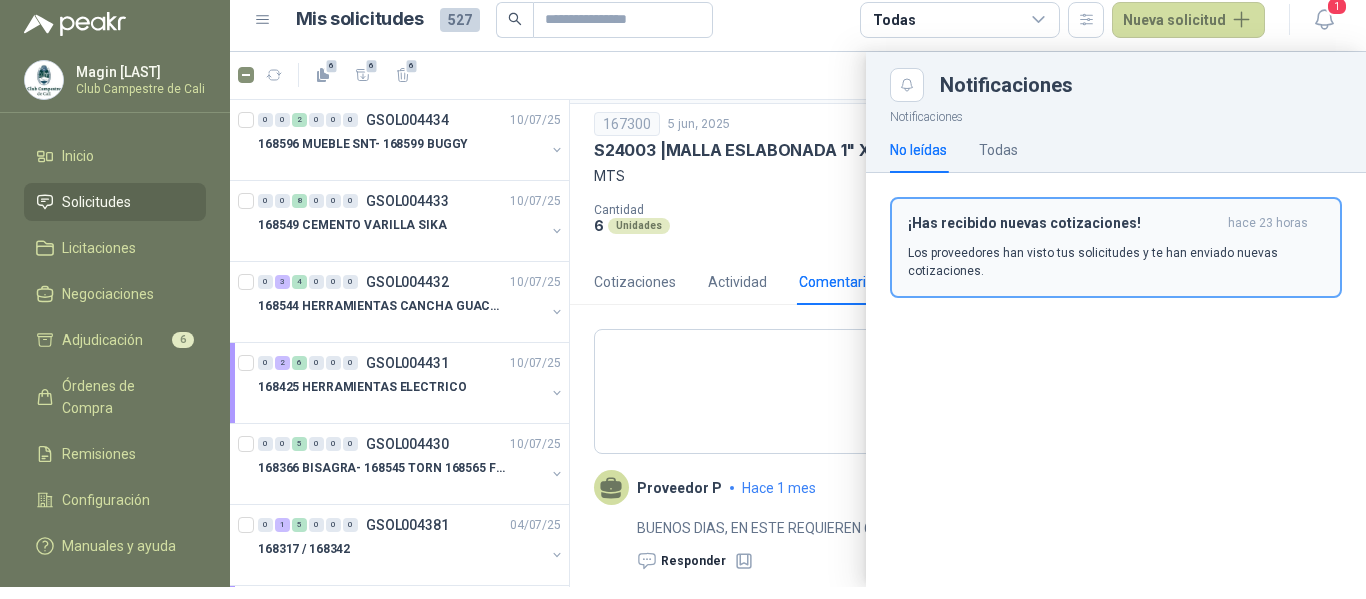 click on "¡Has recibido nuevas cotizaciones! hace 23 horas   Los proveedores han visto tus solicitudes y te han enviado nuevas cotizaciones." at bounding box center (1116, 247) 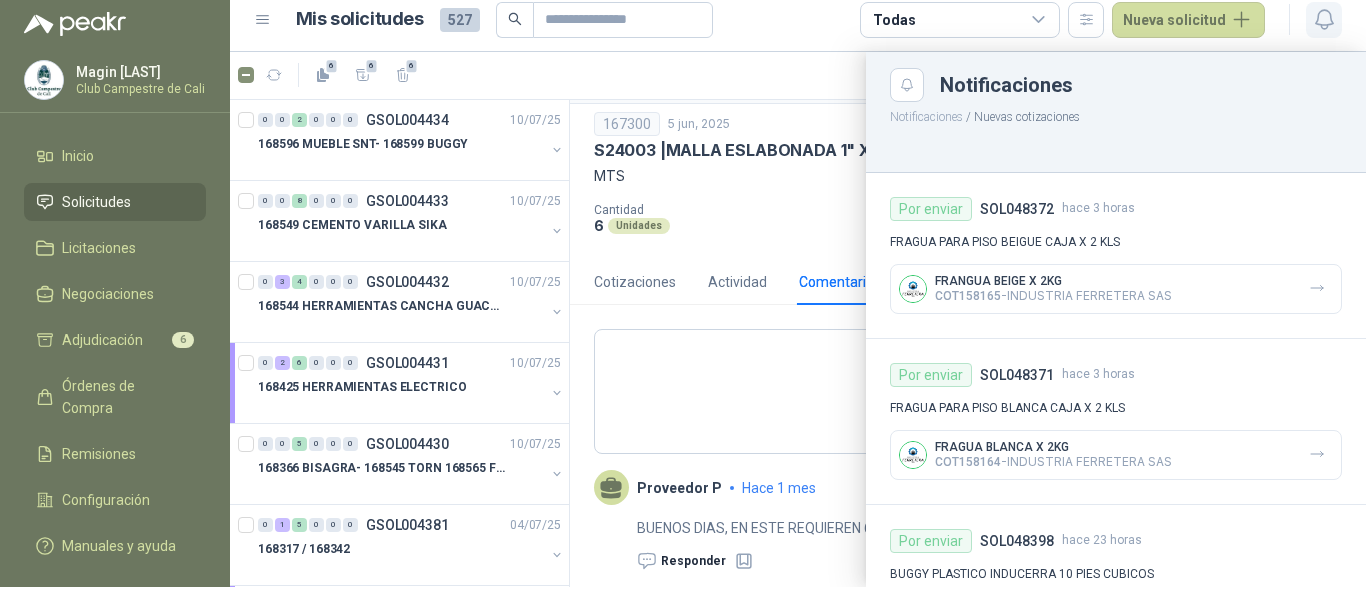 click 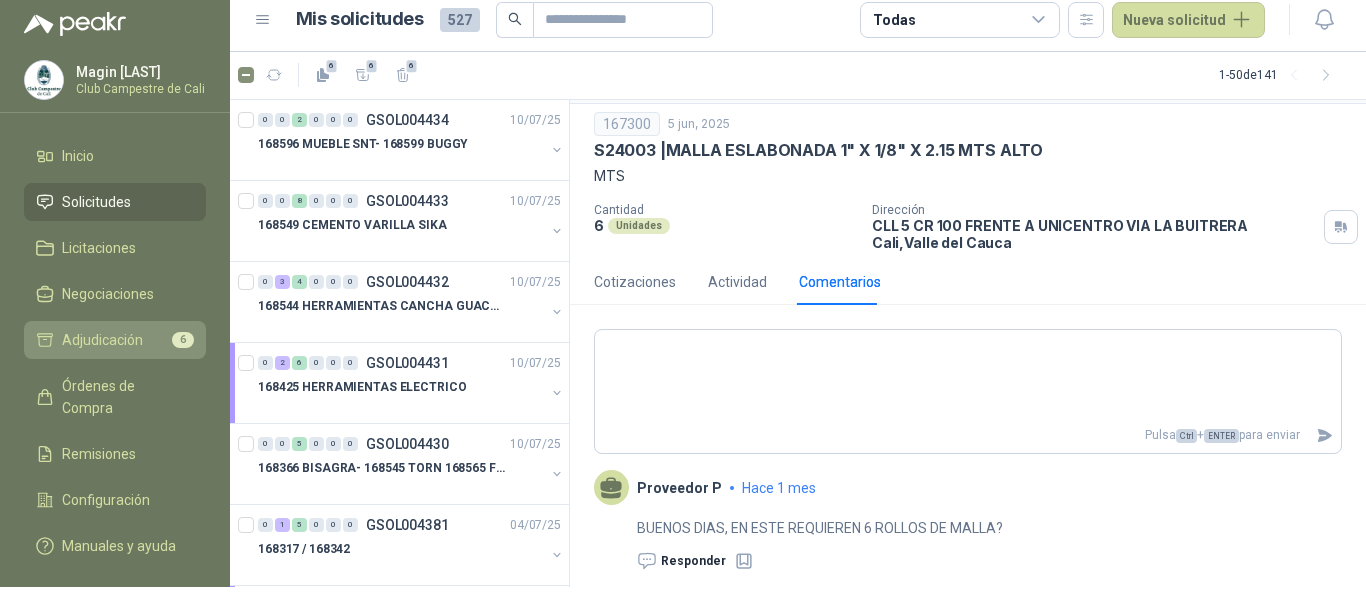click on "Adjudicación" at bounding box center [102, 340] 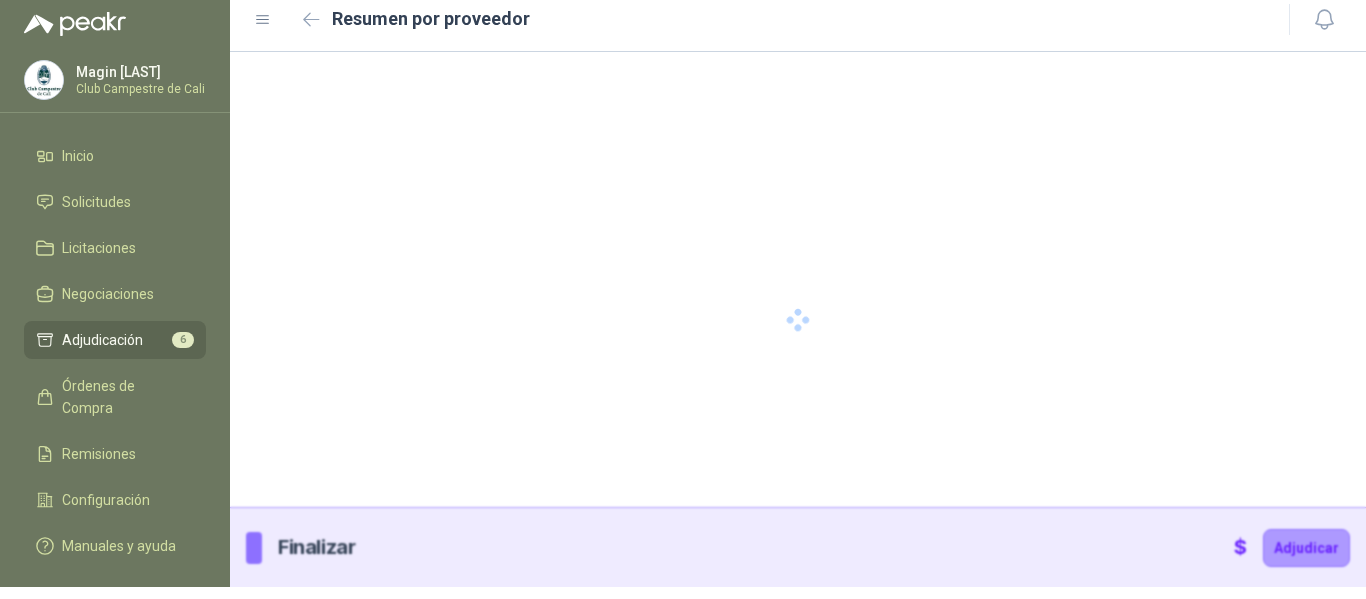 scroll, scrollTop: 0, scrollLeft: 0, axis: both 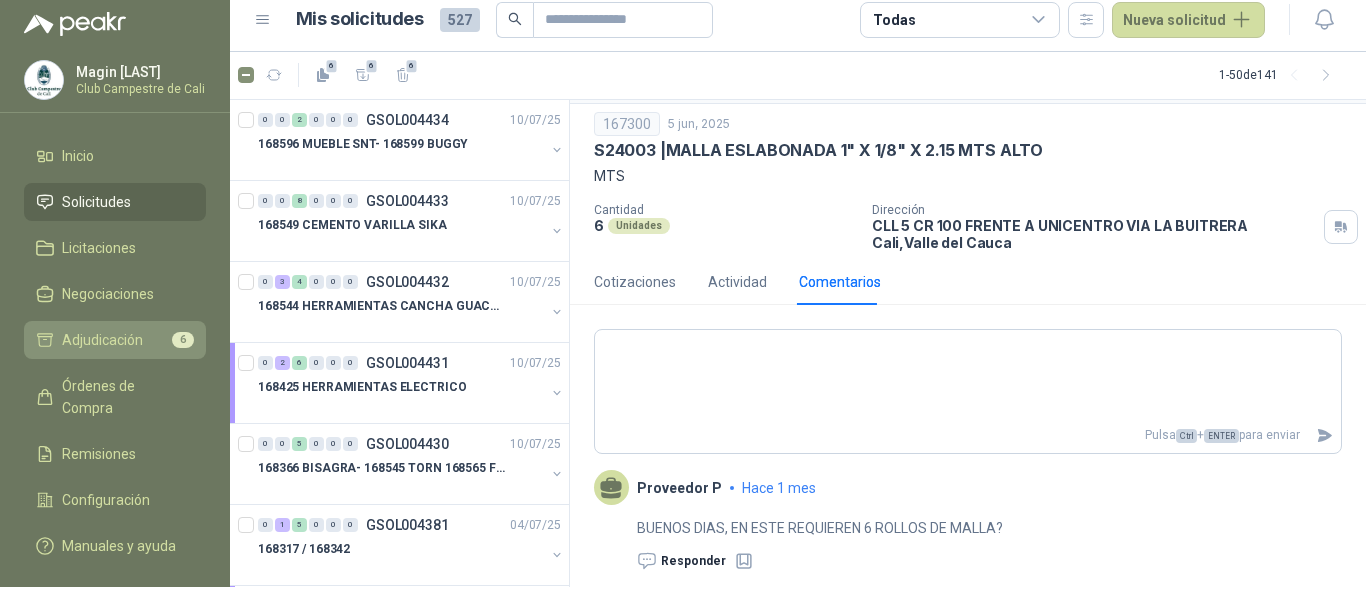 click on "Adjudicación" at bounding box center (102, 340) 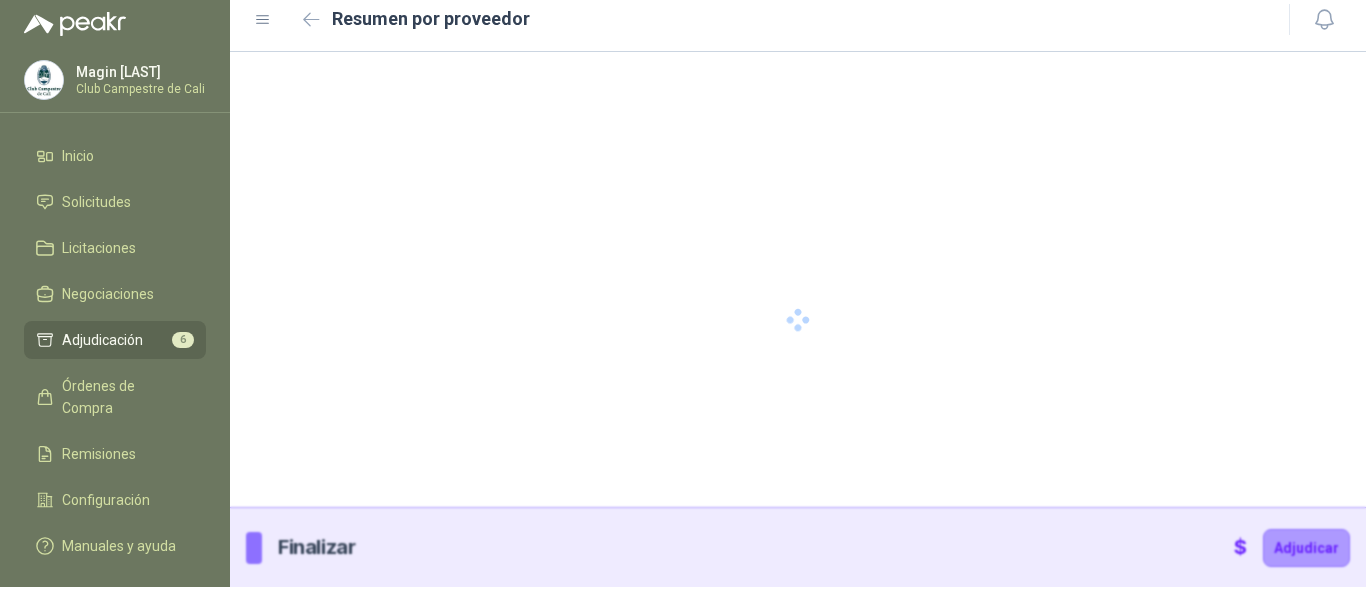scroll, scrollTop: 0, scrollLeft: 0, axis: both 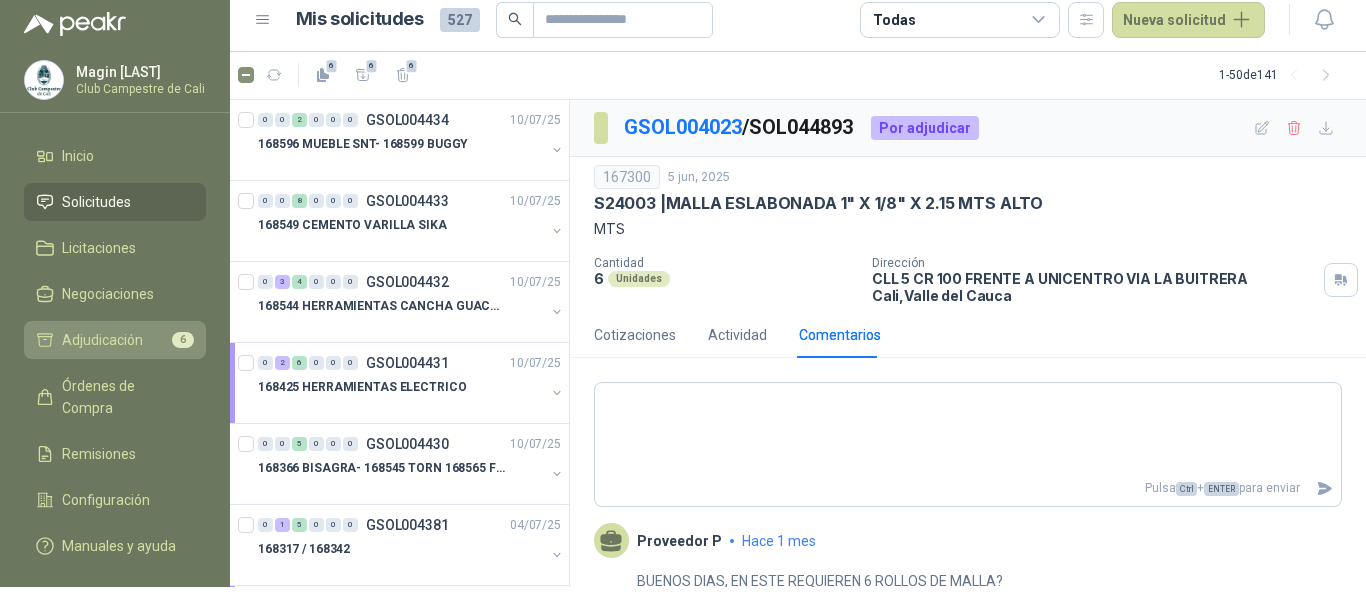 click on "Adjudicación" at bounding box center [102, 340] 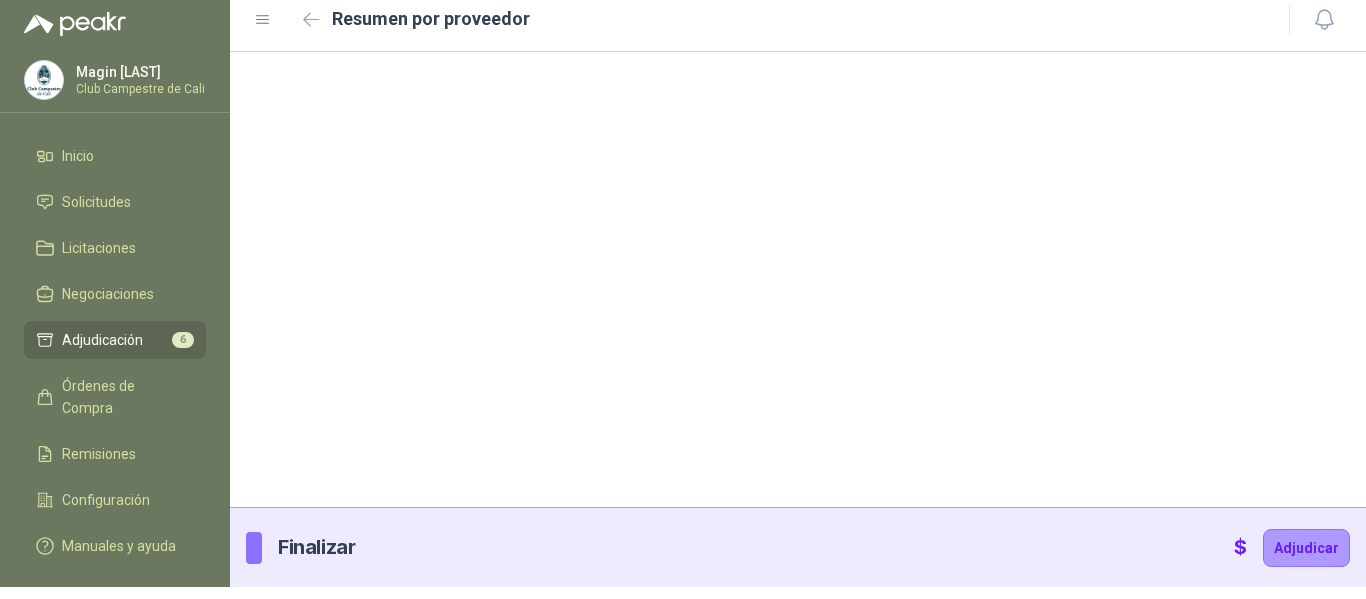 scroll, scrollTop: 0, scrollLeft: 0, axis: both 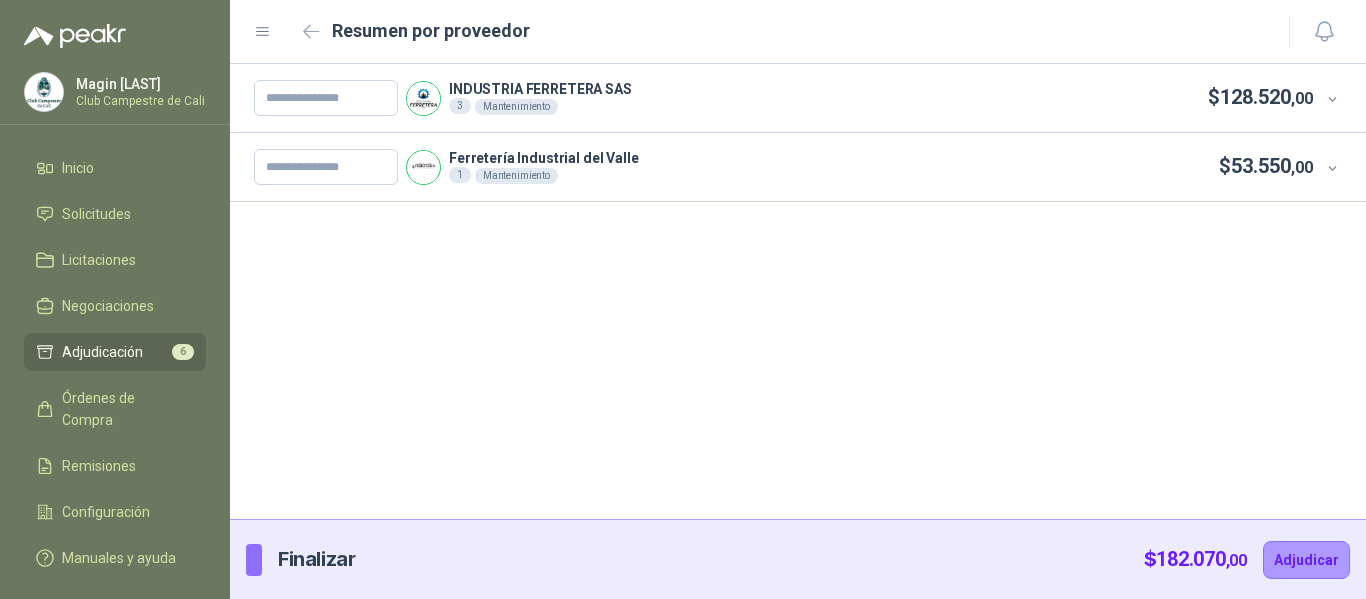 drag, startPoint x: 1329, startPoint y: 100, endPoint x: 696, endPoint y: 329, distance: 673.1493 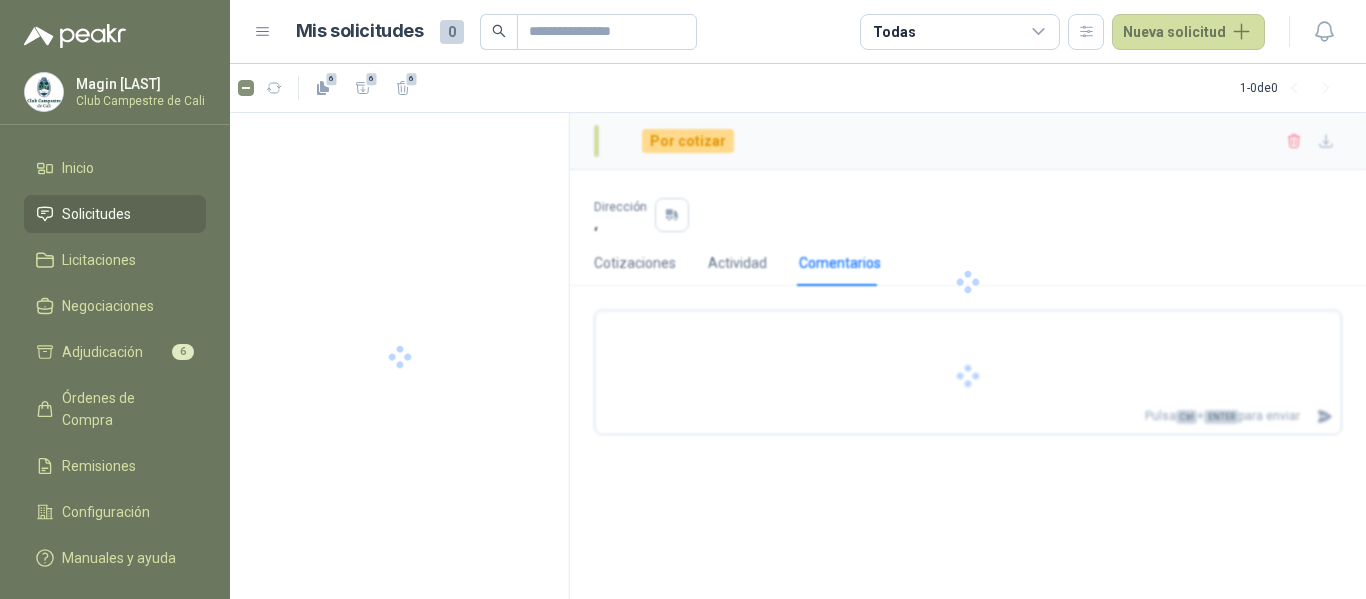 scroll, scrollTop: 1, scrollLeft: 0, axis: vertical 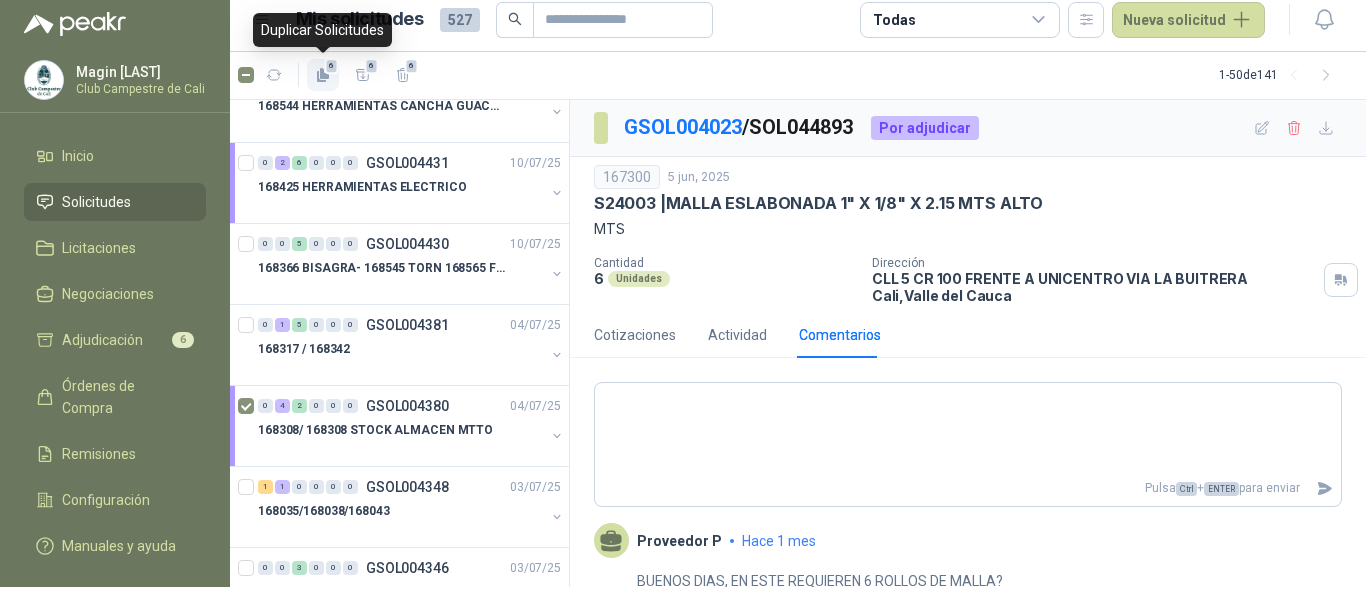 click 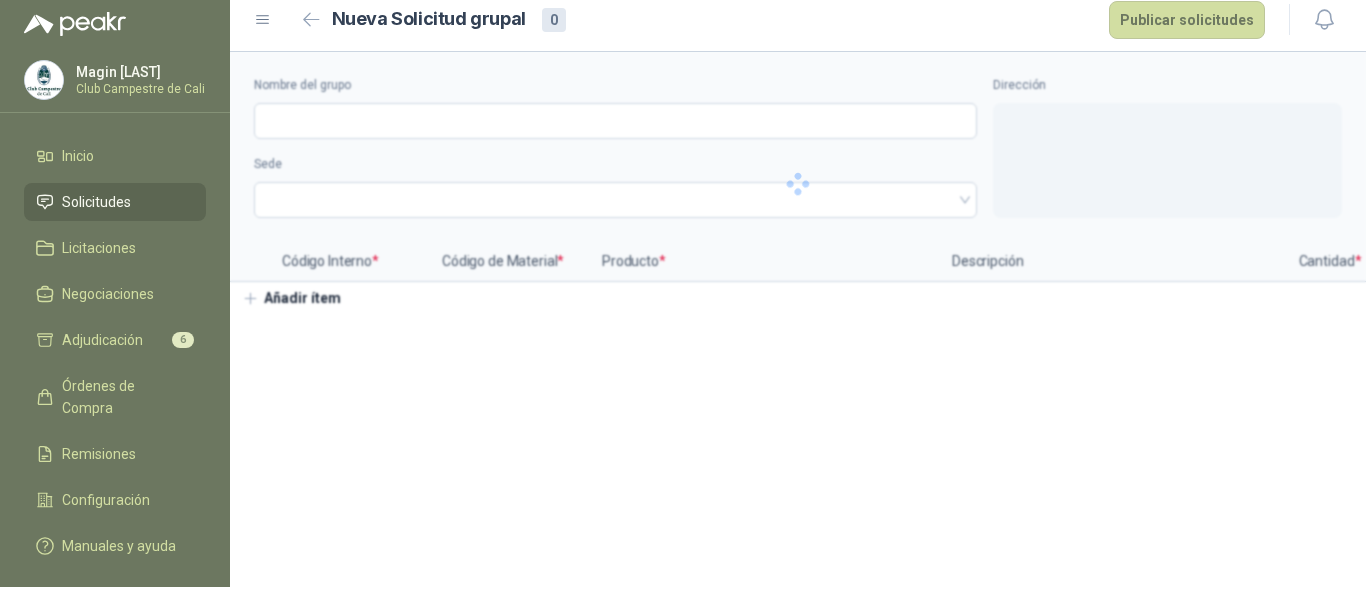 scroll, scrollTop: 0, scrollLeft: 0, axis: both 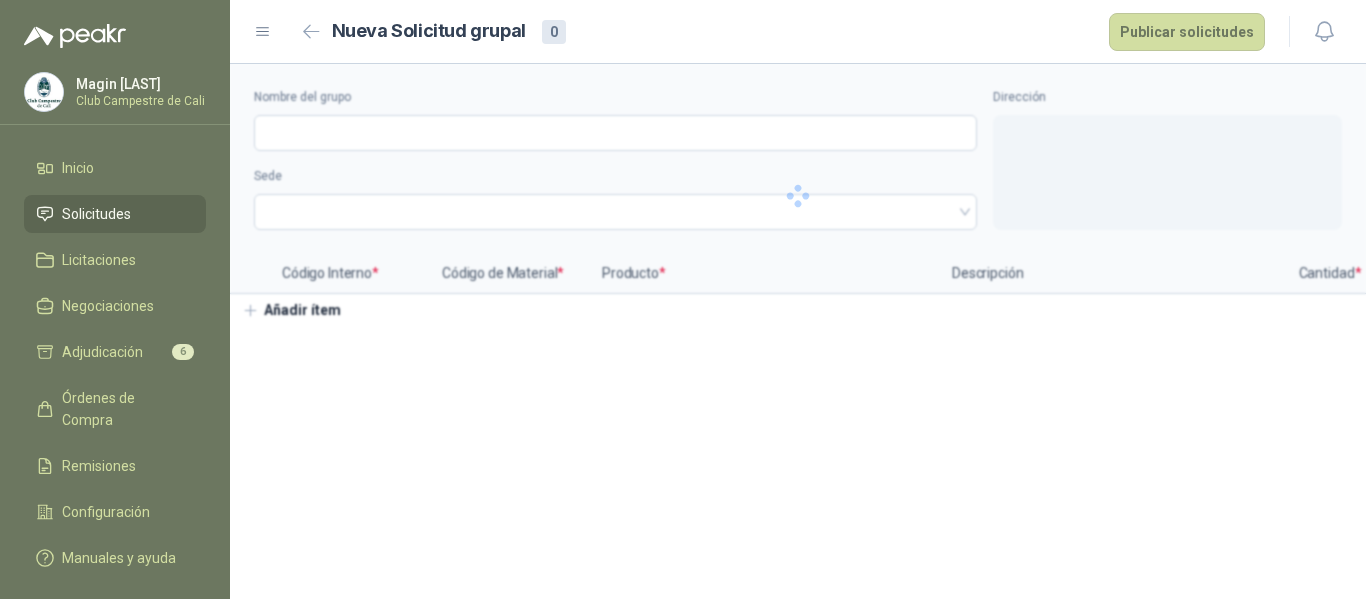 type 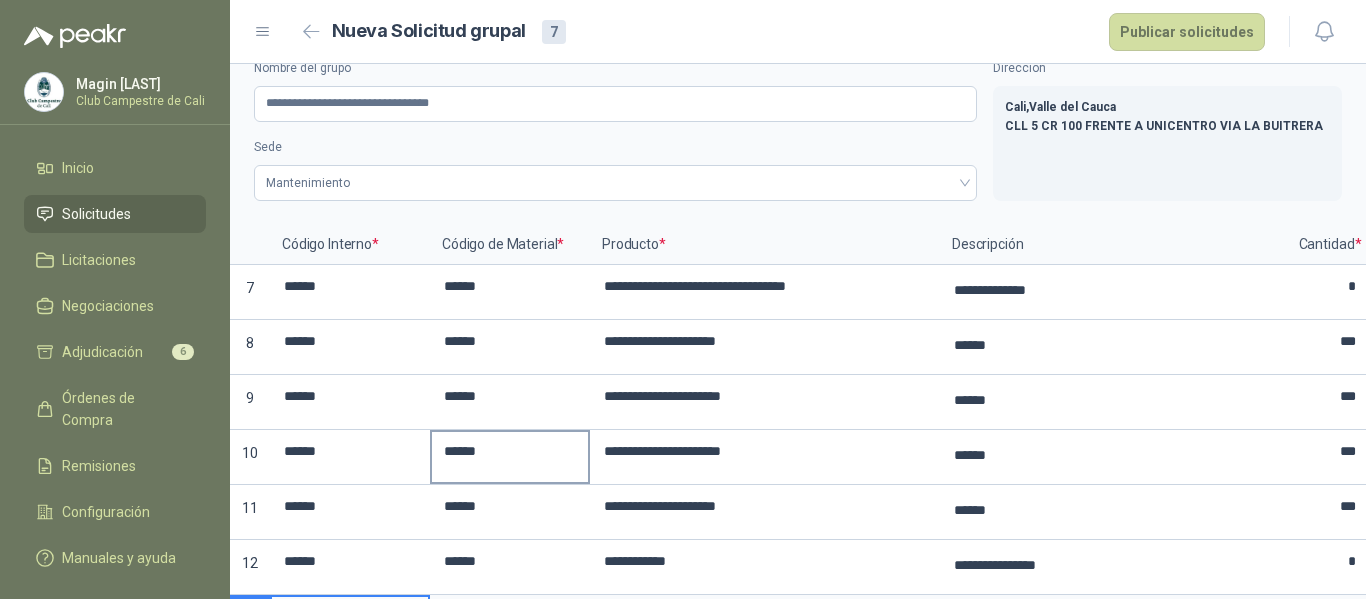 scroll, scrollTop: 129, scrollLeft: 0, axis: vertical 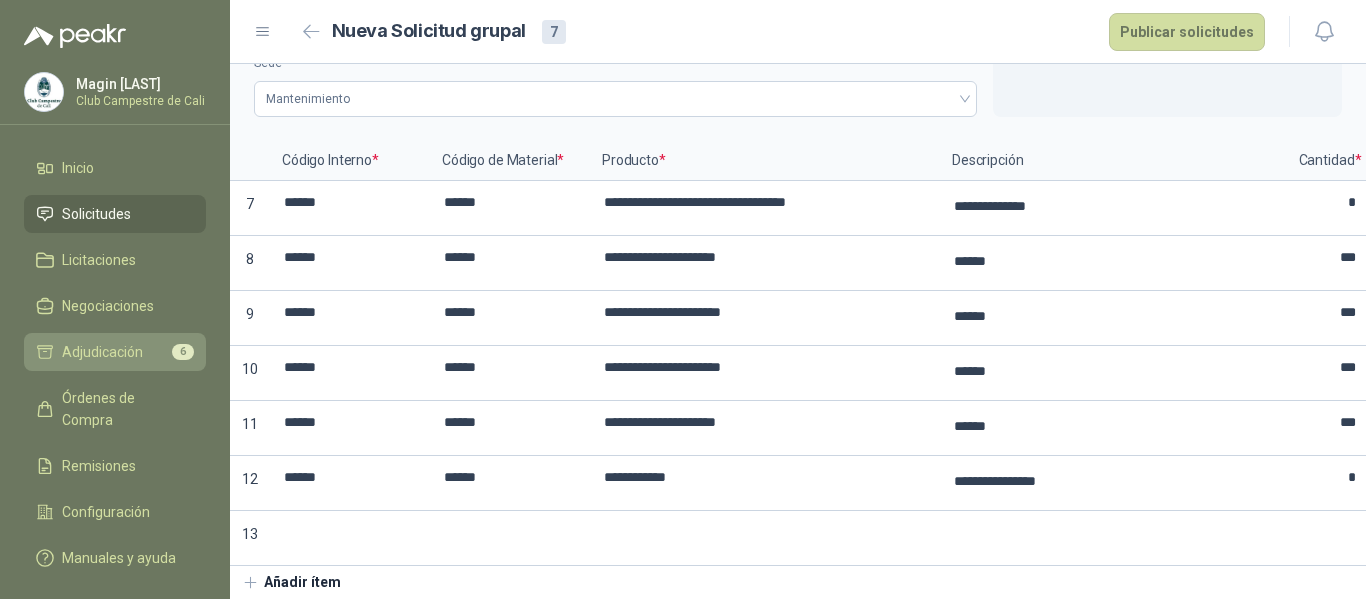 click on "Adjudicación" at bounding box center [102, 352] 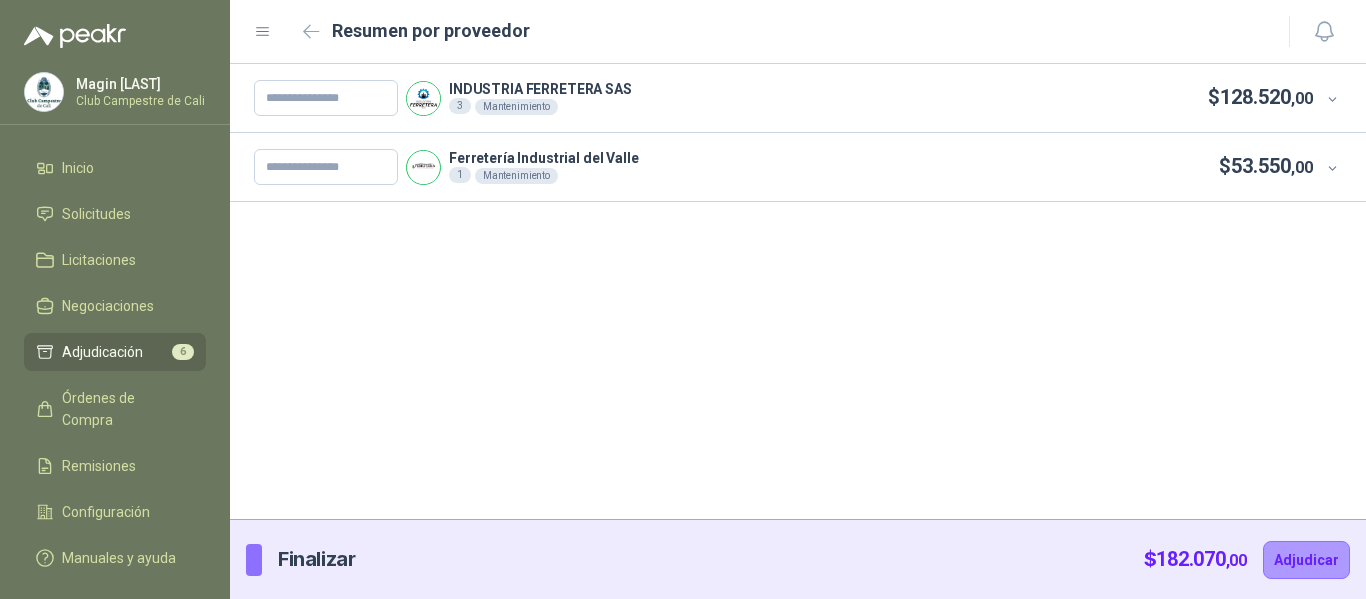 drag, startPoint x: 432, startPoint y: 96, endPoint x: 373, endPoint y: 269, distance: 182.78403 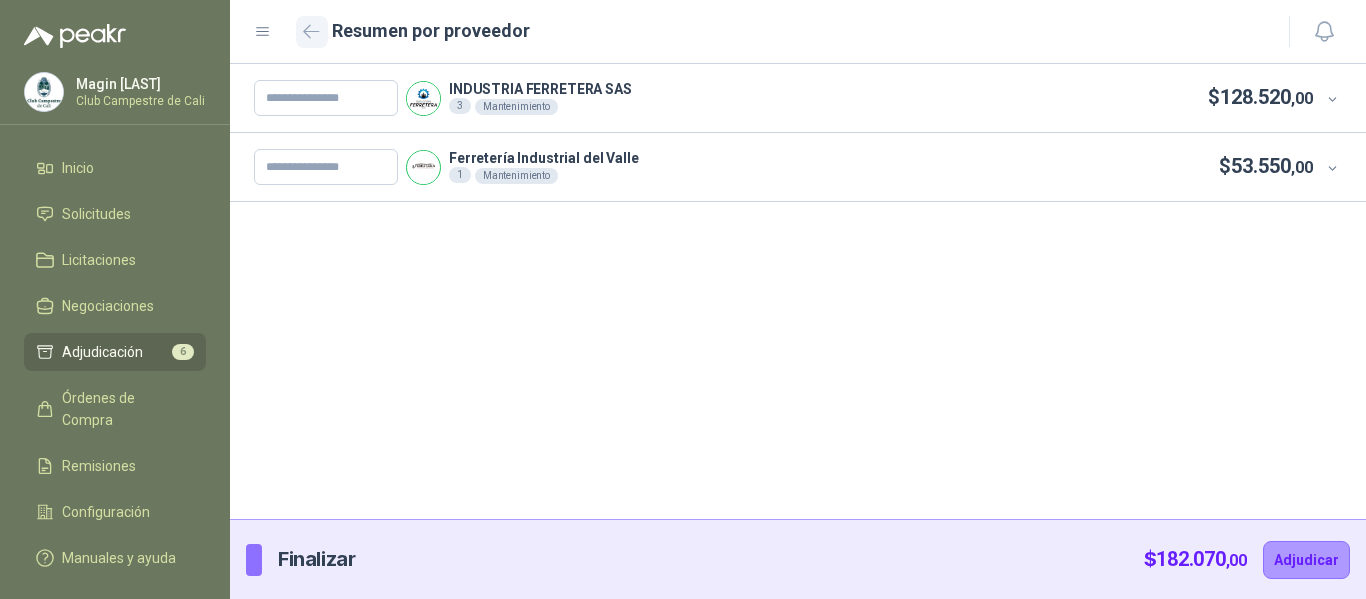 click 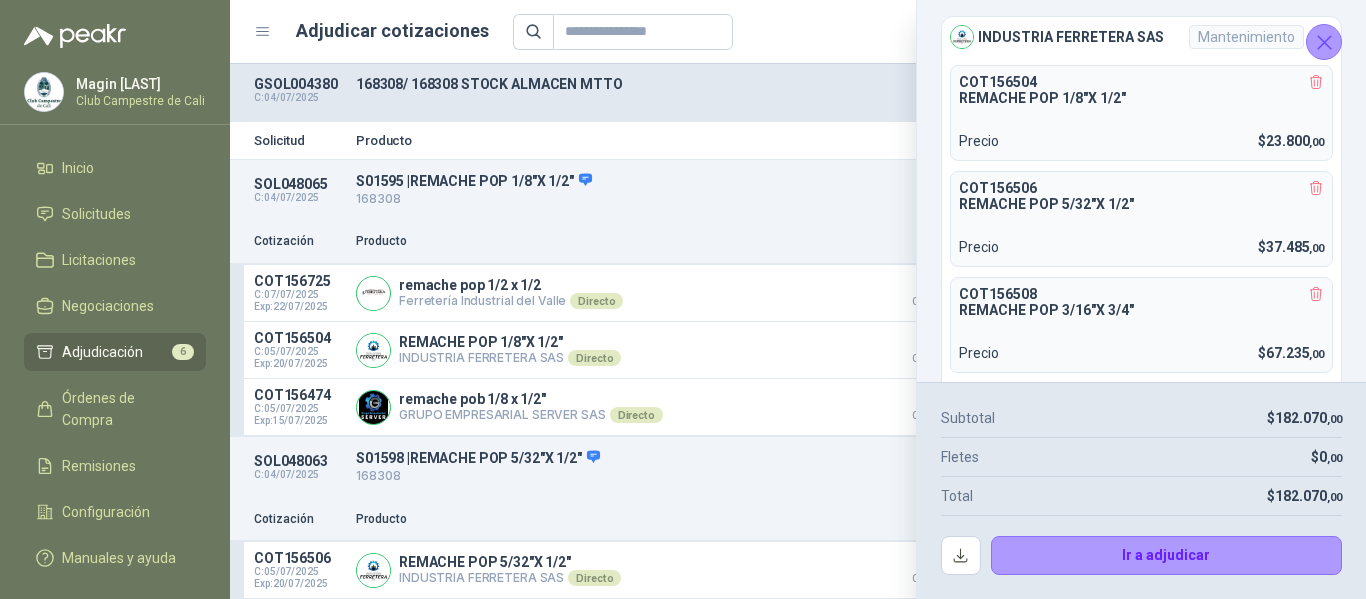 click 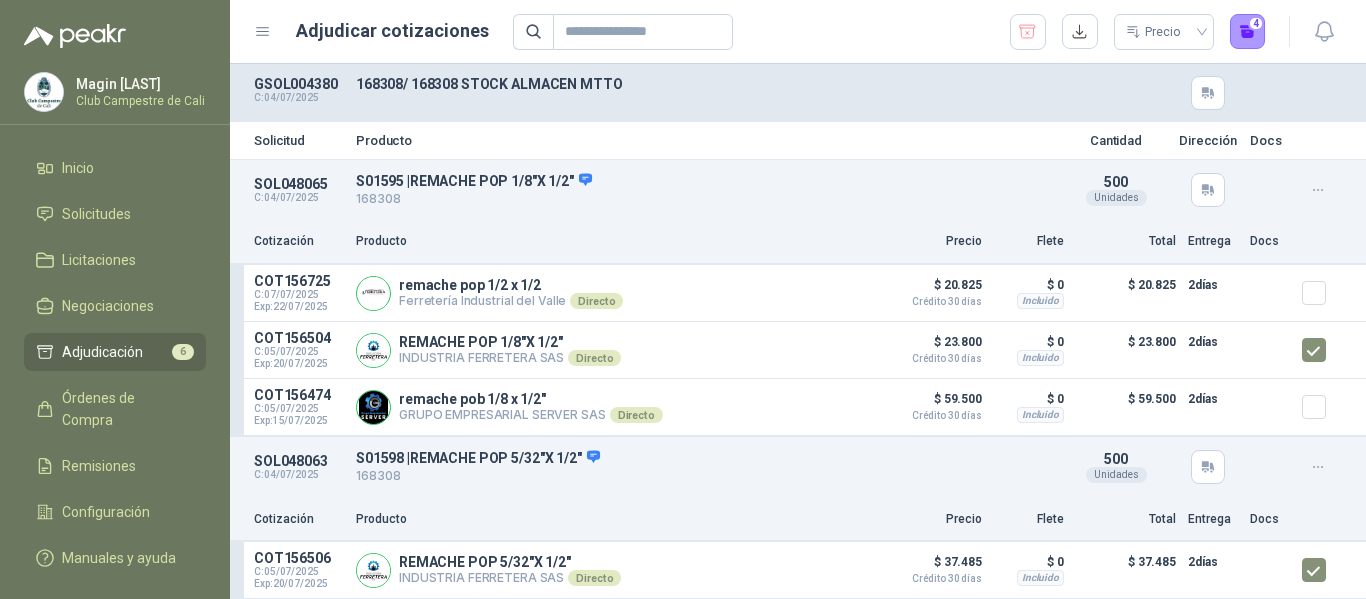 drag, startPoint x: 1249, startPoint y: 36, endPoint x: 831, endPoint y: 29, distance: 418.0586 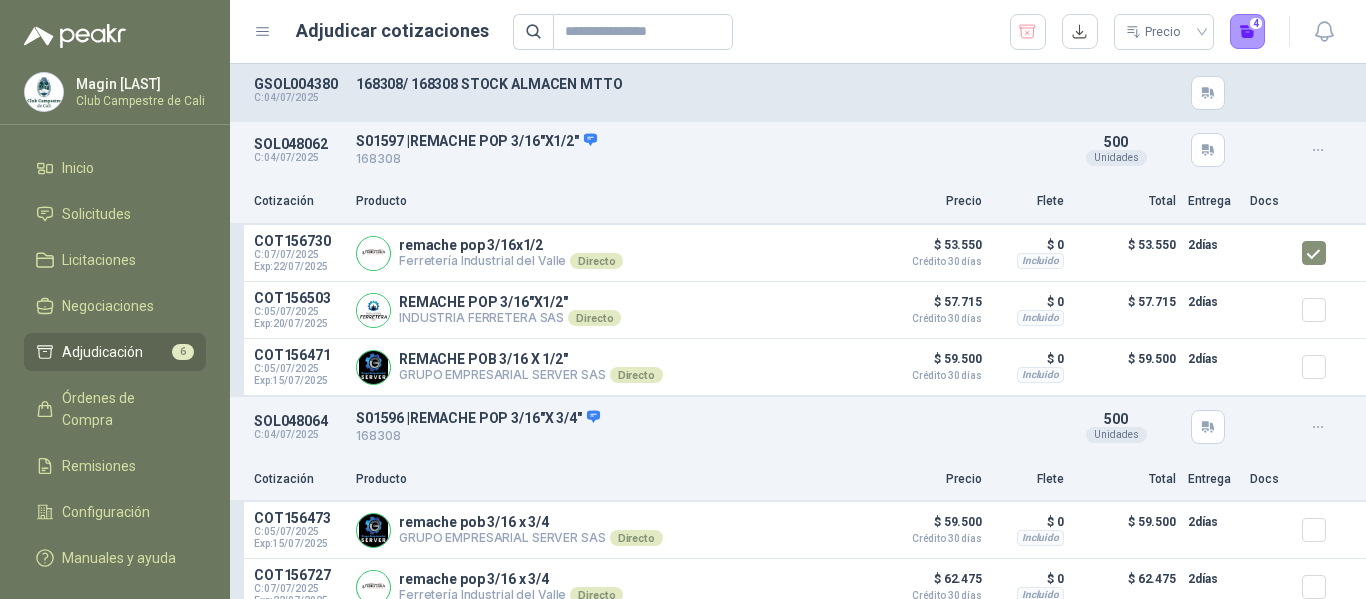 scroll, scrollTop: 800, scrollLeft: 0, axis: vertical 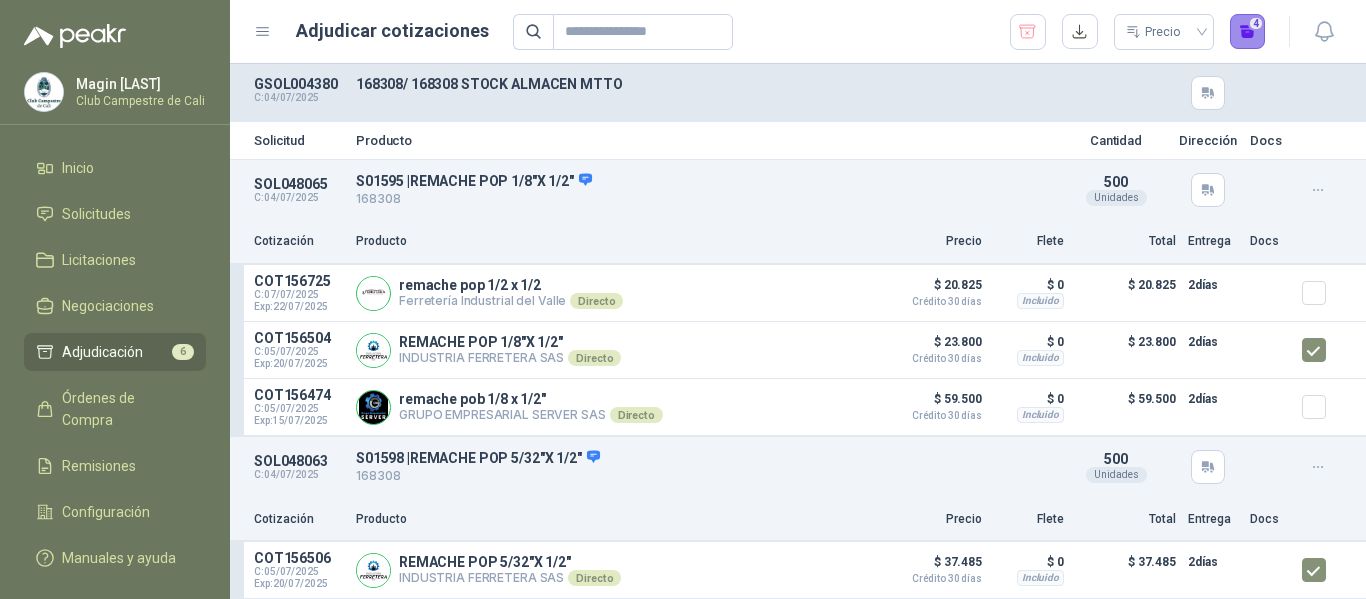 click on "4" at bounding box center (1248, 32) 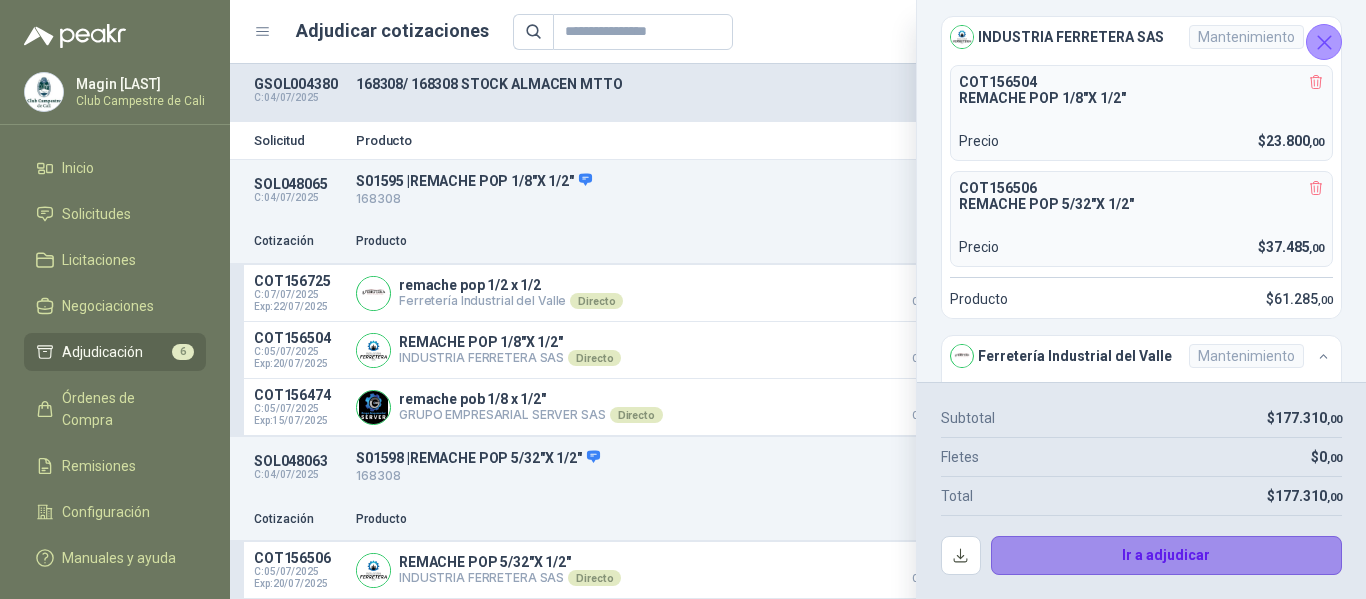 click on "Ir a adjudicar" at bounding box center (1167, 556) 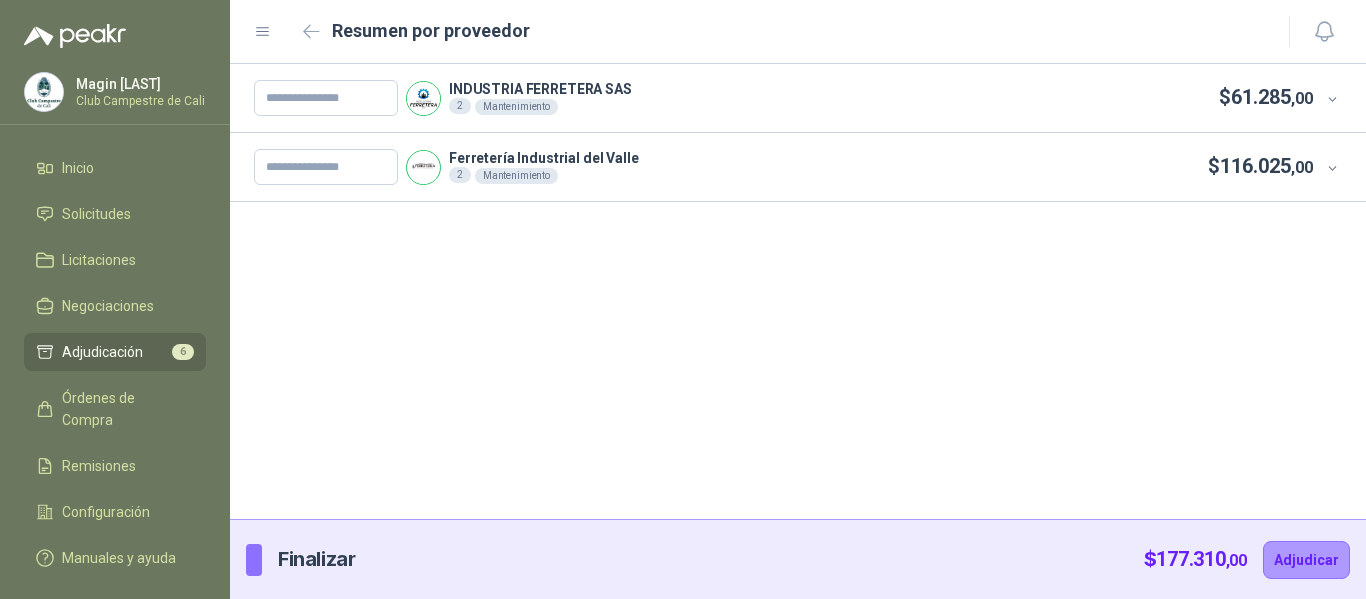 click on "INDUSTRIA FERRETERA SAS" at bounding box center [540, 89] 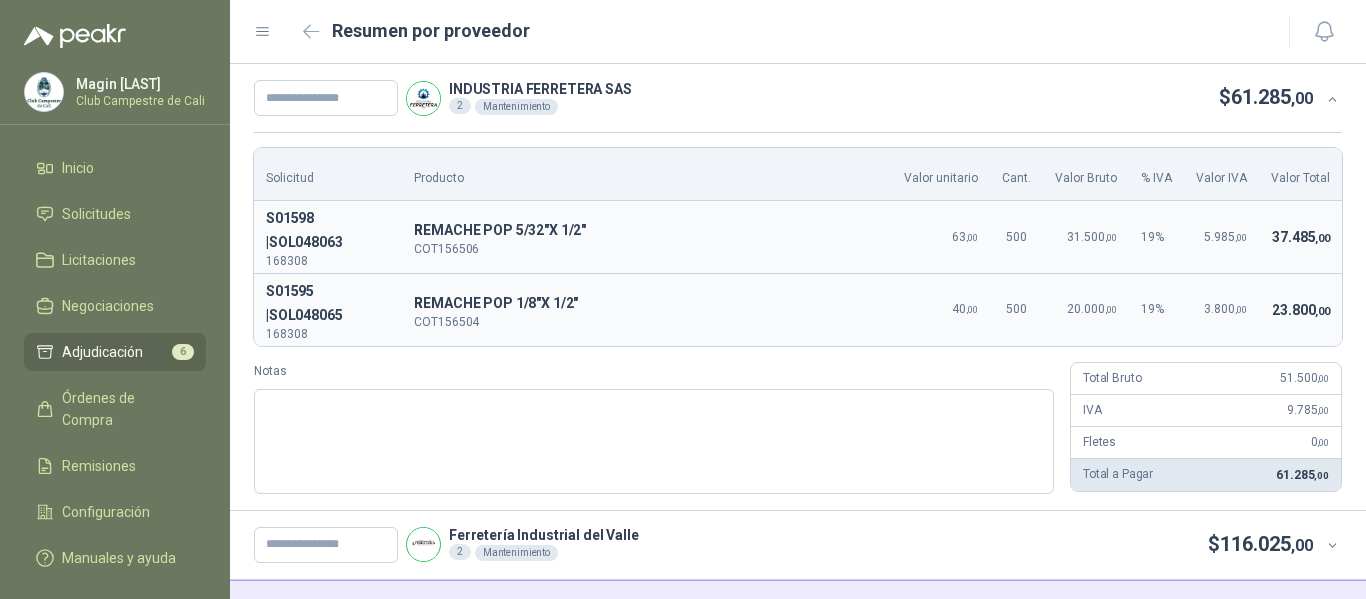 click on "INDUSTRIA FERRETERA SAS" at bounding box center [540, 89] 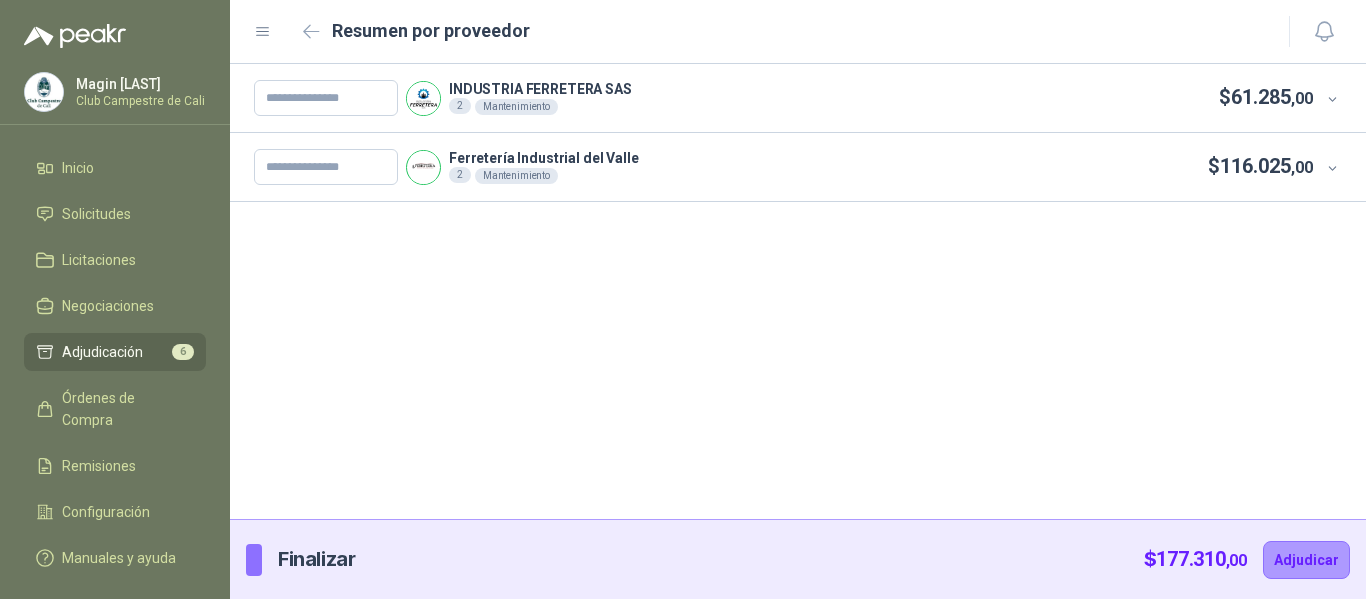 click on "INDUSTRIA FERRETERA SAS" at bounding box center (540, 89) 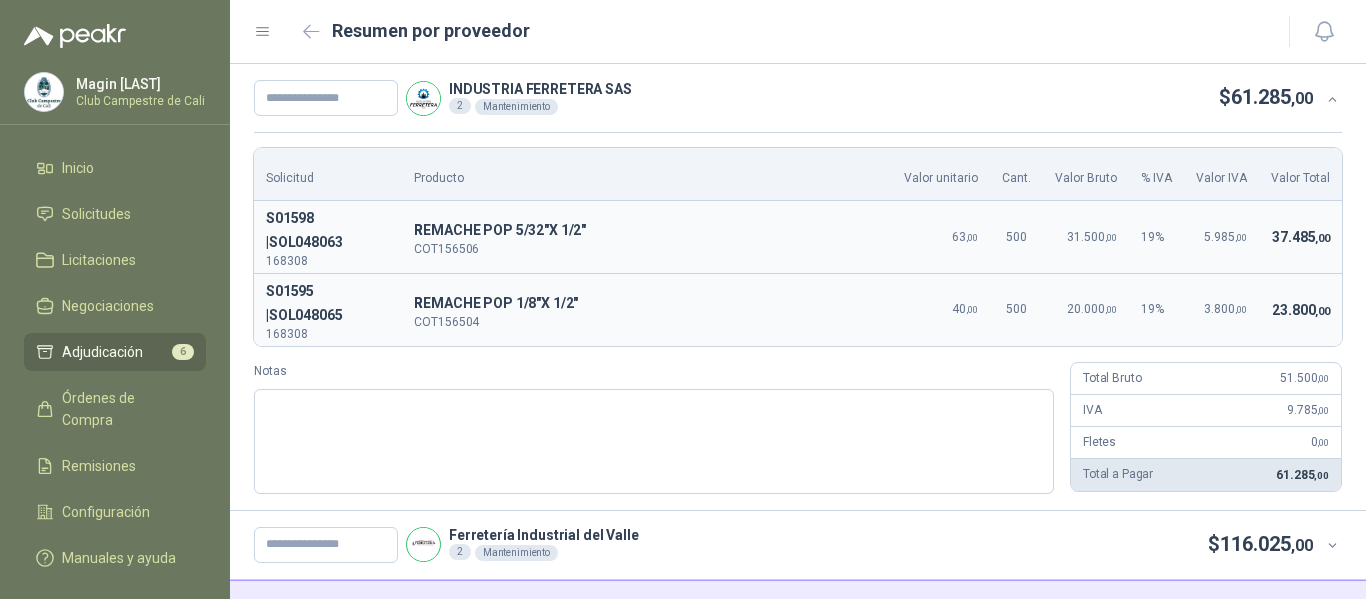 click on "INDUSTRIA FERRETERA SAS" at bounding box center [540, 89] 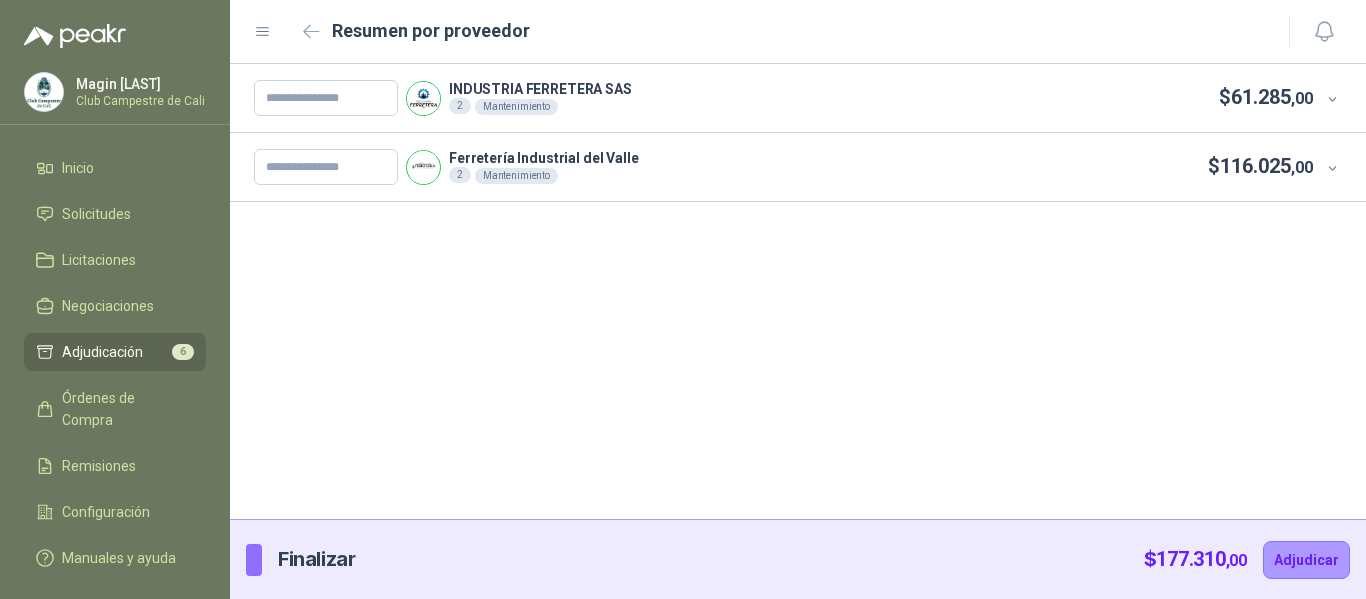click on "Ferretería Industrial del Valle" at bounding box center (544, 158) 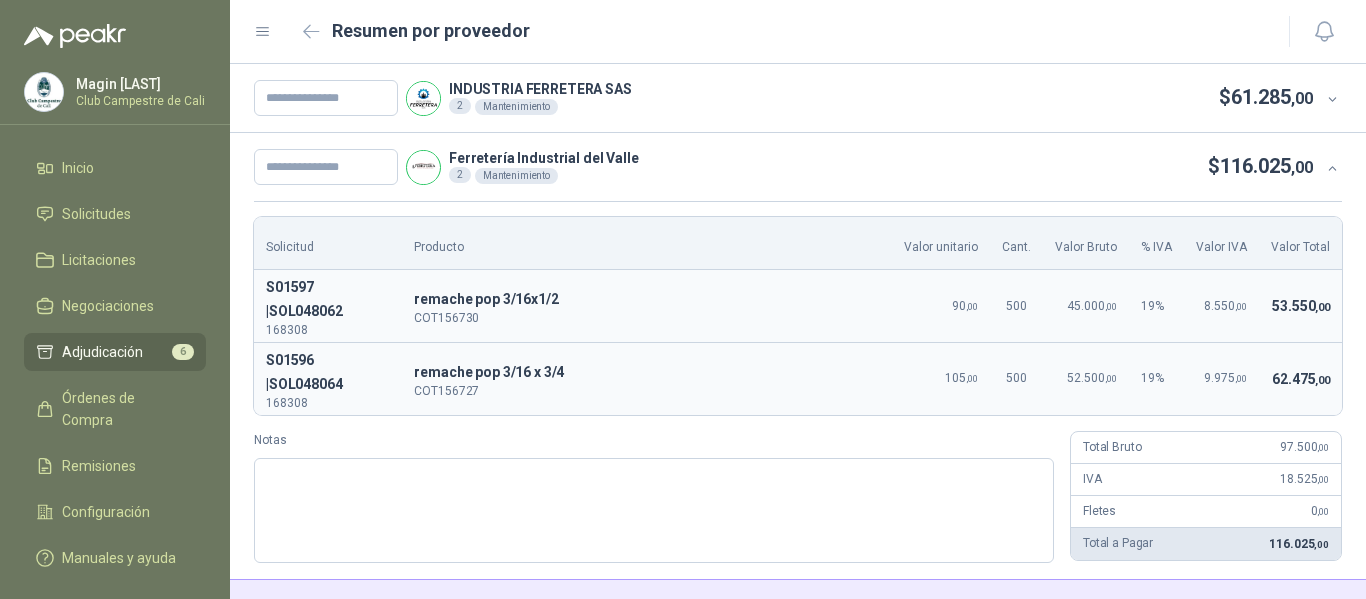 drag, startPoint x: 518, startPoint y: 89, endPoint x: 268, endPoint y: 34, distance: 255.97852 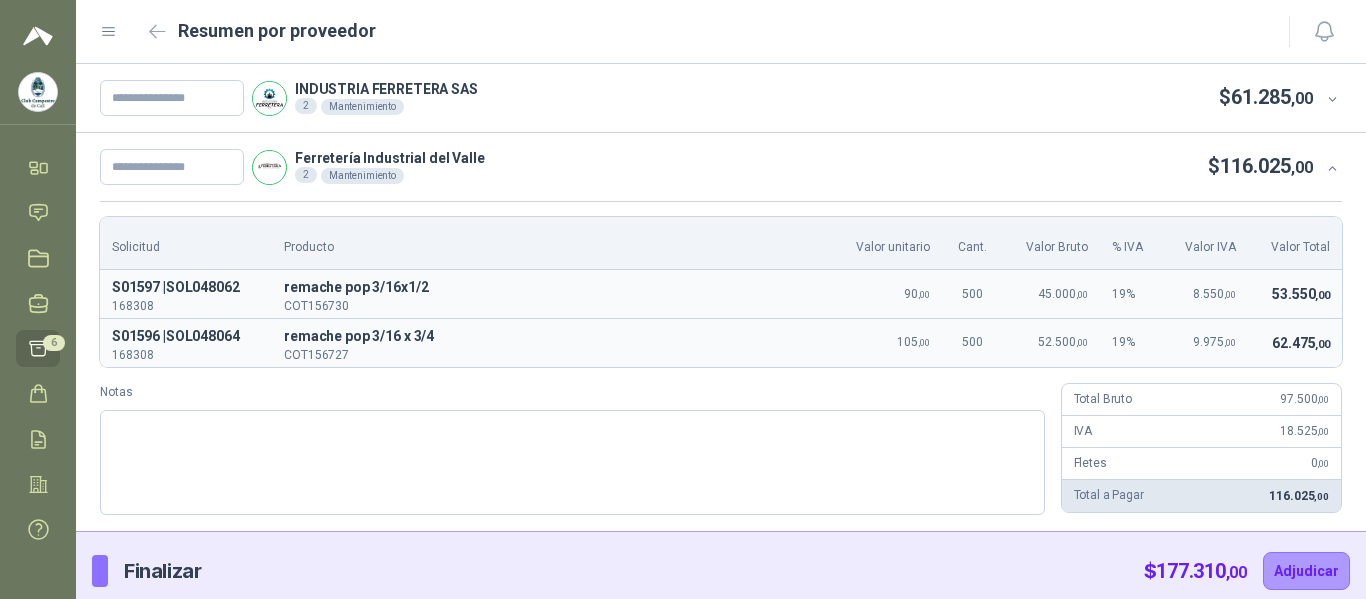 click 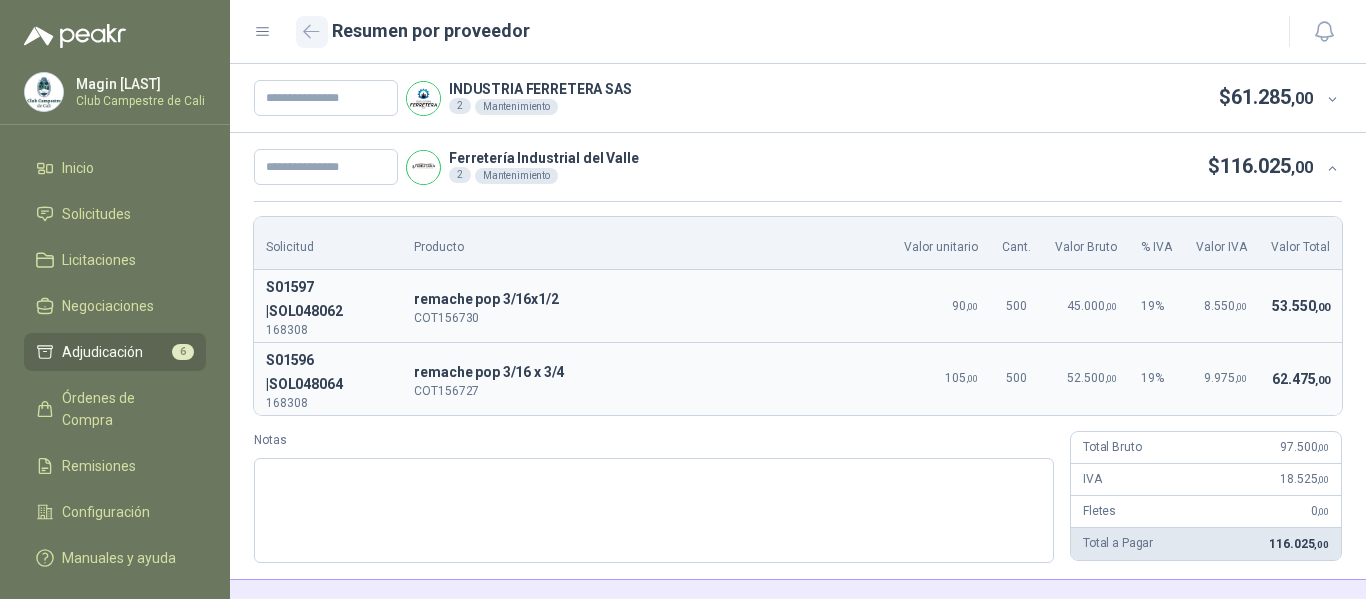 click 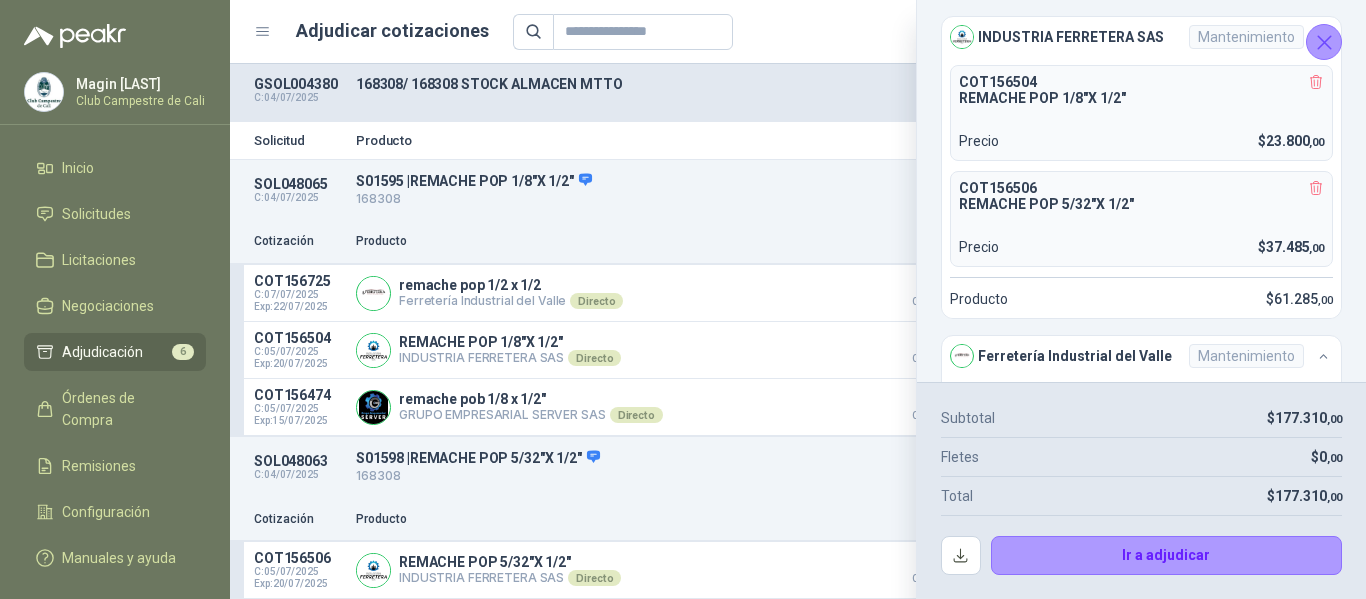 click 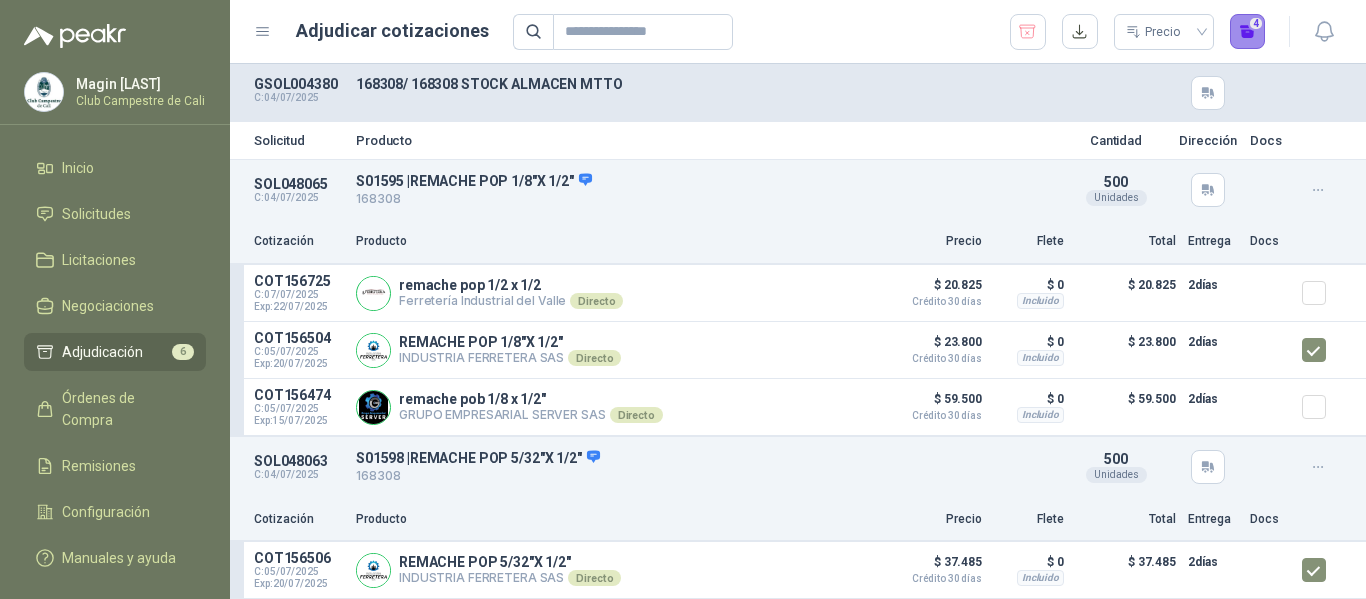 click on "4" at bounding box center [1248, 32] 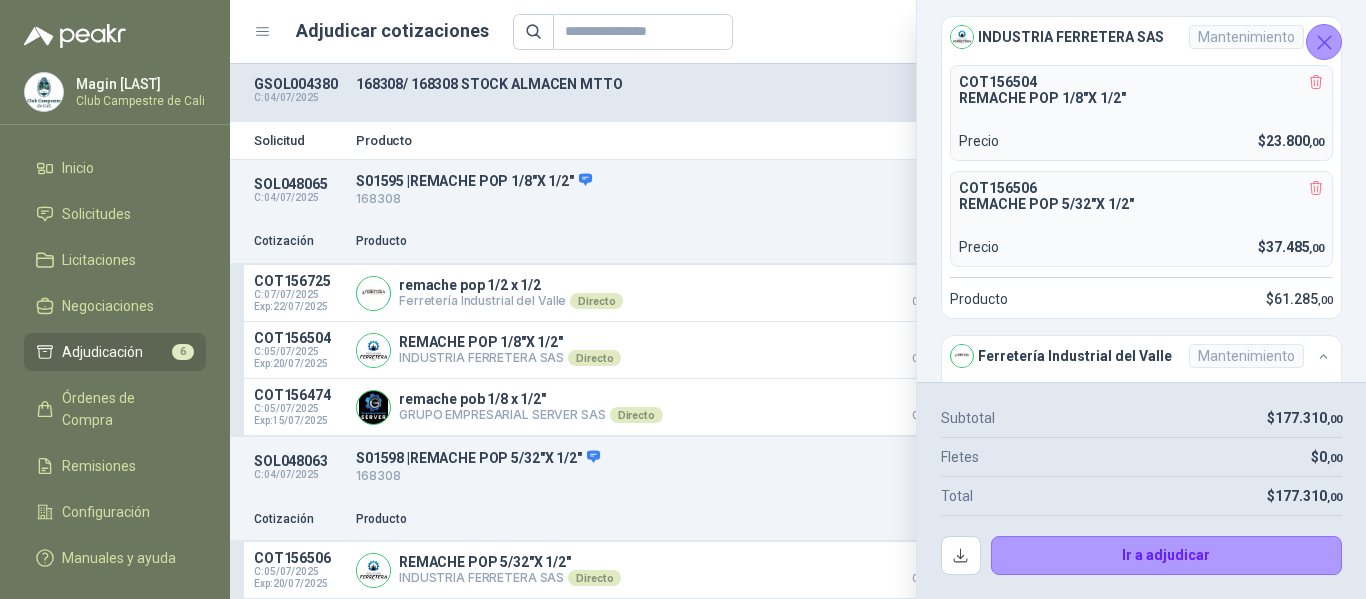 click 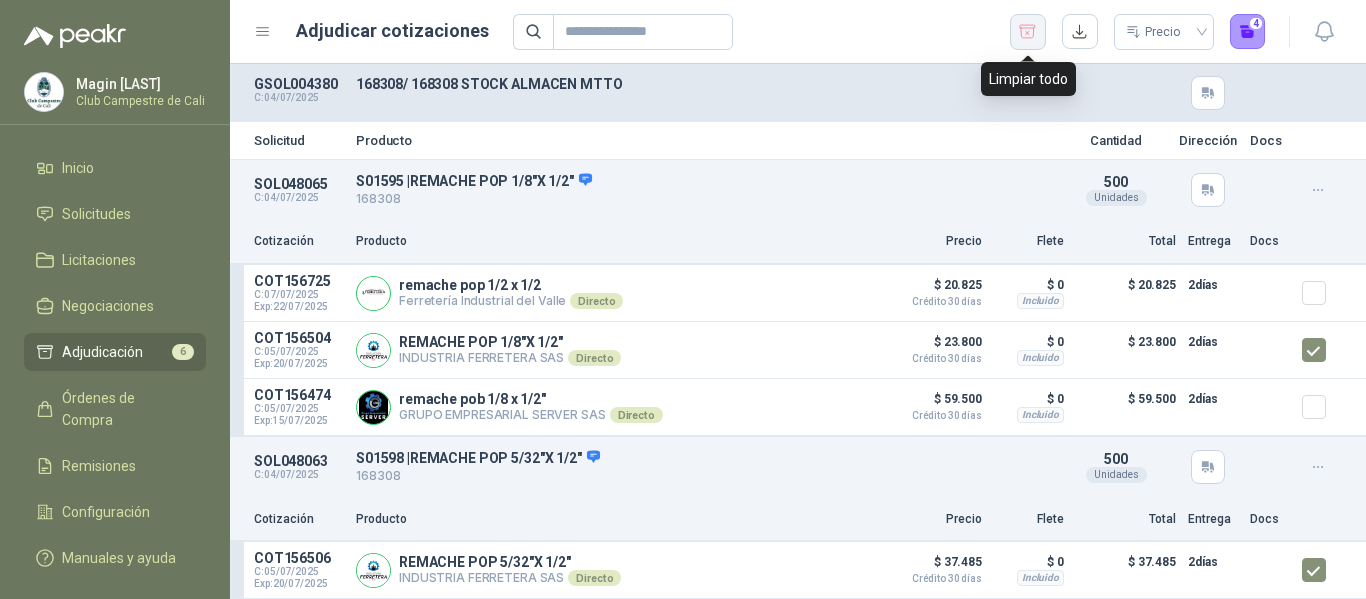 click 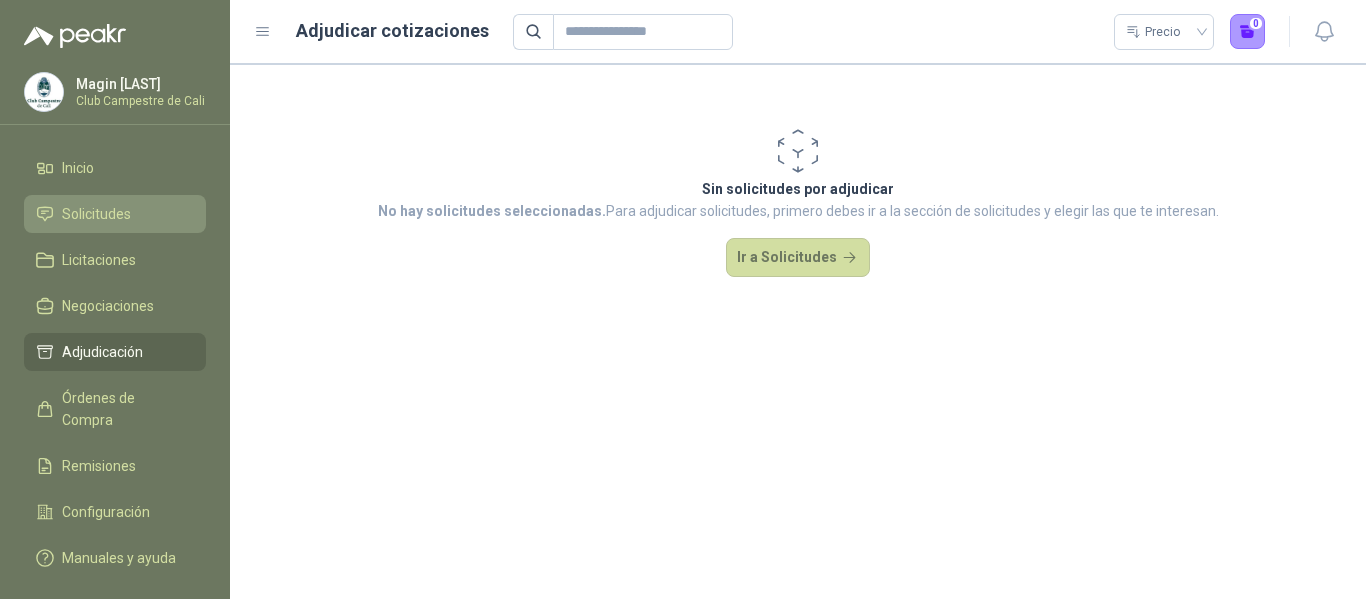 click on "Solicitudes" at bounding box center (96, 214) 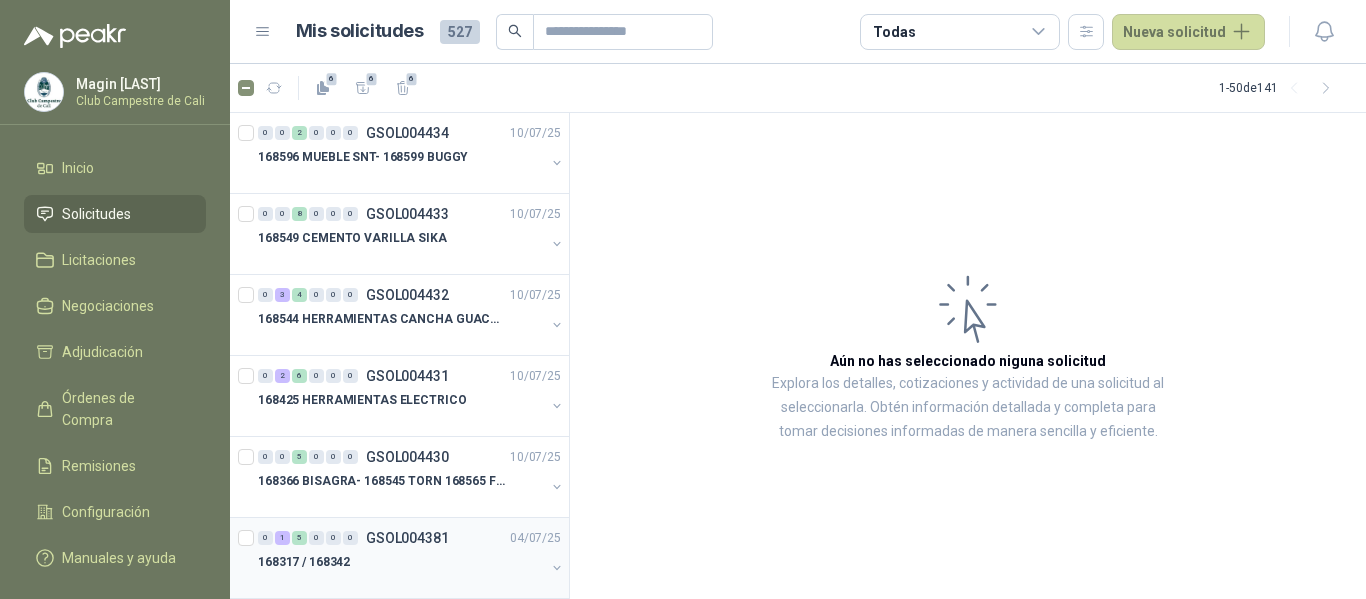scroll, scrollTop: 300, scrollLeft: 0, axis: vertical 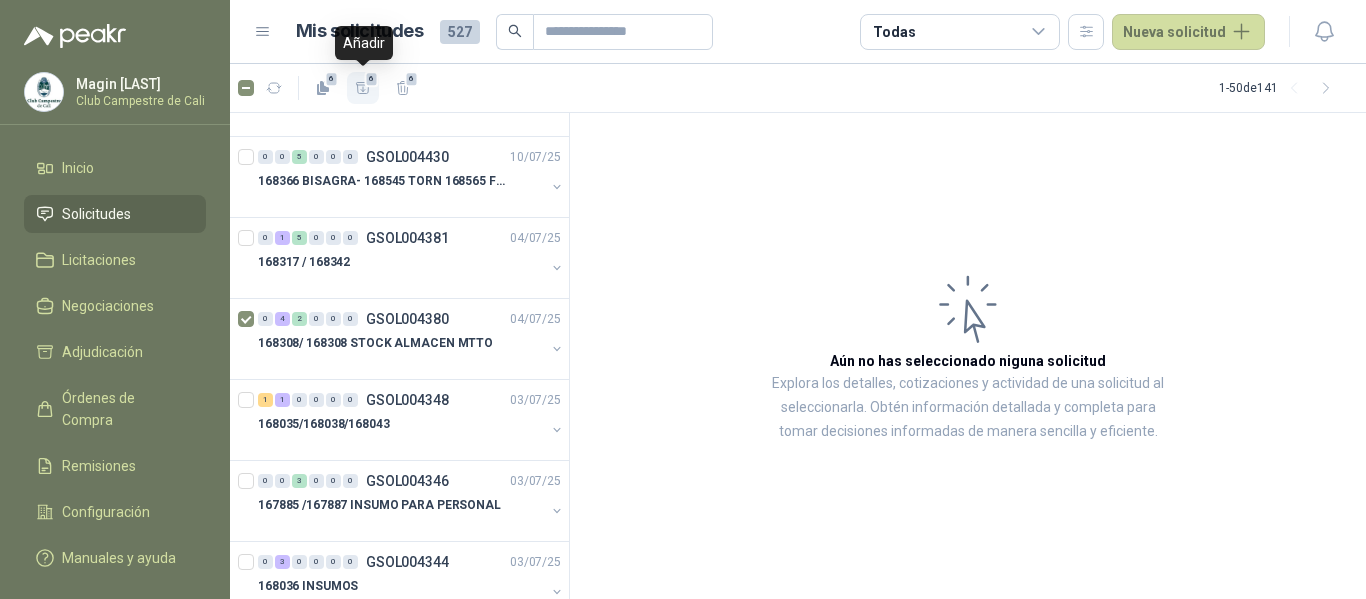 click 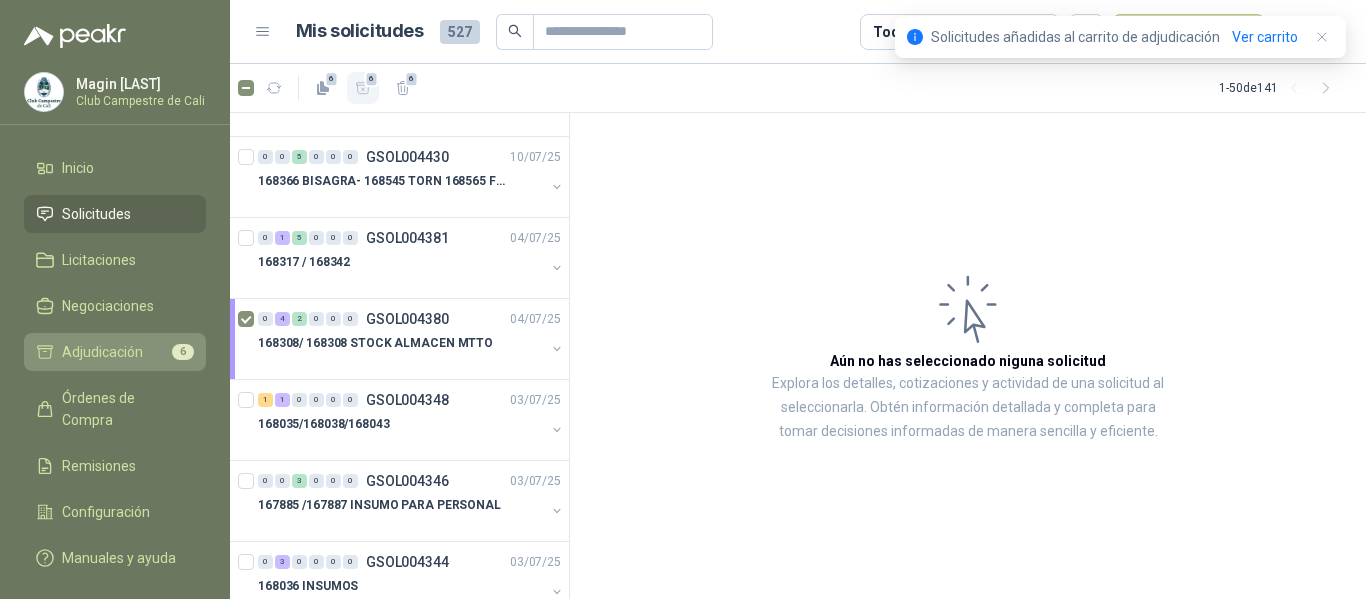click on "Adjudicación" at bounding box center (102, 352) 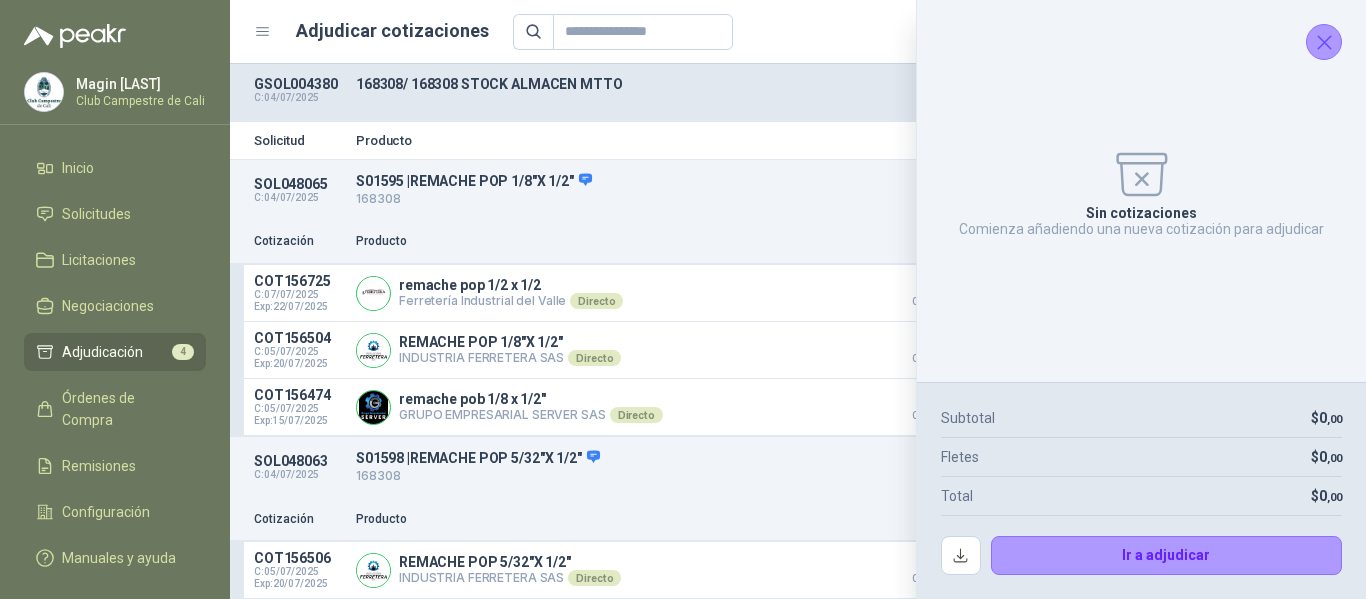 click 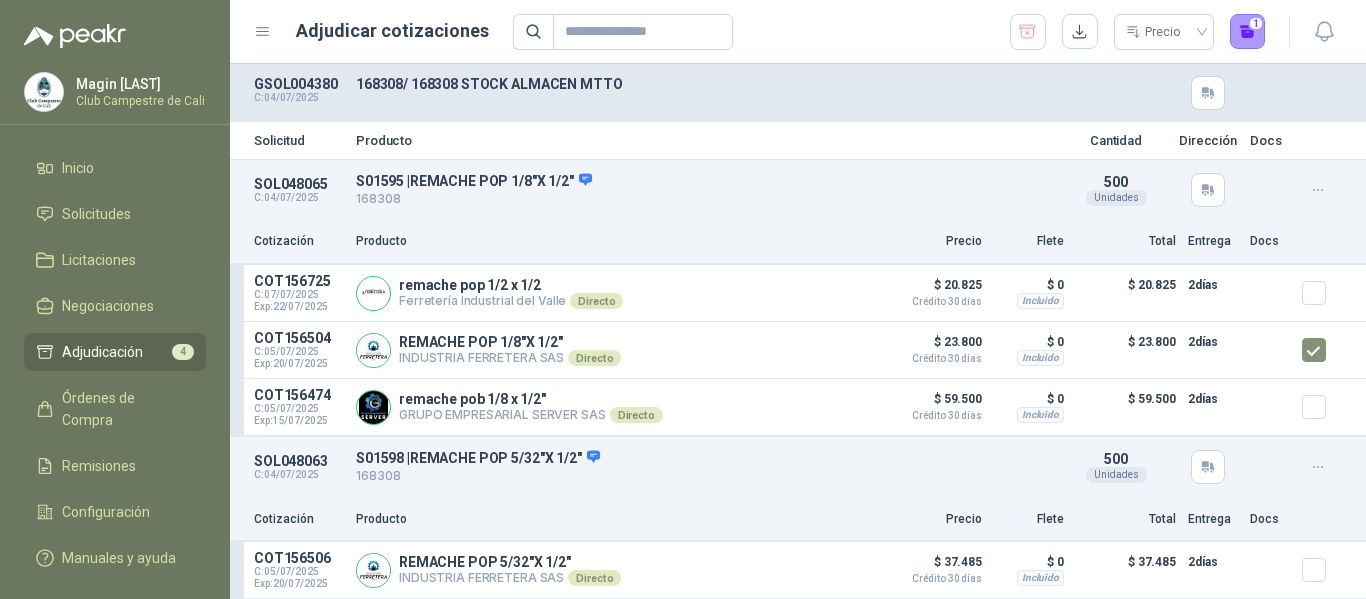 scroll, scrollTop: 100, scrollLeft: 0, axis: vertical 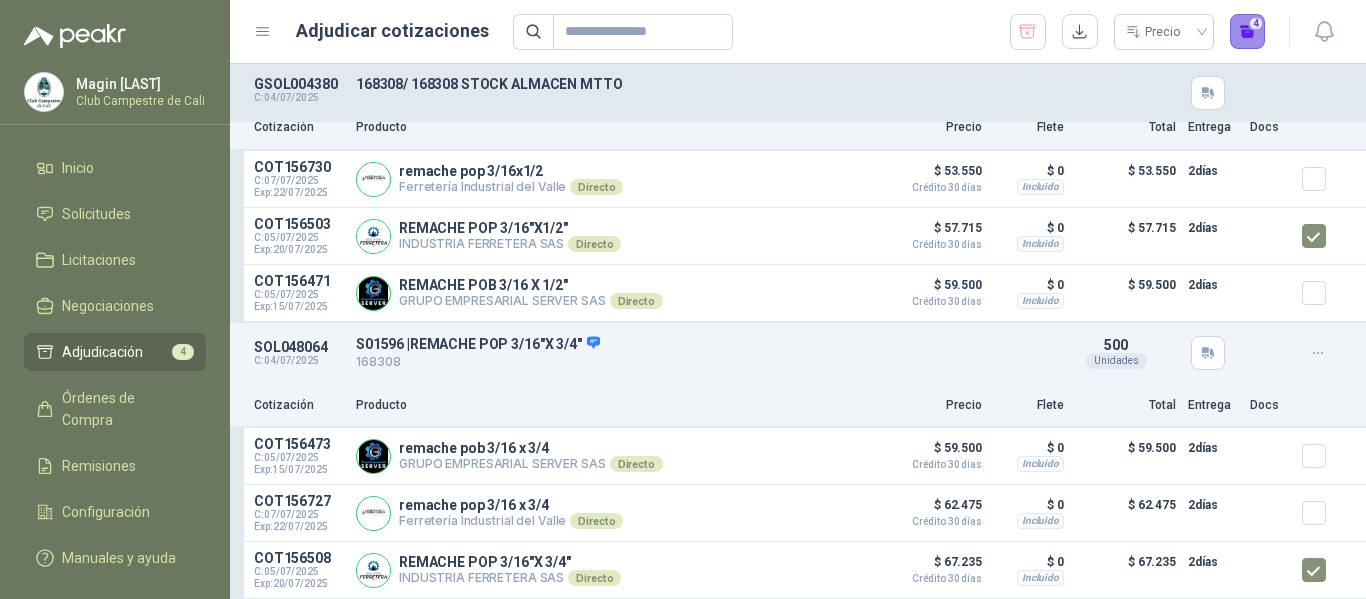 click on "4" at bounding box center (1248, 32) 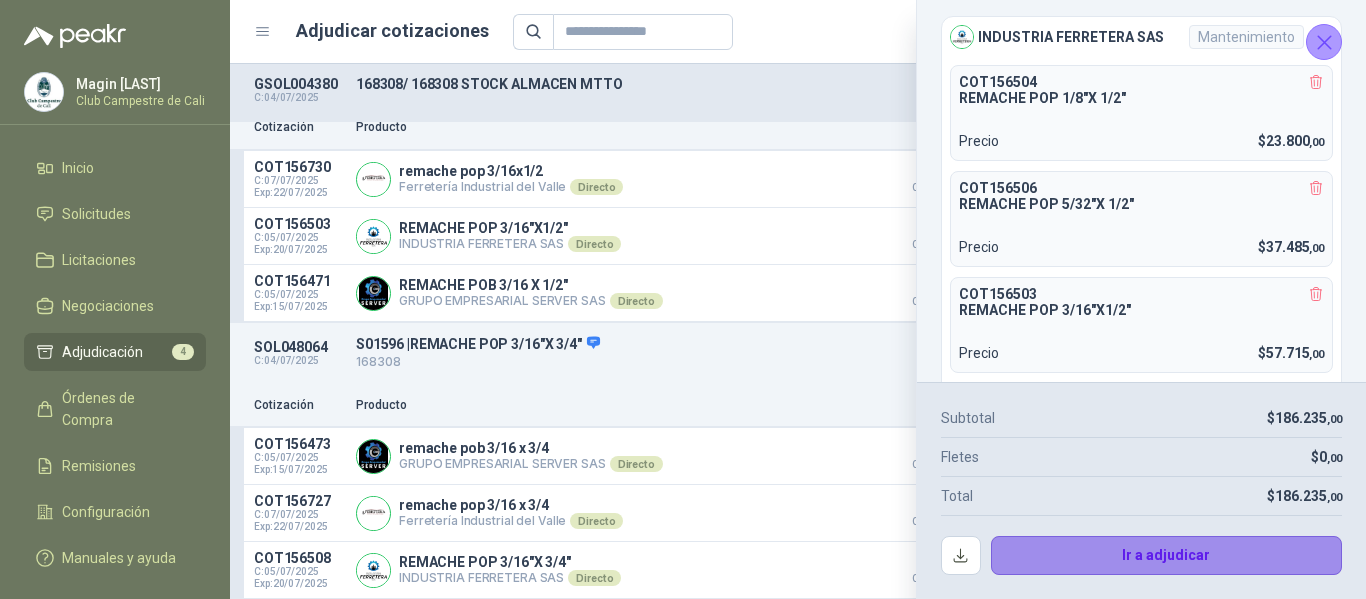 click on "Ir a adjudicar" at bounding box center [1167, 556] 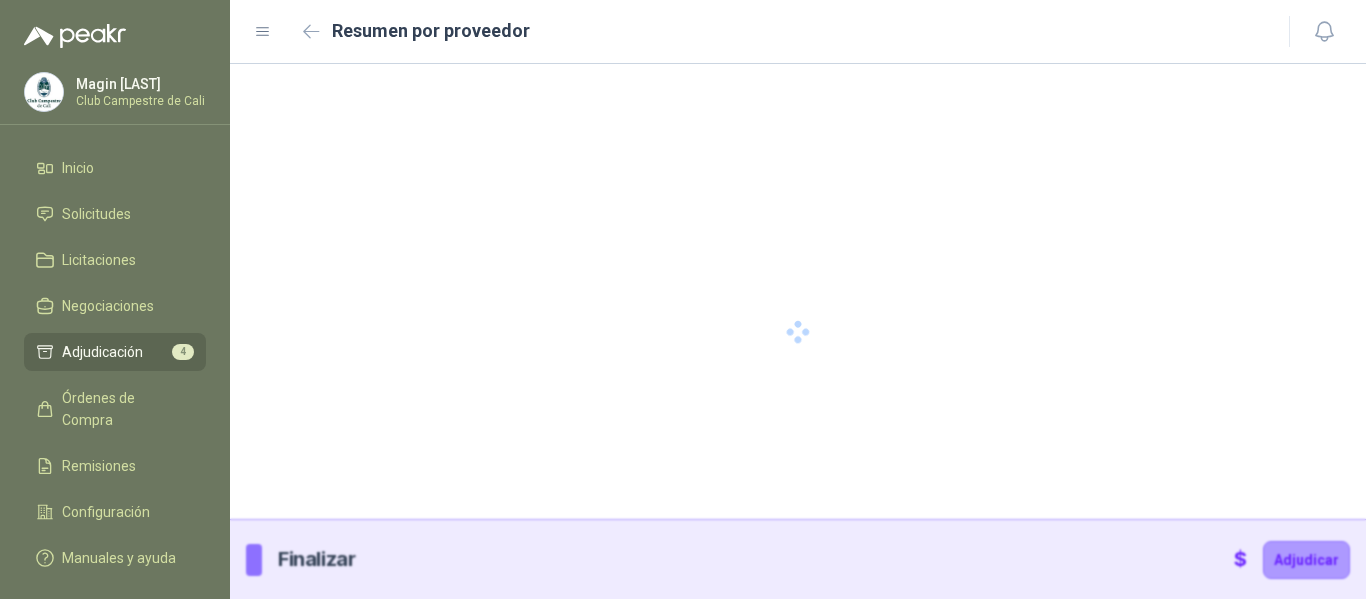 type 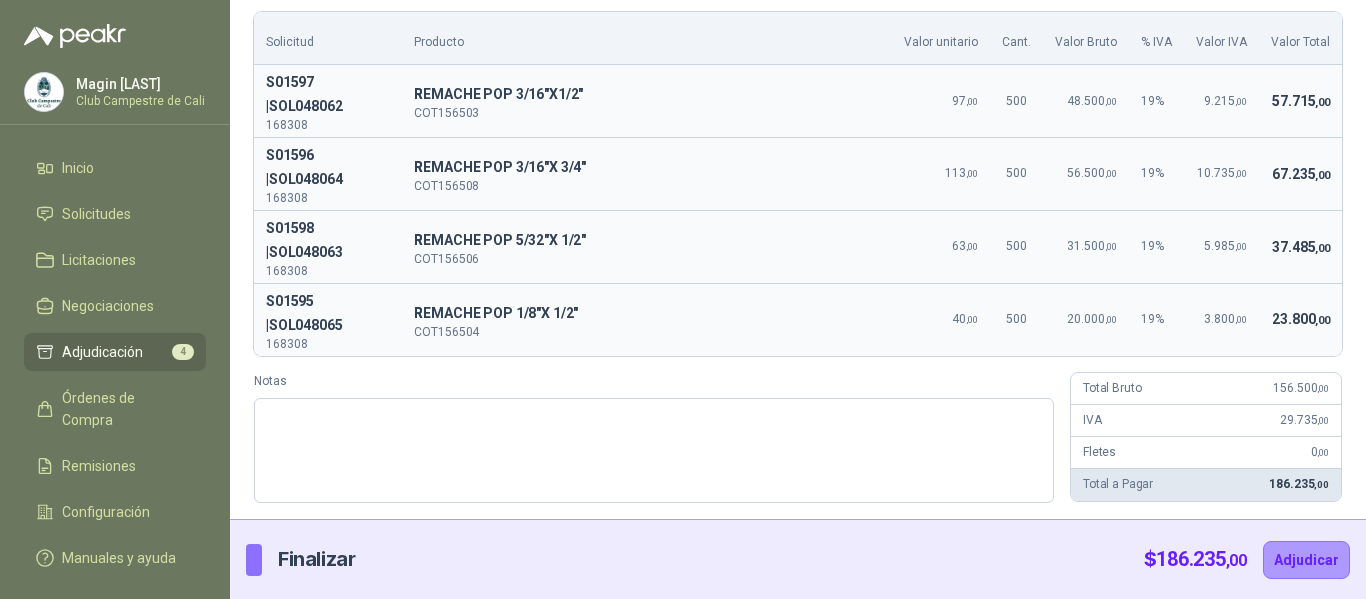 scroll, scrollTop: 0, scrollLeft: 0, axis: both 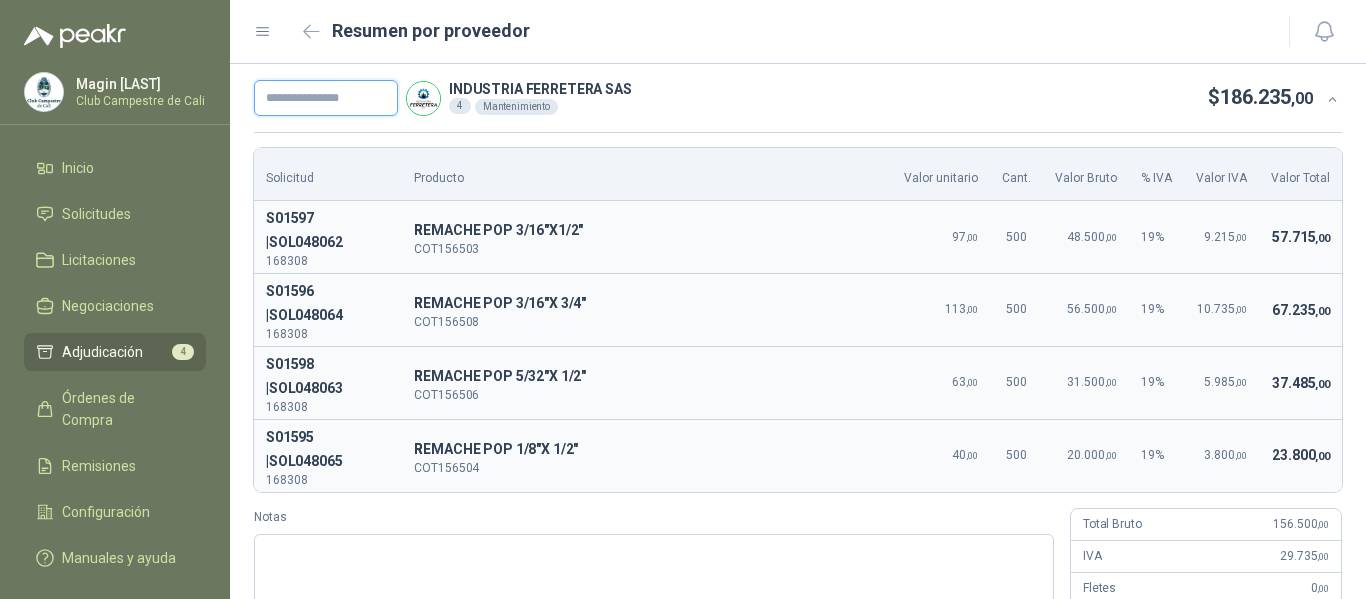 click at bounding box center [326, 98] 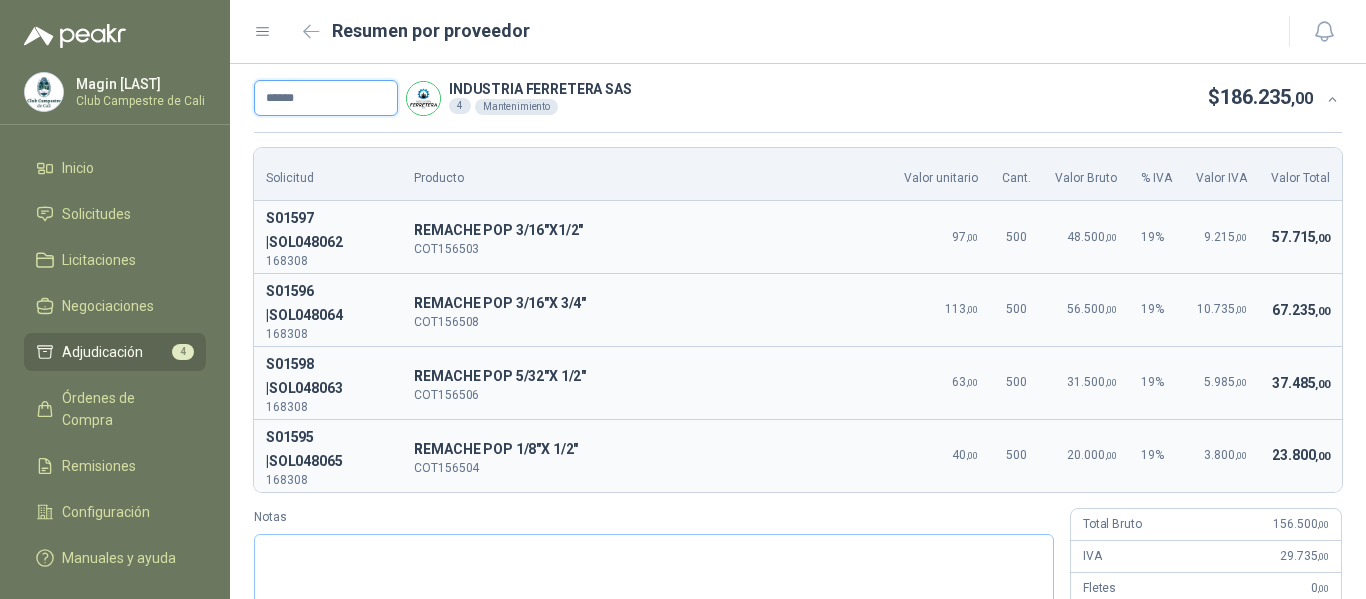 type on "******" 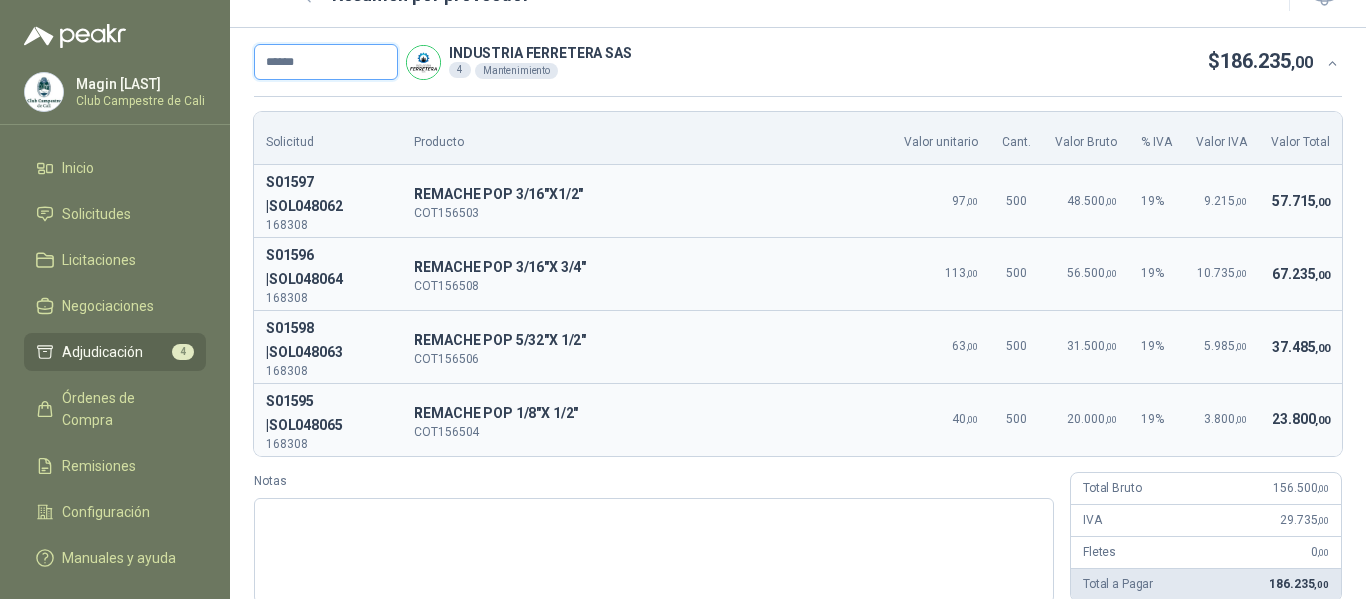 scroll, scrollTop: 0, scrollLeft: 0, axis: both 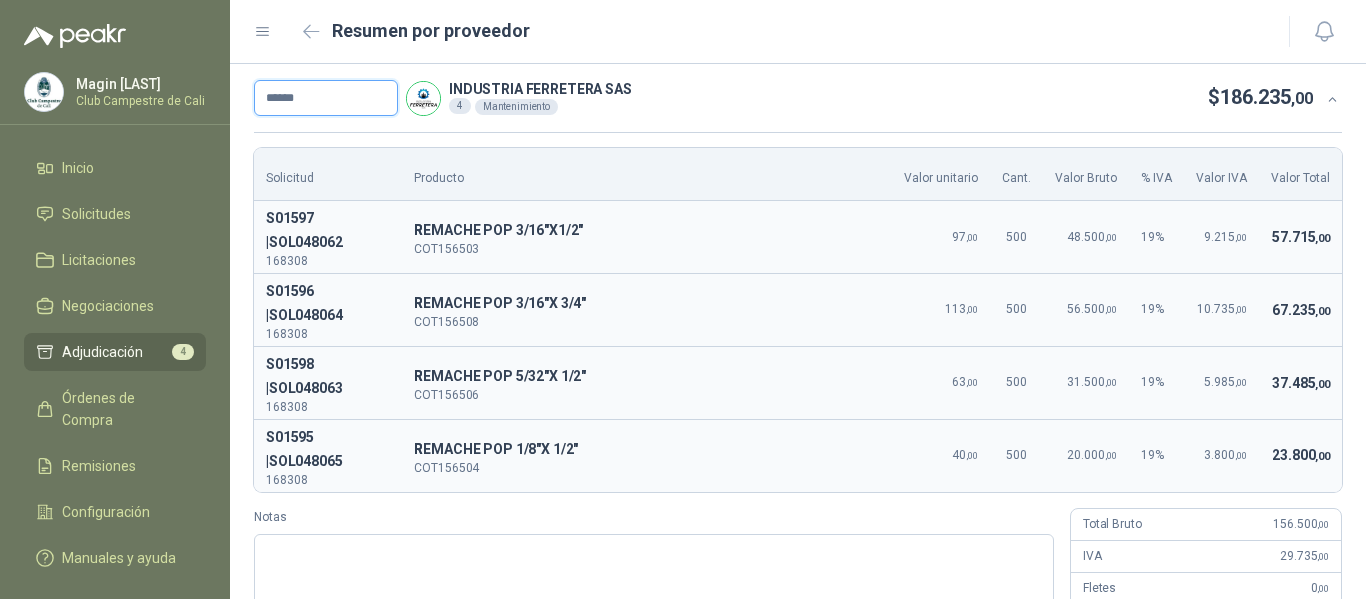 click on "Adjudicar" at bounding box center (1306, 696) 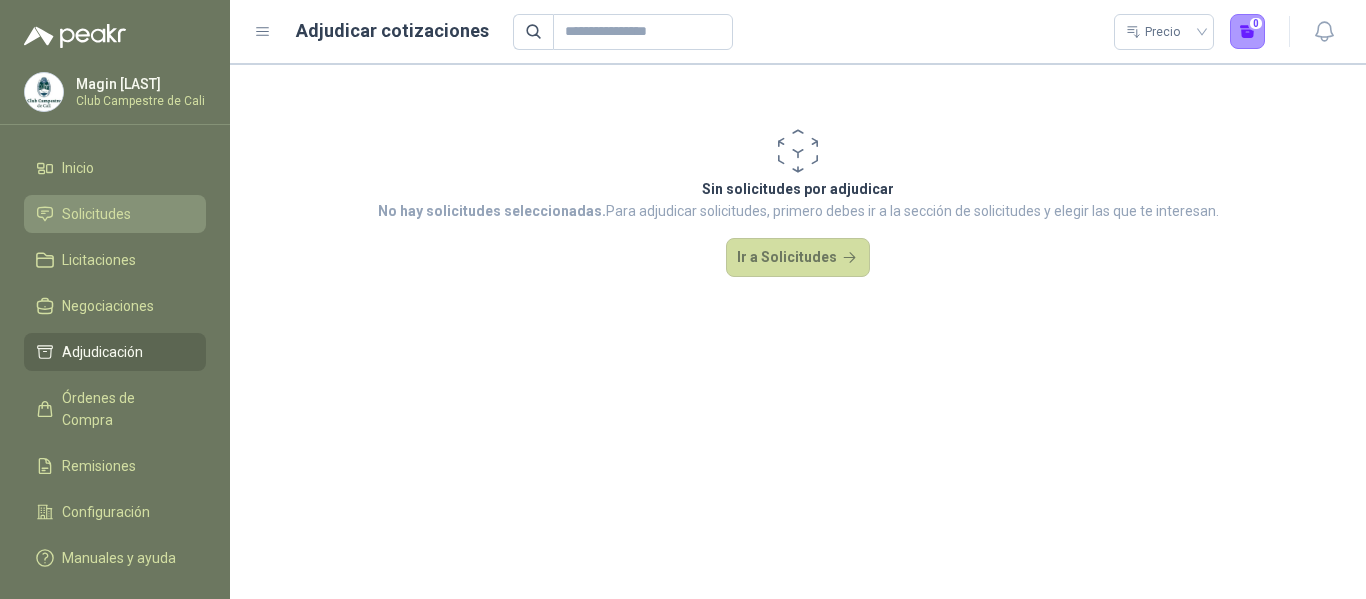 click on "Solicitudes" at bounding box center [96, 214] 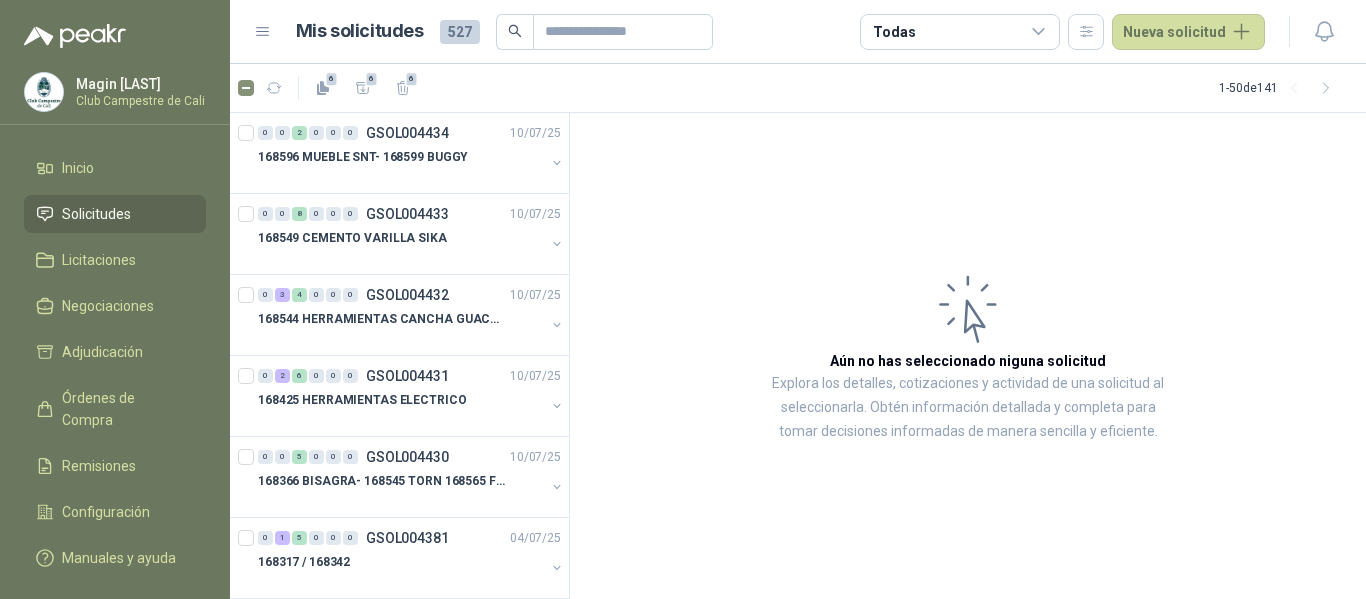 scroll, scrollTop: 300, scrollLeft: 0, axis: vertical 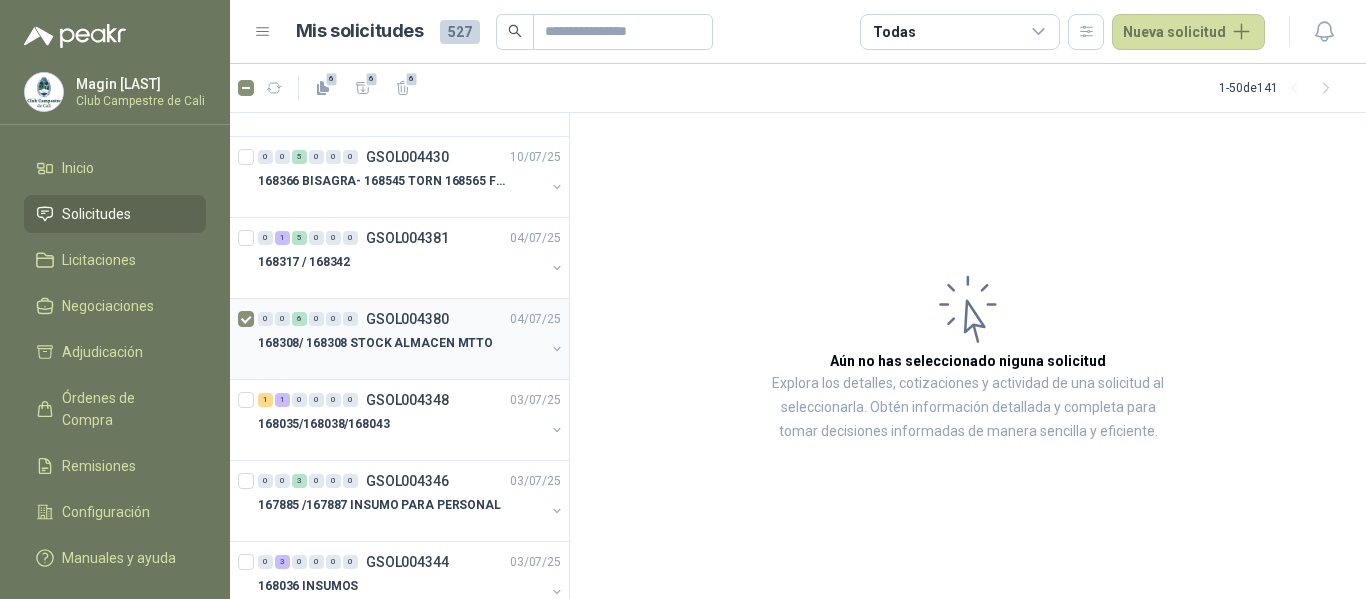 click at bounding box center (248, 339) 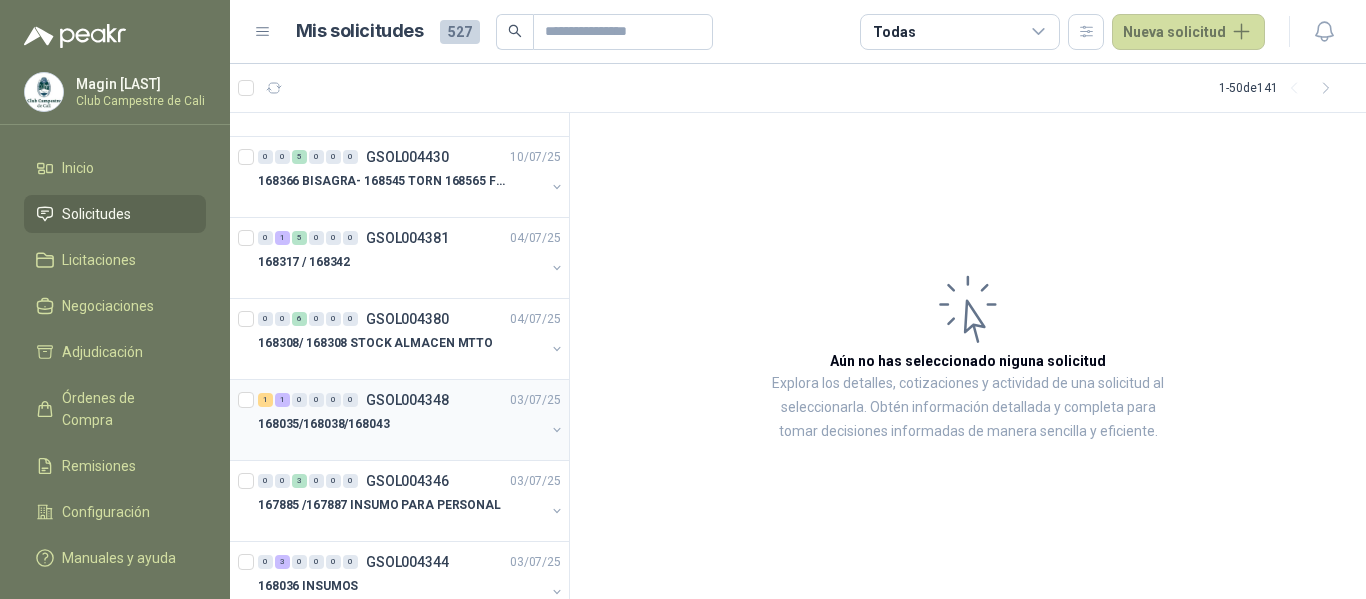 scroll, scrollTop: 400, scrollLeft: 0, axis: vertical 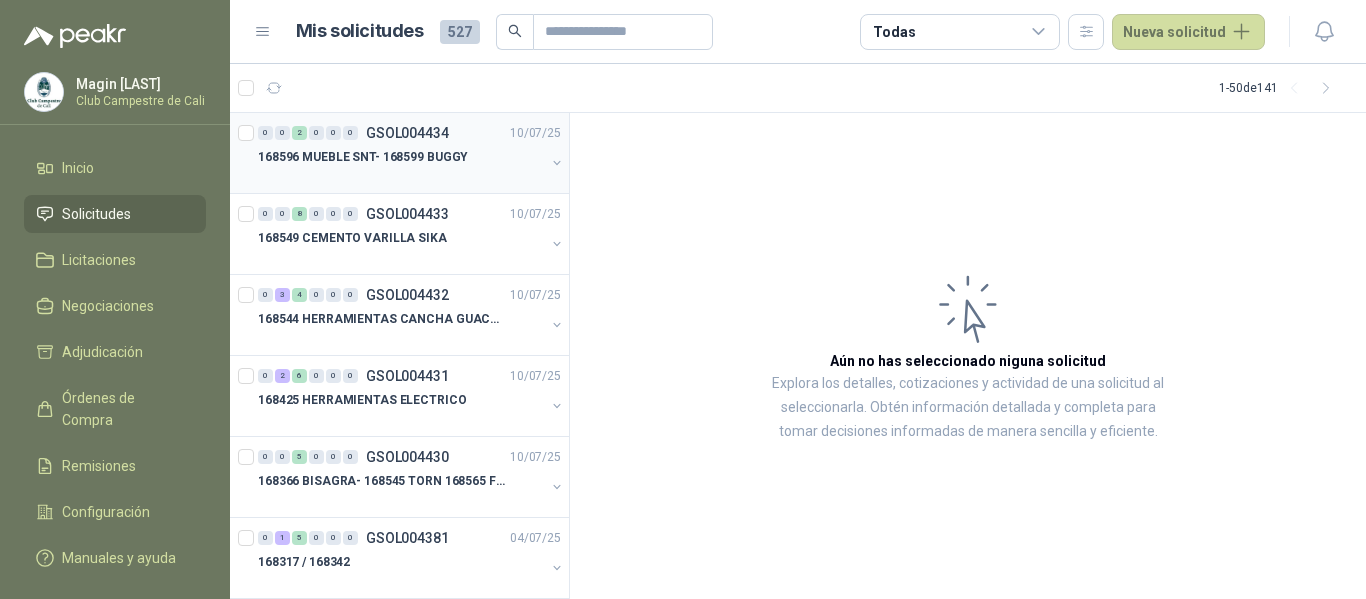 drag, startPoint x: 430, startPoint y: 137, endPoint x: 403, endPoint y: 128, distance: 28.460499 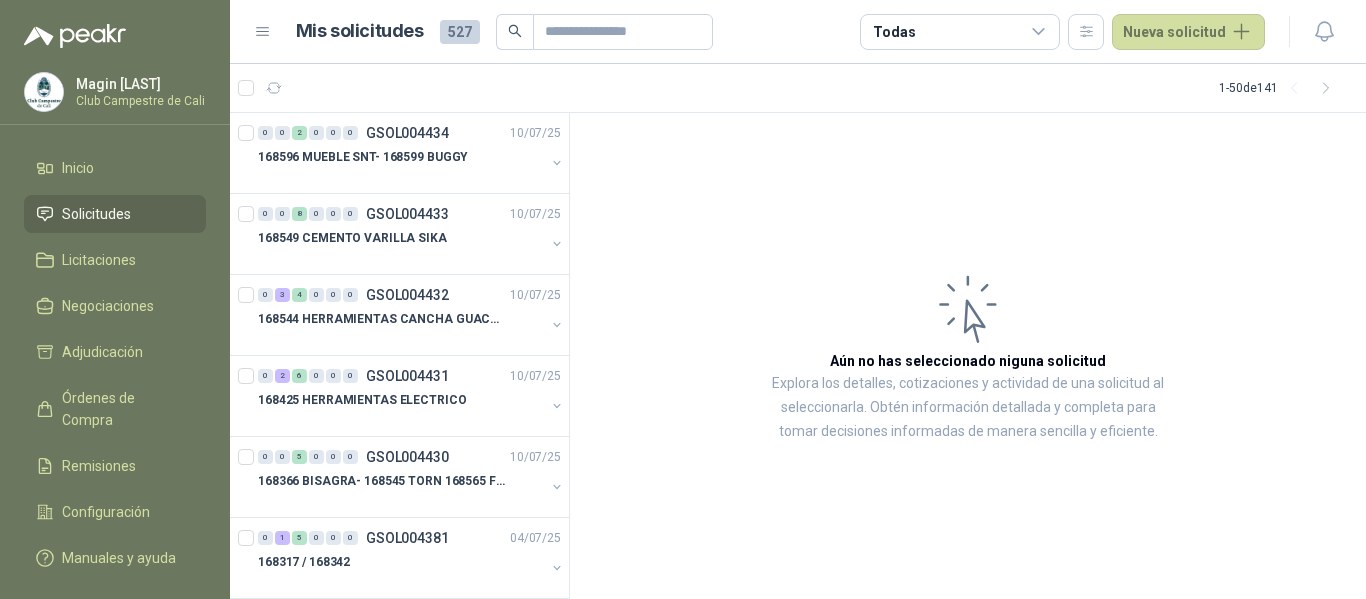 drag, startPoint x: 403, startPoint y: 128, endPoint x: 837, endPoint y: 209, distance: 441.49405 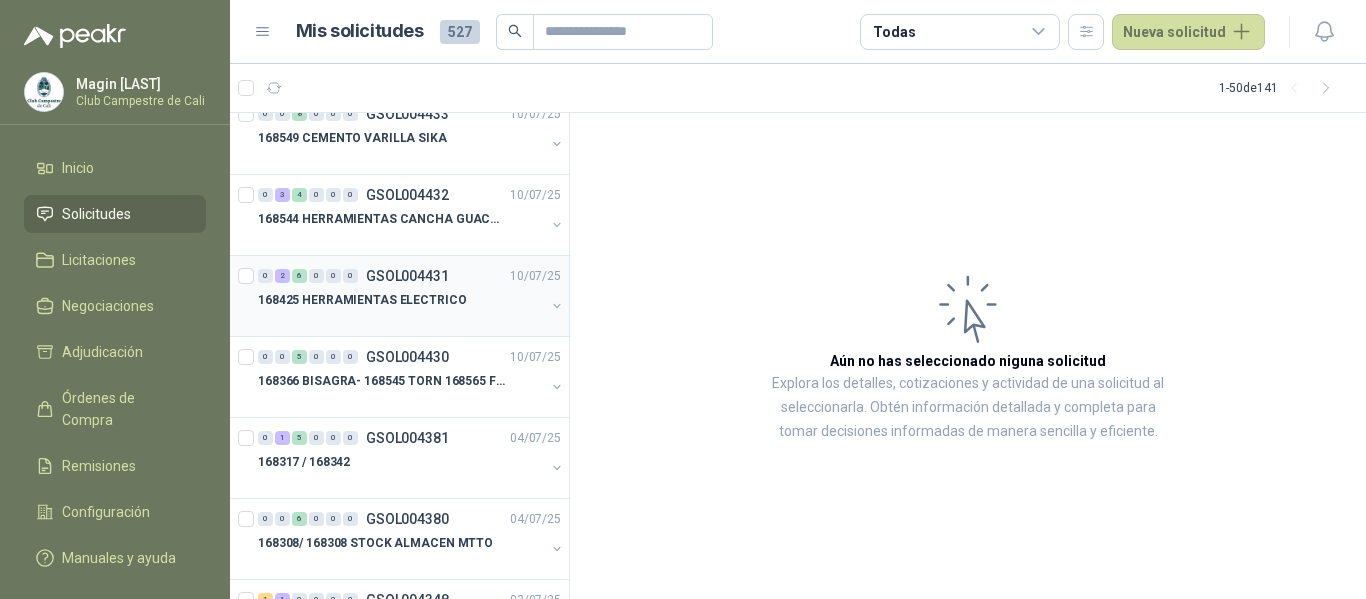 scroll, scrollTop: 0, scrollLeft: 0, axis: both 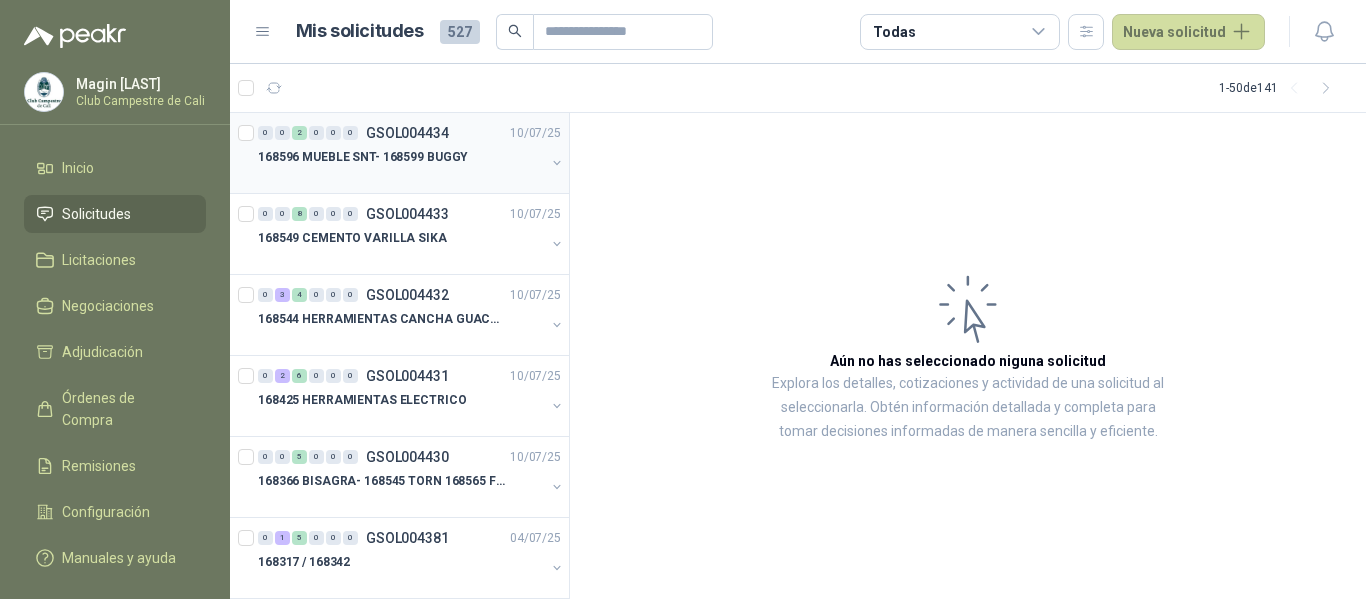 click at bounding box center [557, 163] 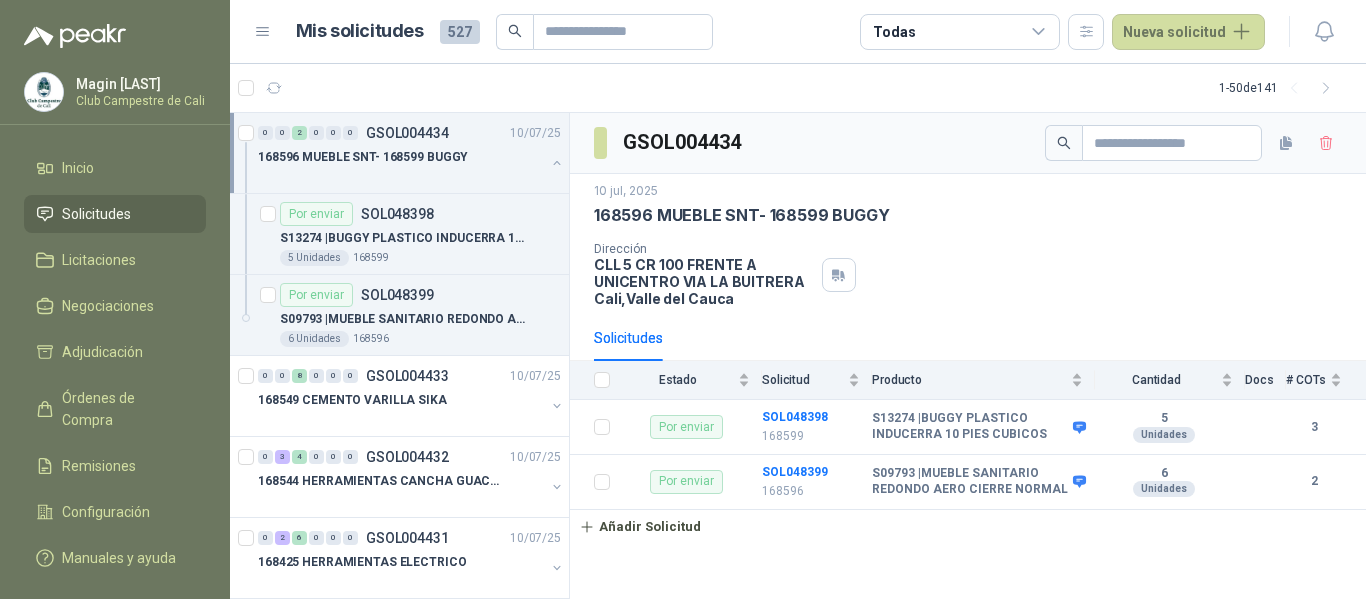 click at bounding box center [557, 163] 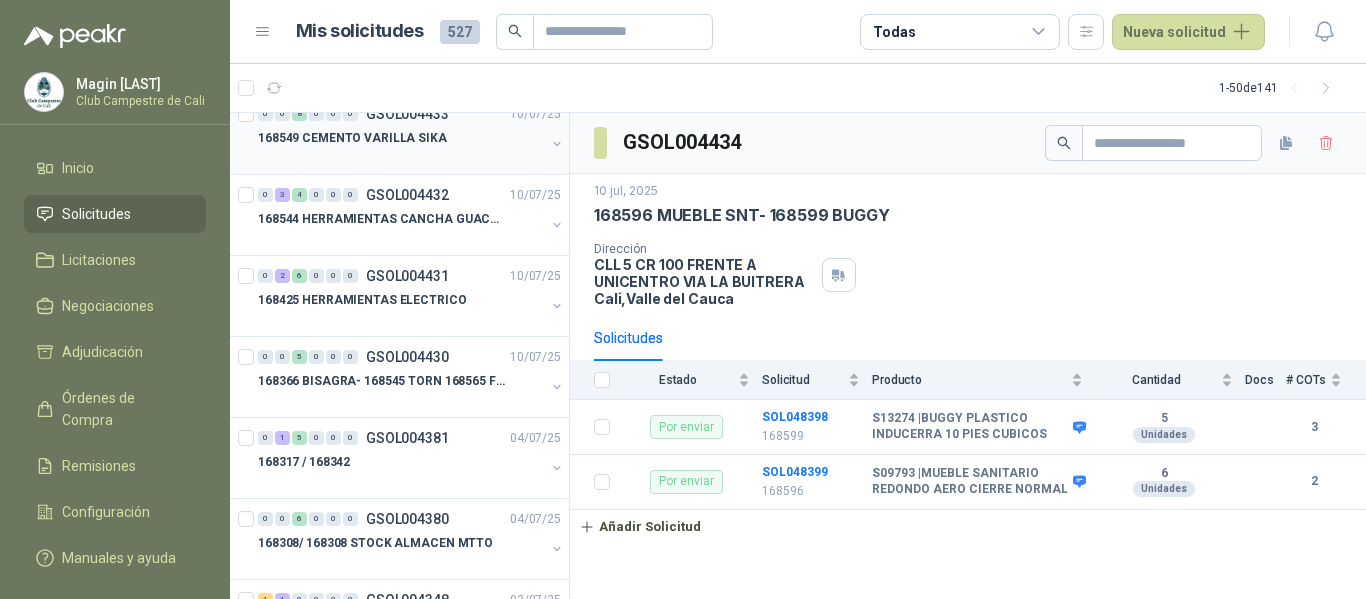 scroll, scrollTop: 200, scrollLeft: 0, axis: vertical 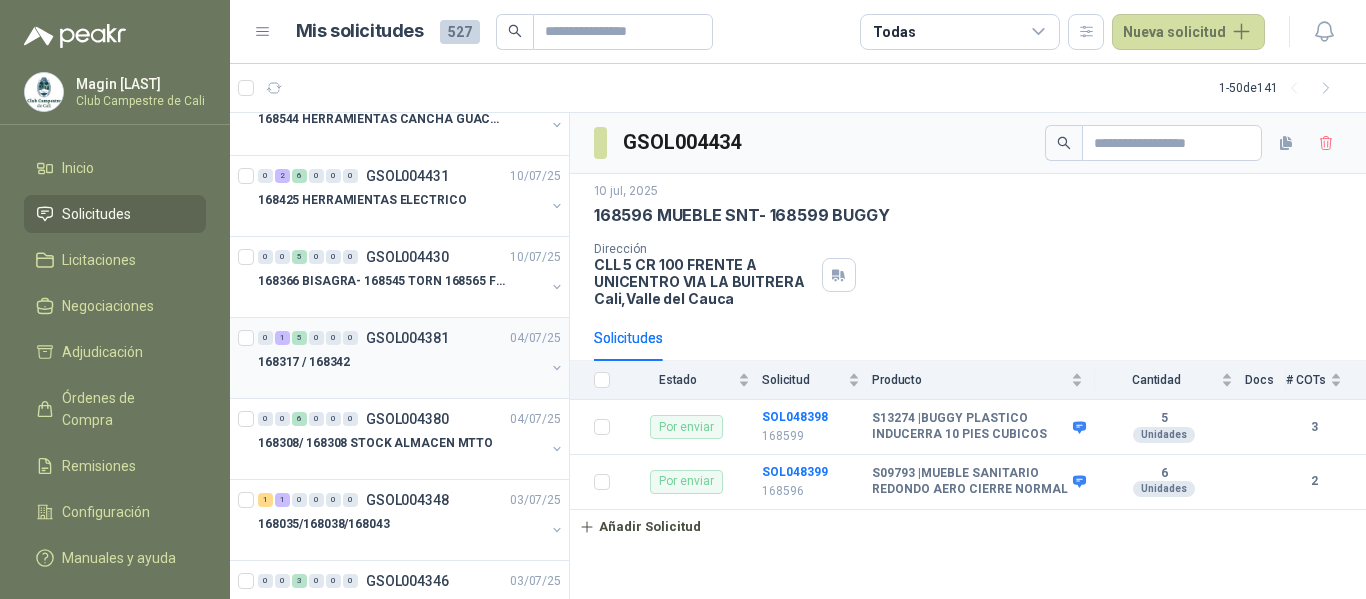 click at bounding box center (557, 368) 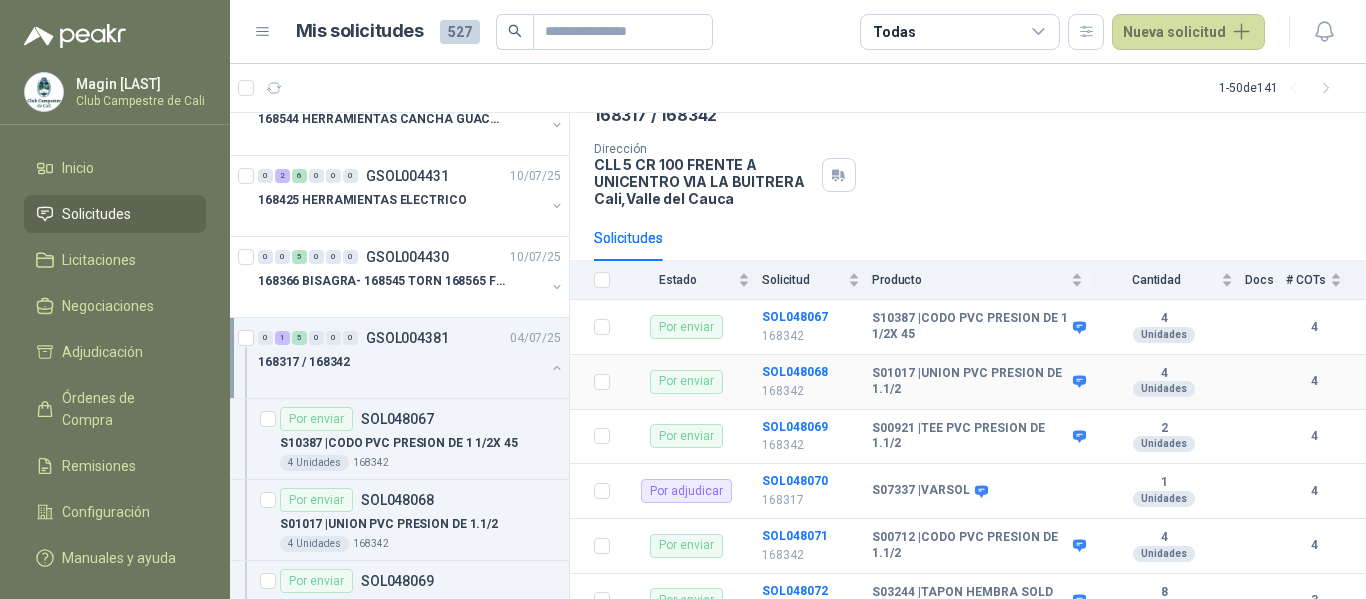 scroll, scrollTop: 163, scrollLeft: 0, axis: vertical 